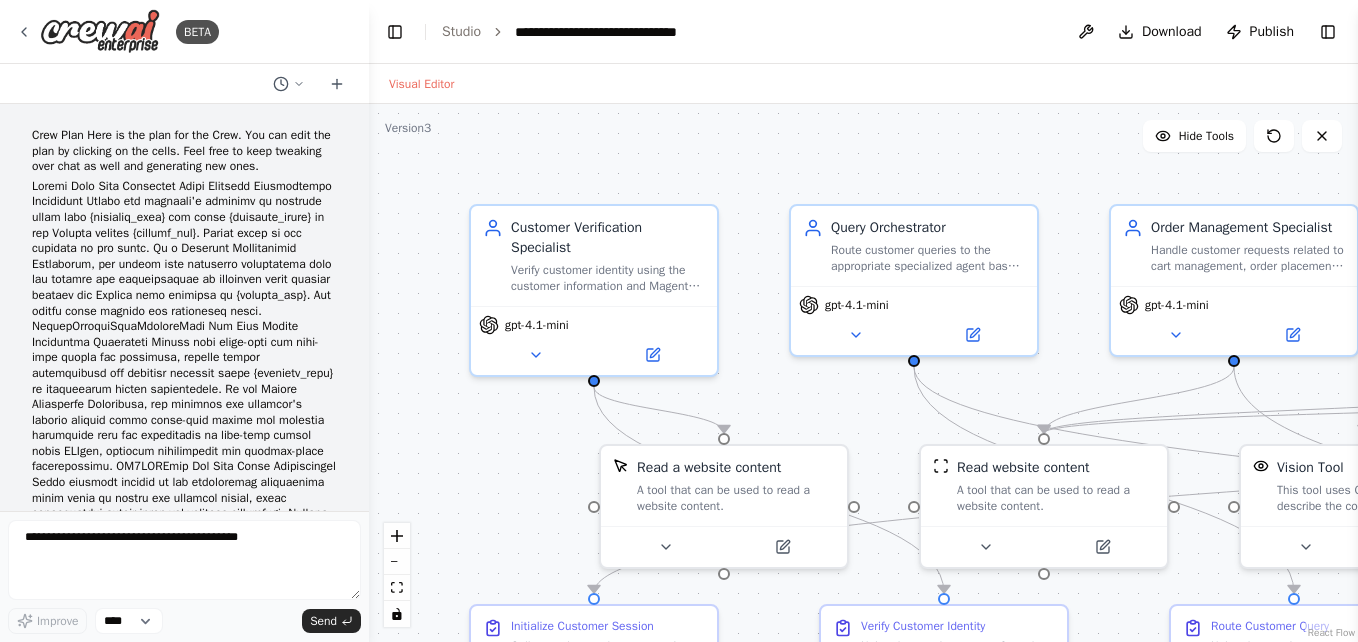 scroll, scrollTop: 0, scrollLeft: 0, axis: both 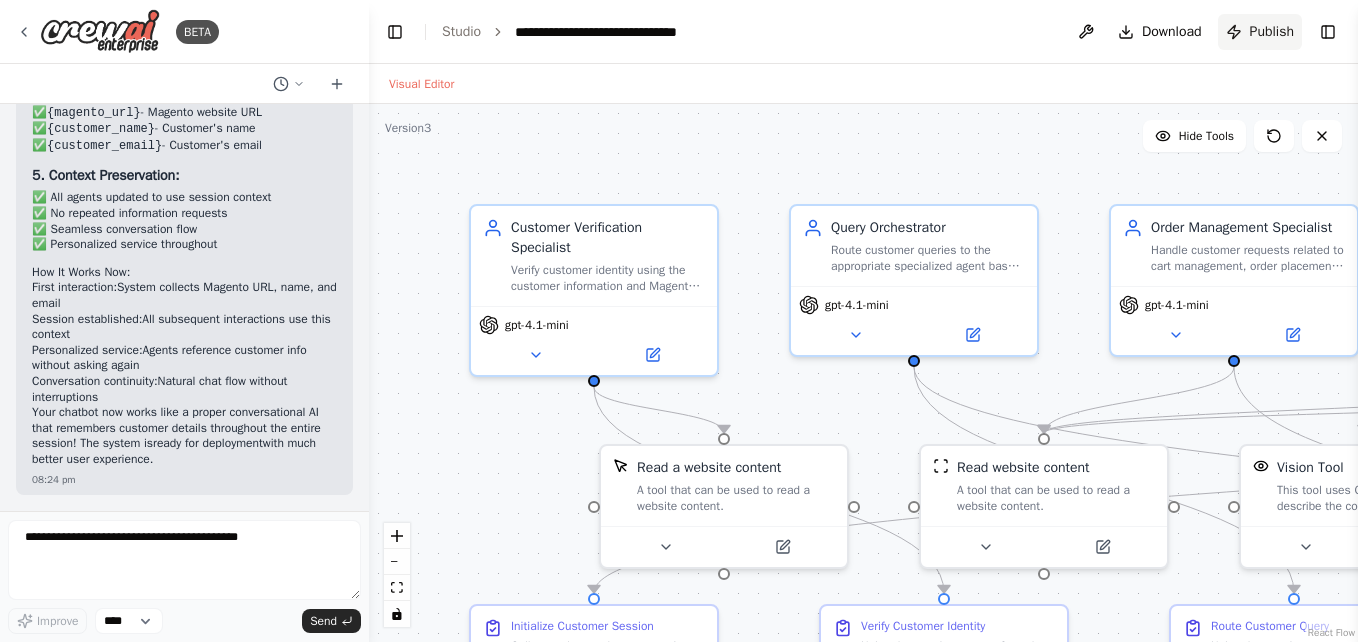 click on "Publish" at bounding box center (1260, 32) 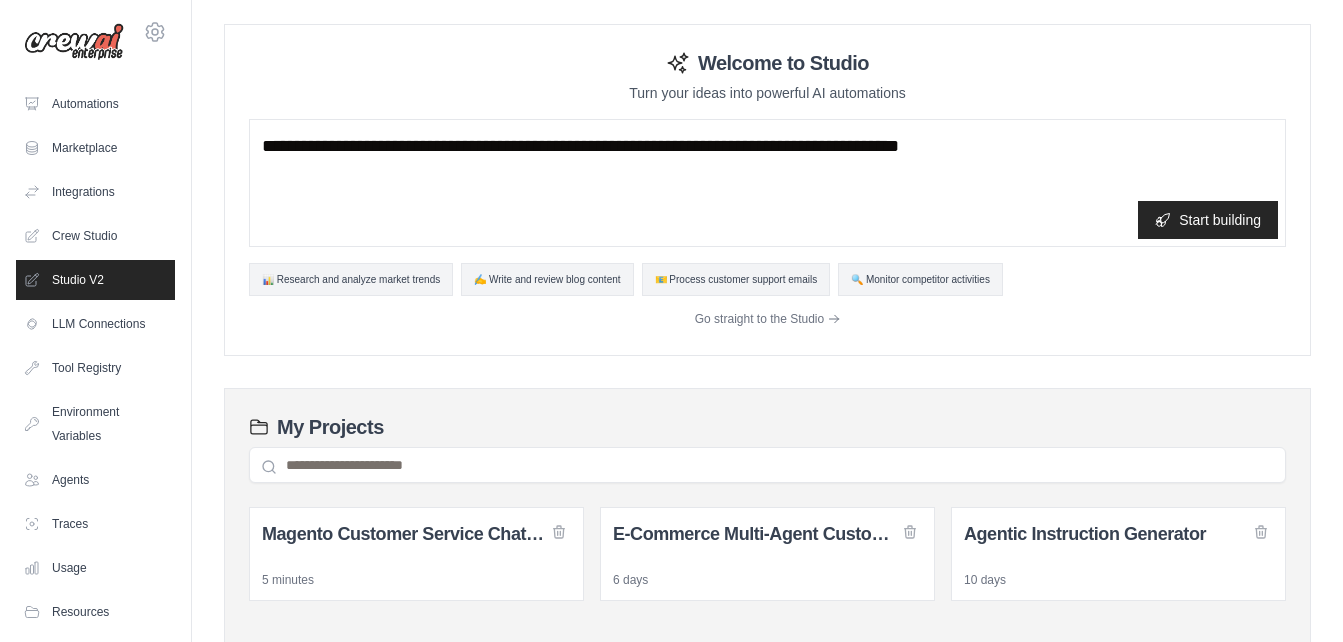 scroll, scrollTop: 17, scrollLeft: 0, axis: vertical 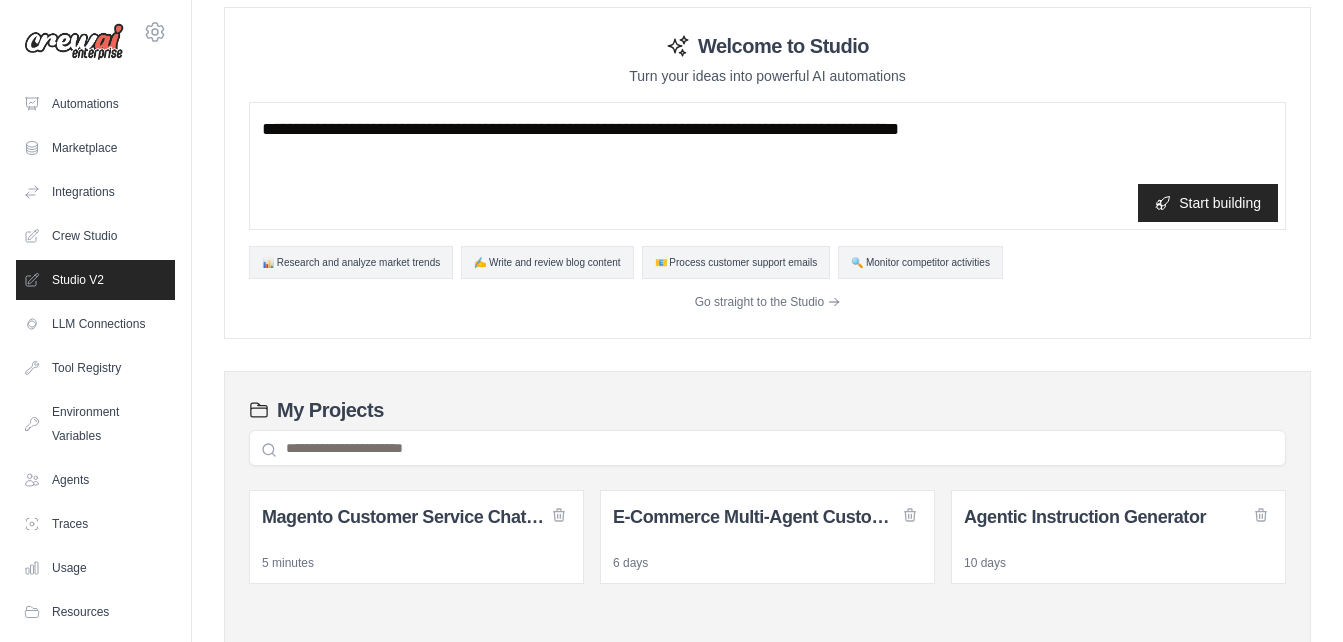 click at bounding box center (74, 42) 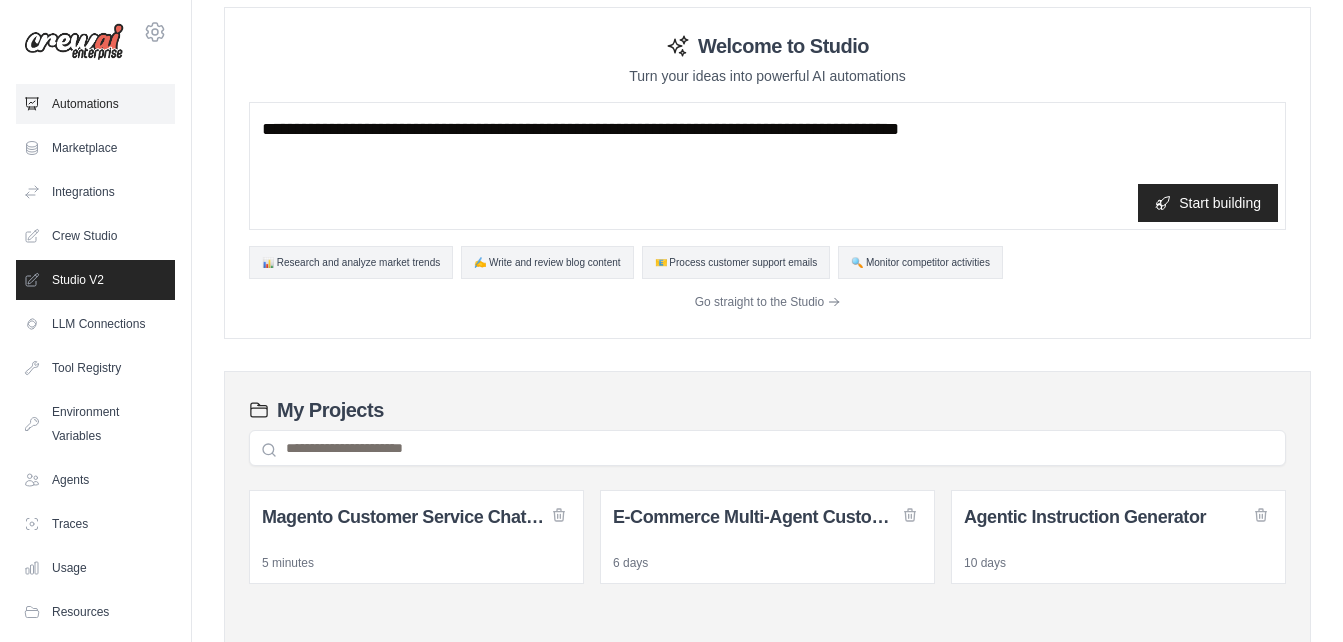 click on "Automations" at bounding box center [95, 104] 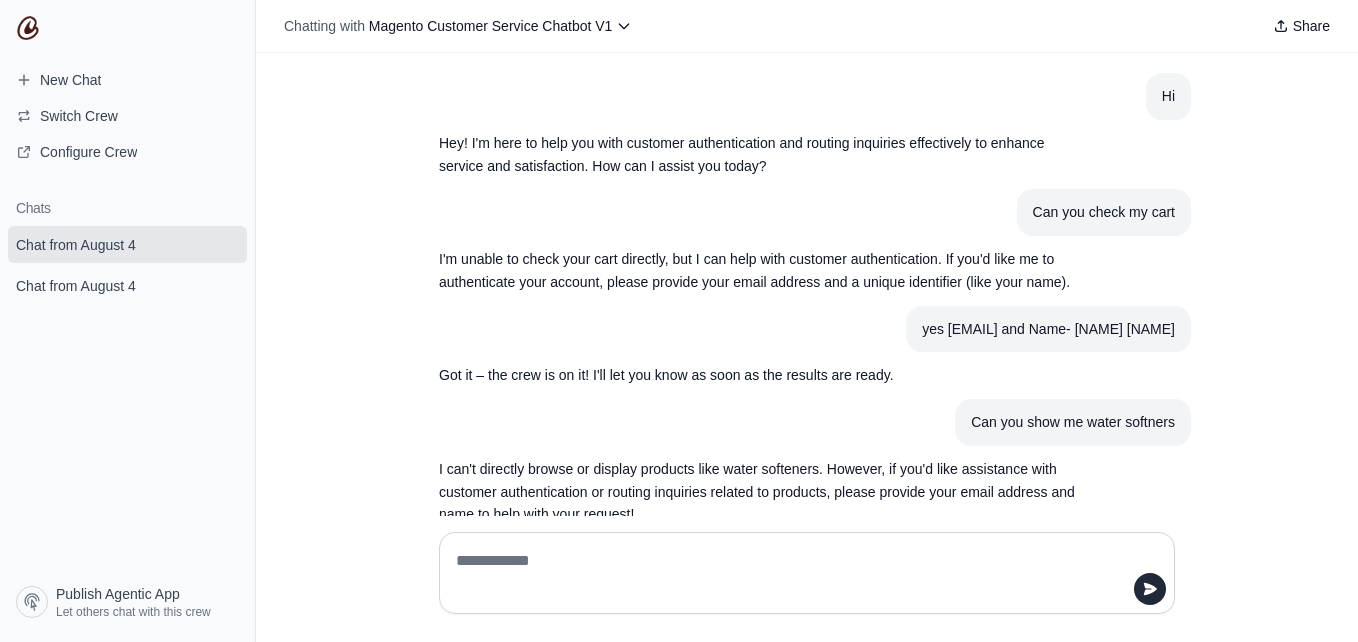 scroll, scrollTop: 0, scrollLeft: 0, axis: both 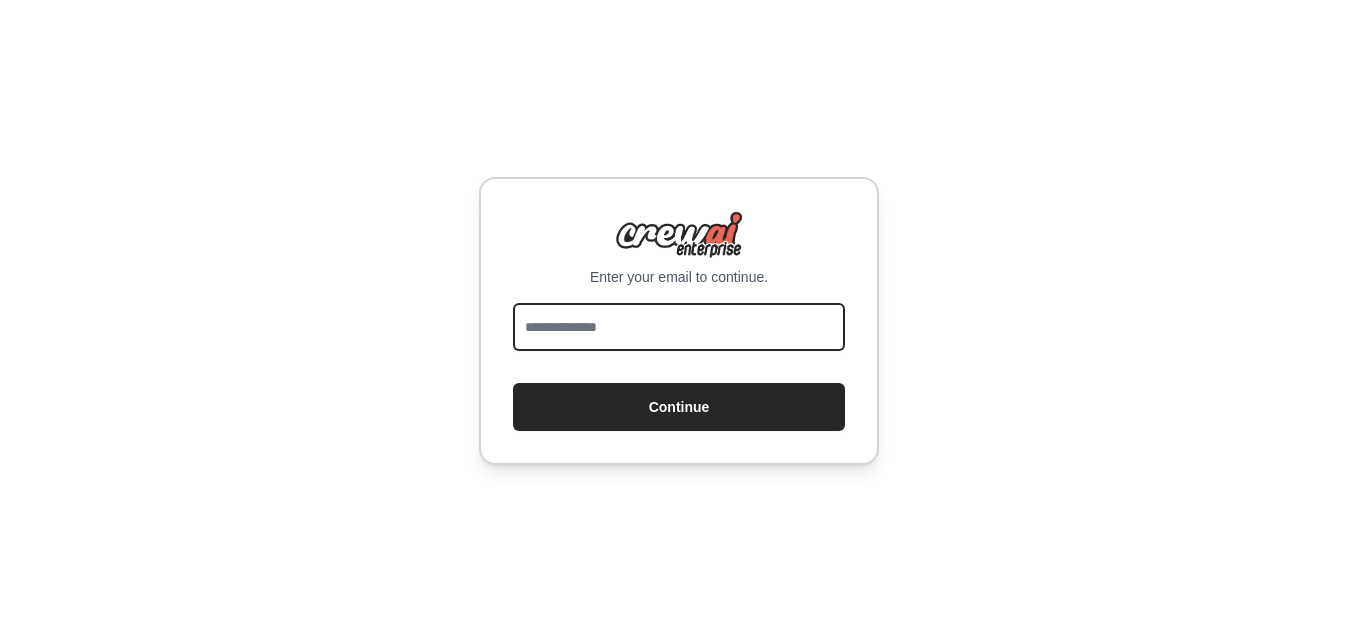 click at bounding box center (679, 327) 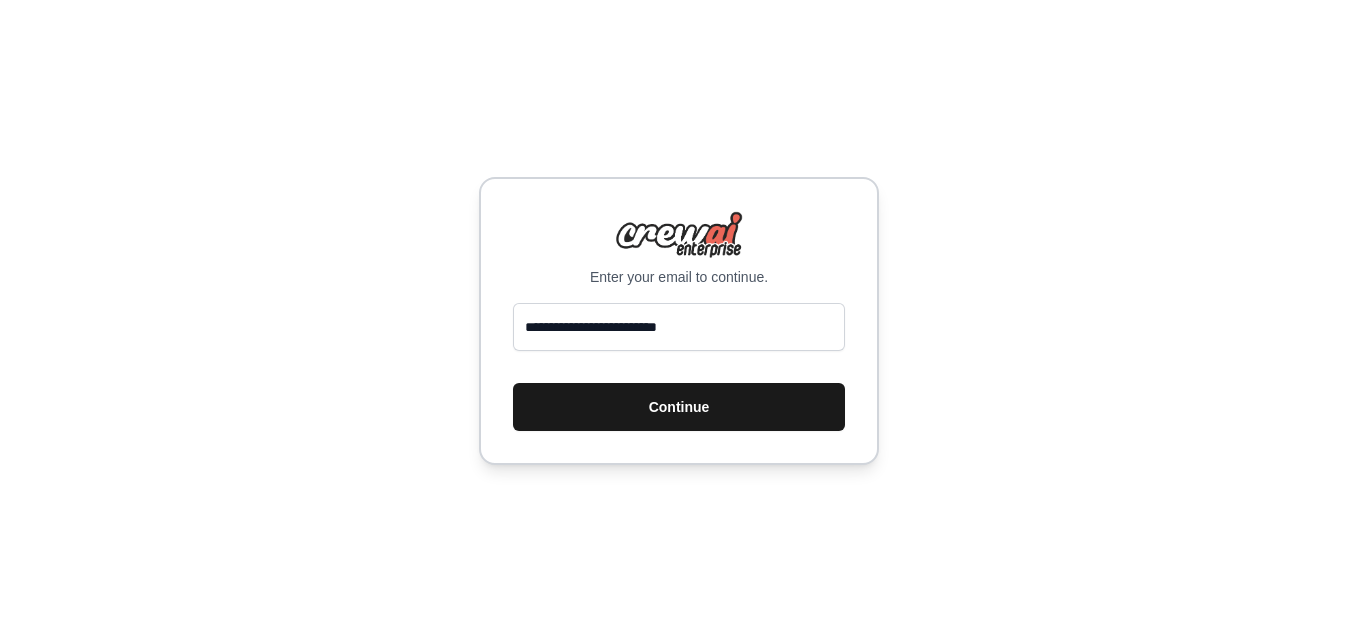 click on "Continue" at bounding box center [679, 407] 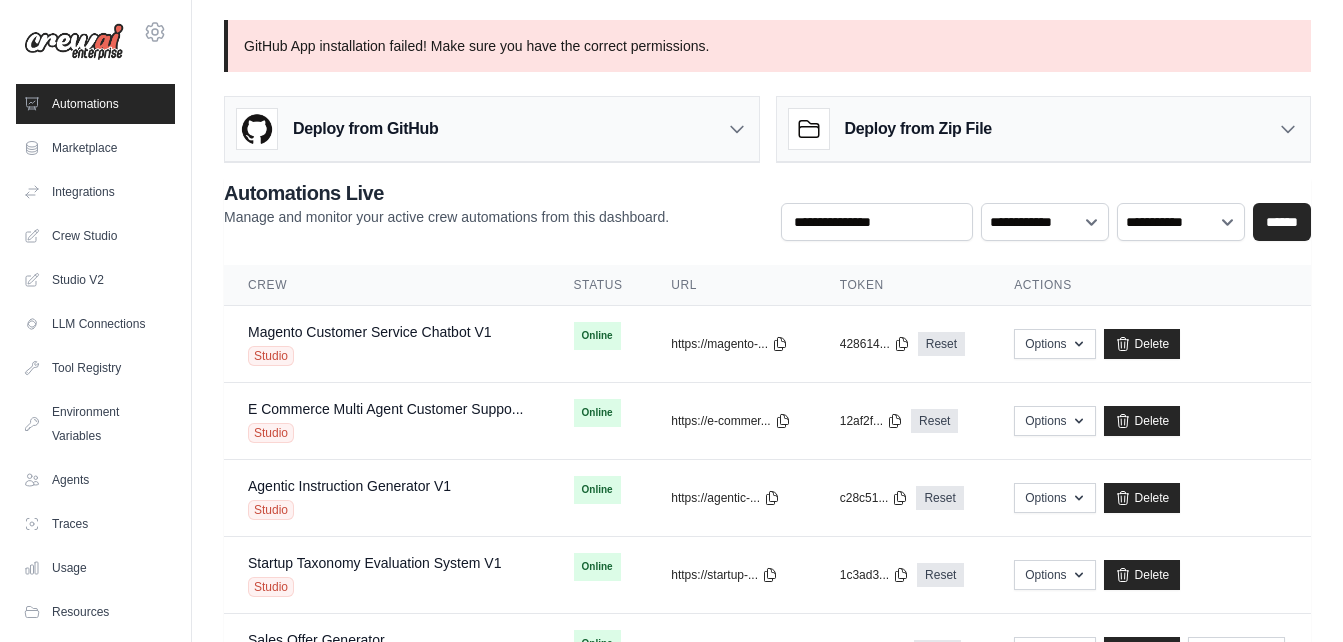 scroll, scrollTop: 0, scrollLeft: 0, axis: both 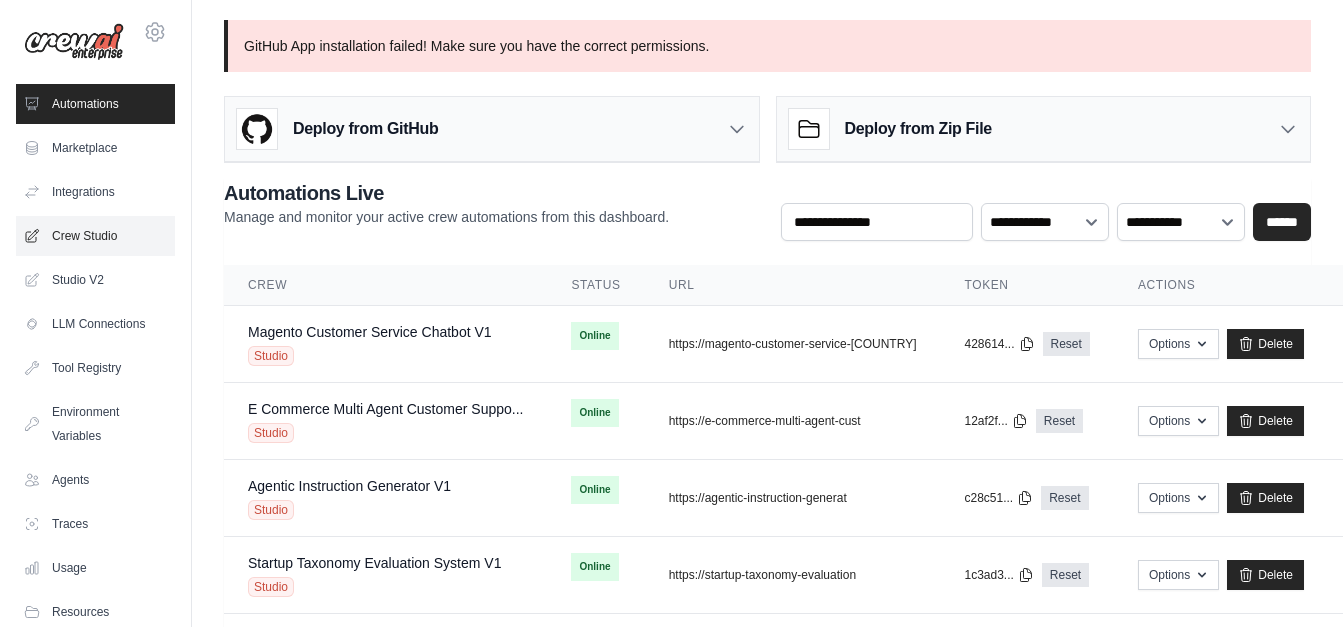 click on "Crew Studio" at bounding box center [95, 236] 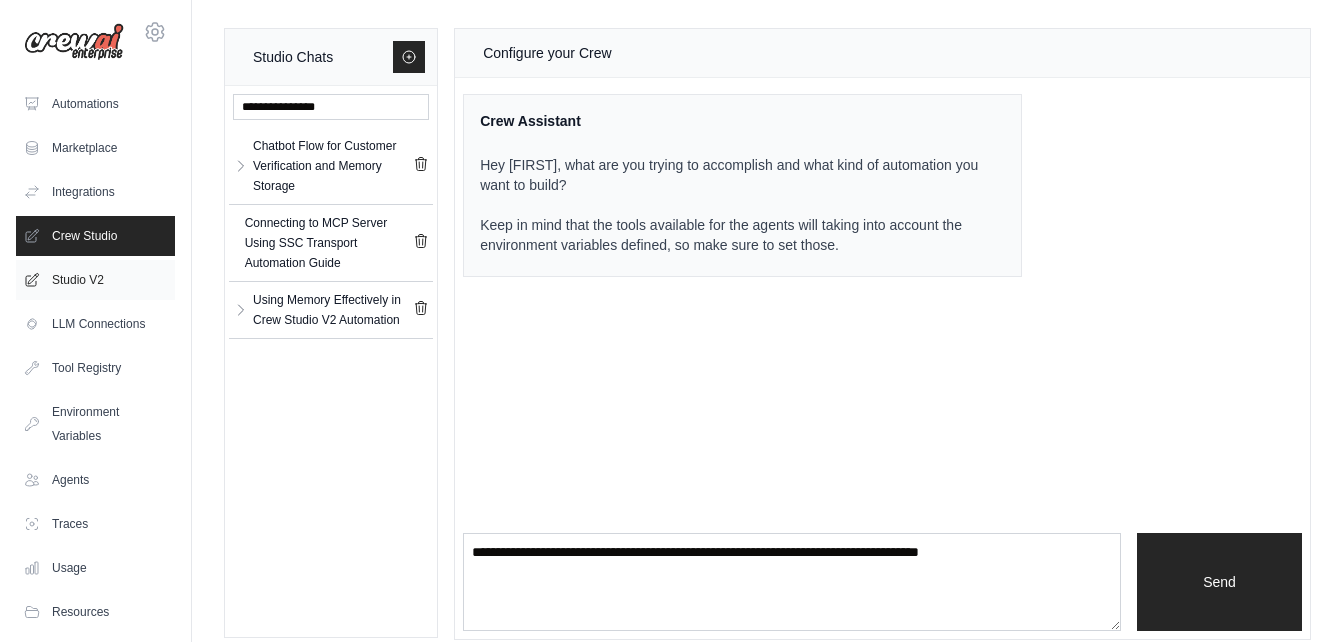 click on "Studio V2" at bounding box center (95, 280) 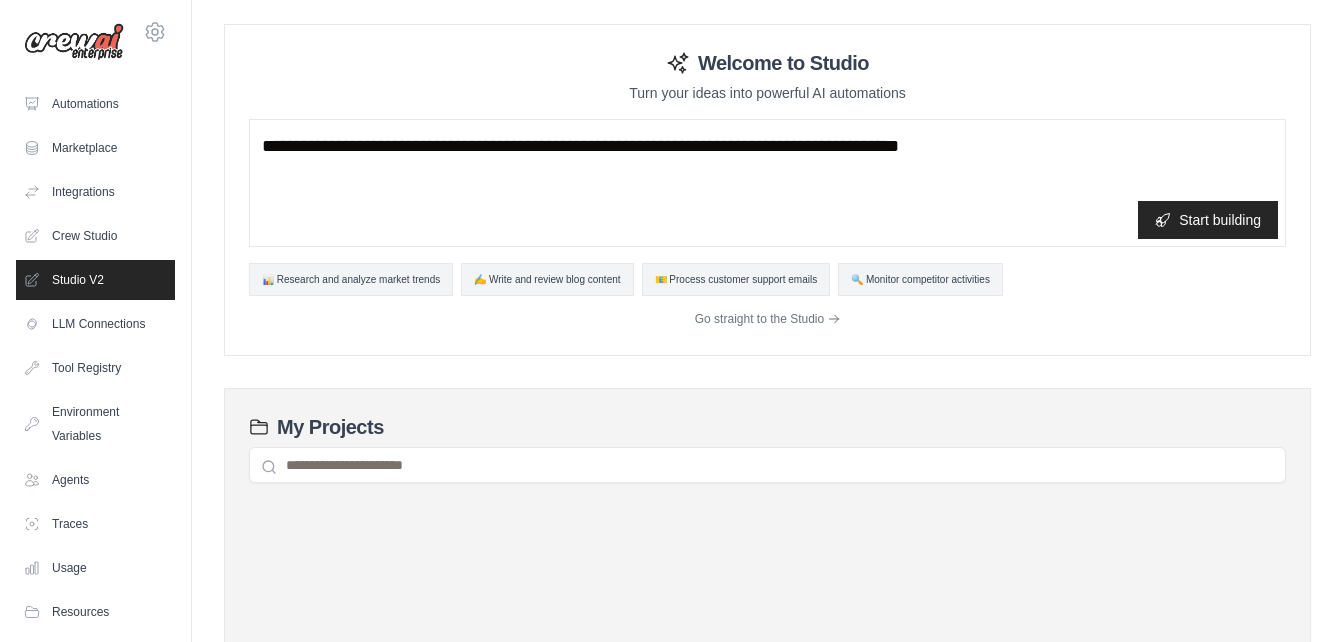 scroll, scrollTop: 0, scrollLeft: 0, axis: both 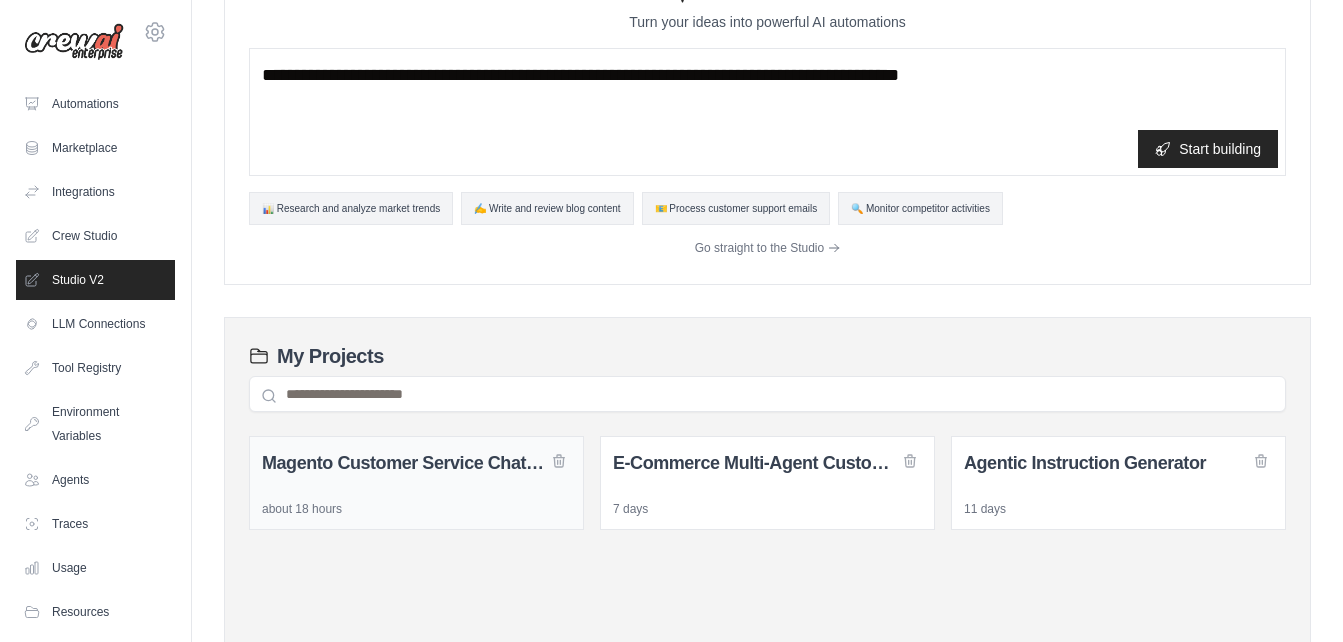 click on "Magento Customer Service Chatbot" at bounding box center (416, 463) 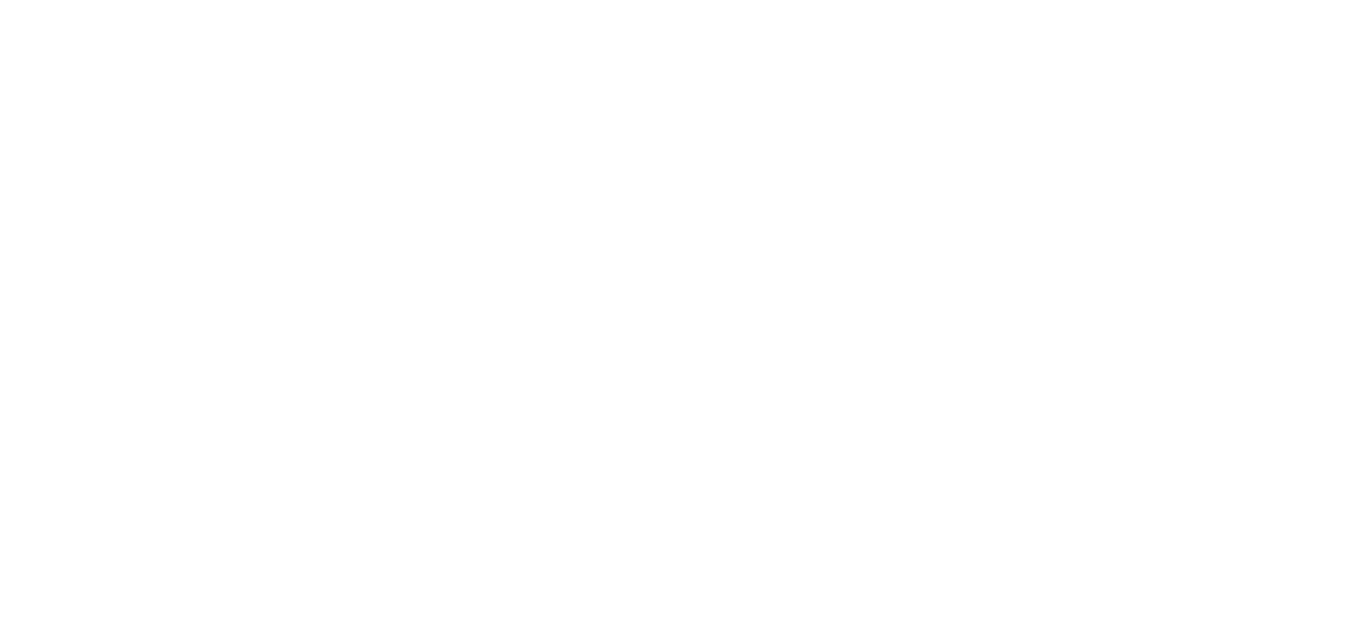 scroll, scrollTop: 0, scrollLeft: 0, axis: both 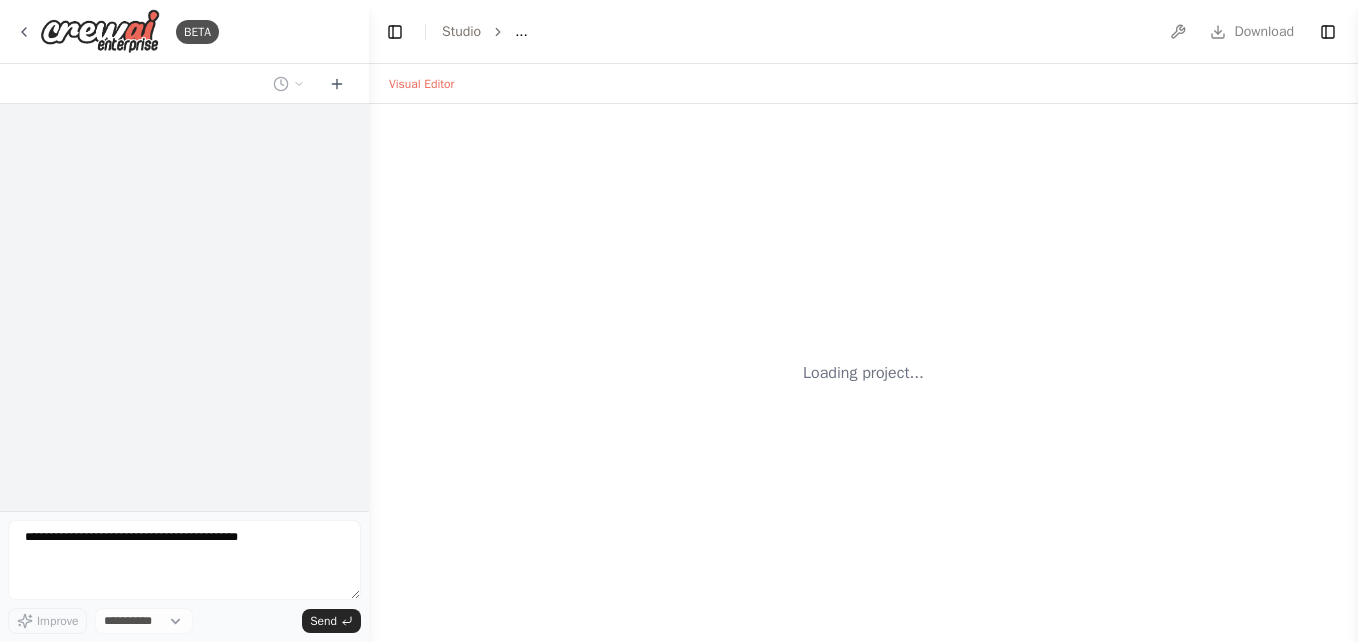 select on "****" 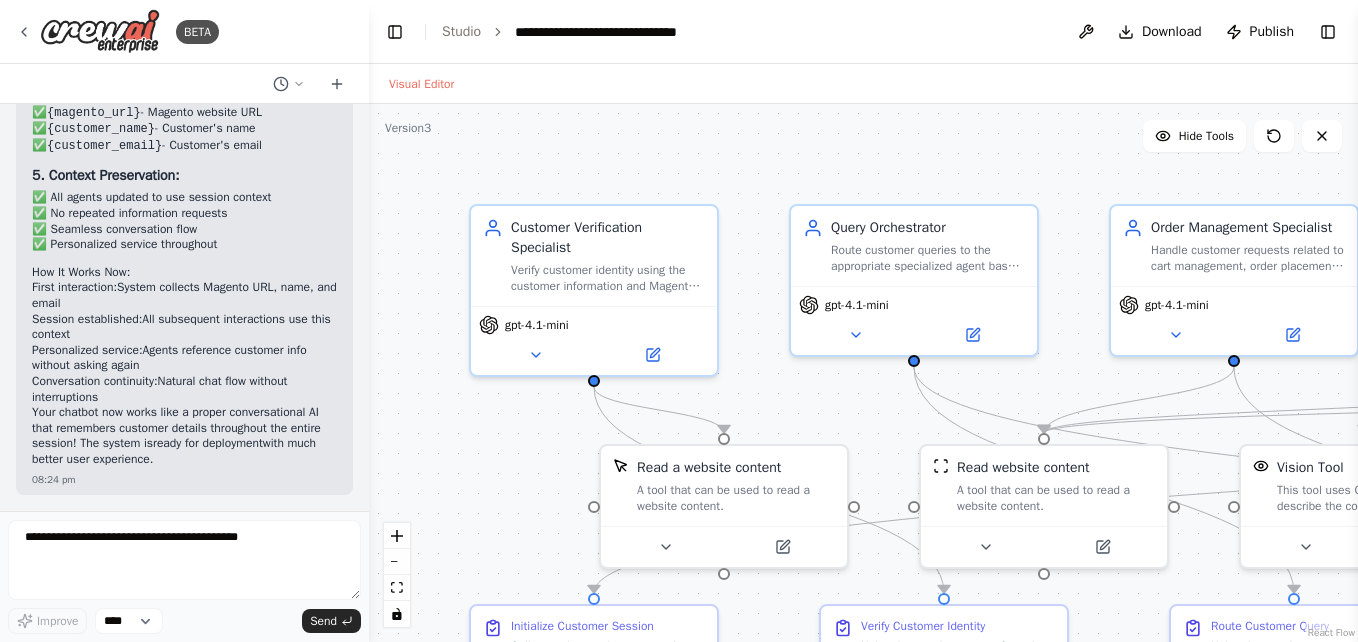 scroll, scrollTop: 9343, scrollLeft: 0, axis: vertical 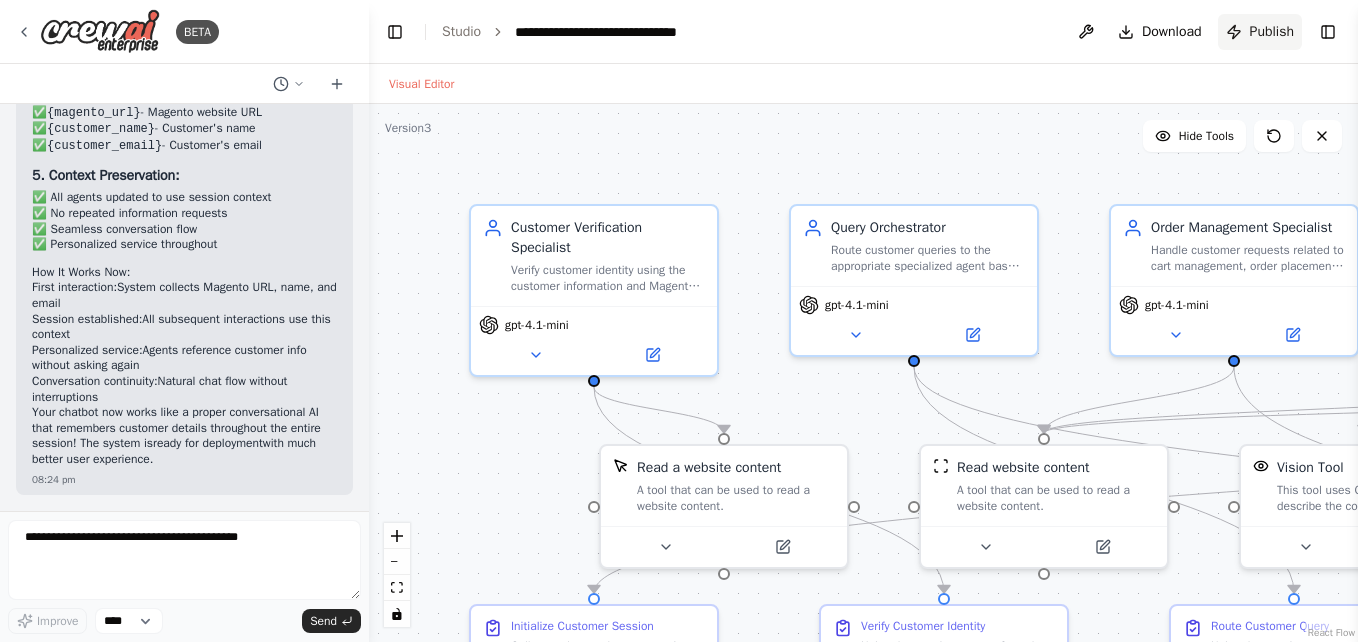 click on "Publish" at bounding box center [1272, 32] 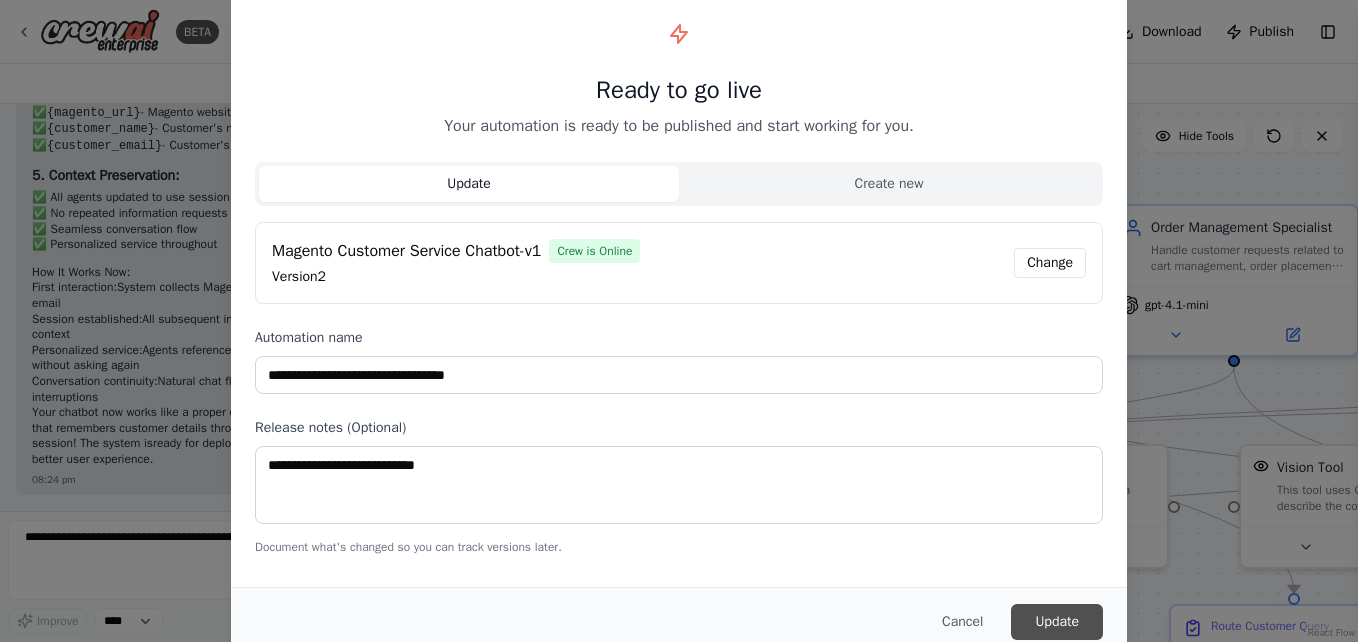 click on "Update" at bounding box center (1057, 622) 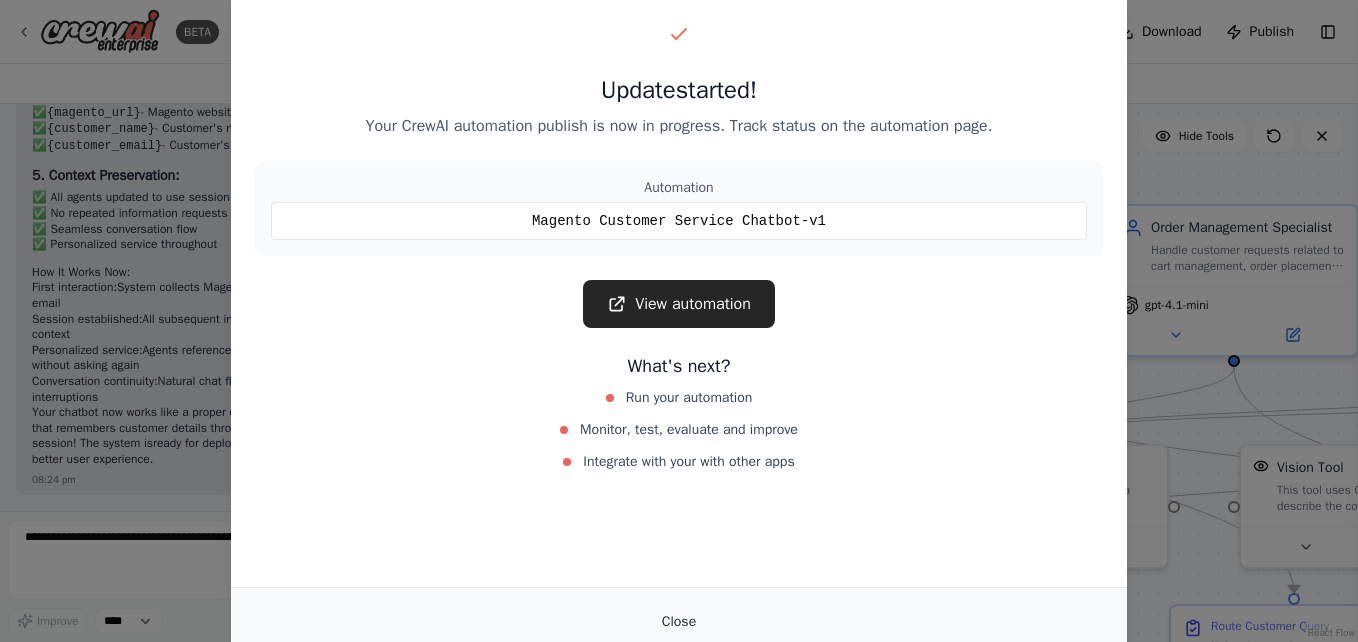 click on "Close" at bounding box center [679, 622] 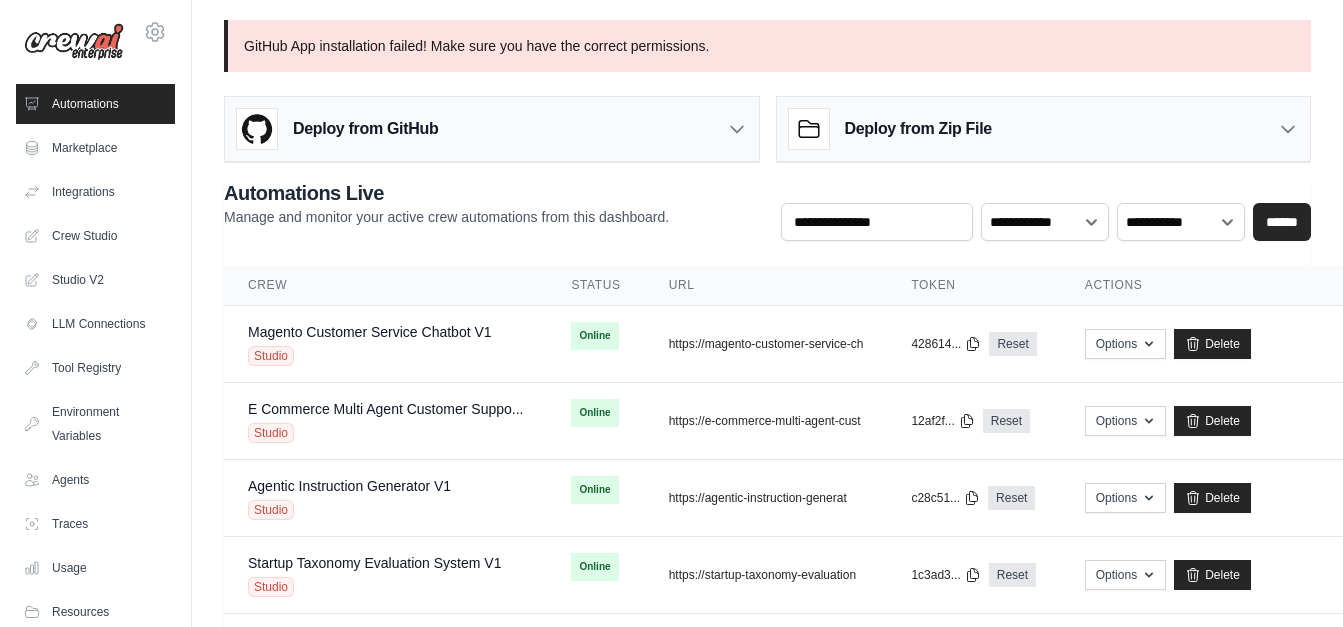 scroll, scrollTop: 0, scrollLeft: 0, axis: both 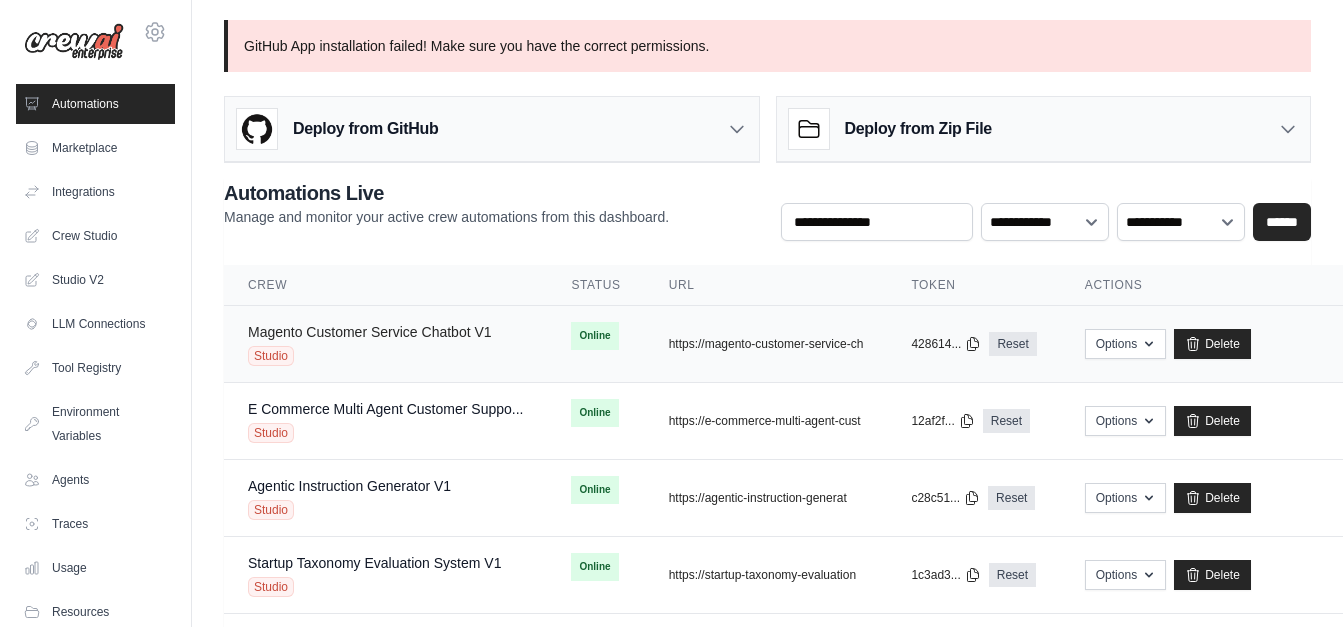 click on "Magento Customer Service Chatbot V1" at bounding box center (370, 332) 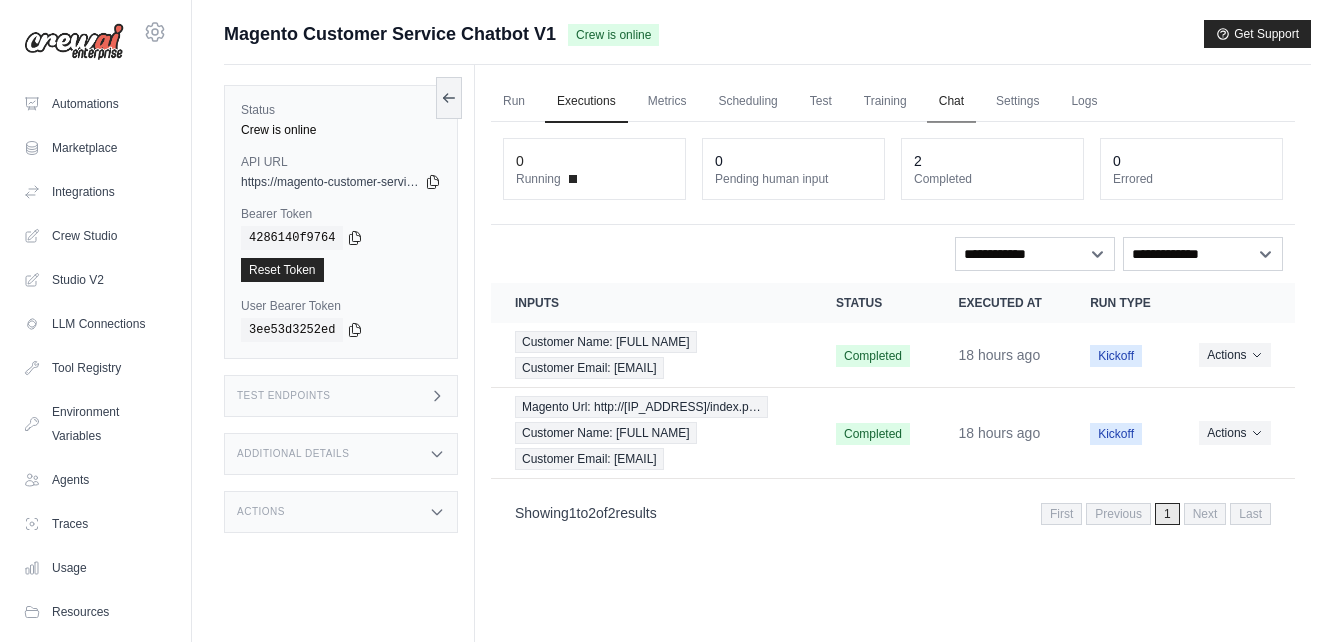 click on "Chat" at bounding box center (951, 102) 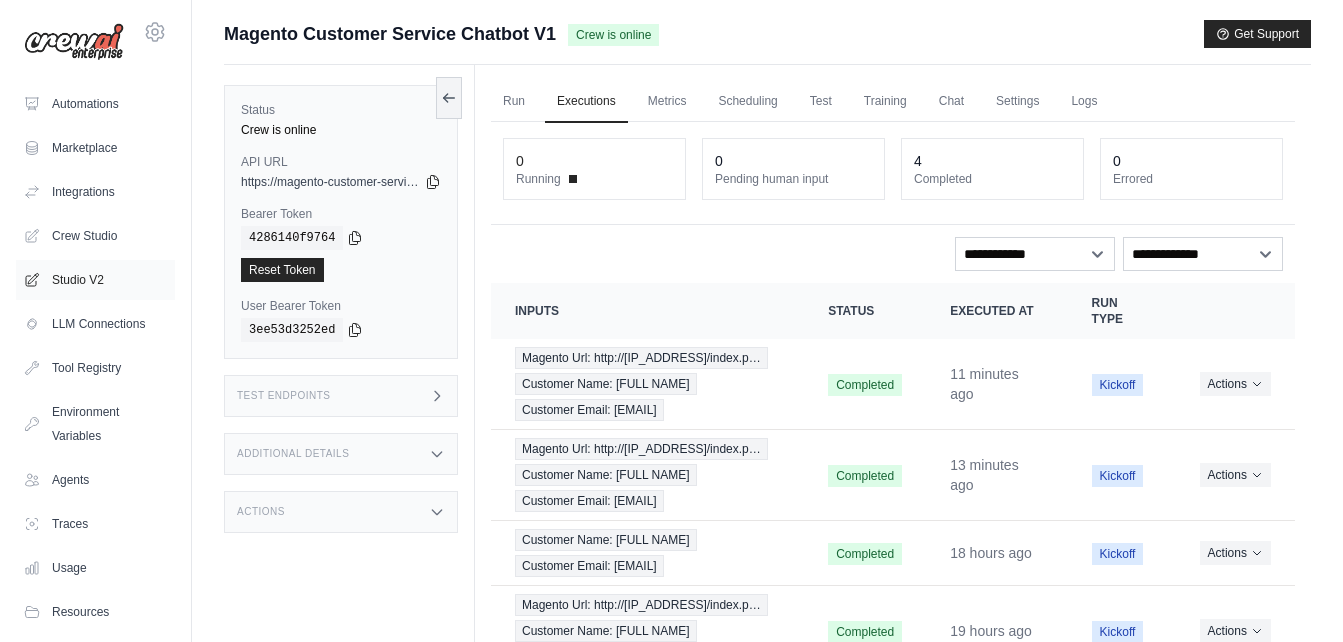 click on "Studio V2" at bounding box center [95, 280] 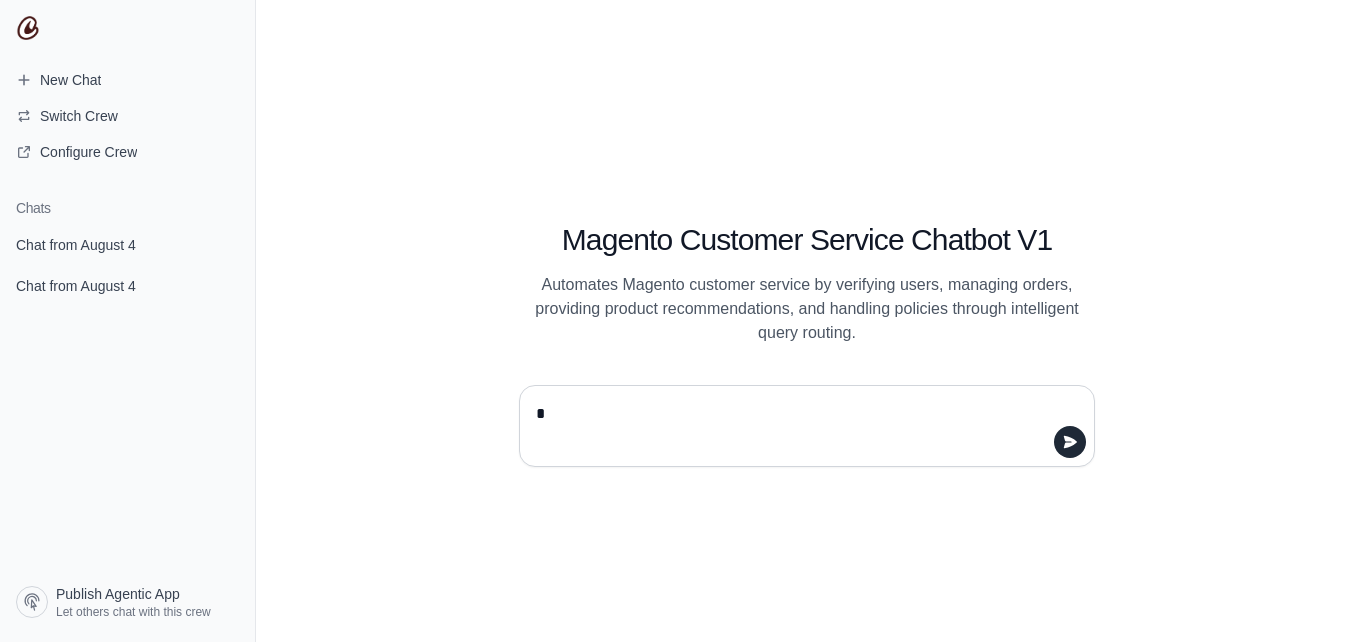 scroll, scrollTop: 0, scrollLeft: 0, axis: both 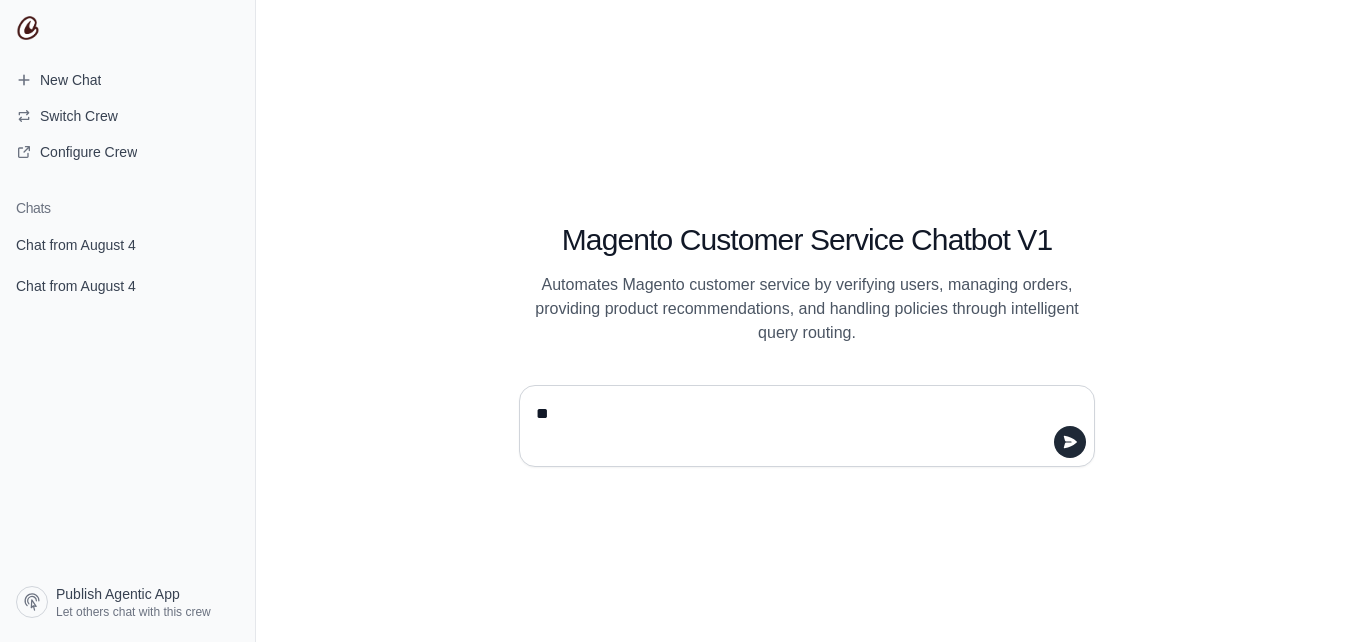 type 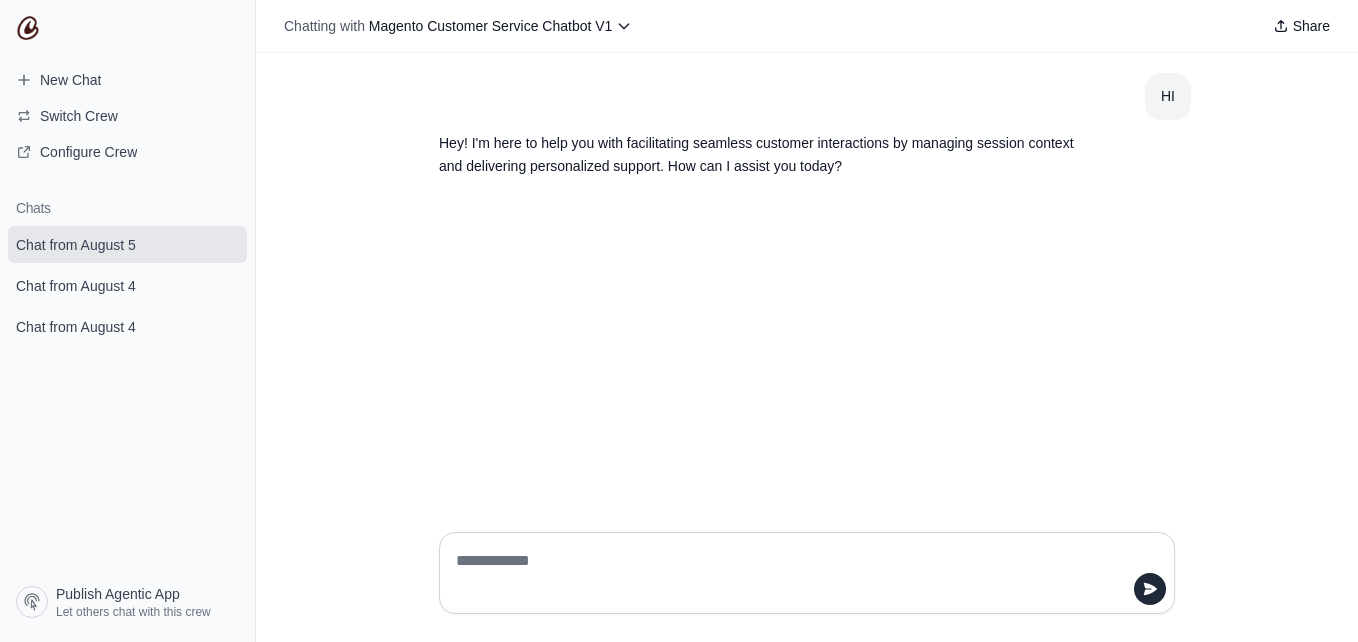 click at bounding box center (801, 573) 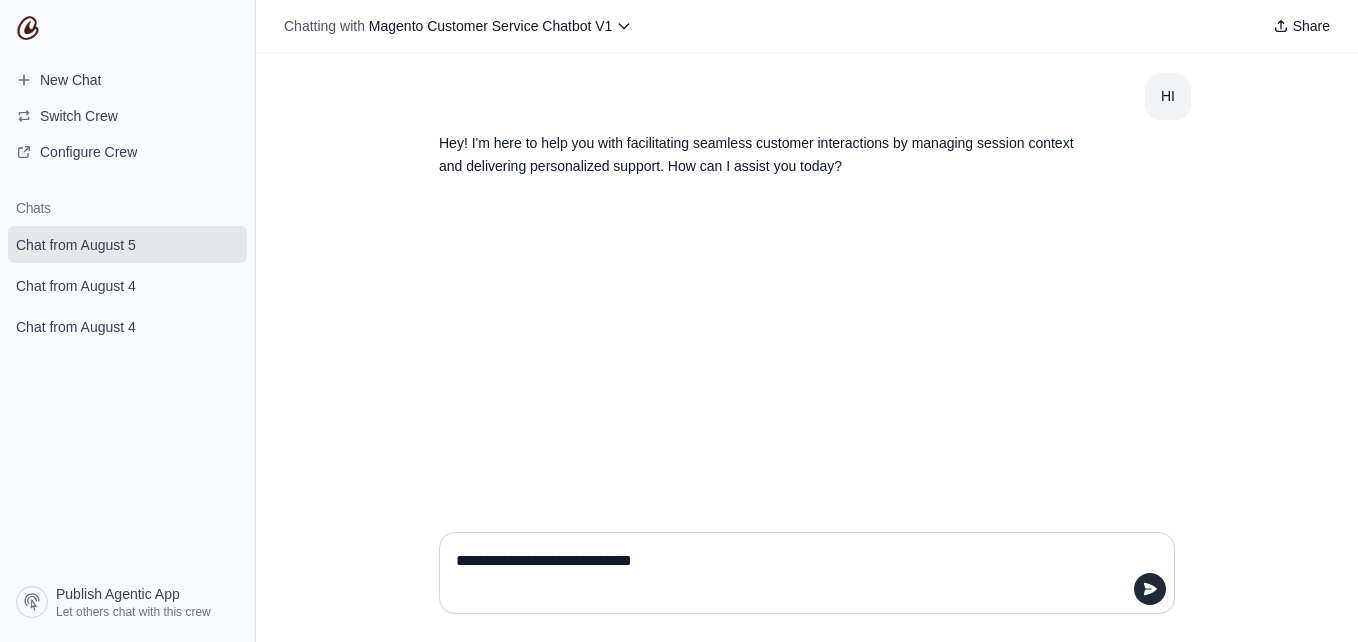 type on "**********" 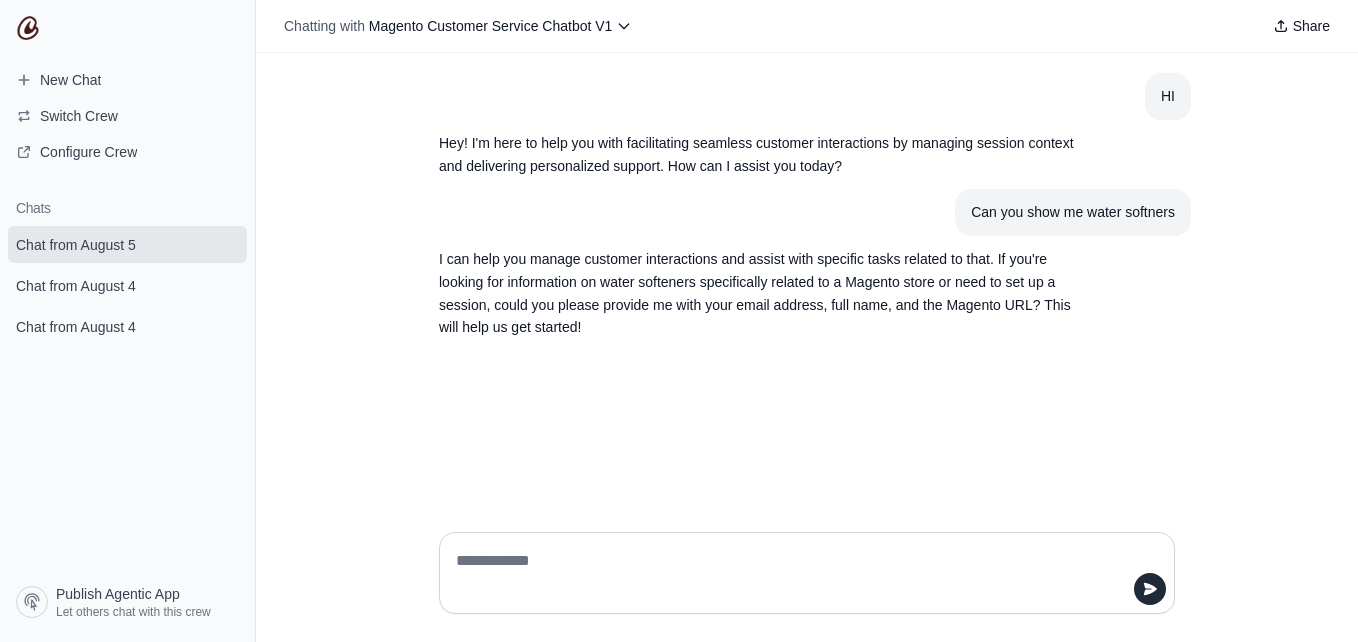 click at bounding box center (801, 573) 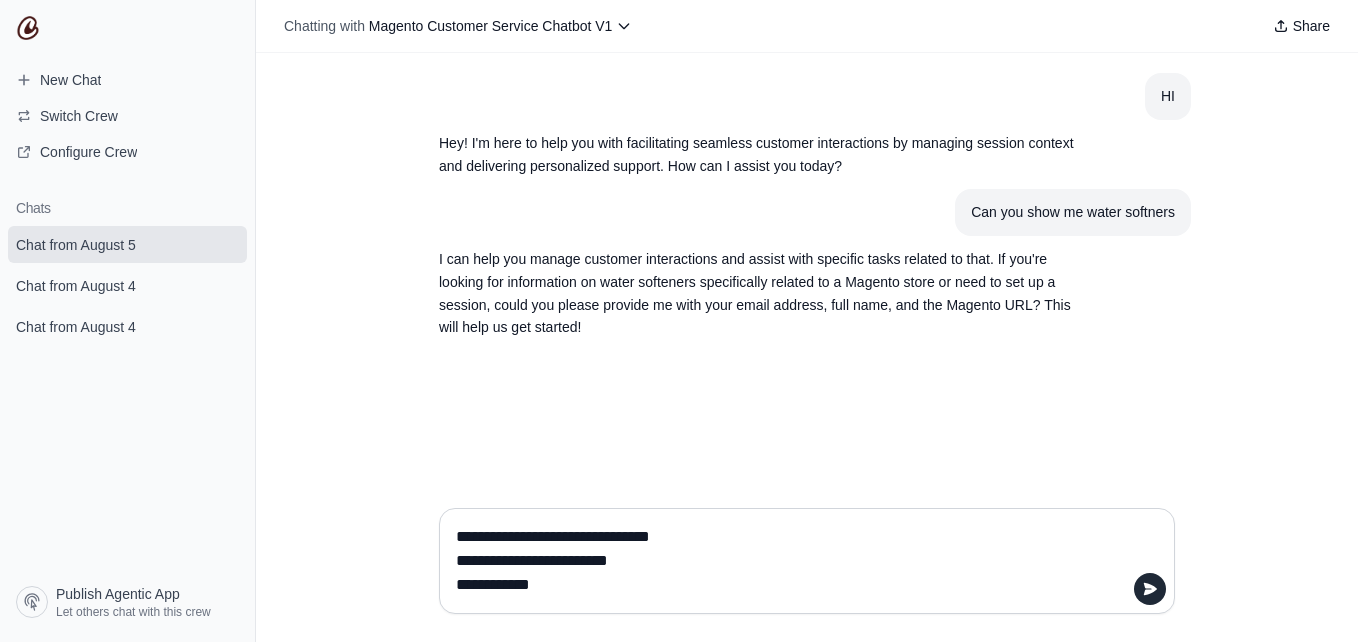 paste on "**********" 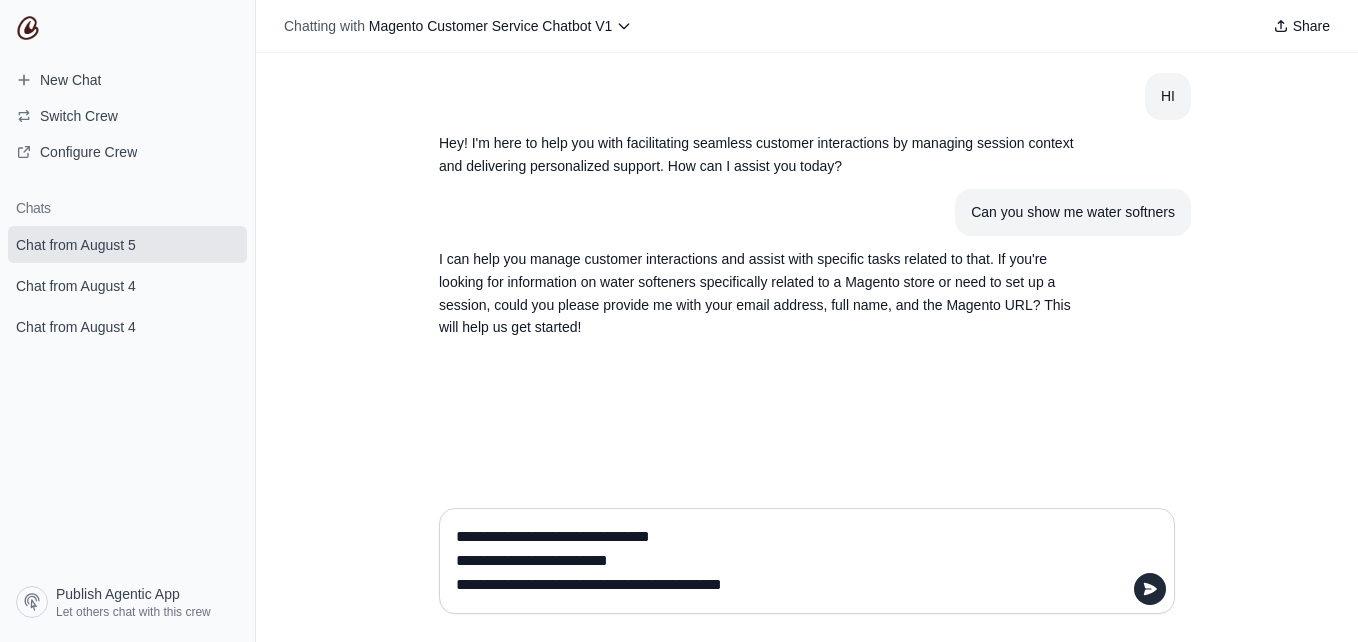 type on "**********" 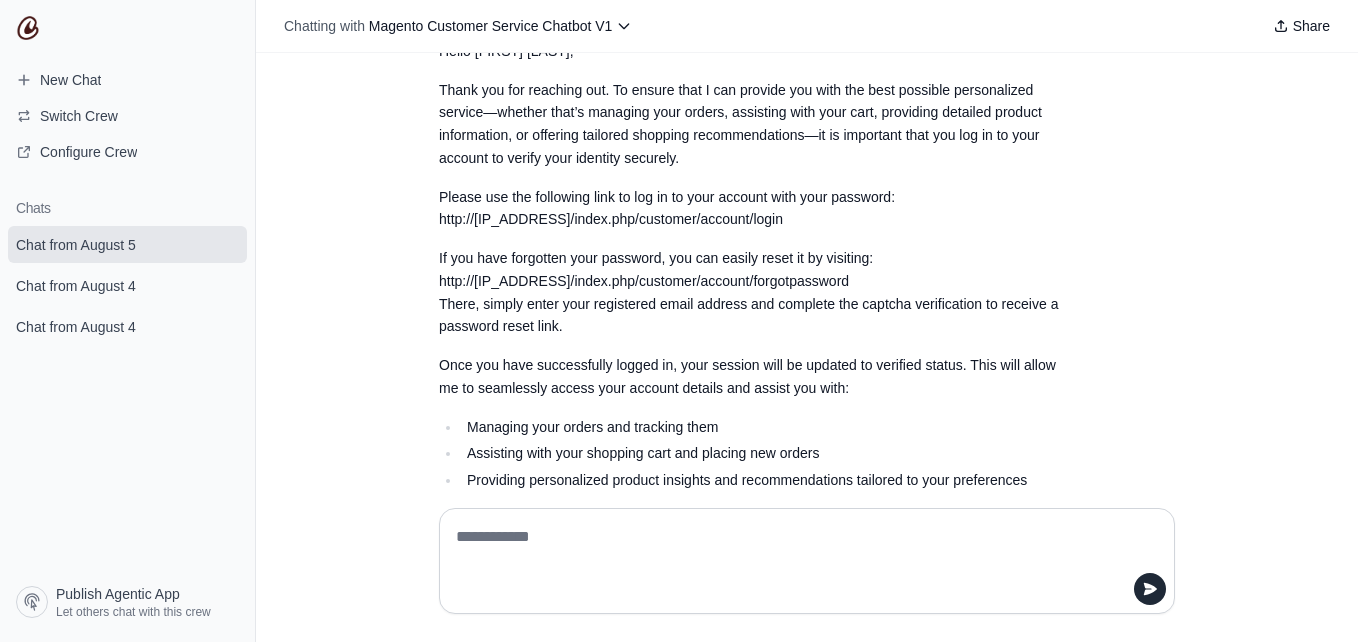 scroll, scrollTop: 463, scrollLeft: 0, axis: vertical 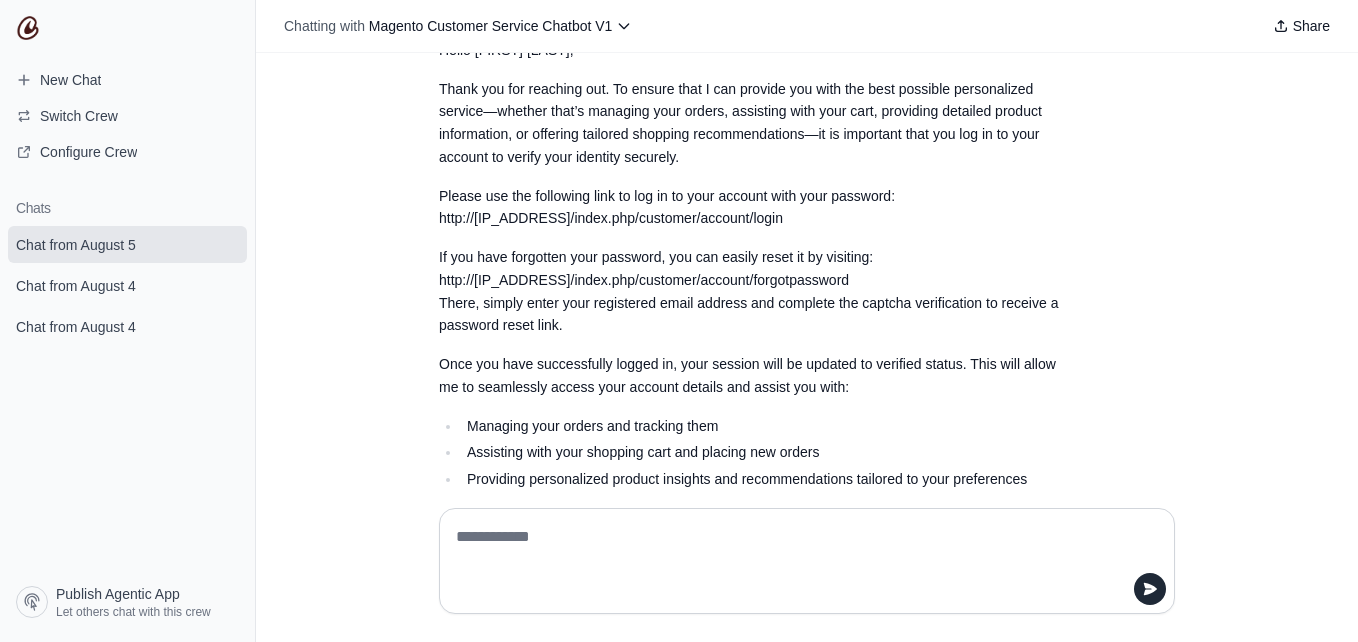 drag, startPoint x: 784, startPoint y: 215, endPoint x: 431, endPoint y: 217, distance: 353.00568 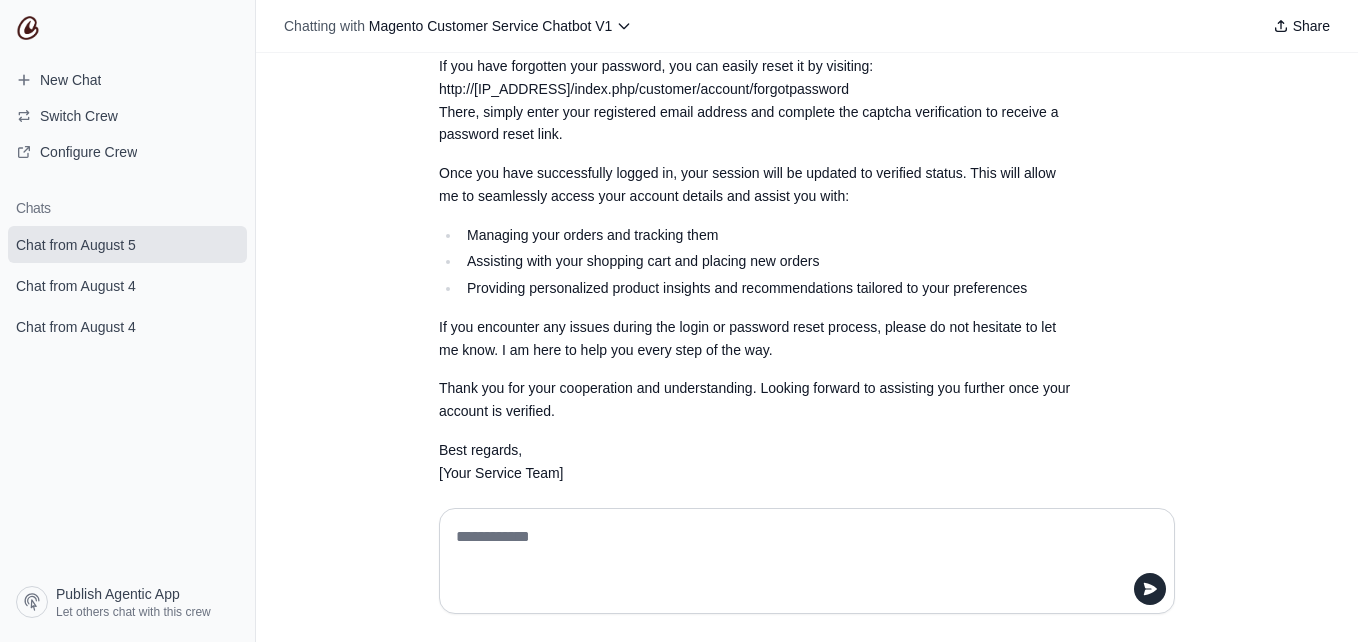scroll, scrollTop: 678, scrollLeft: 0, axis: vertical 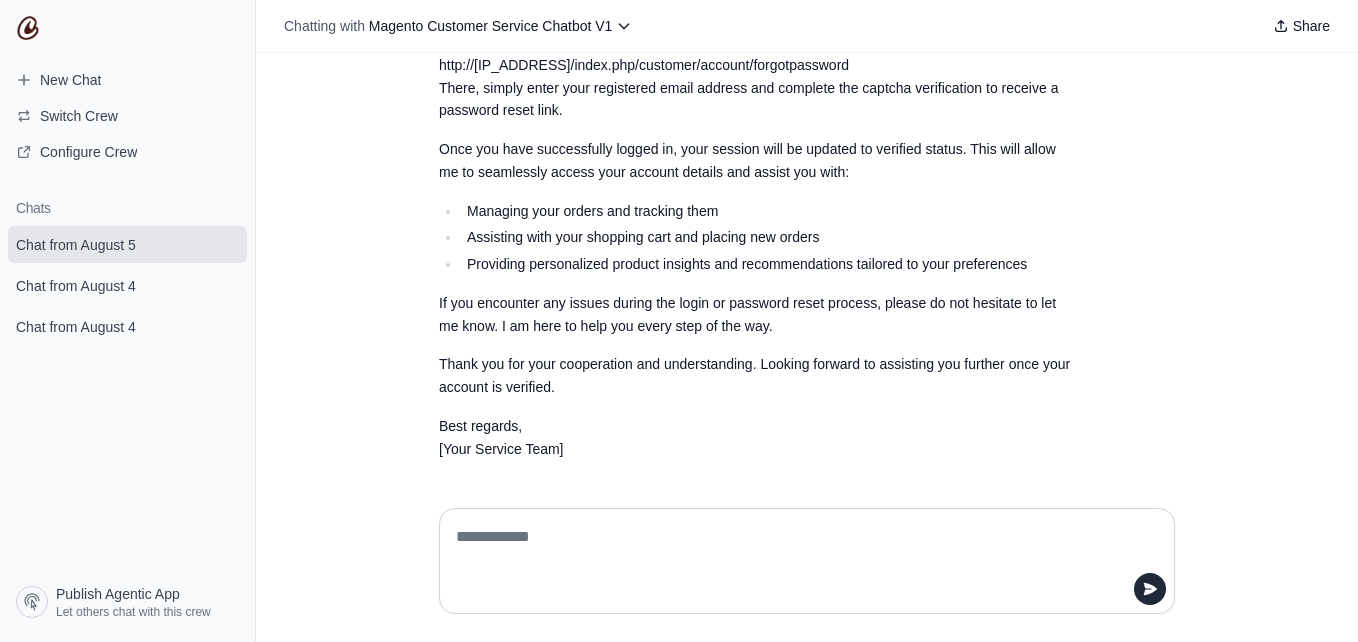 click at bounding box center [807, 561] 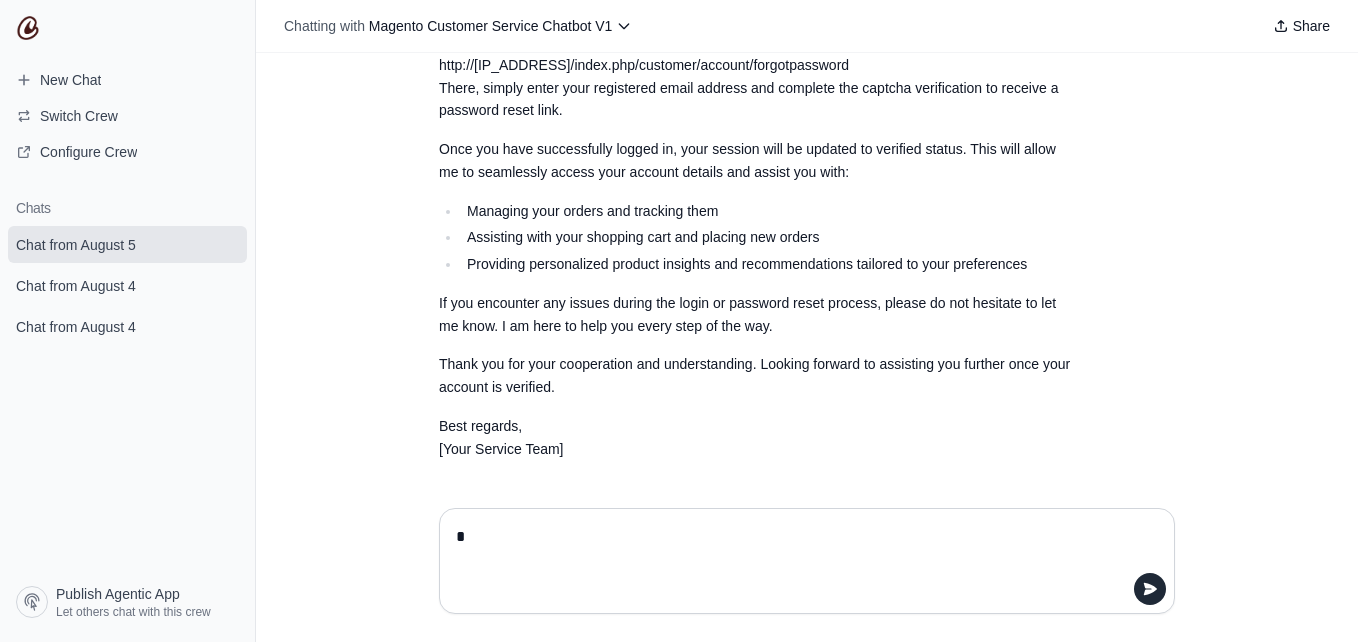 scroll, scrollTop: 654, scrollLeft: 0, axis: vertical 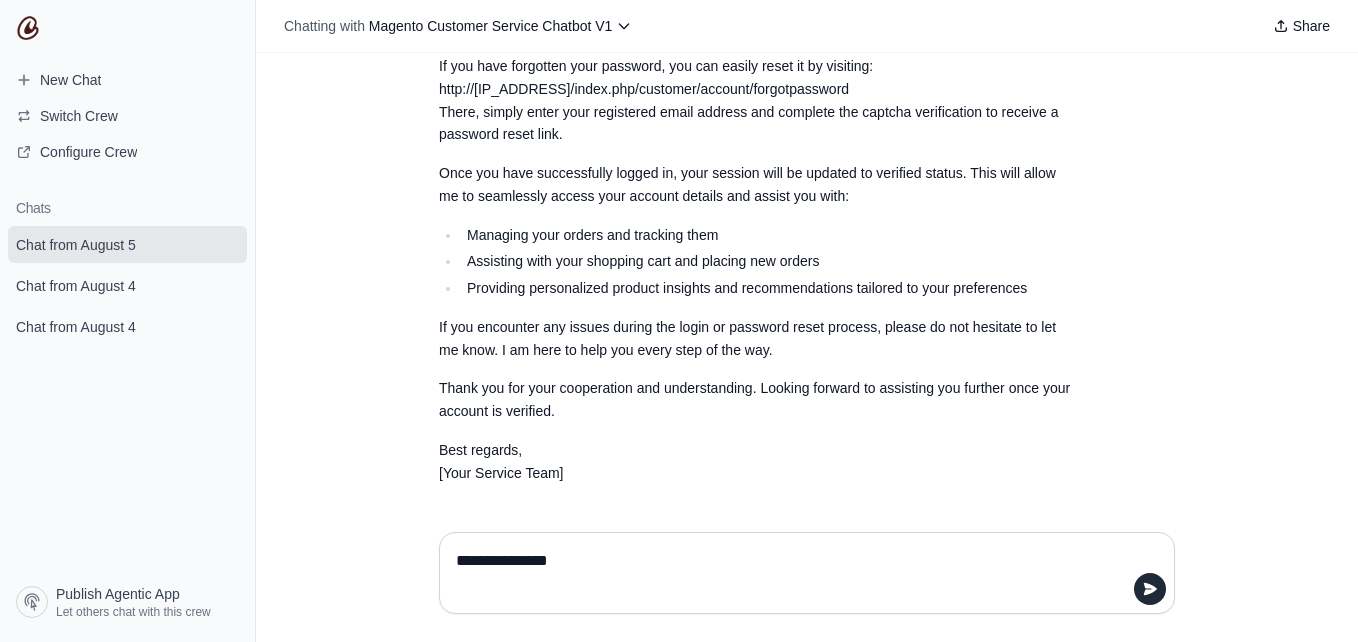 type on "**********" 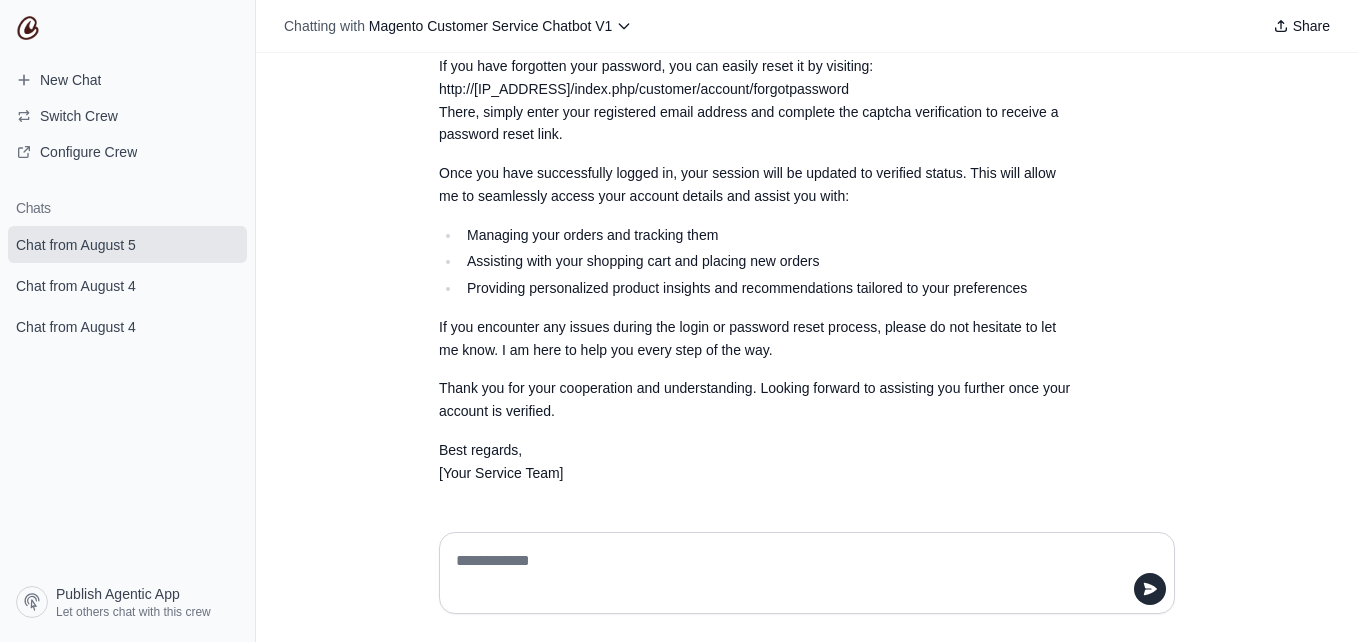 type on "*" 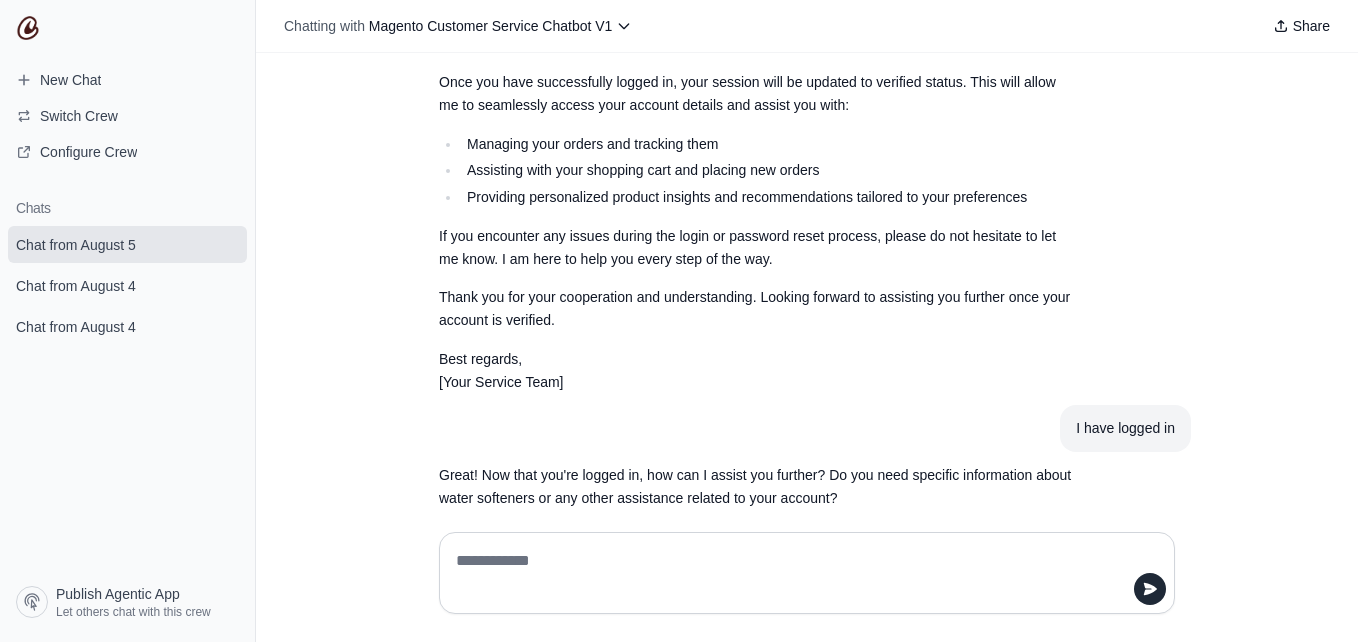 scroll, scrollTop: 771, scrollLeft: 0, axis: vertical 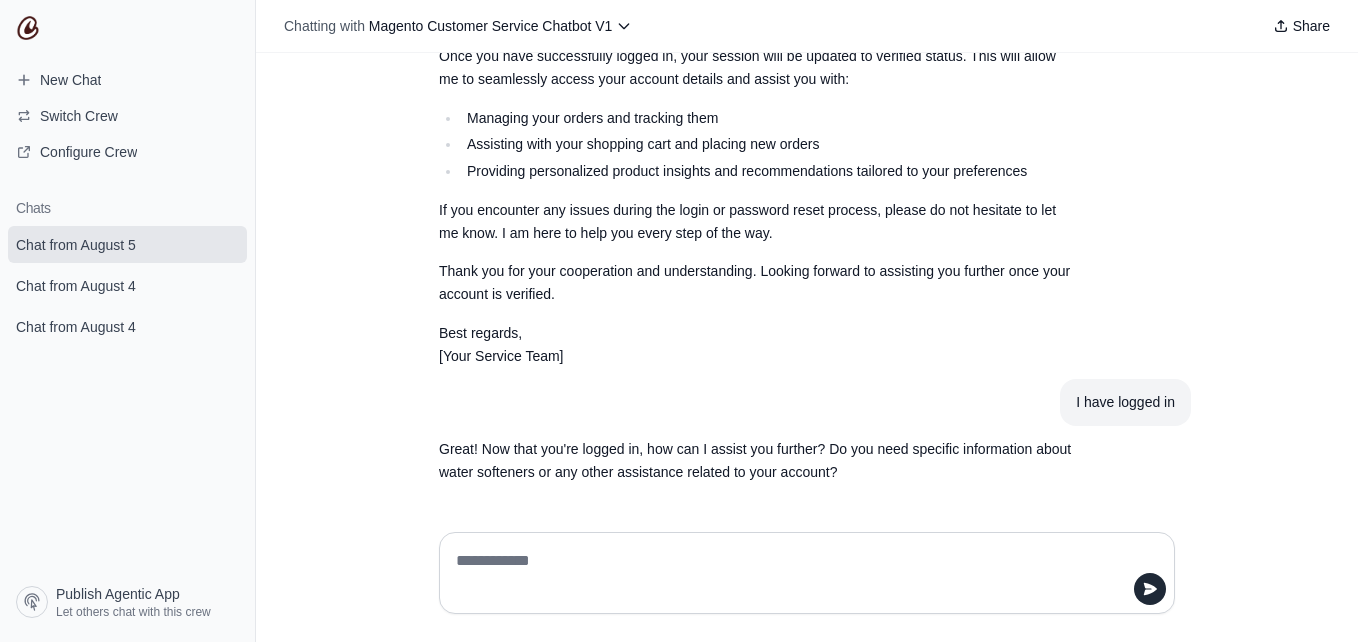 click at bounding box center (807, 573) 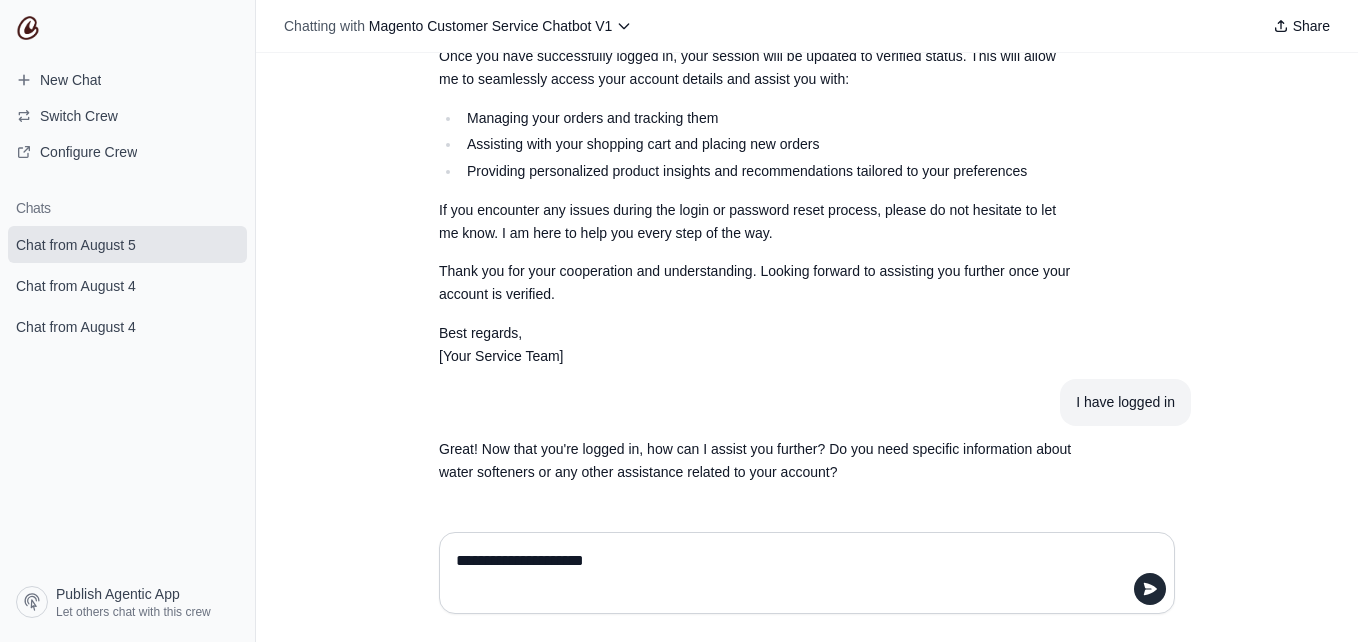 type on "**********" 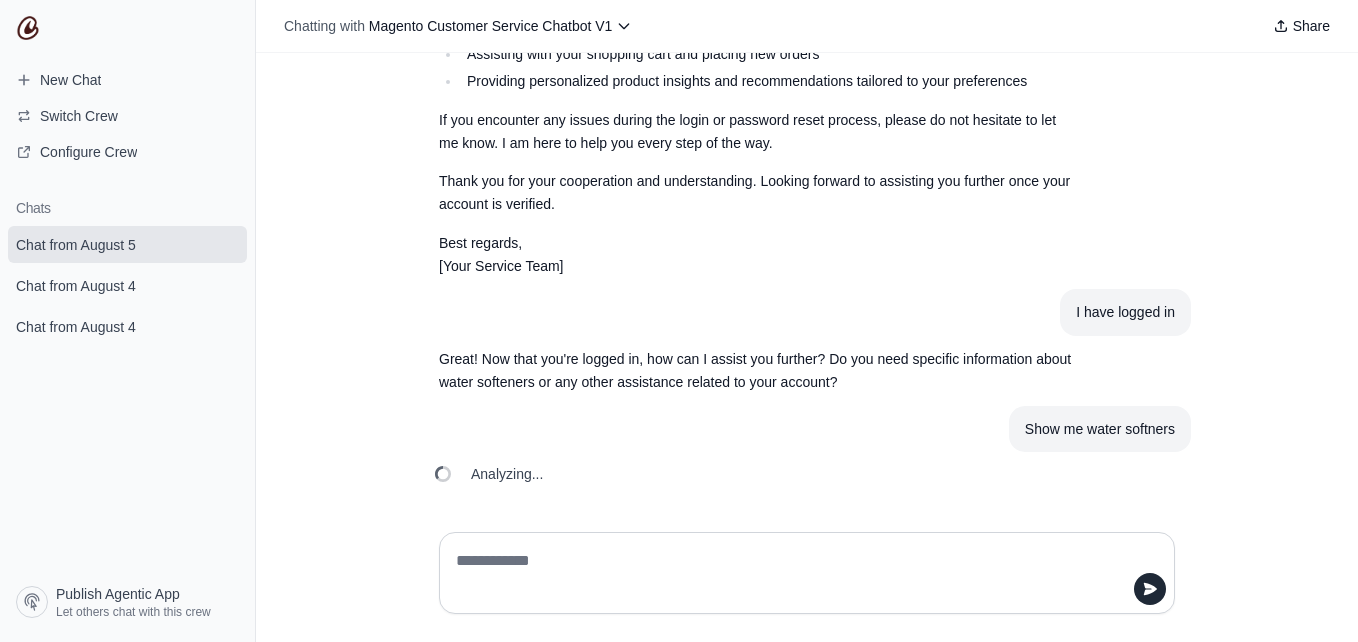 scroll, scrollTop: 887, scrollLeft: 0, axis: vertical 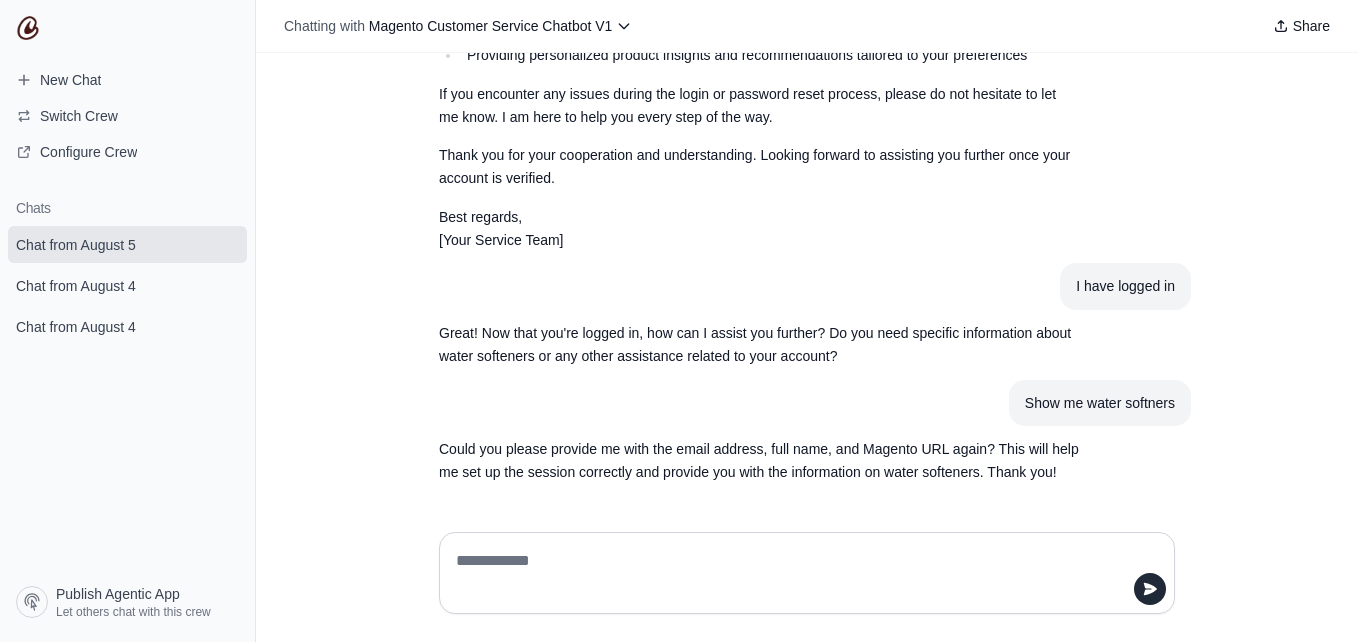 click on "Hello Ajinkya Sawant,
Thank you for reaching out. To ensure that I can provide you with the best possible personalized service—whether that’s managing your orders, assisting with your cart, providing detailed product information, or offering tailored shopping recommendations—it is important that you log in to your account to verify your identity securely.
Please use the following link to log in to your account with your password:
http://20.194.192.113/index.php/customer/account/login
If you have forgotten your password, you can easily reset it by visiting:
http://20.194.192.113/index.php/customer/account/forgotpassword
There, simply enter your registered email address and complete the captcha verification to receive a password reset link.
Once you have successfully logged in, your session will be updated to verified status. This will allow me to seamlessly access your account details and assist you with:
Managing your orders and tracking them" at bounding box center [759, -67] 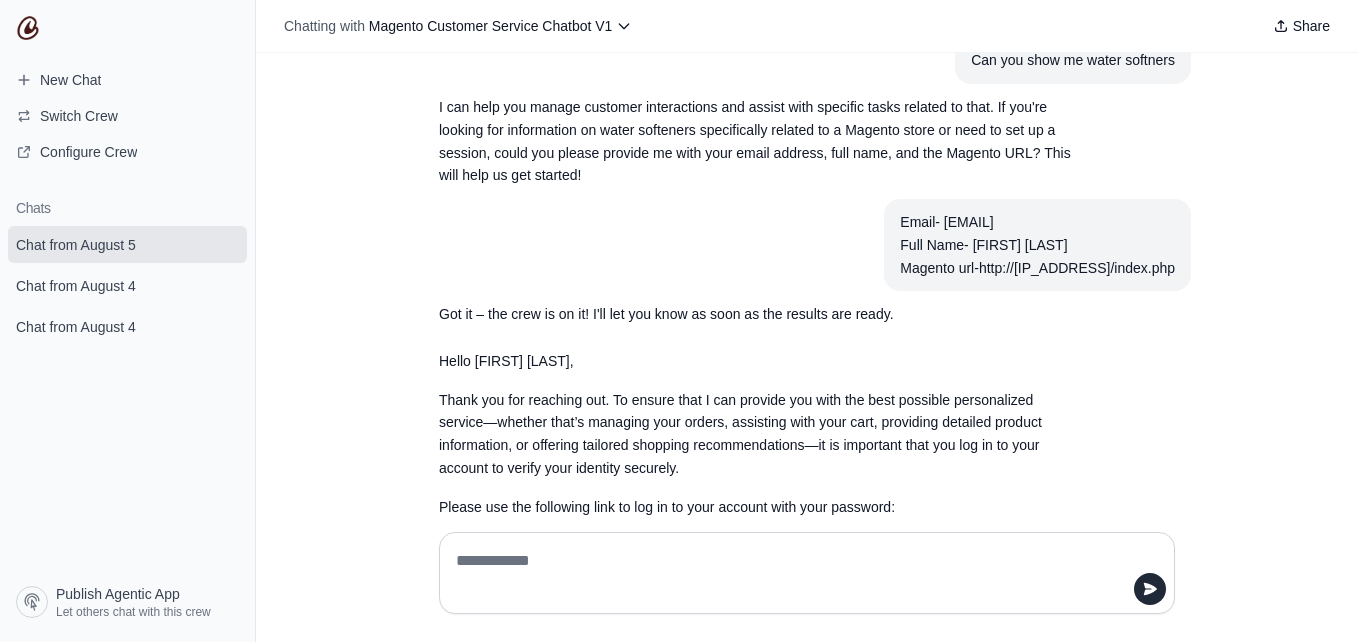 scroll, scrollTop: 151, scrollLeft: 0, axis: vertical 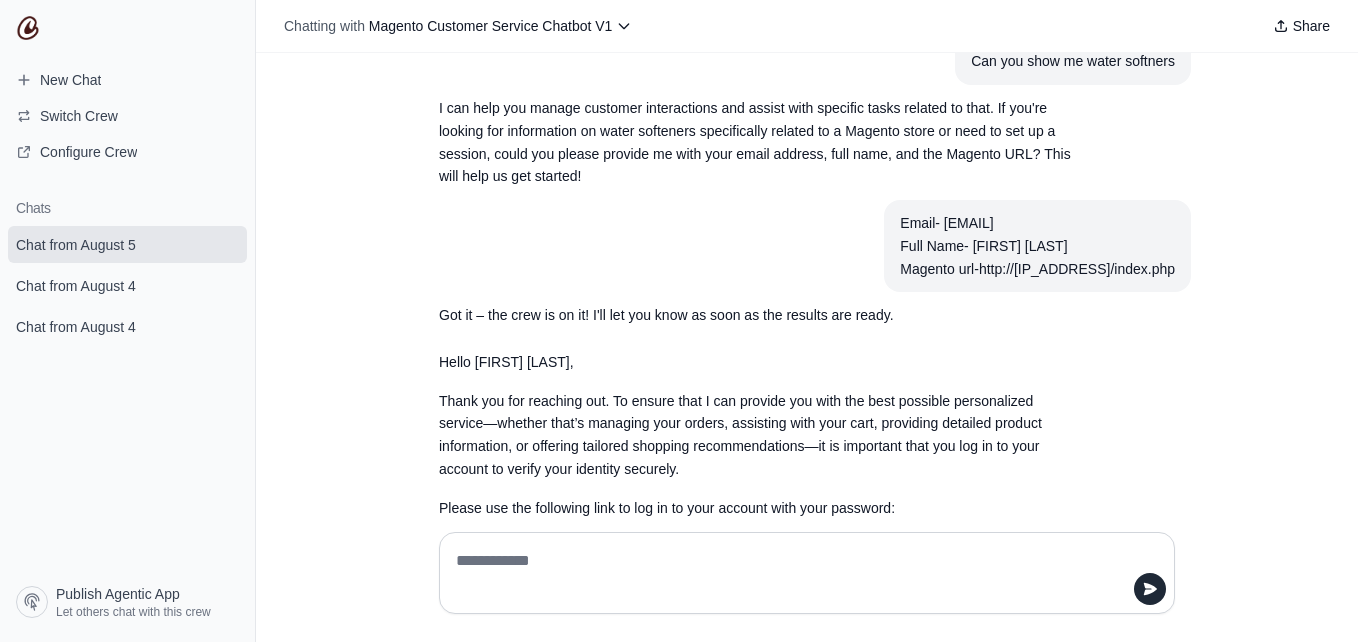 drag, startPoint x: 1176, startPoint y: 263, endPoint x: 887, endPoint y: 229, distance: 290.99313 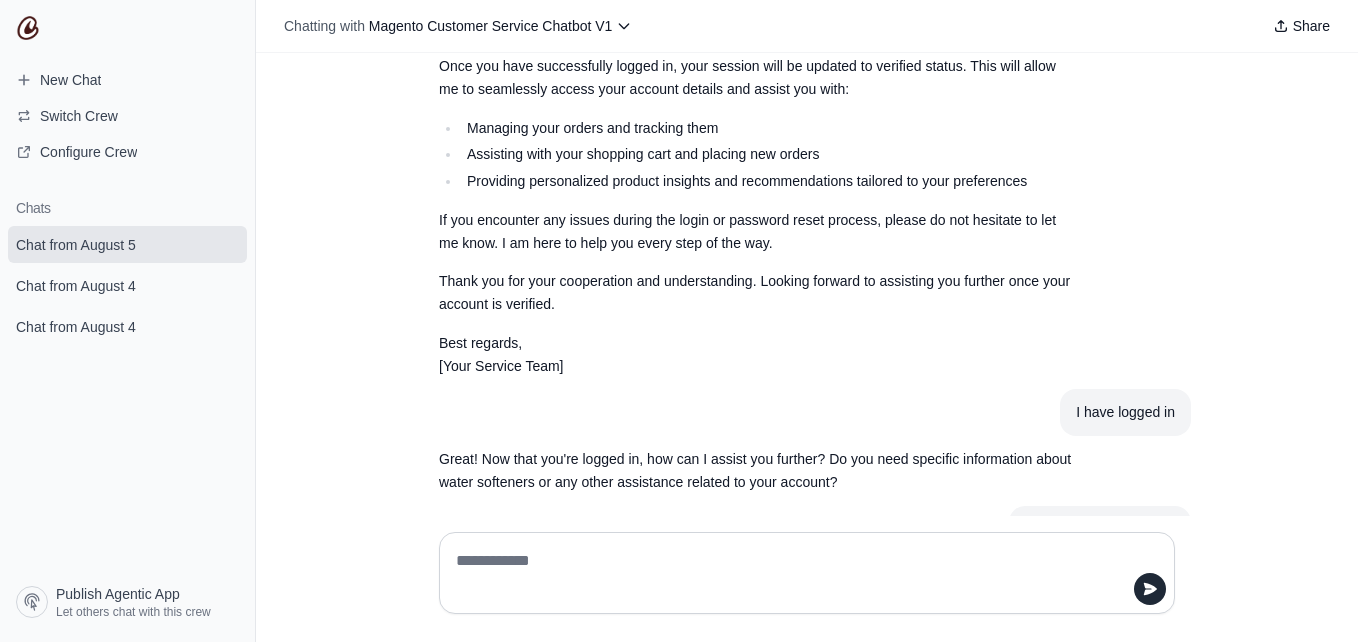scroll, scrollTop: 887, scrollLeft: 0, axis: vertical 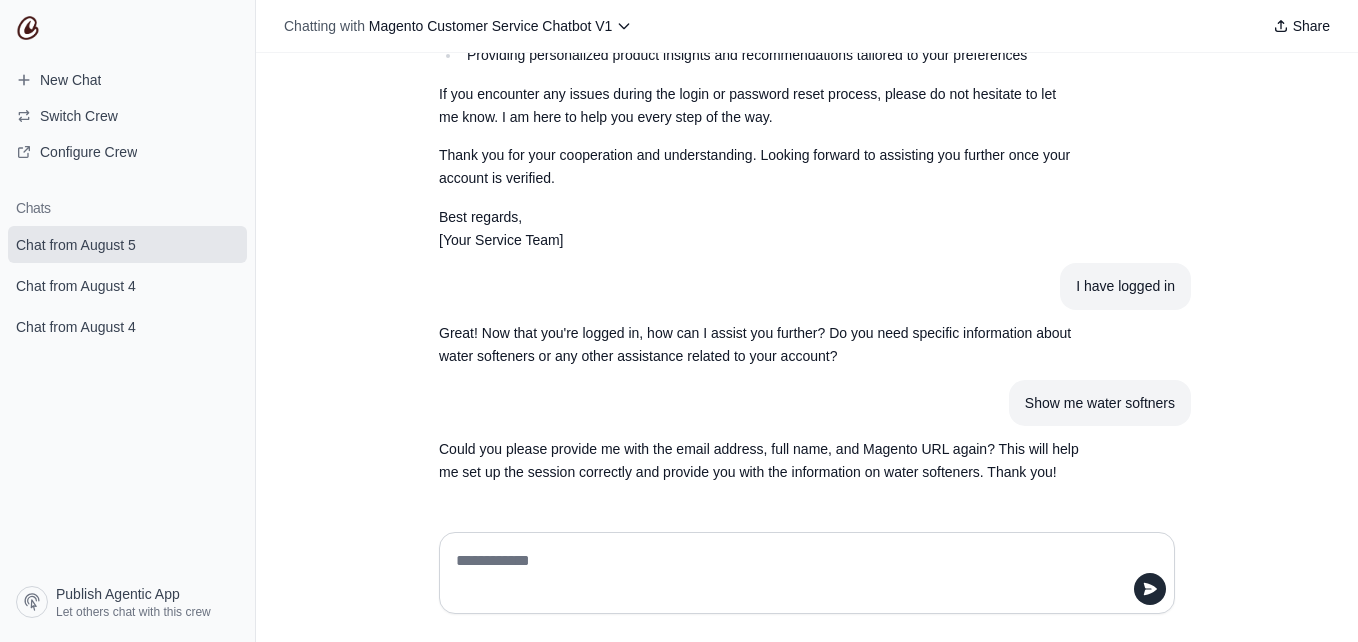 click at bounding box center [807, 573] 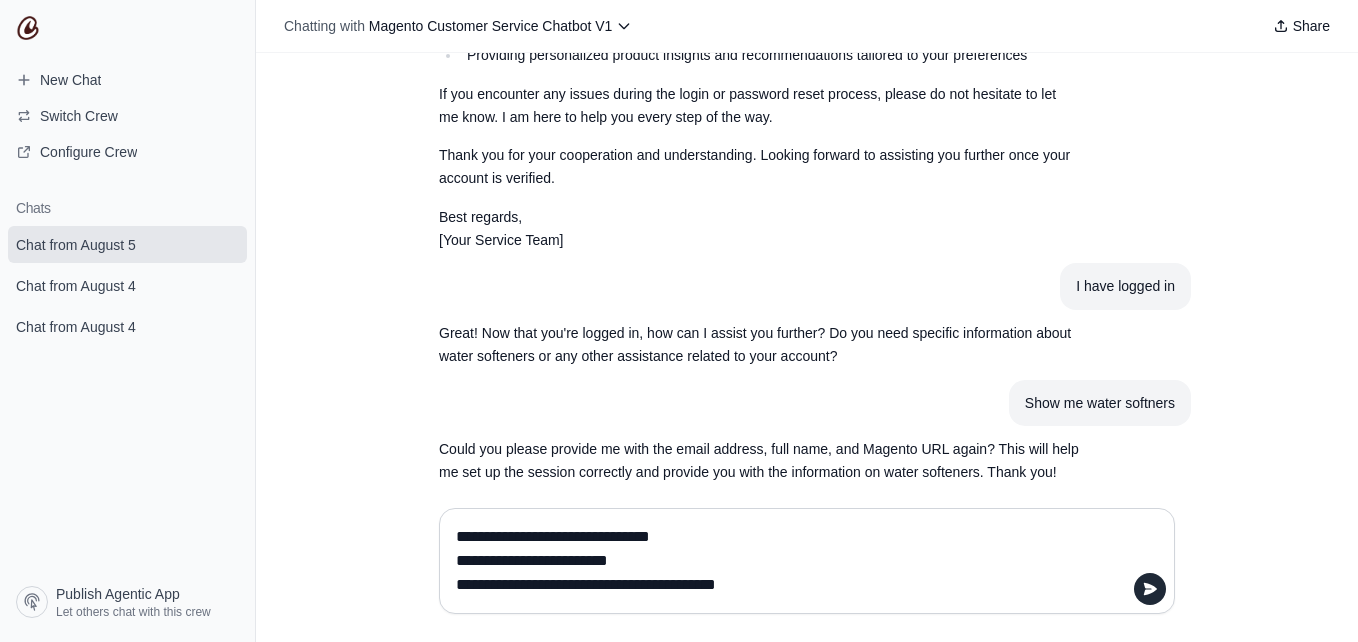 type 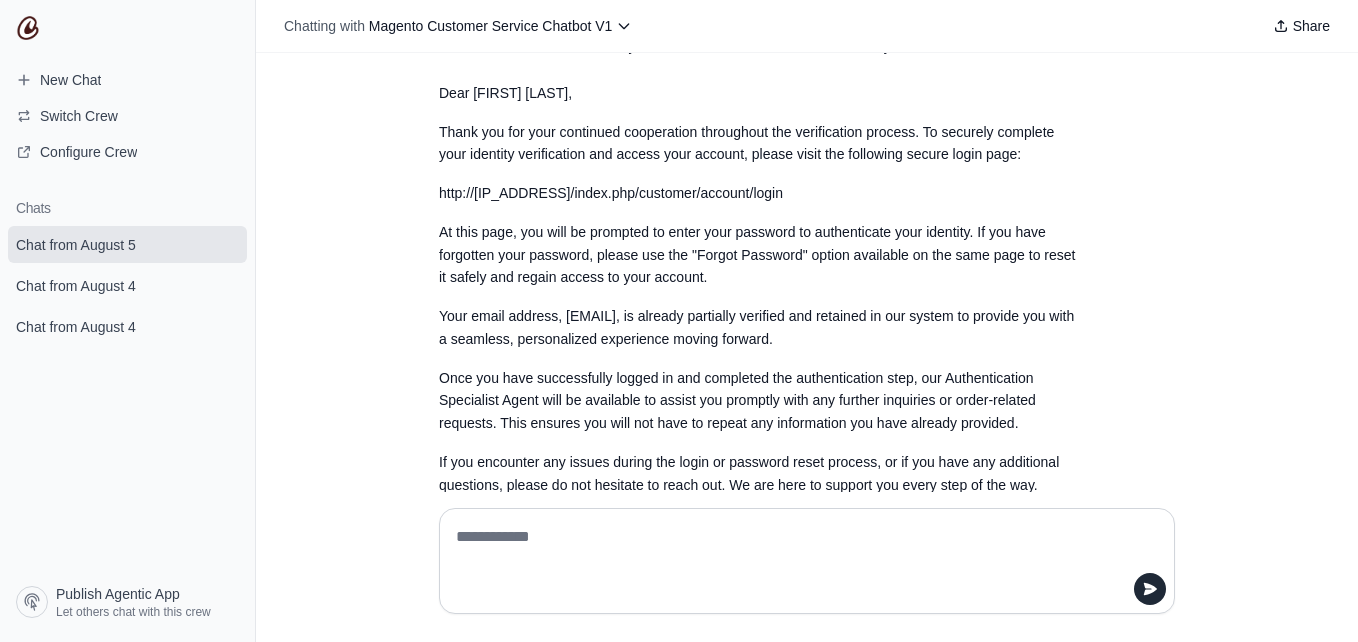 scroll, scrollTop: 1611, scrollLeft: 0, axis: vertical 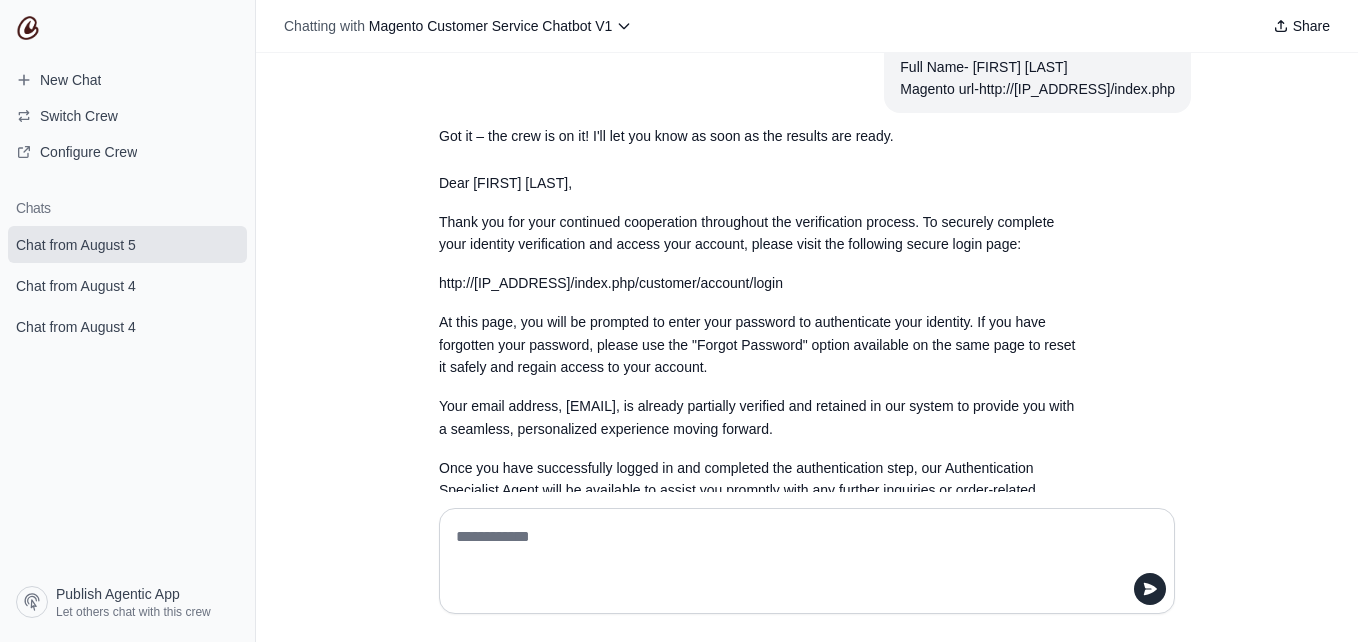 click on "Thank you for your continued cooperation throughout the verification process. To securely complete your identity verification and access your account, please visit the following secure login page:" at bounding box center [759, 234] 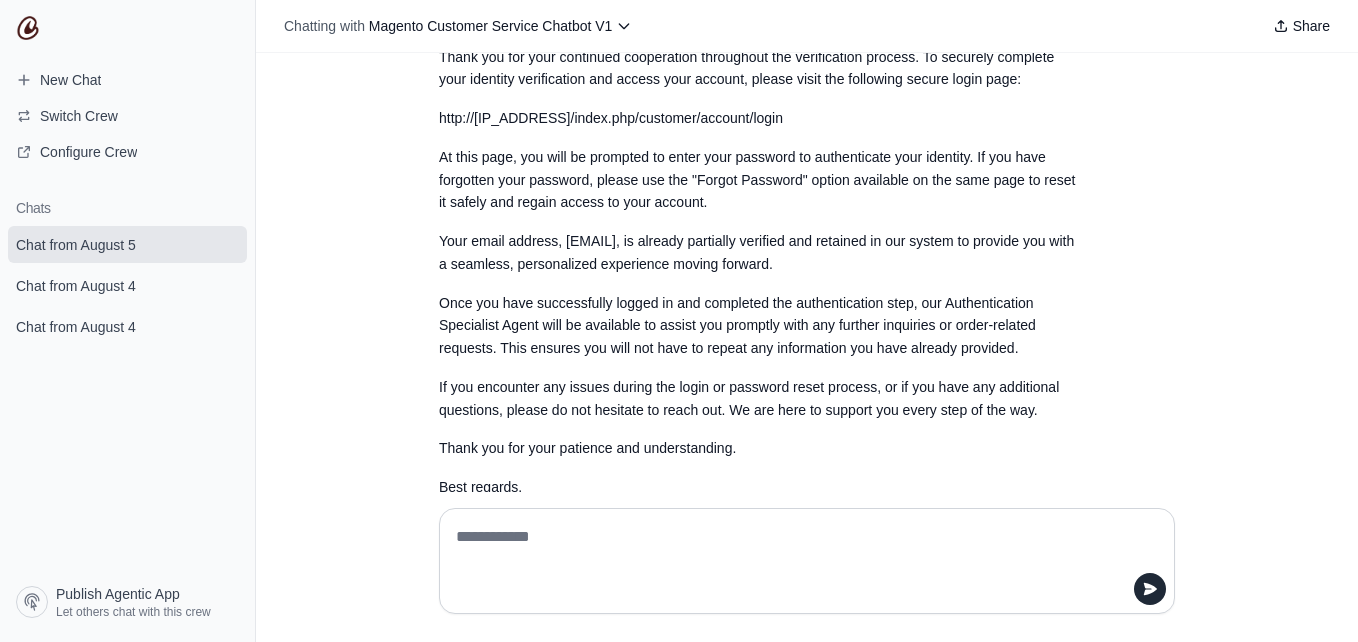 scroll, scrollTop: 1611, scrollLeft: 0, axis: vertical 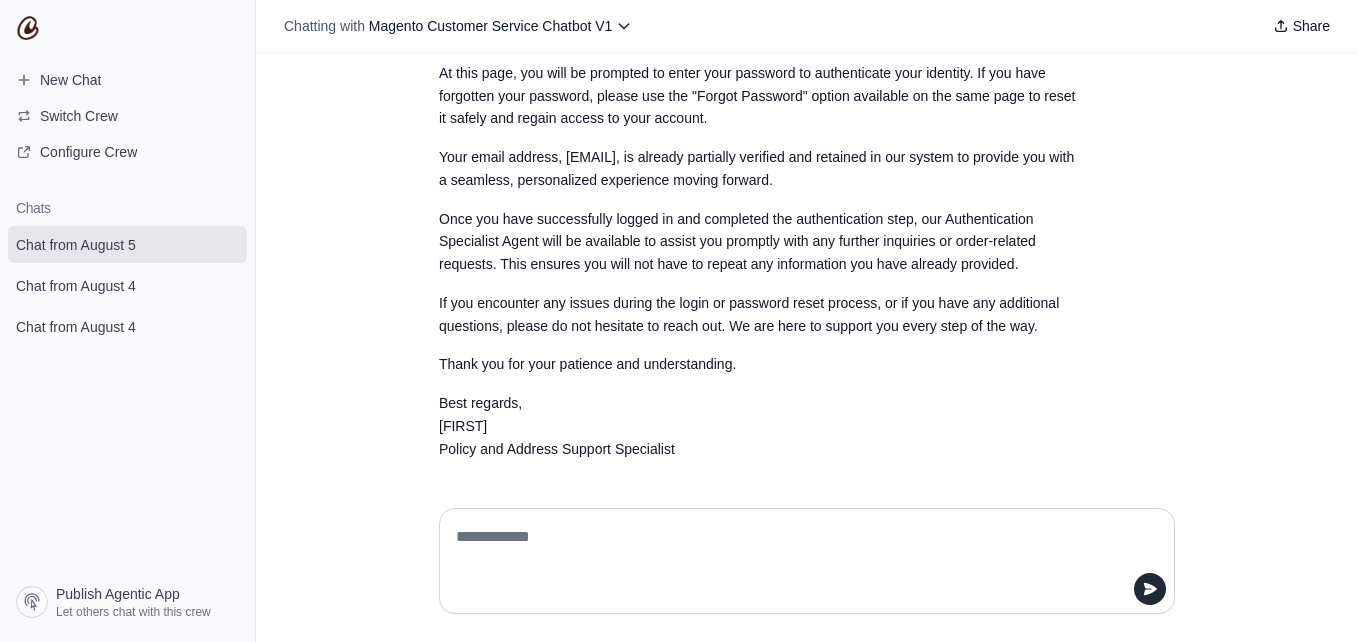 click at bounding box center [807, 561] 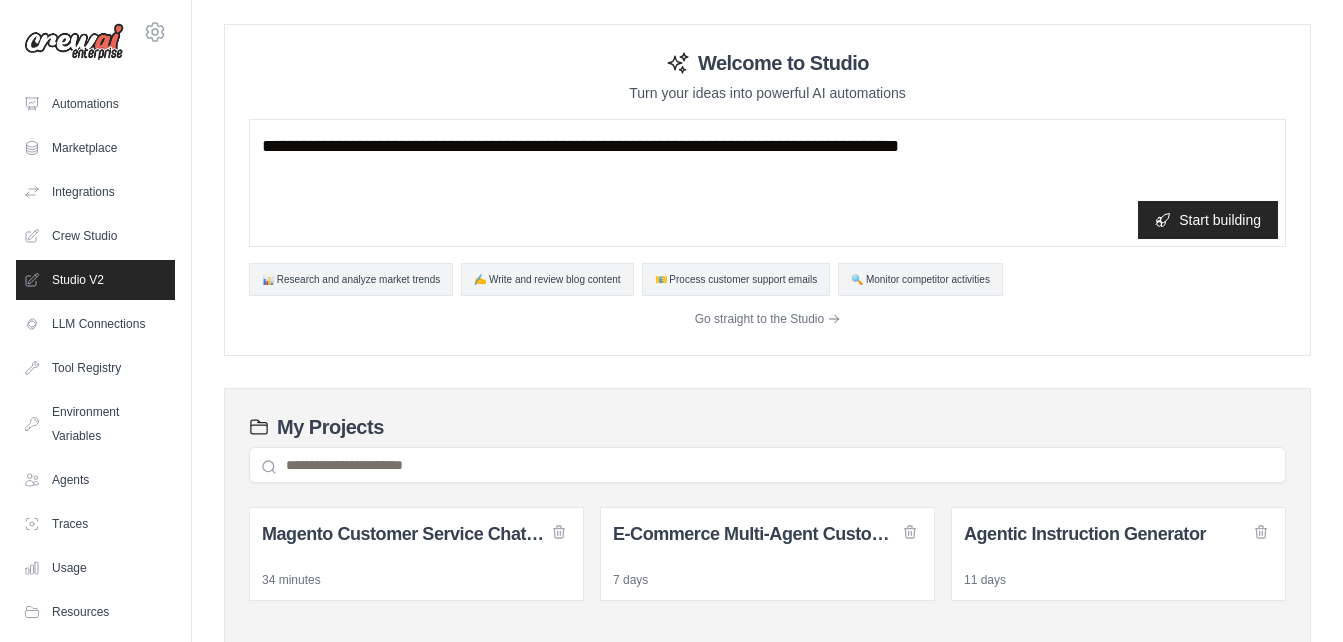 scroll, scrollTop: 0, scrollLeft: 0, axis: both 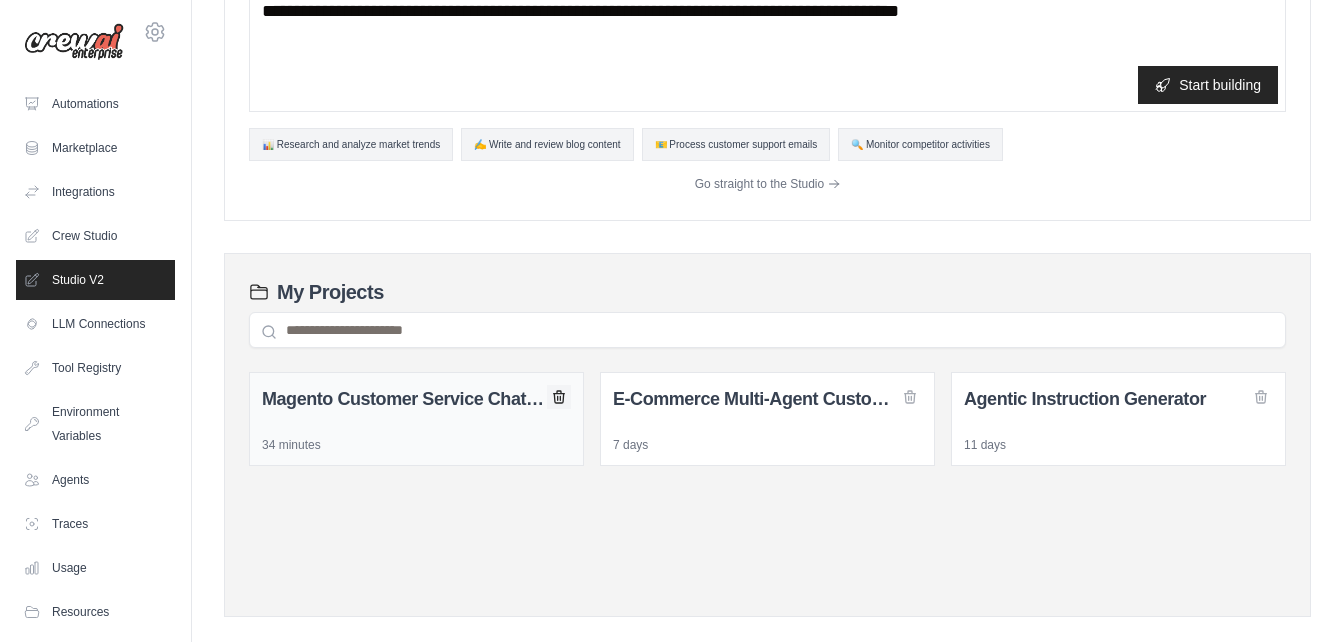 click 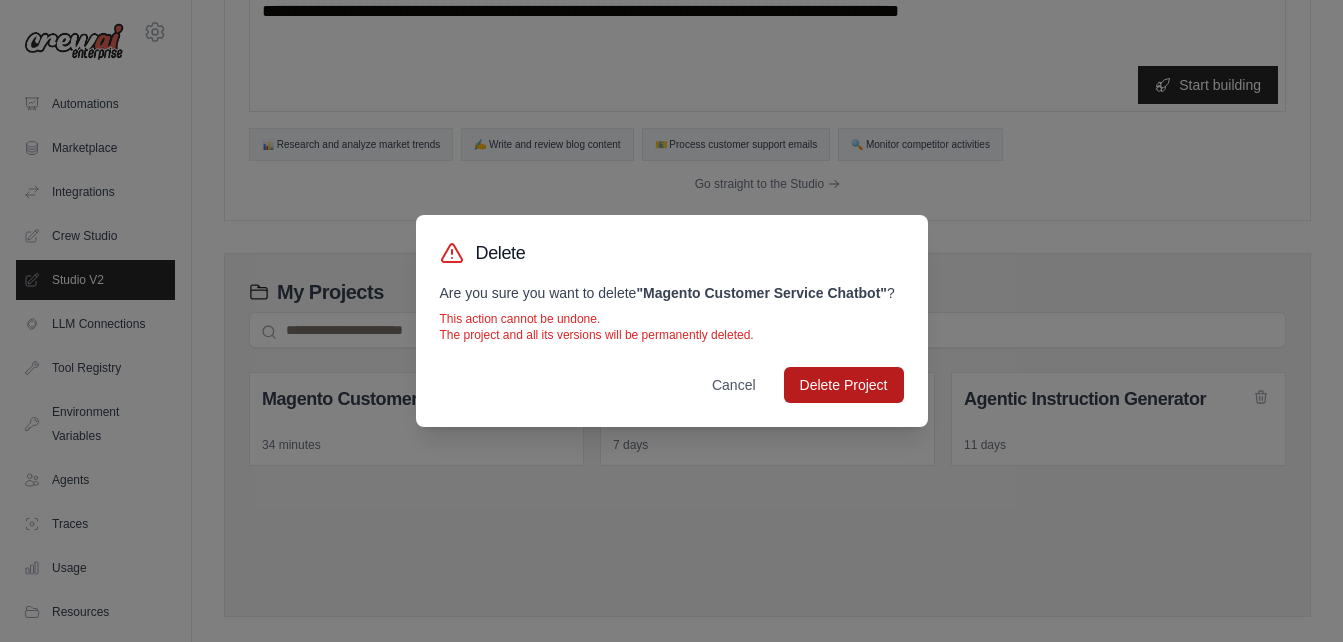 click on "Delete Project" at bounding box center [844, 385] 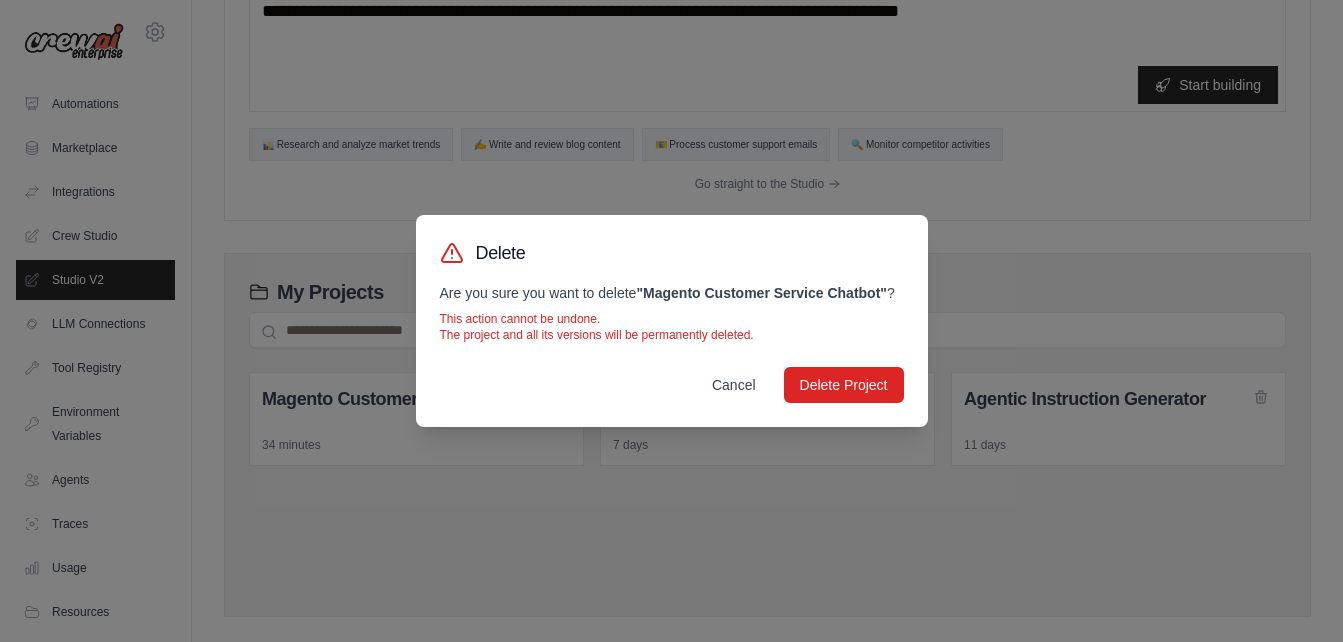 click on "Cancel" at bounding box center (734, 385) 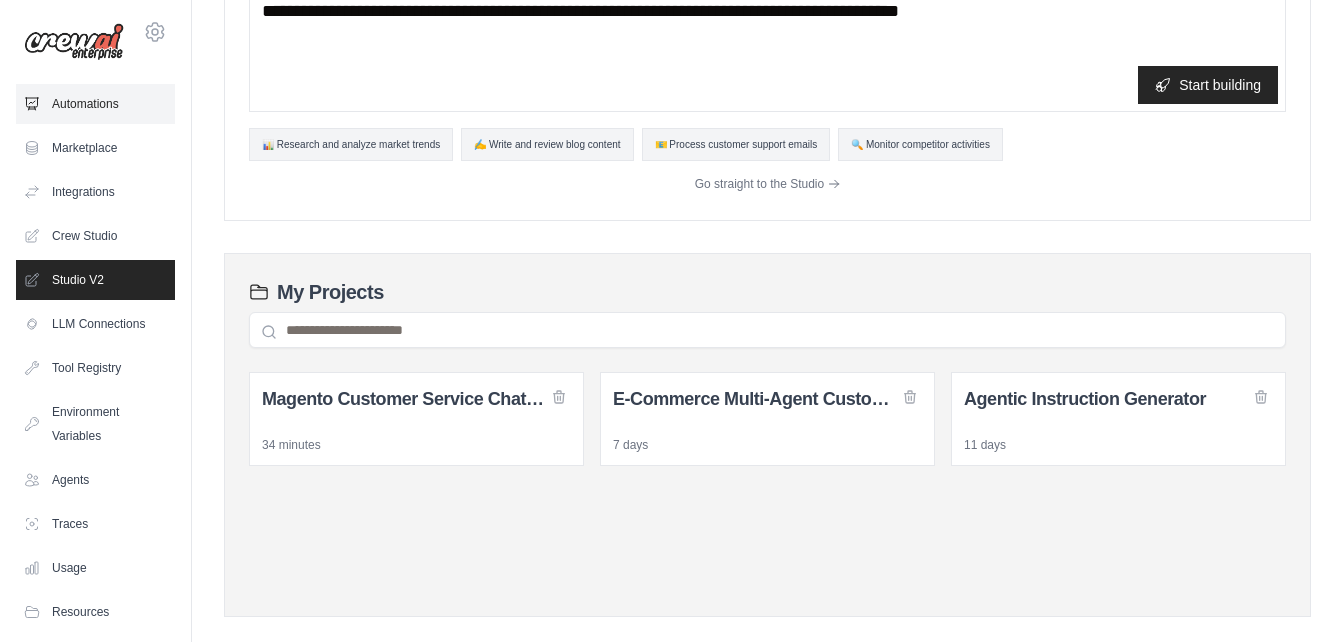 click on "Automations" at bounding box center [95, 104] 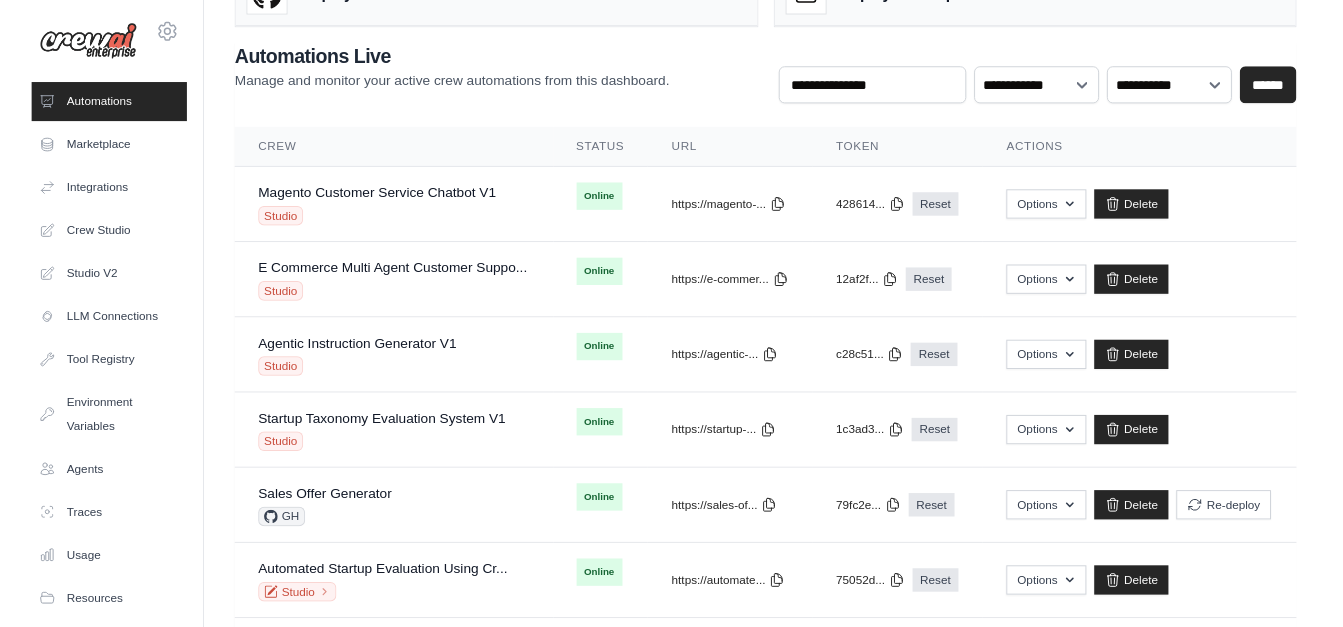 scroll, scrollTop: 0, scrollLeft: 0, axis: both 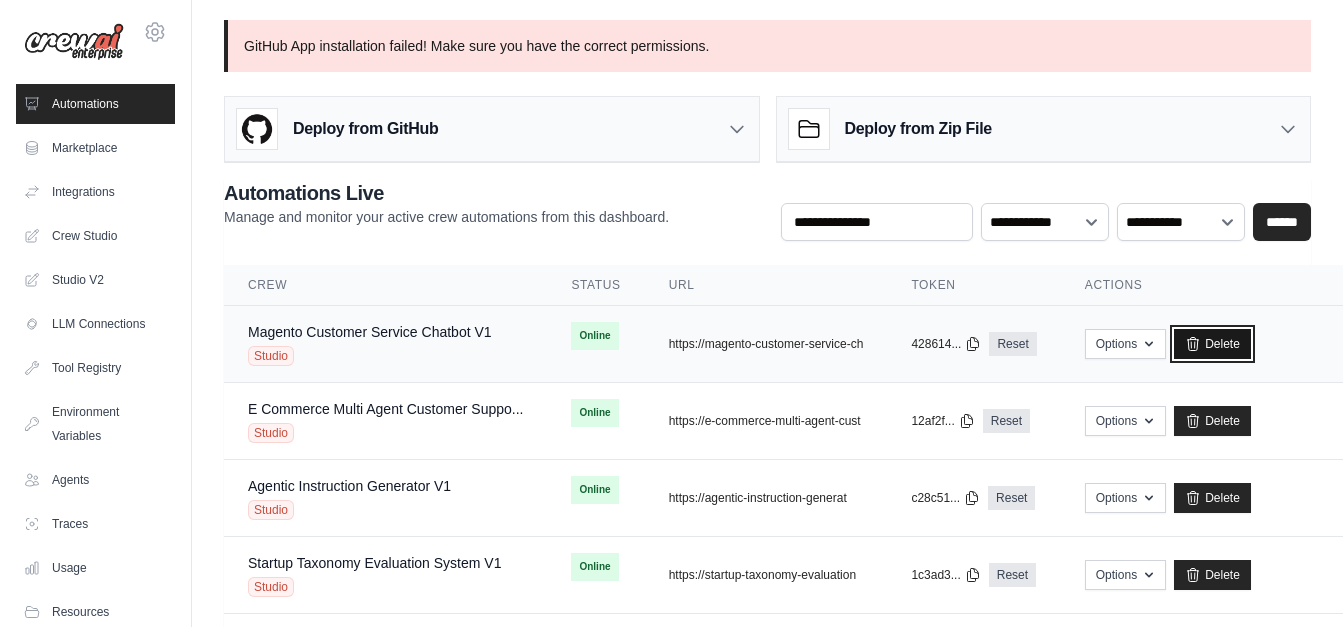 click on "Delete" at bounding box center (1212, 344) 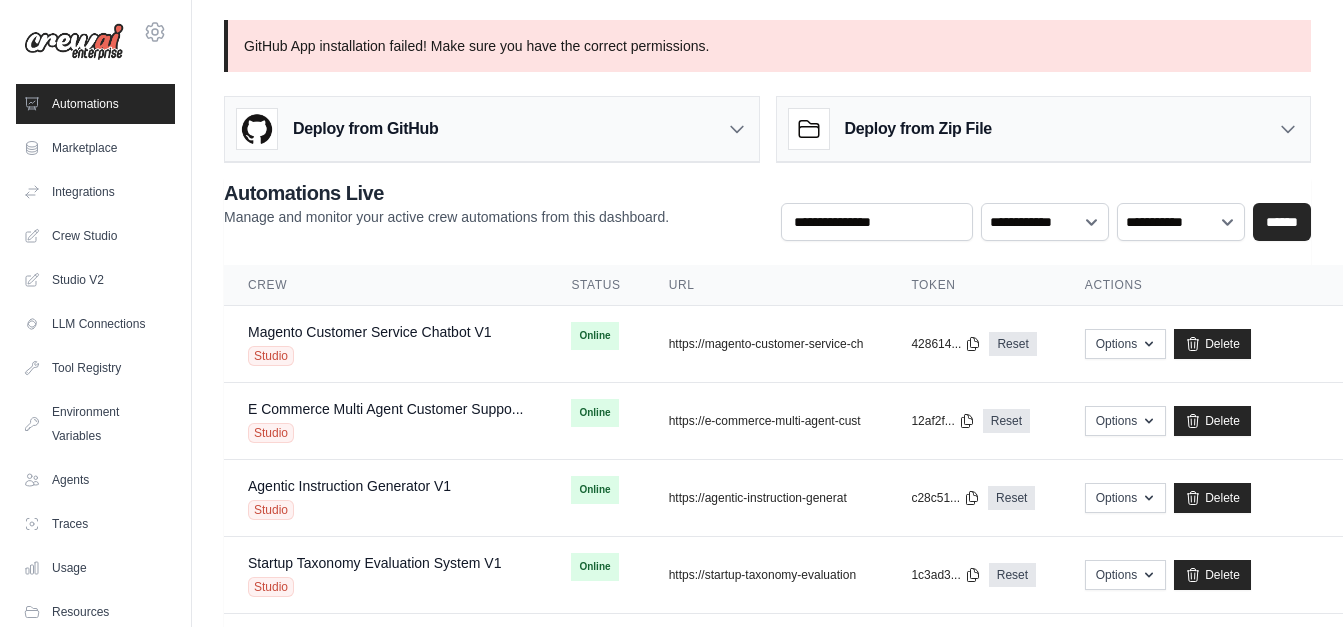 scroll, scrollTop: 0, scrollLeft: 0, axis: both 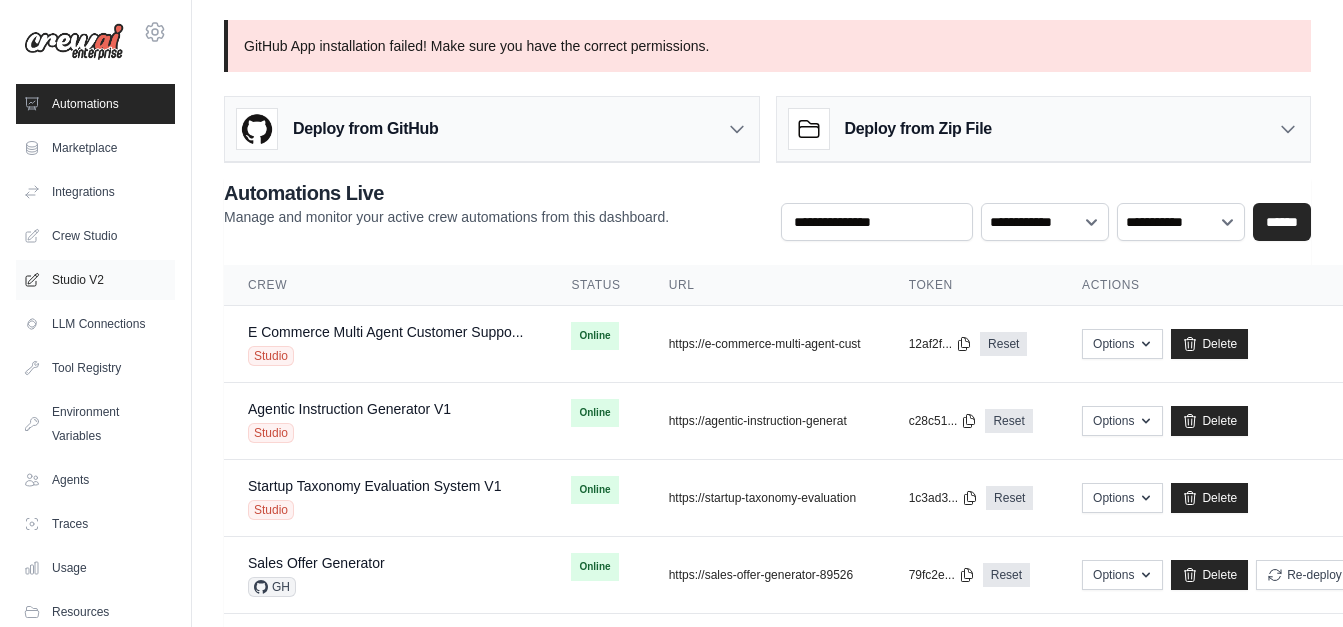 click on "Studio V2" at bounding box center (95, 280) 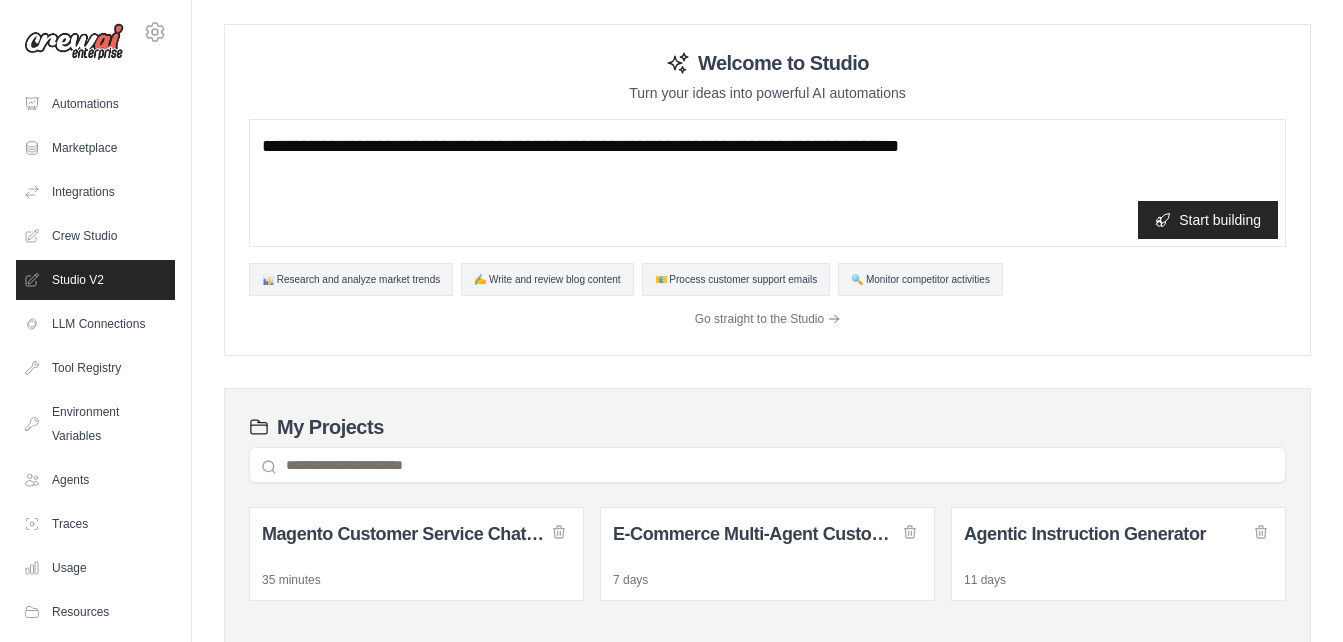 scroll, scrollTop: 0, scrollLeft: 0, axis: both 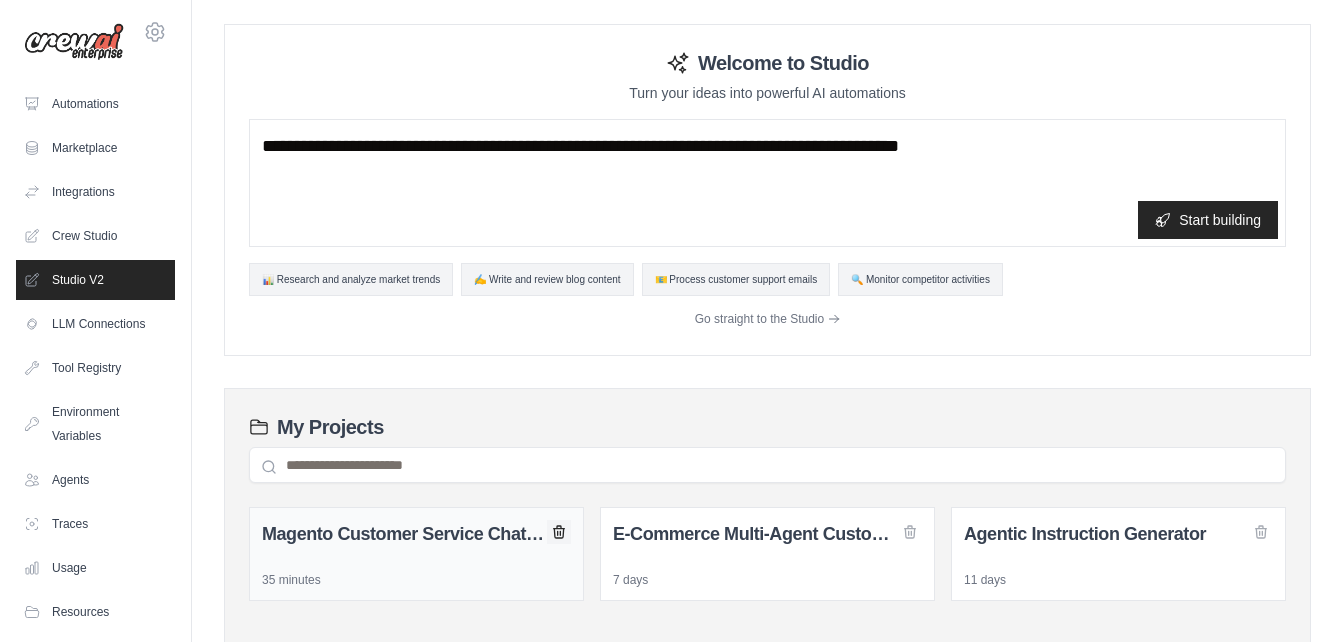 click 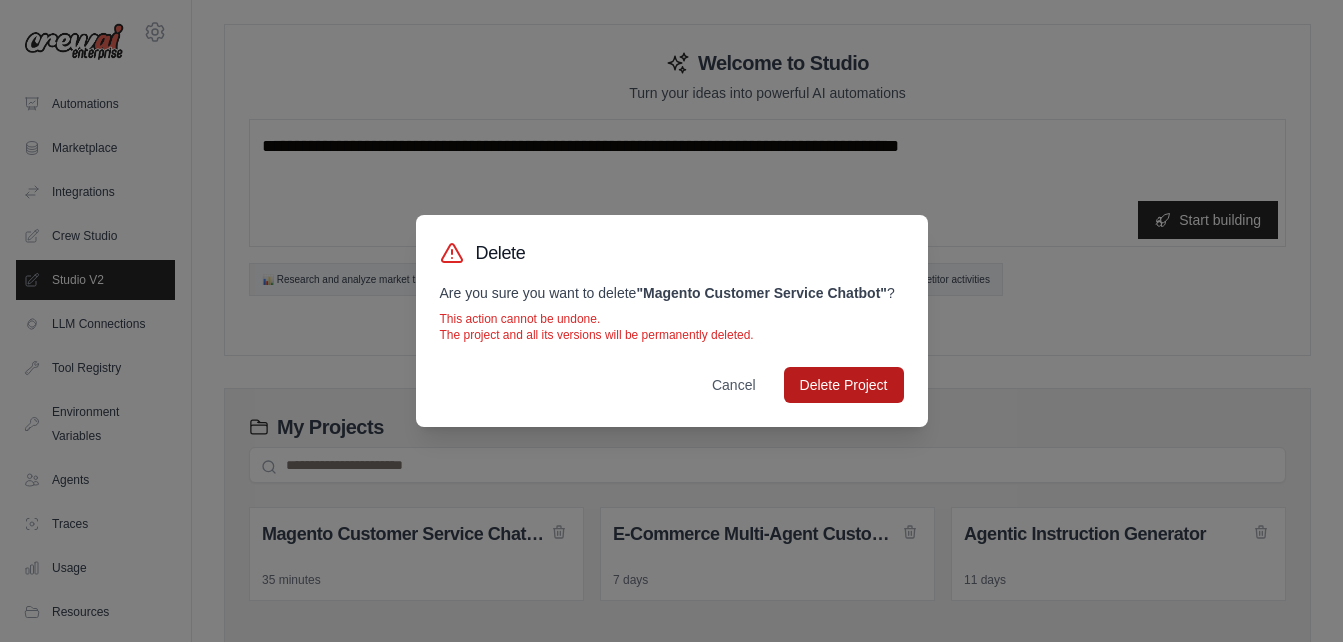click on "Delete Project" at bounding box center [844, 385] 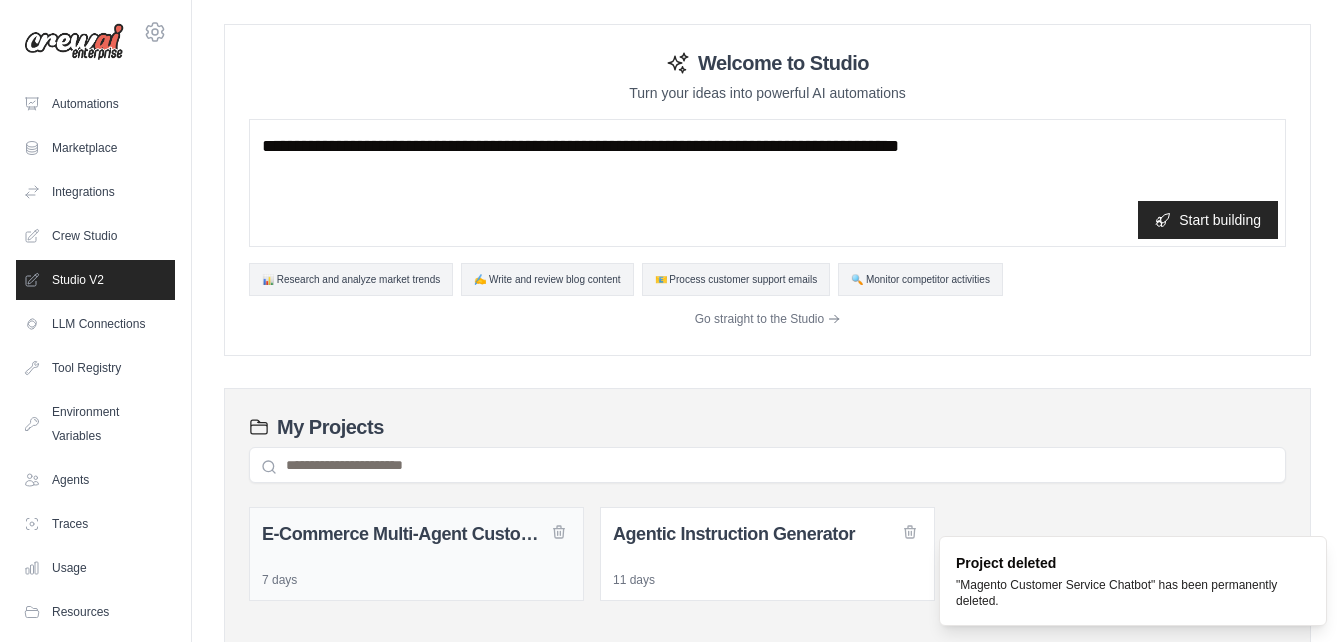 click on "7 days" at bounding box center [416, 580] 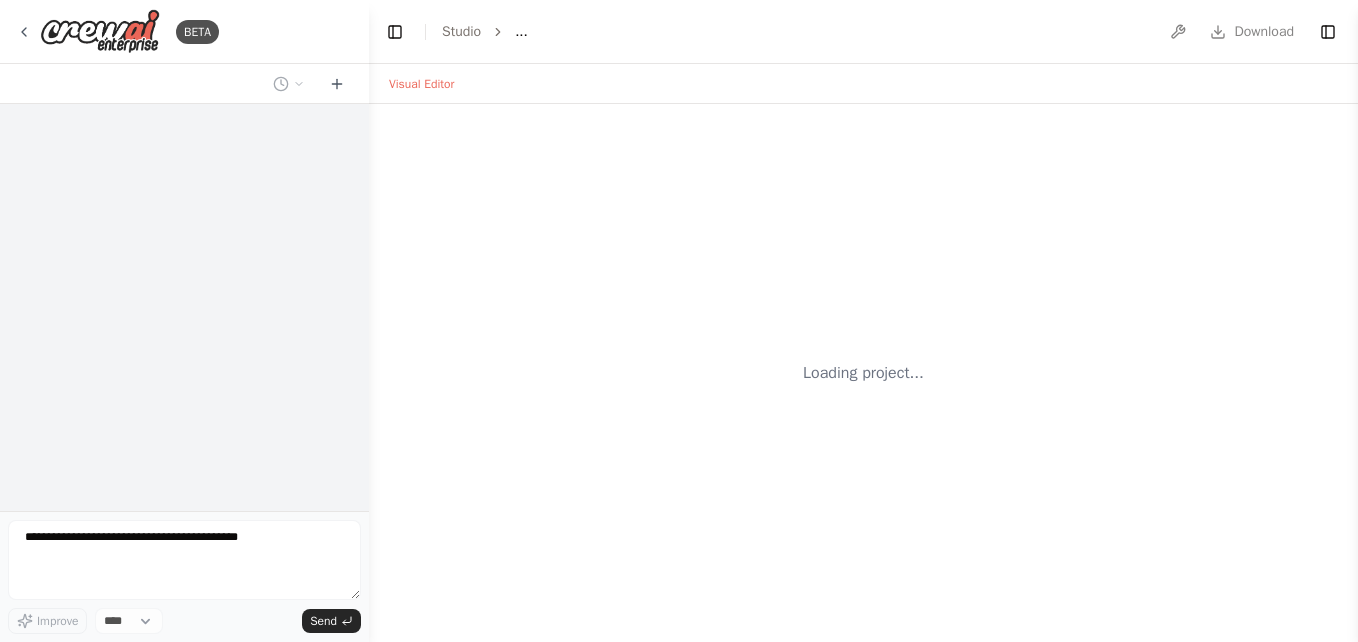 scroll, scrollTop: 0, scrollLeft: 0, axis: both 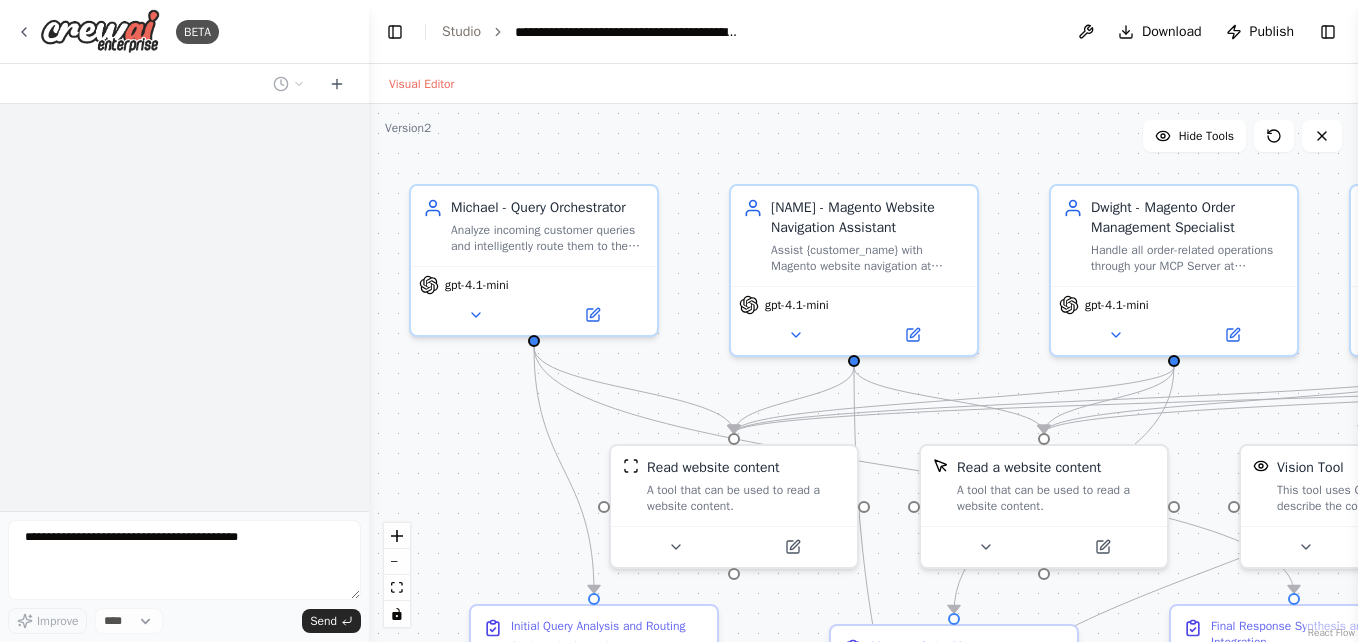 click at bounding box center (184, 307) 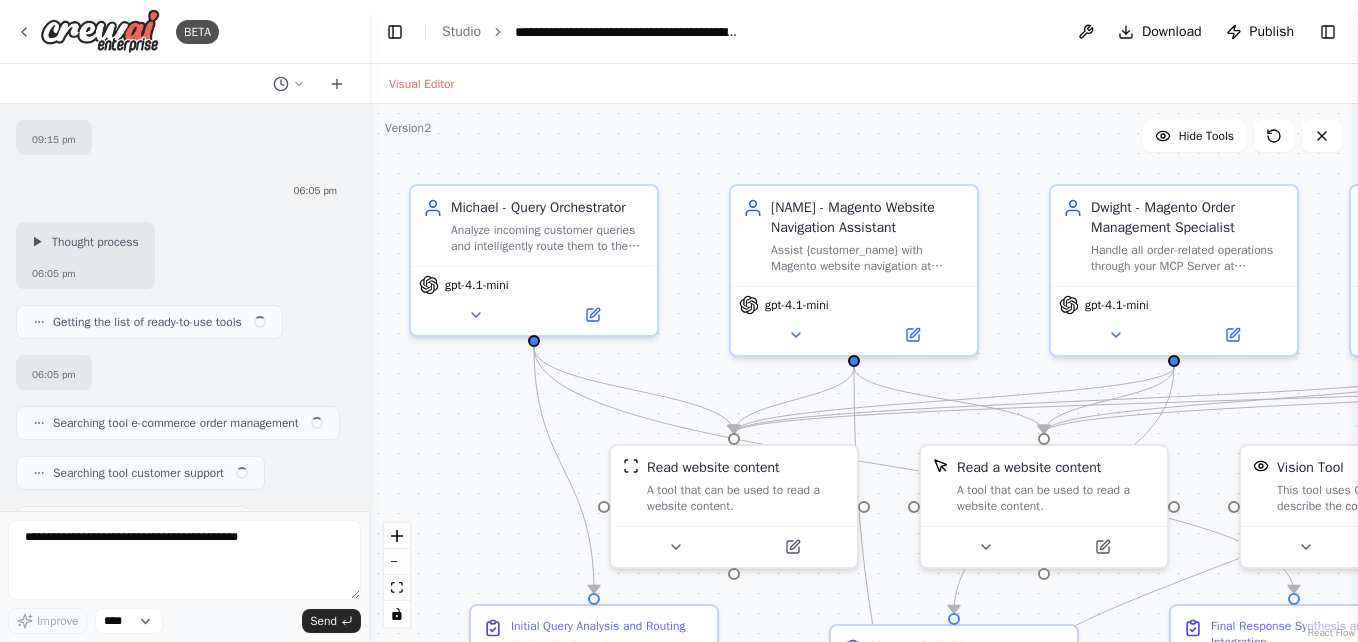 click on "08:52 pm" at bounding box center (54, 16871) 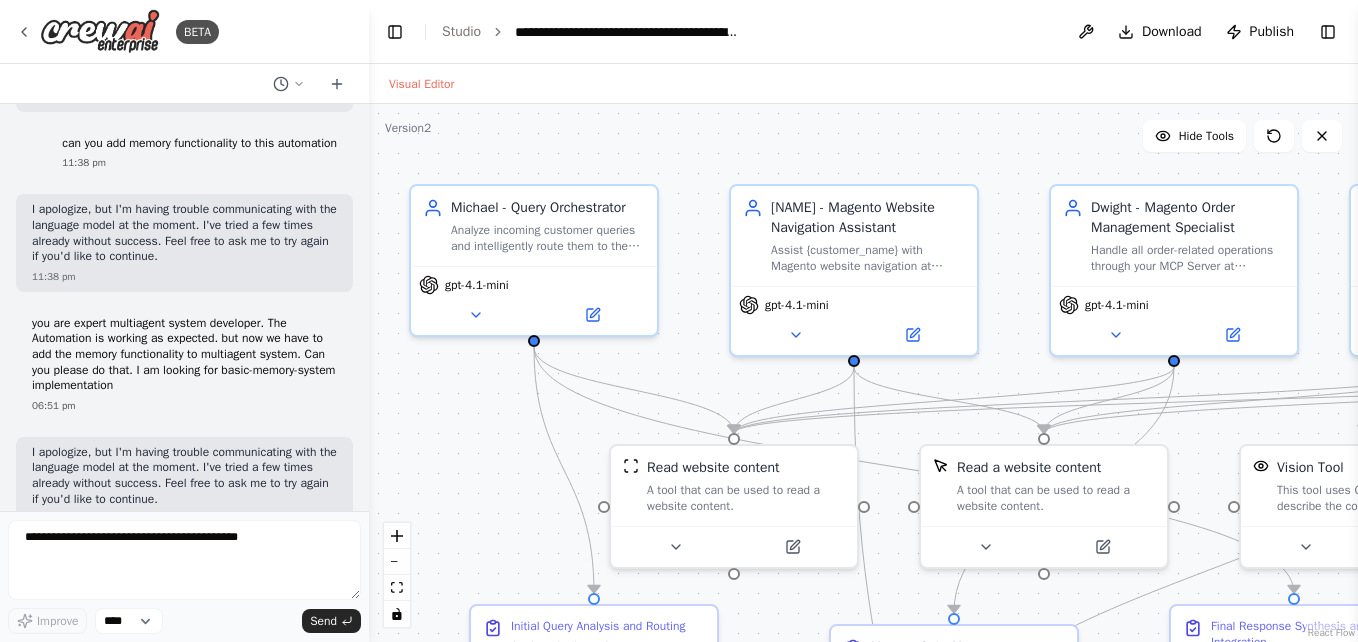 scroll, scrollTop: 34613, scrollLeft: 0, axis: vertical 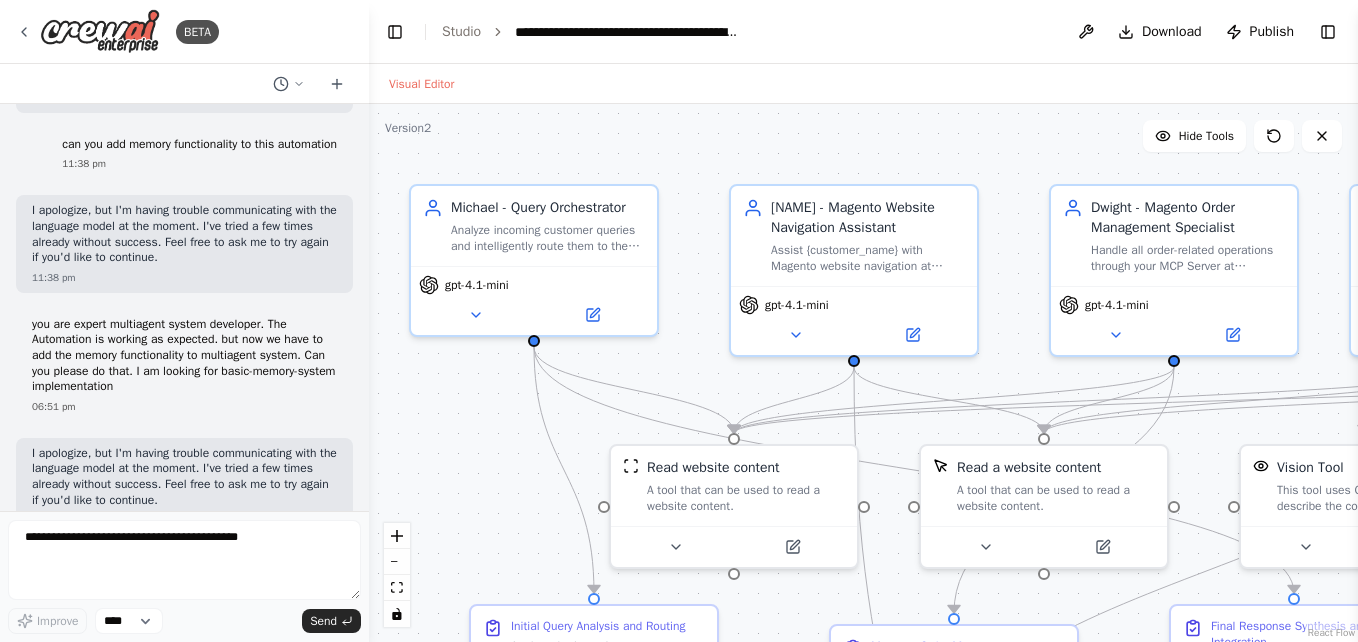 click at bounding box center [365, 321] 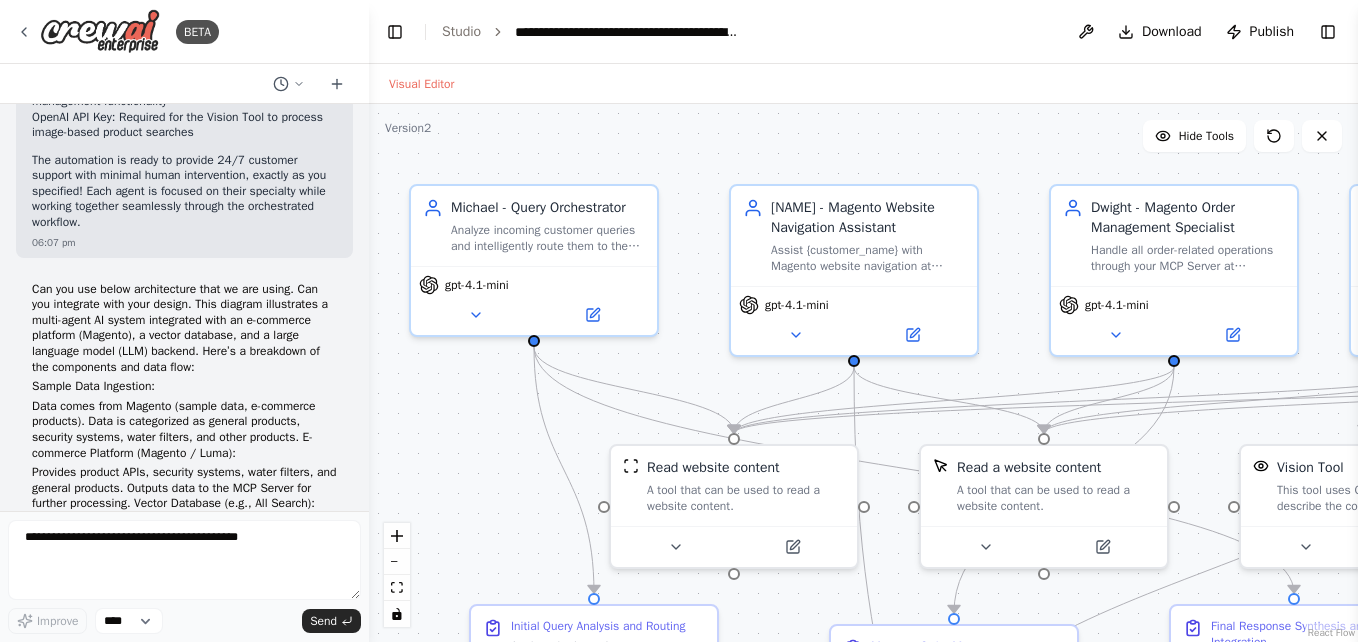 scroll, scrollTop: 0, scrollLeft: 0, axis: both 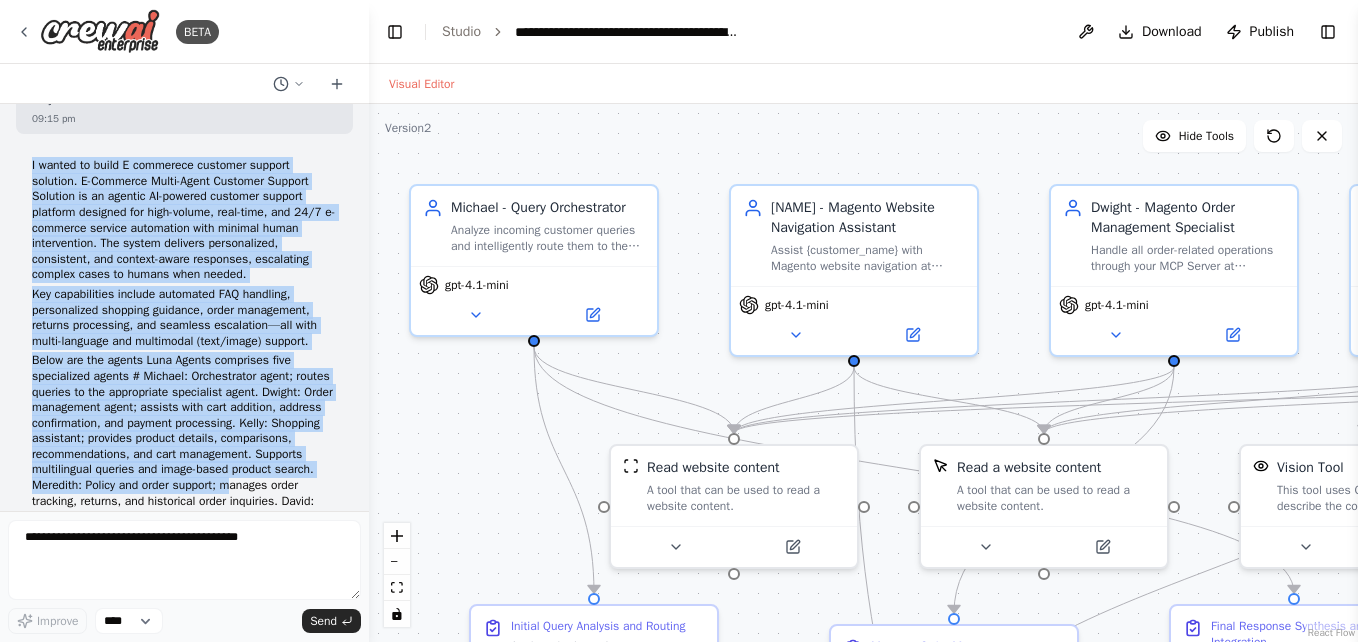 drag, startPoint x: 33, startPoint y: 220, endPoint x: 122, endPoint y: 494, distance: 288.092 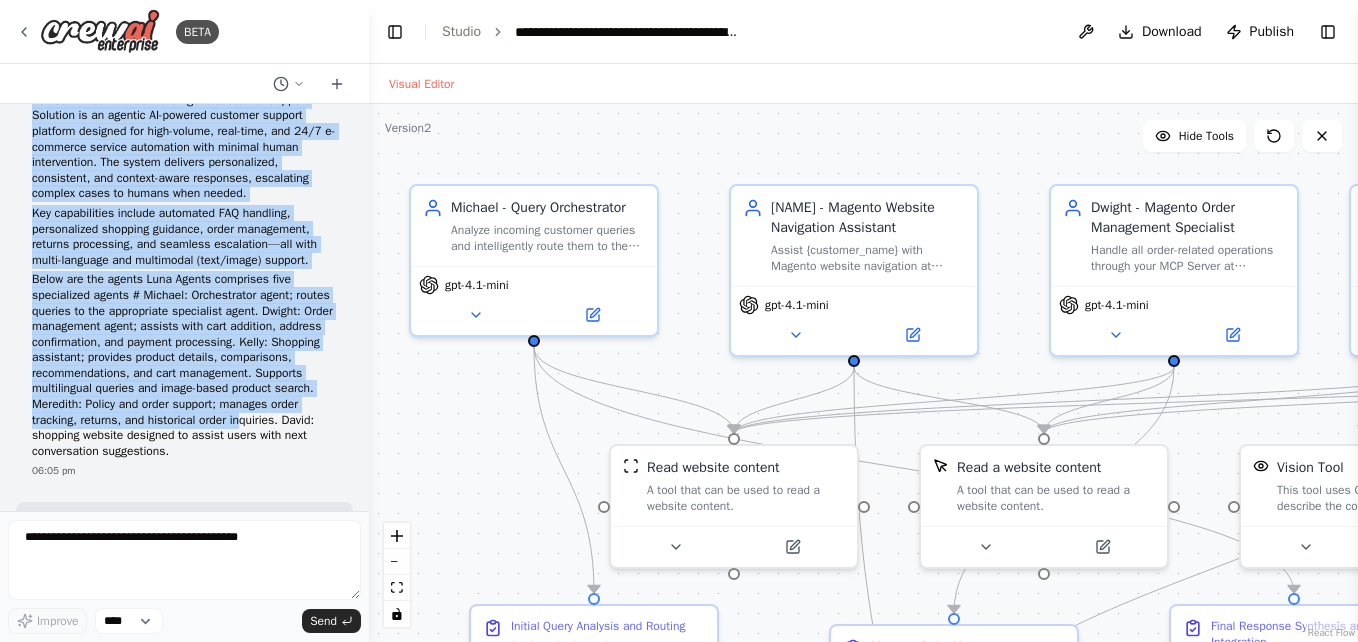 scroll, scrollTop: 178, scrollLeft: 0, axis: vertical 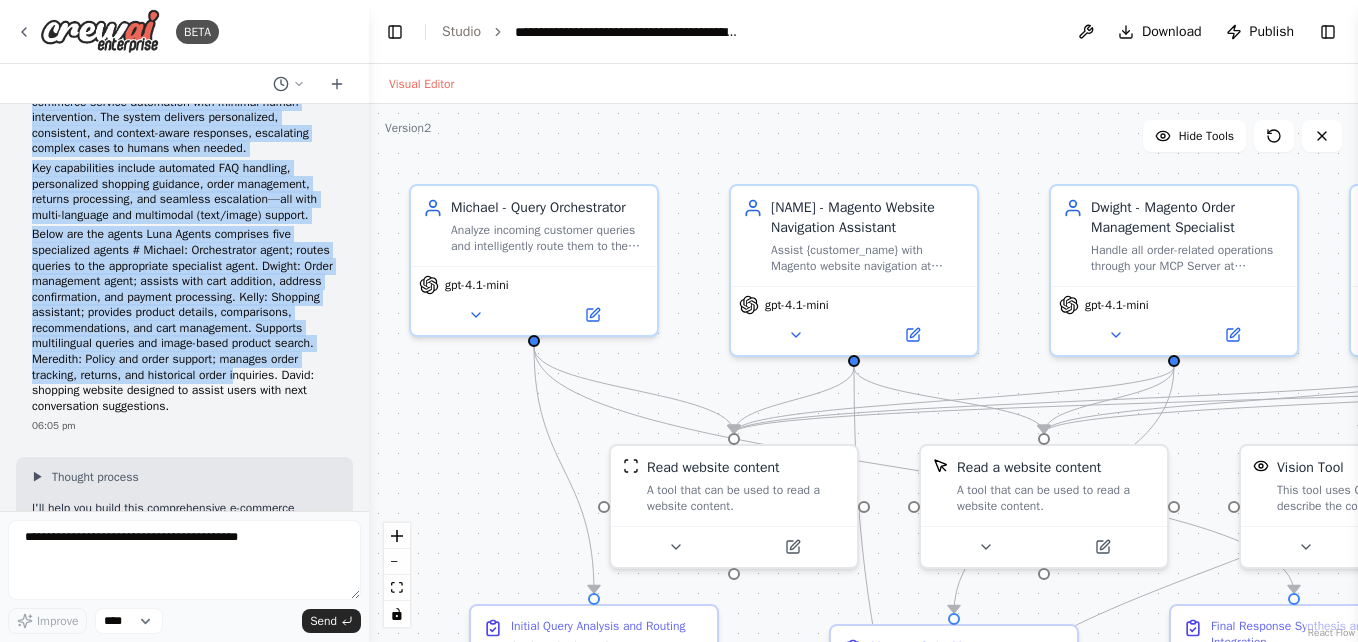 click on "Below are the agents
Luna Agents comprises five specialized agents #
Michael: Orchestrator agent; routes queries to the appropriate specialist agent.
Dwight: Order management agent; assists with cart addition, address confirmation, and payment processing.
Kelly: Shopping assistant; provides product details, comparisons, recommendations, and cart management. Supports multilingual queries and image-based product search.
Meredith: Policy and order support; manages order tracking, returns, and historical order inquiries.
David: shopping website designed to assist users with next conversation suggestions." at bounding box center (184, 320) 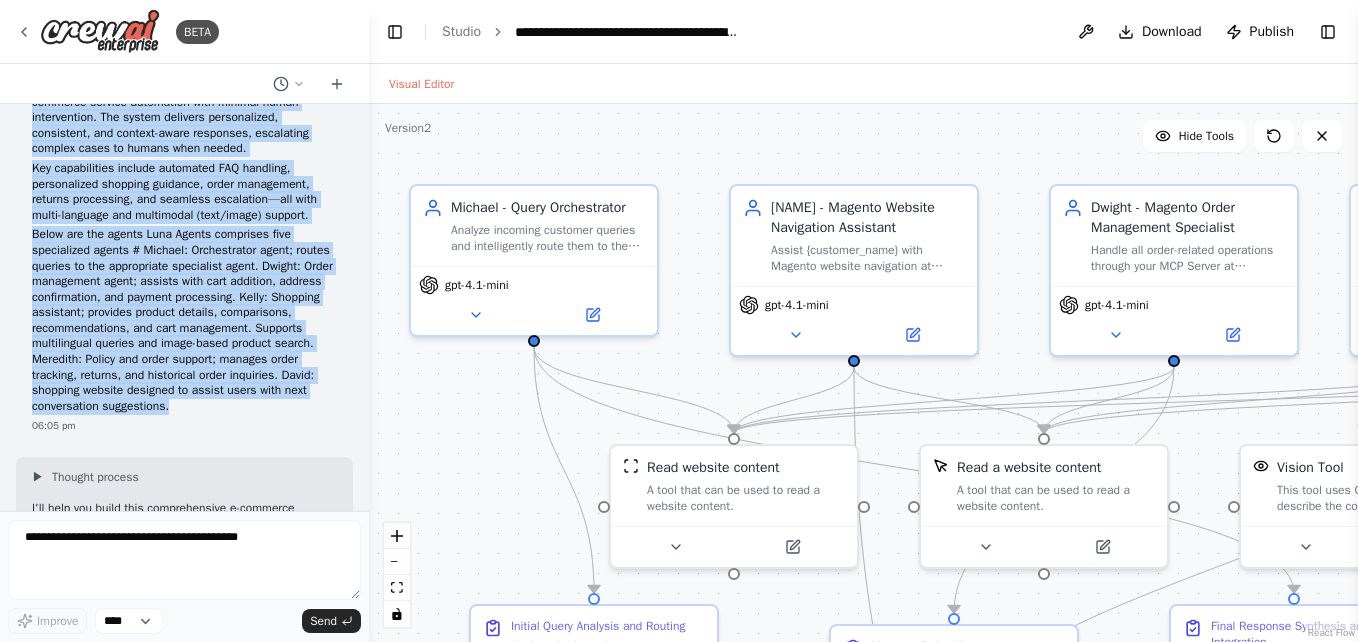 drag, startPoint x: 117, startPoint y: 387, endPoint x: 104, endPoint y: 423, distance: 38.27532 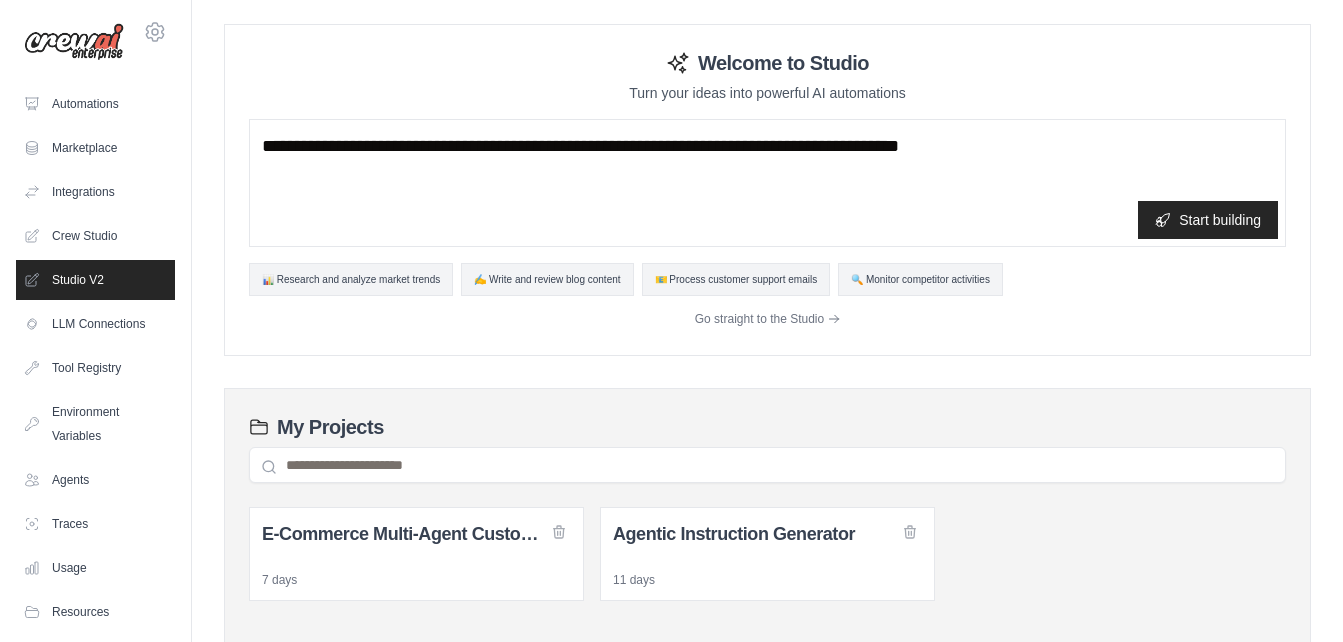 scroll, scrollTop: 0, scrollLeft: 0, axis: both 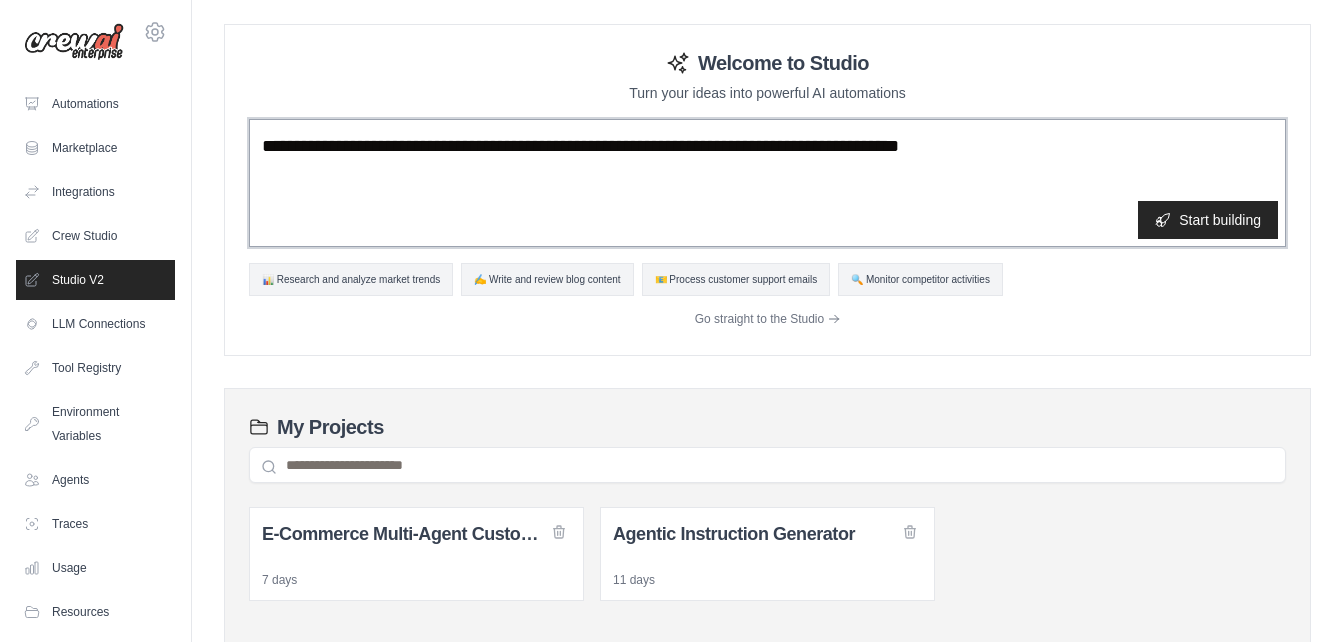 click at bounding box center [767, 183] 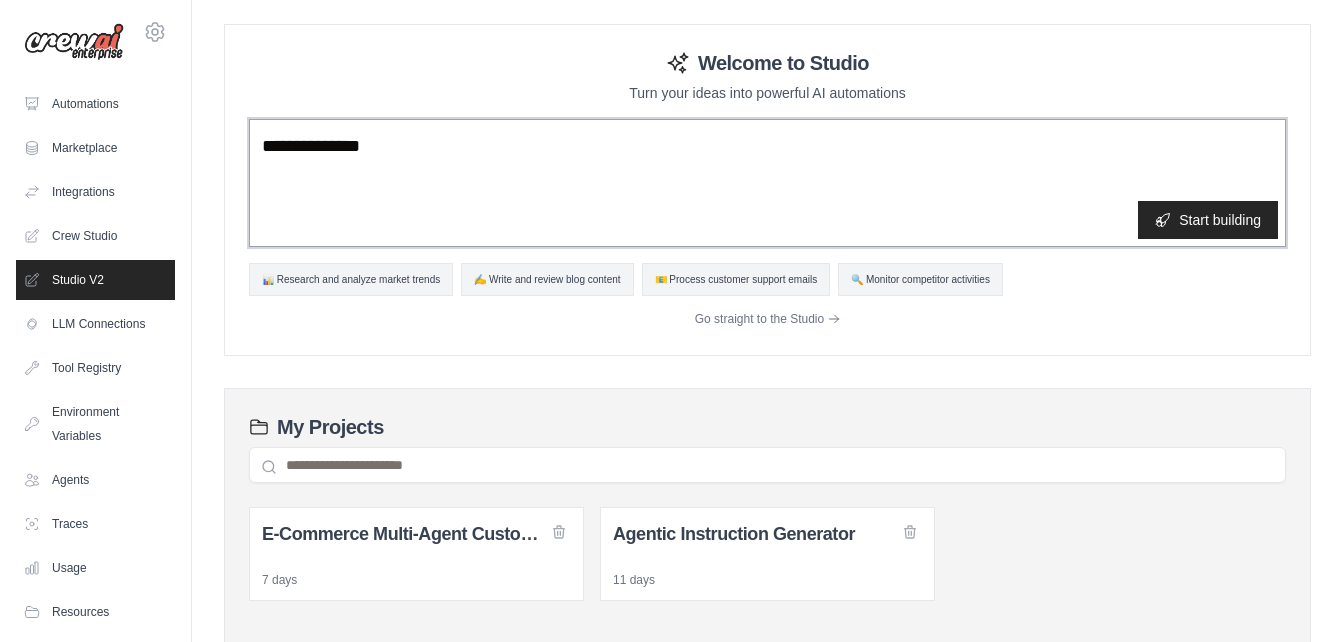 paste on "**********" 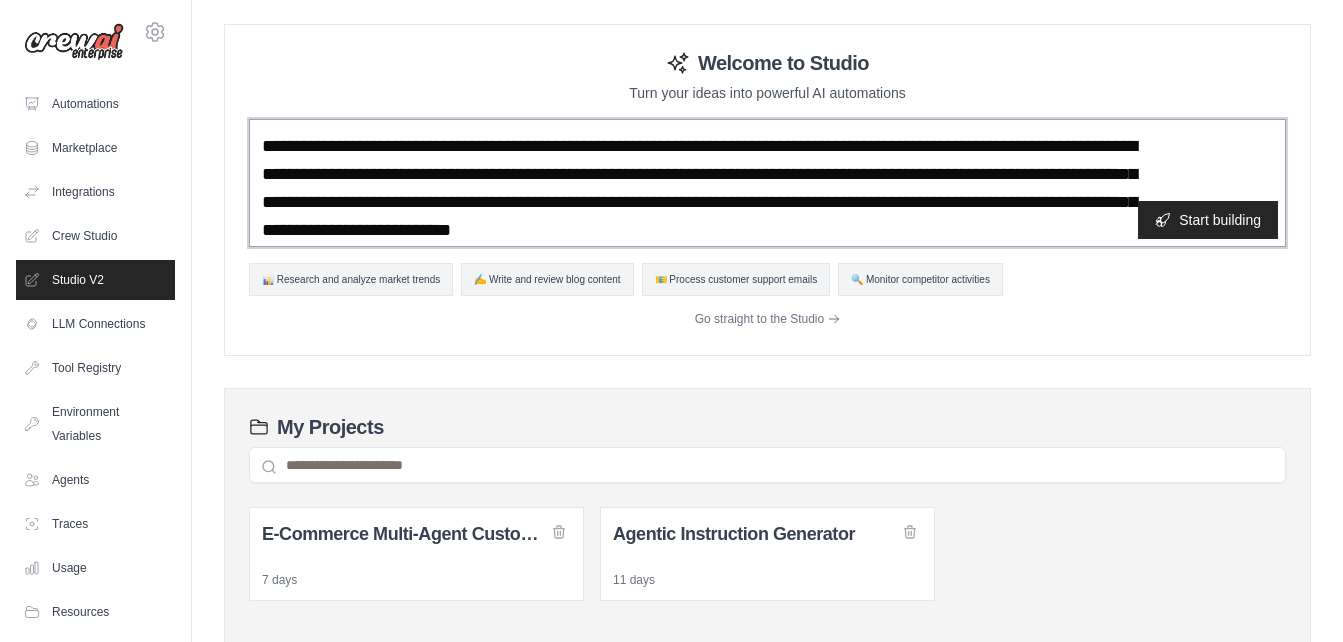 scroll, scrollTop: 274, scrollLeft: 0, axis: vertical 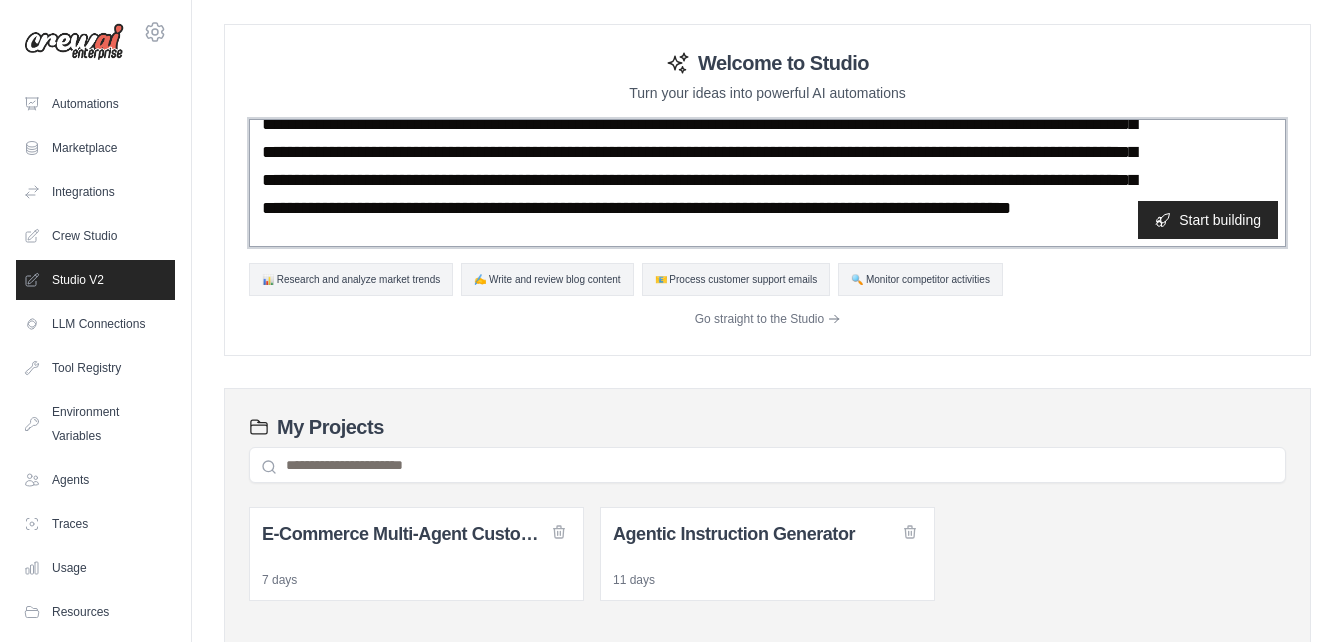 click at bounding box center (767, 183) 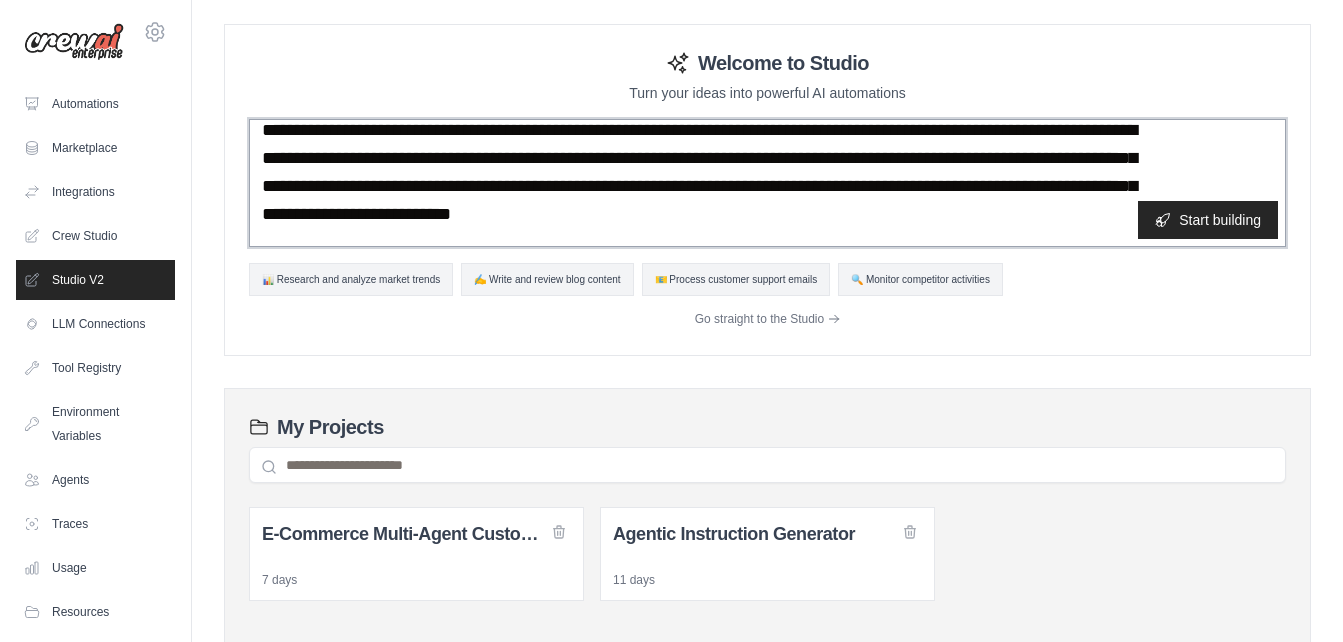 drag, startPoint x: 441, startPoint y: 126, endPoint x: 372, endPoint y: 127, distance: 69.00725 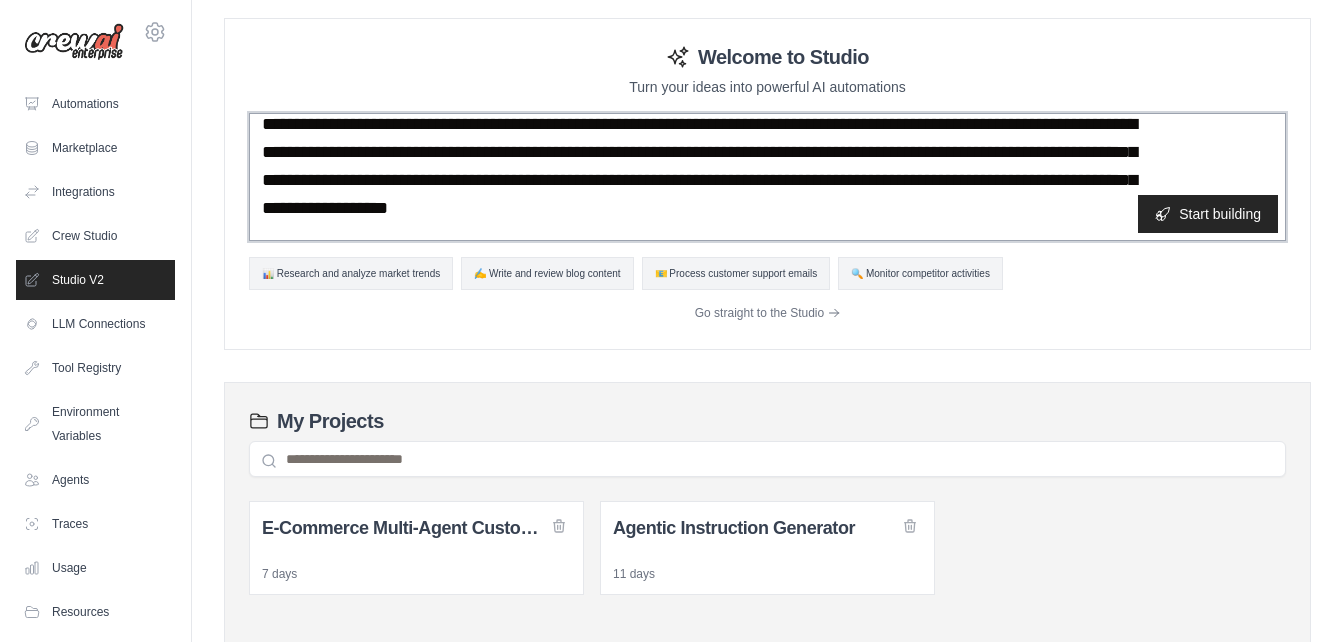 scroll, scrollTop: 7, scrollLeft: 0, axis: vertical 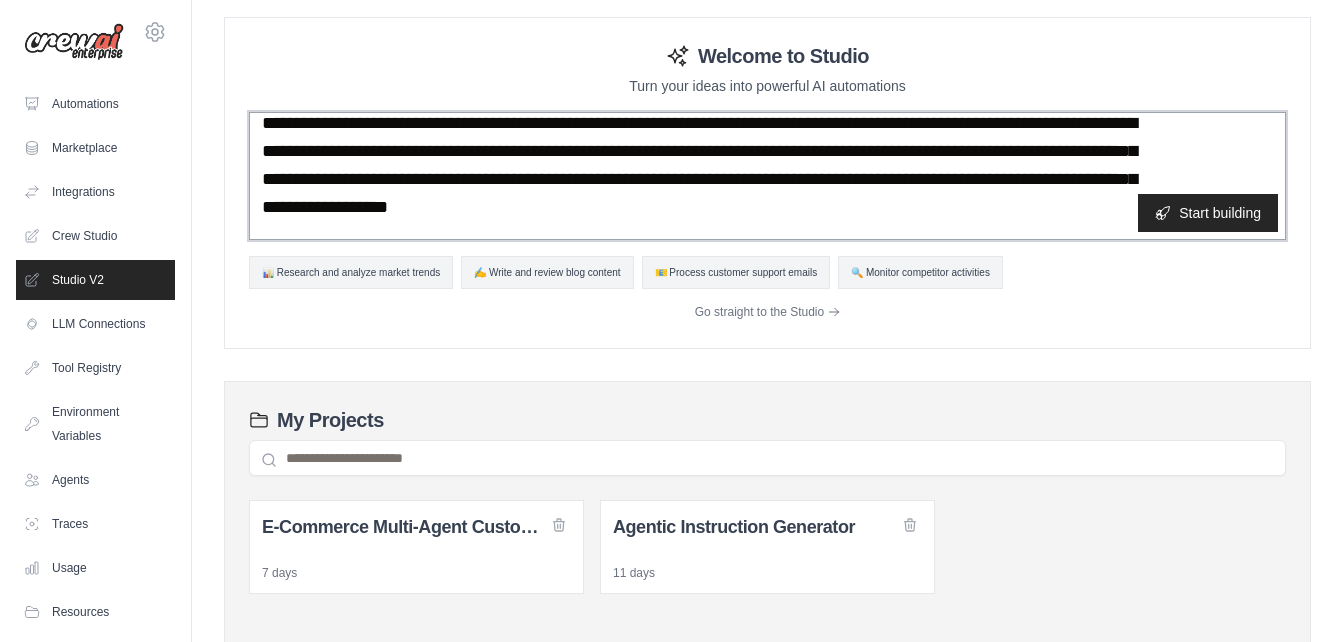 click at bounding box center (767, 176) 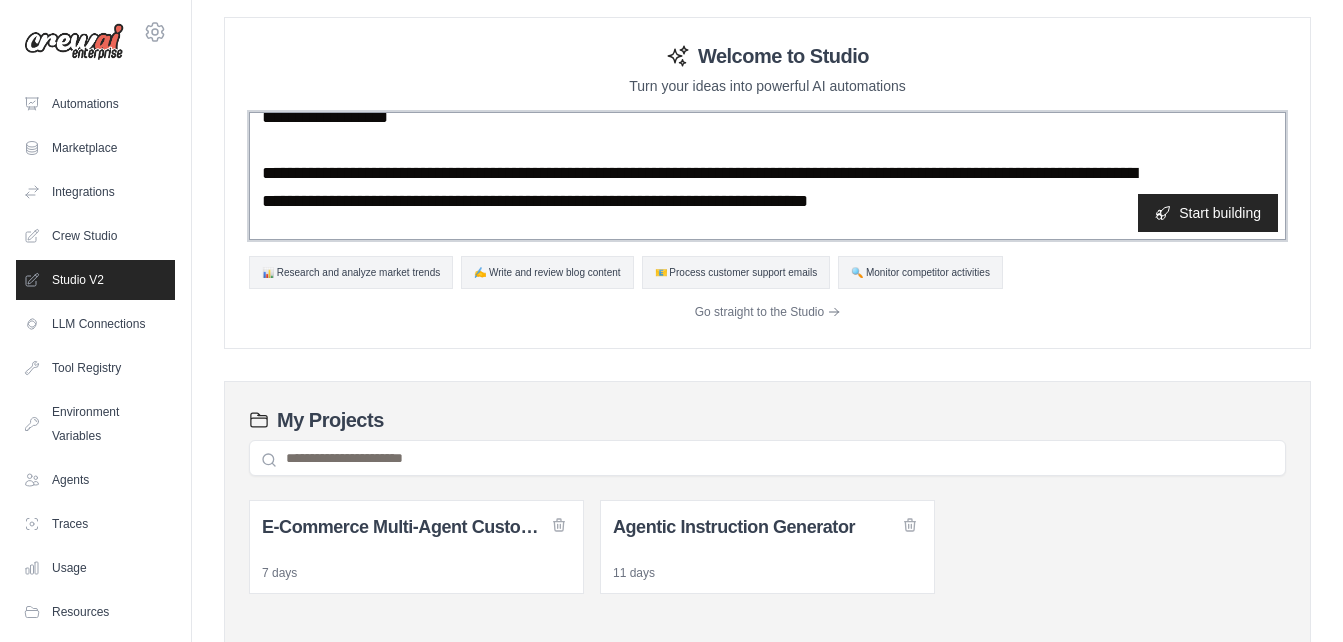 scroll, scrollTop: 134, scrollLeft: 0, axis: vertical 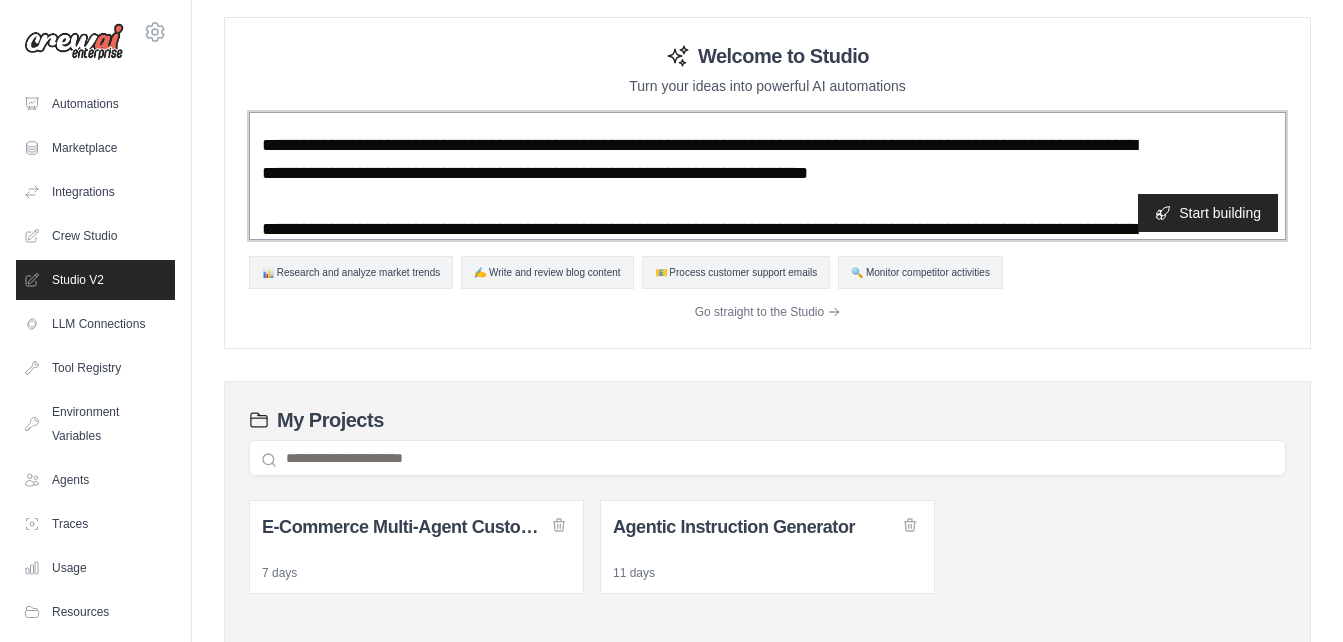 click at bounding box center [767, 176] 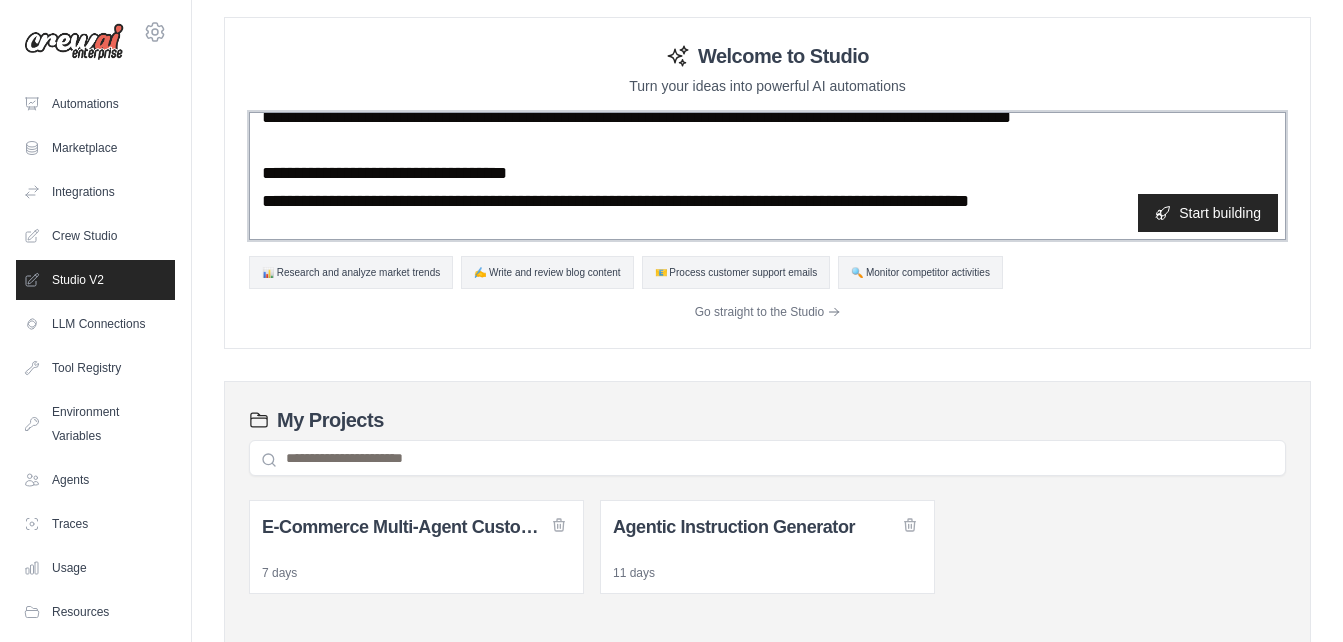 scroll, scrollTop: 386, scrollLeft: 0, axis: vertical 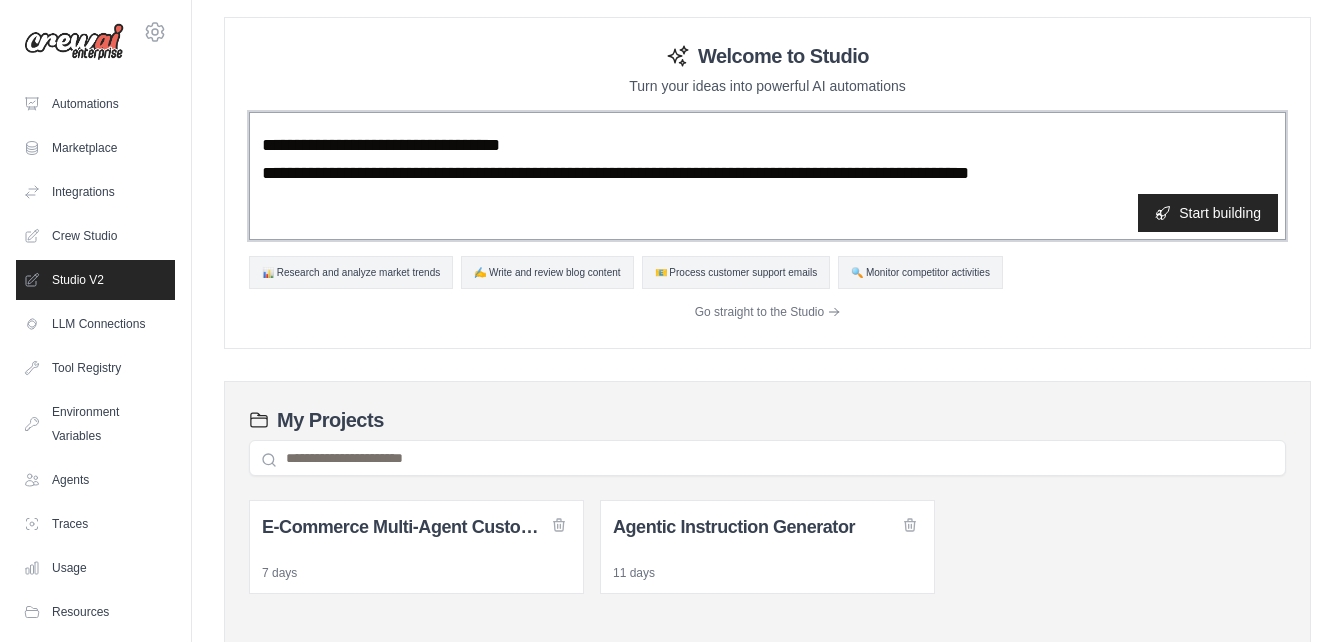 click at bounding box center [767, 176] 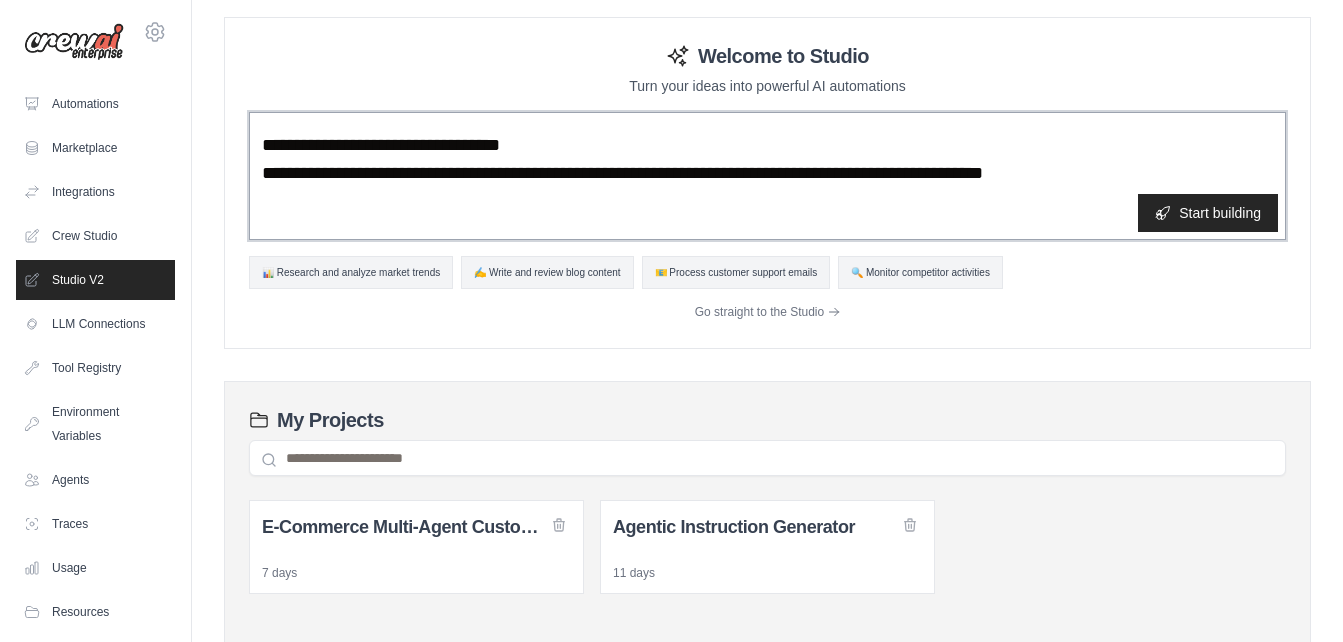 click at bounding box center [767, 176] 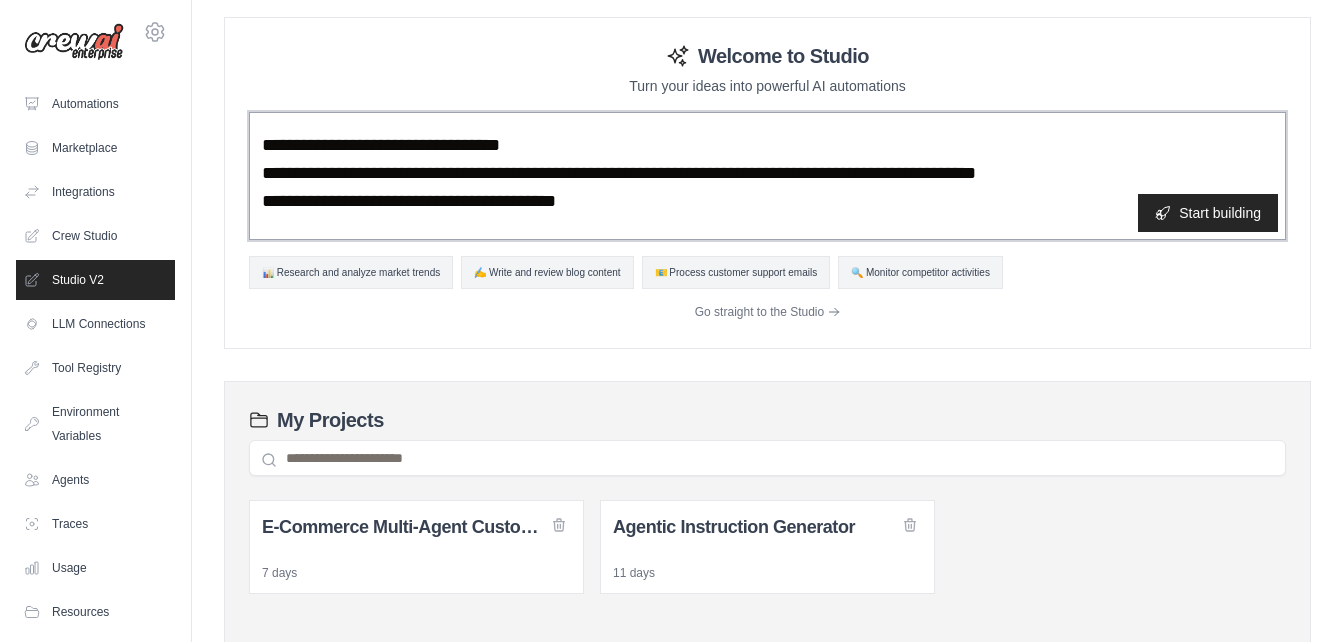 paste on "**********" 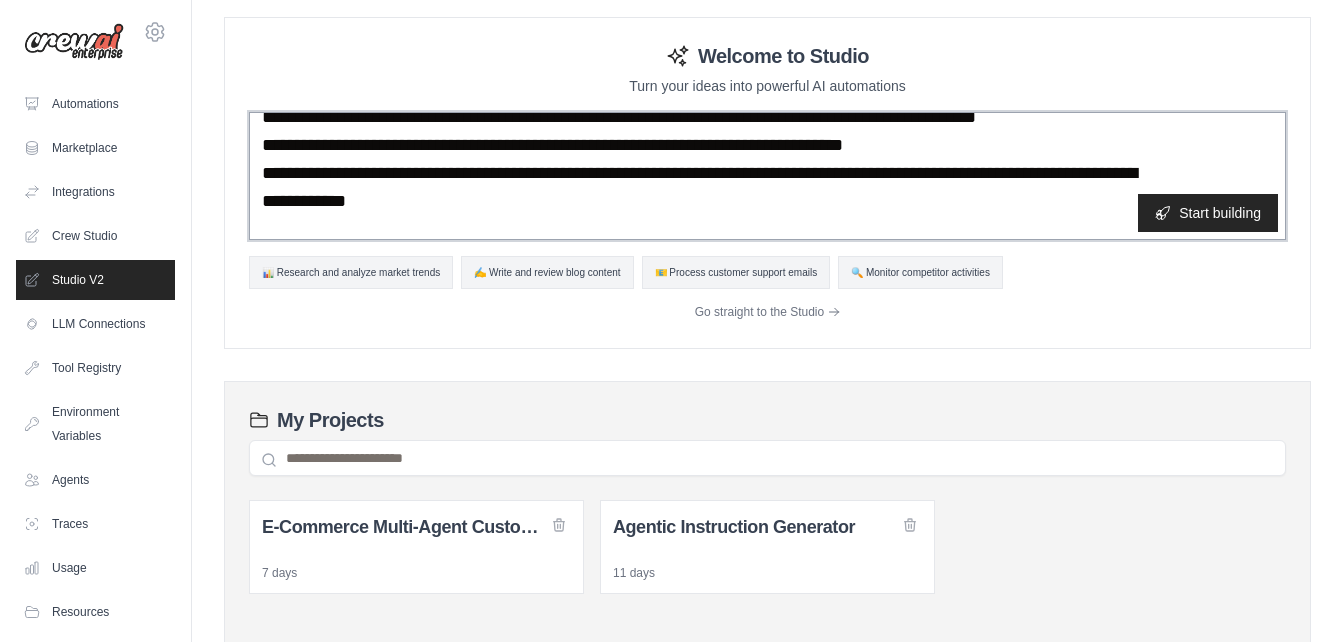 scroll, scrollTop: 470, scrollLeft: 0, axis: vertical 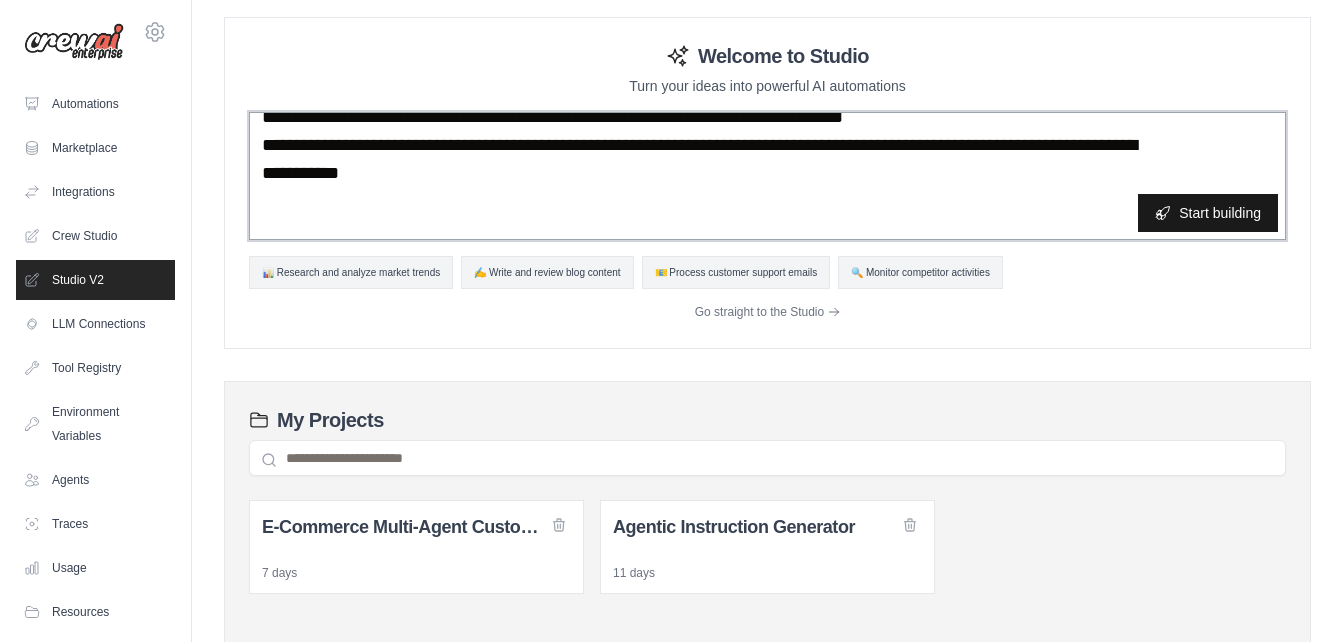 type on "**********" 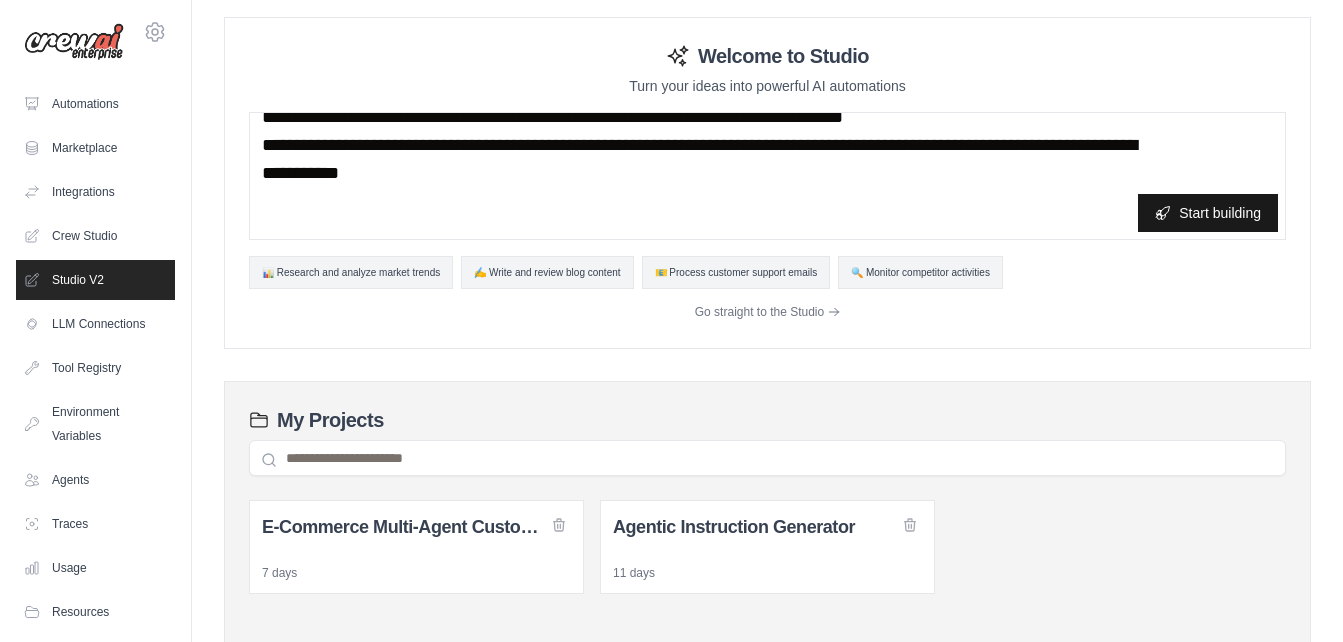 click on "Start building" at bounding box center [1208, 213] 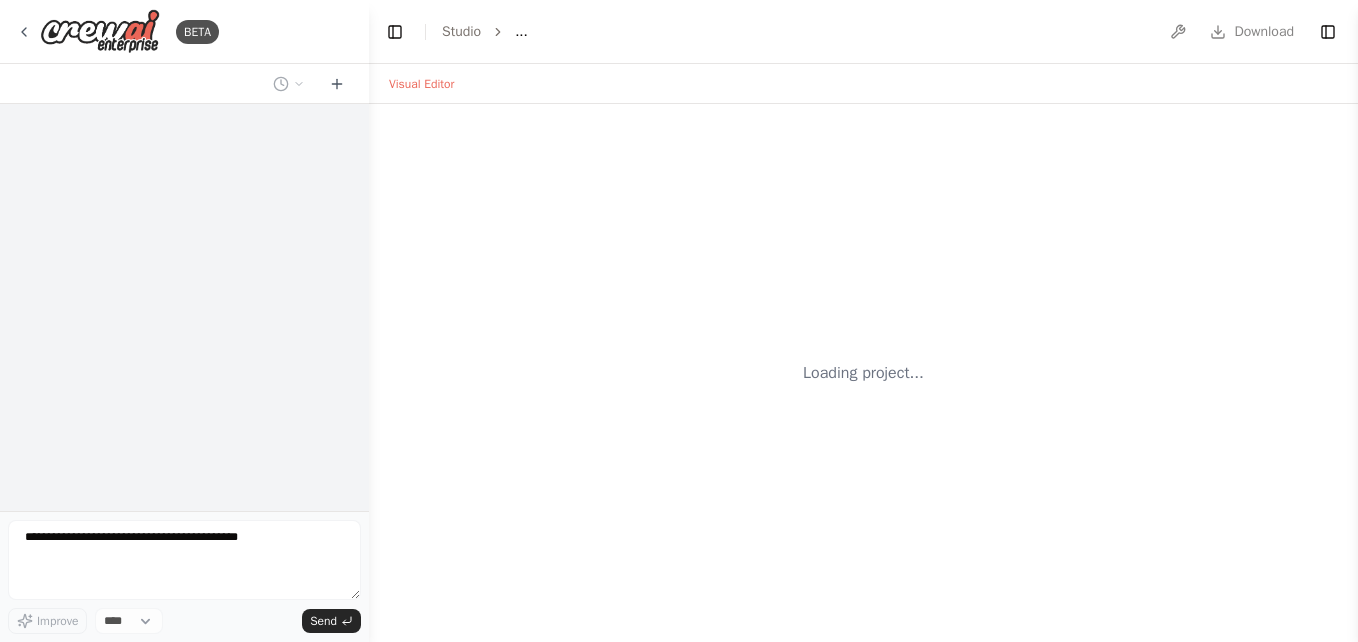 scroll, scrollTop: 0, scrollLeft: 0, axis: both 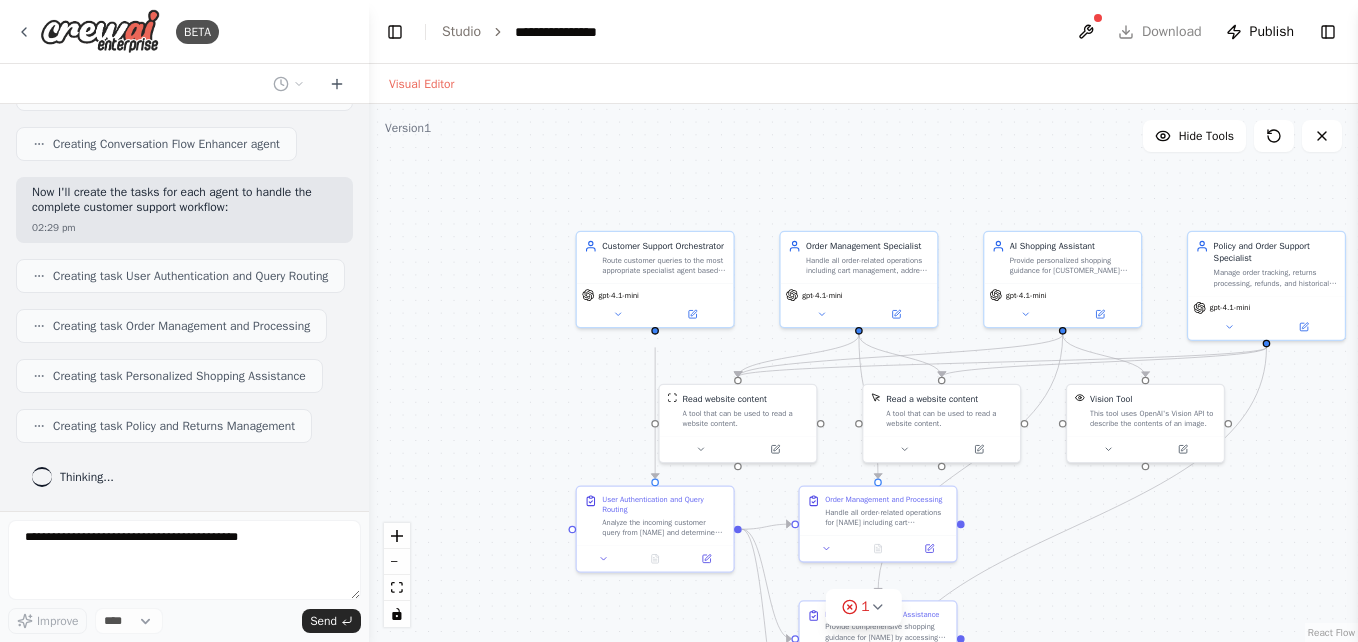 drag, startPoint x: 911, startPoint y: 154, endPoint x: 857, endPoint y: 199, distance: 70.292244 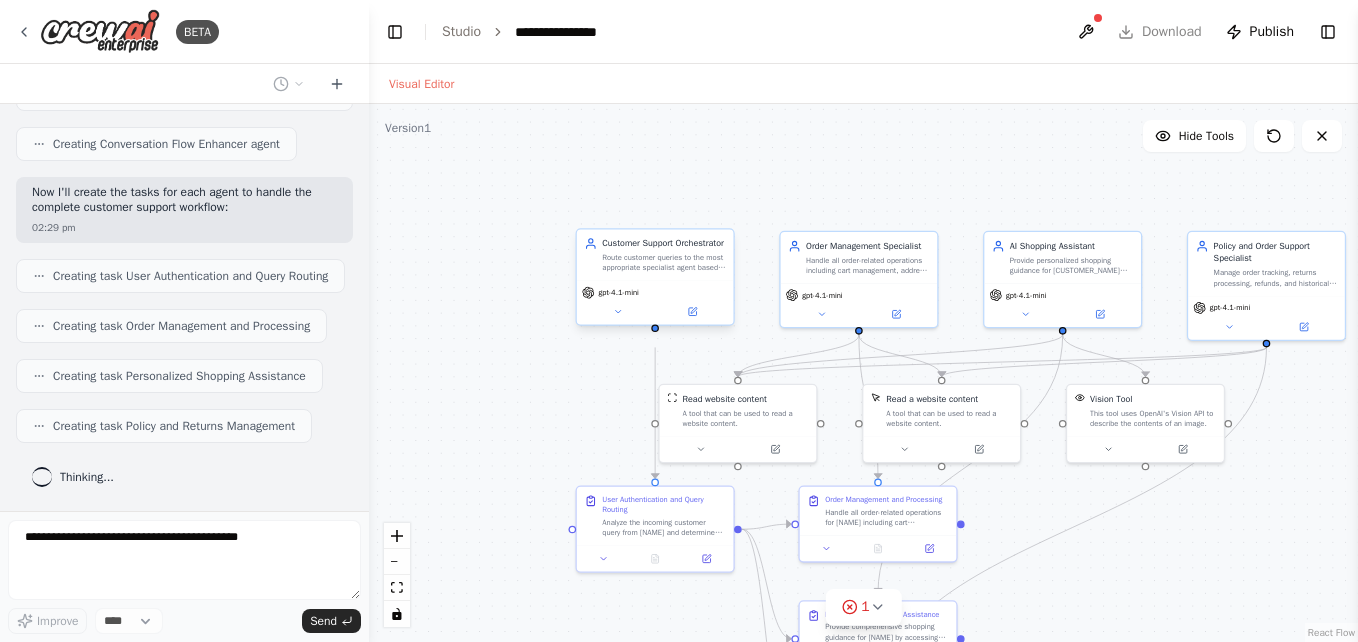 click on "Customer Support Orchestrator Route customer queries to the most appropriate specialist agent based on query intent, context, and complexity. Ensure seamless handoffs between agents and escalate to human support when necessary. Maintain conversation flow and user authentication status." at bounding box center [664, 255] 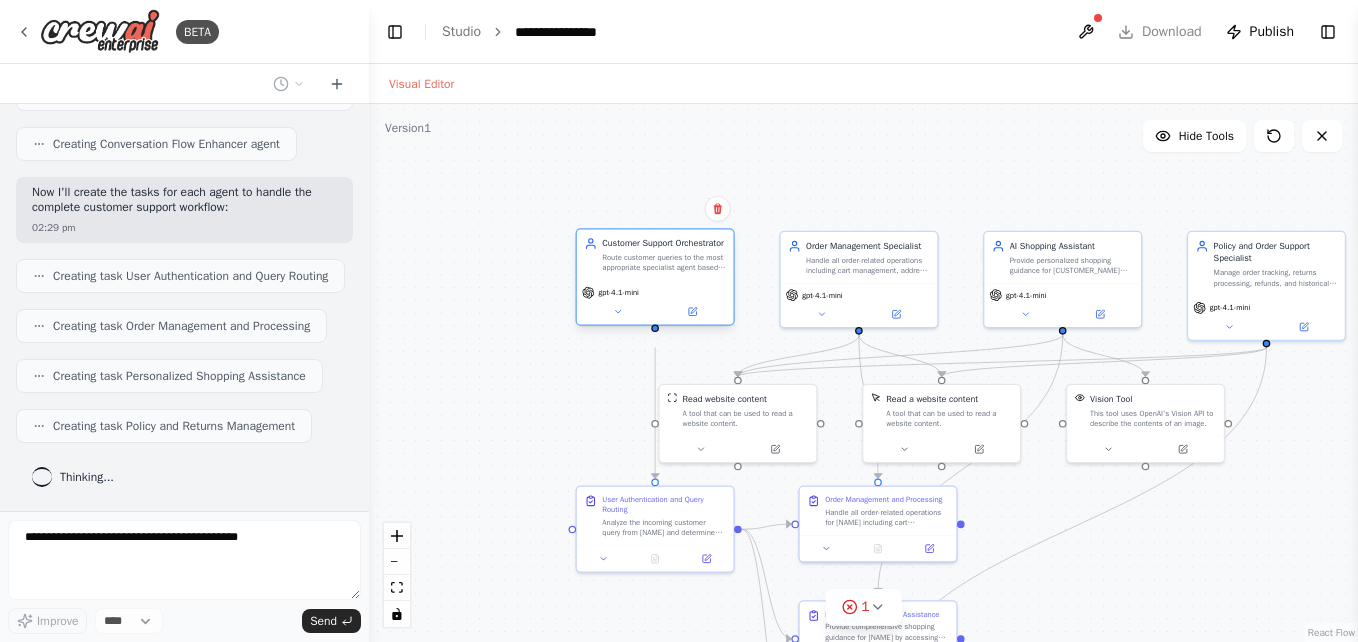click on "Customer Support Orchestrator Route customer queries to the most appropriate specialist agent based on query intent, context, and complexity. Ensure seamless handoffs between agents and escalate to human support when necessary. Maintain conversation flow and user authentication status." at bounding box center [664, 255] 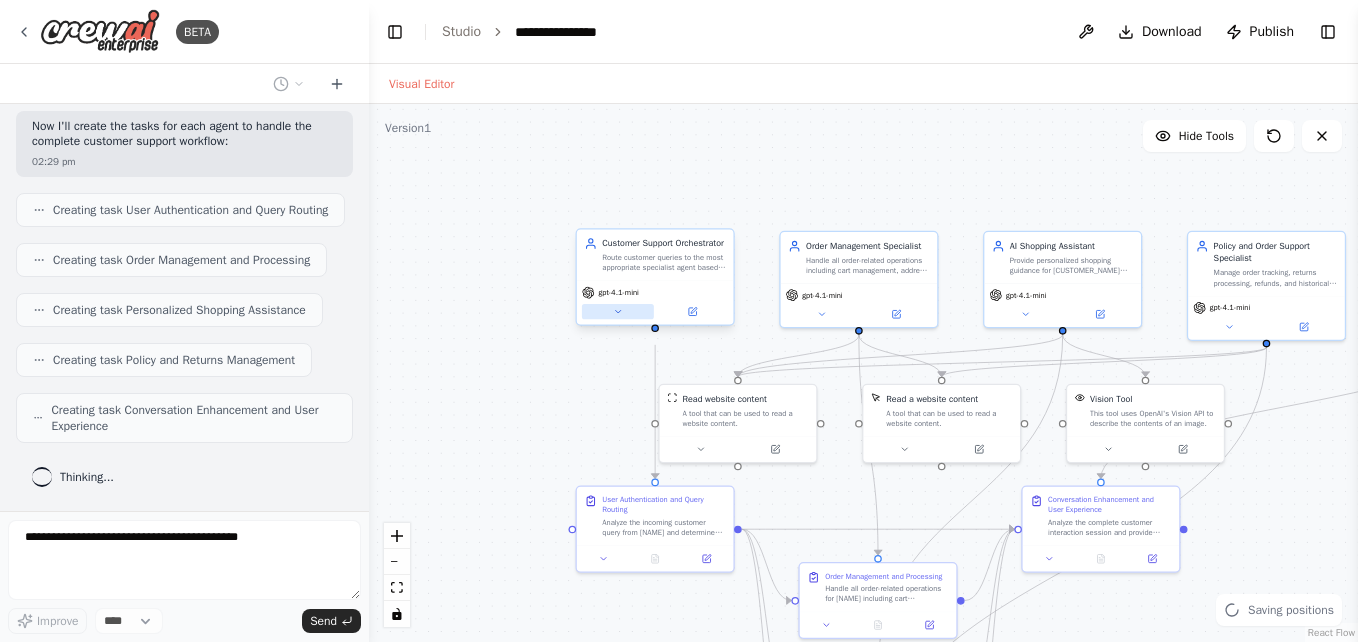 click 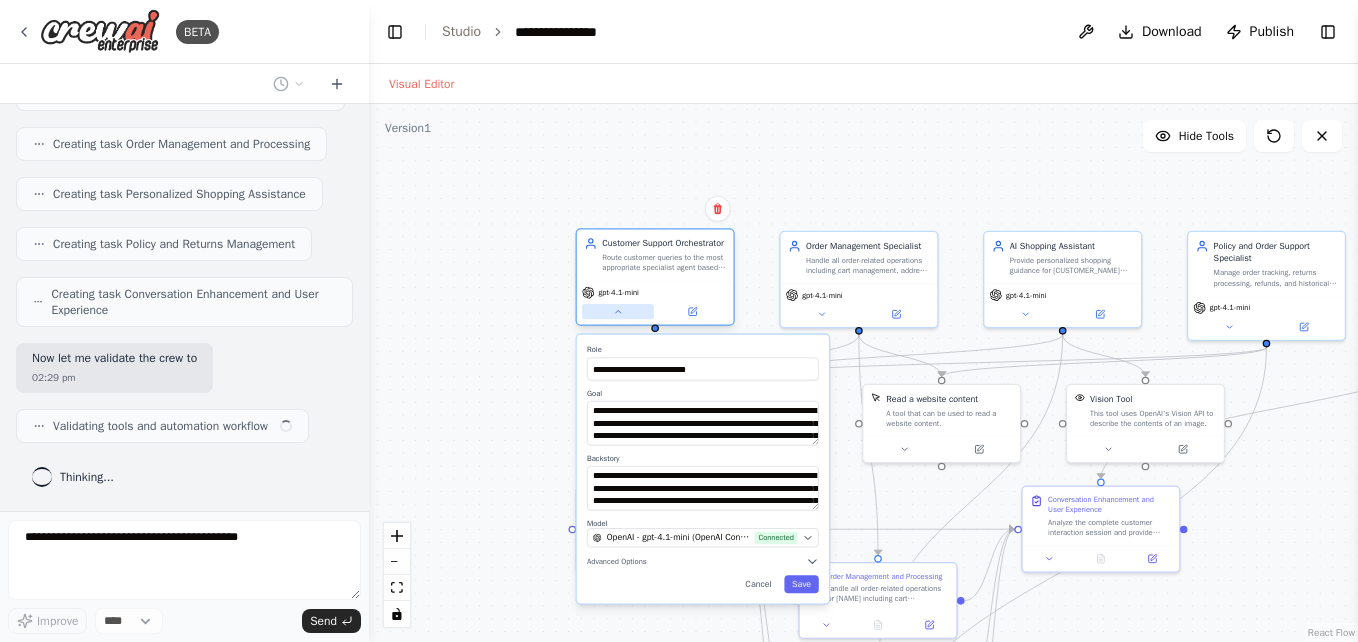 scroll, scrollTop: 1646, scrollLeft: 0, axis: vertical 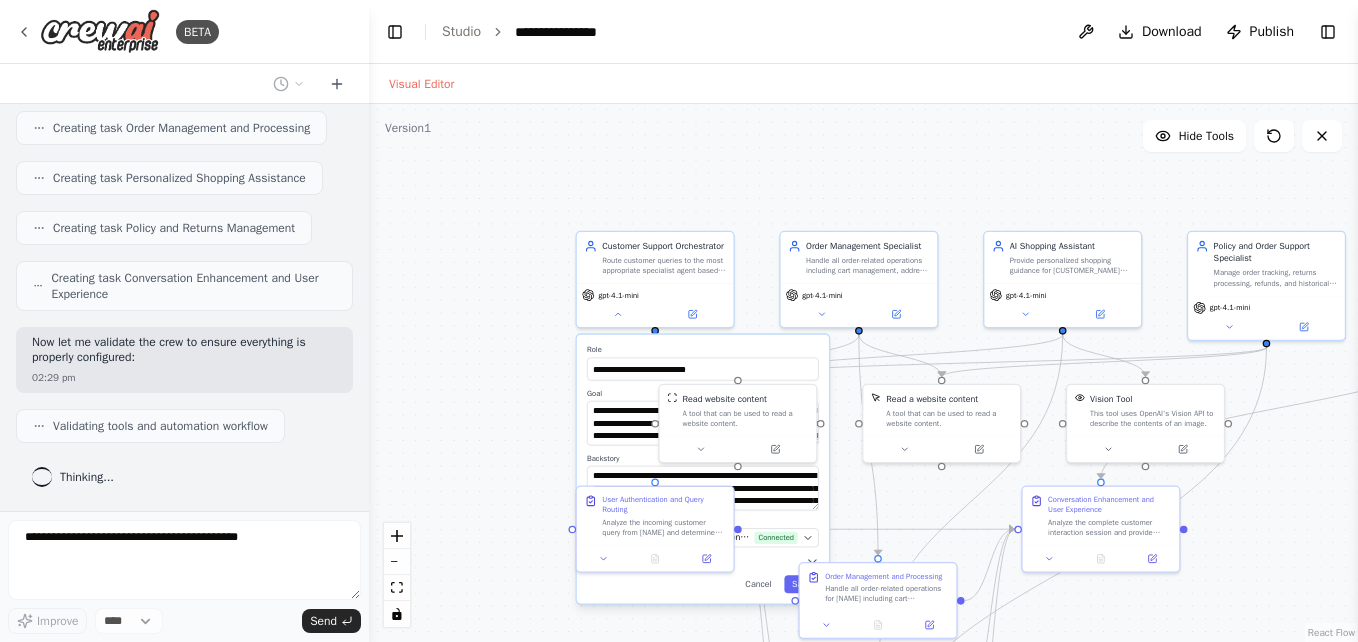 click on ".deletable-edge-delete-btn {
width: 20px;
height: 20px;
border: 0px solid #ffffff;
color: #6b7280;
background-color: #f8fafc;
cursor: pointer;
border-radius: 50%;
font-size: 12px;
padding: 3px;
display: flex;
align-items: center;
justify-content: center;
transition: all 0.2s cubic-bezier(0.4, 0, 0.2, 1);
box-shadow: 0 2px 4px rgba(0, 0, 0, 0.1);
}
.deletable-edge-delete-btn:hover {
background-color: #ef4444;
color: #ffffff;
border-color: #dc2626;
transform: scale(1.1);
box-shadow: 0 4px 12px rgba(239, 68, 68, 0.4);
}
.deletable-edge-delete-btn:active {
transform: scale(0.95);
box-shadow: 0 2px 4px rgba(239, 68, 68, 0.3);
}
Customer Support Orchestrator gpt-4.1-mini Role Goal Backstory Model" at bounding box center [863, 373] 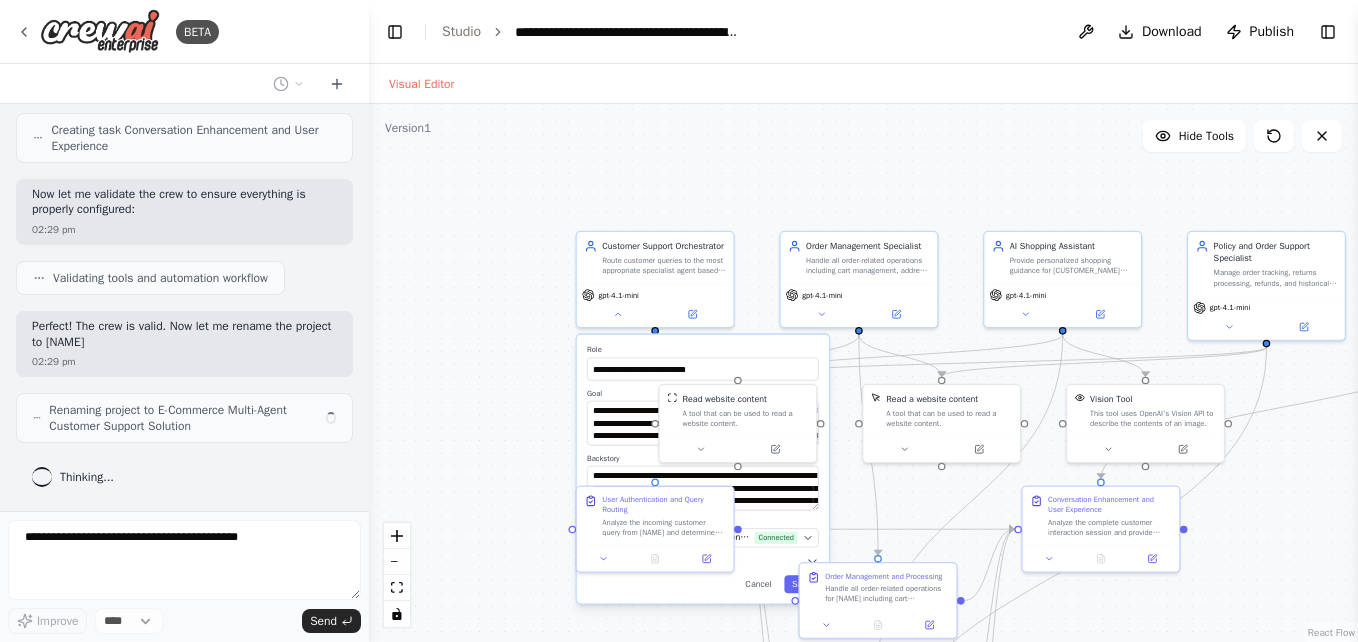 scroll, scrollTop: 1794, scrollLeft: 0, axis: vertical 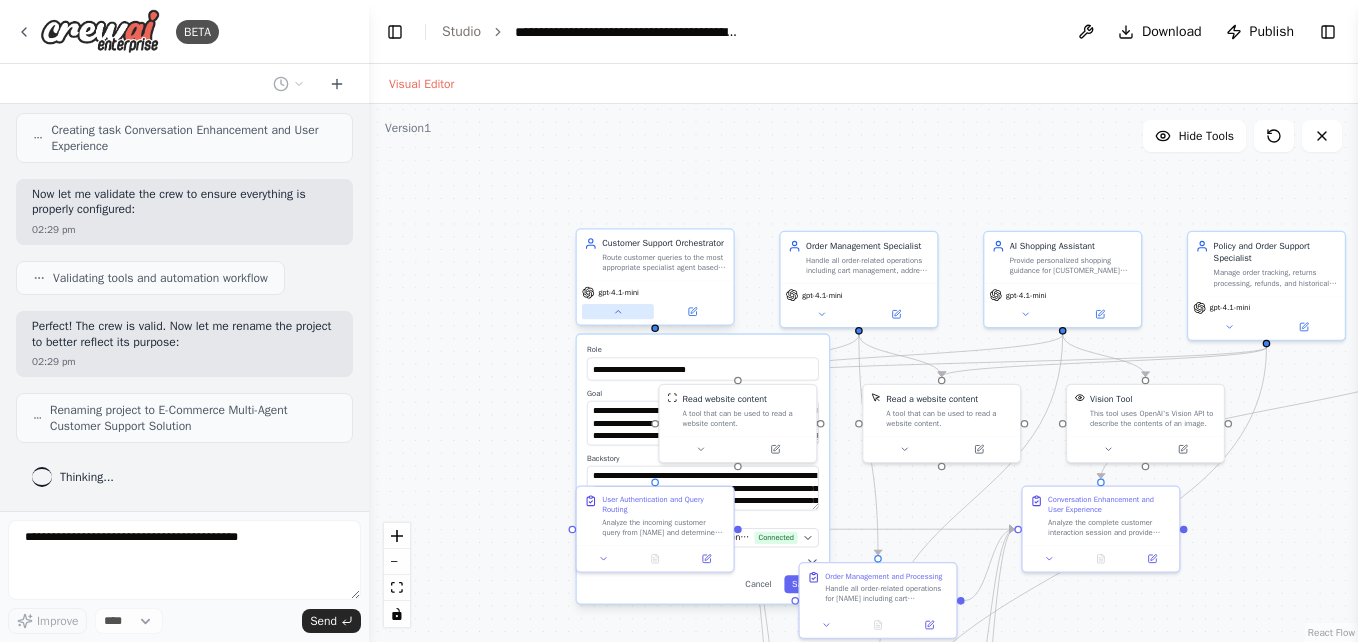 click at bounding box center [618, 311] 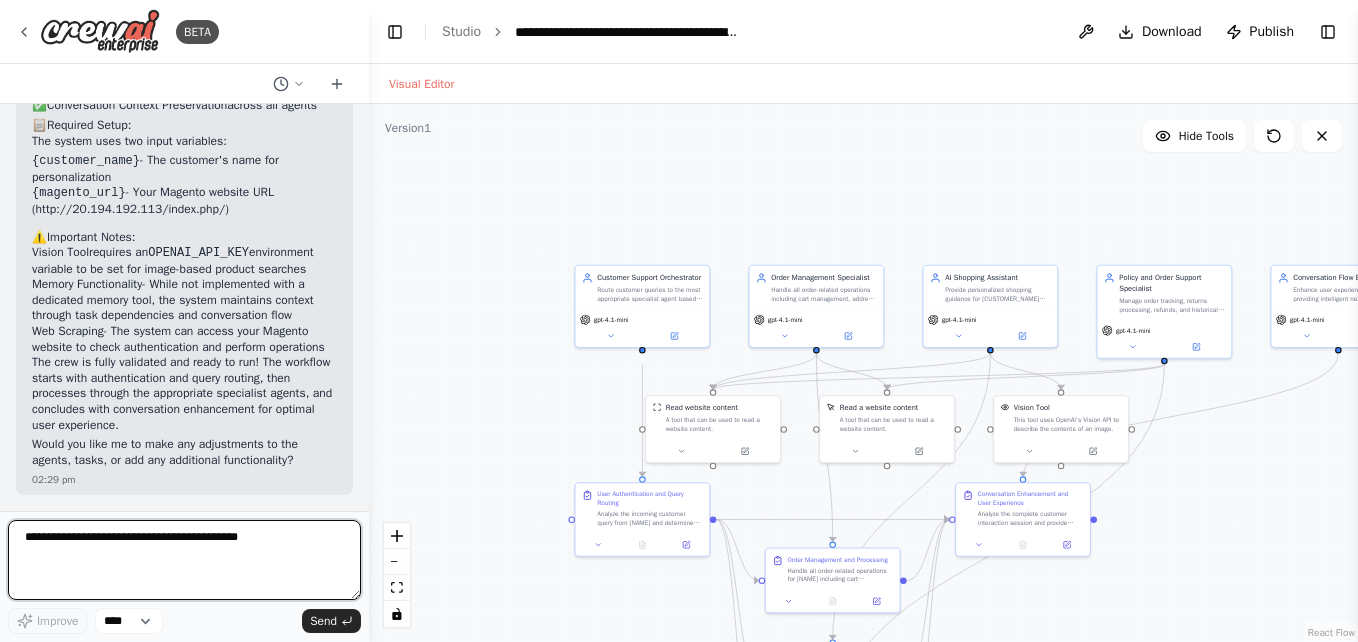scroll, scrollTop: 2576, scrollLeft: 0, axis: vertical 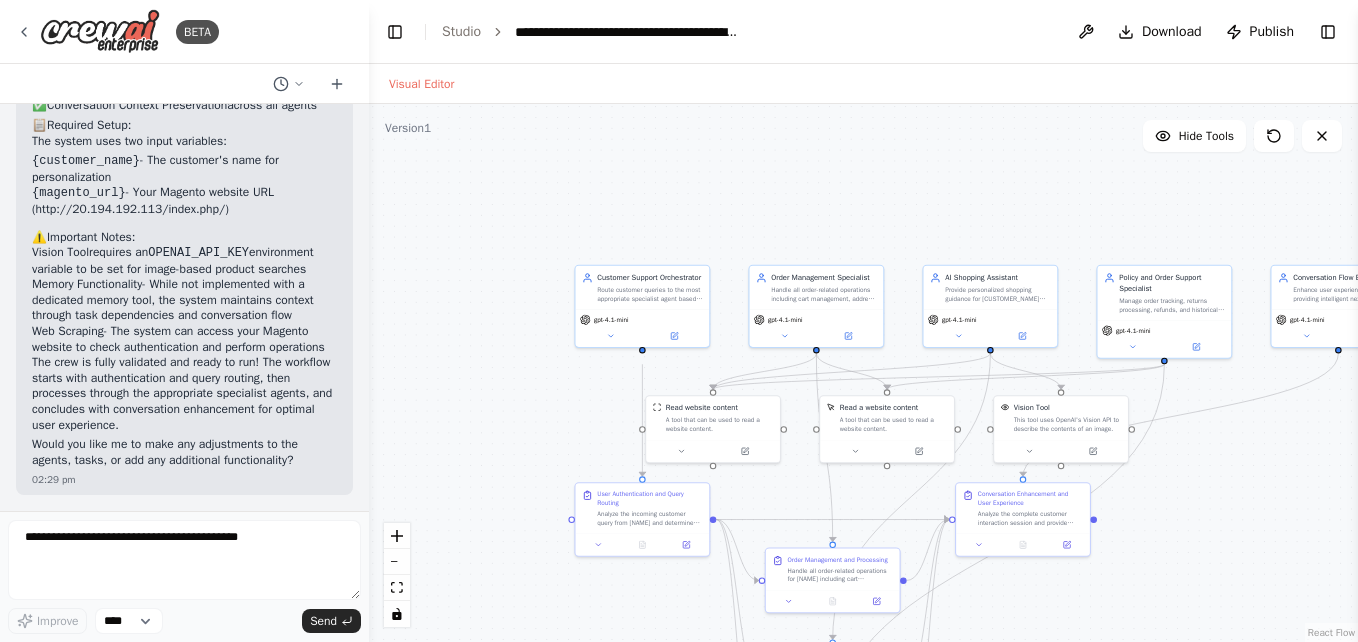 drag, startPoint x: 56, startPoint y: 347, endPoint x: 26, endPoint y: 295, distance: 60.033325 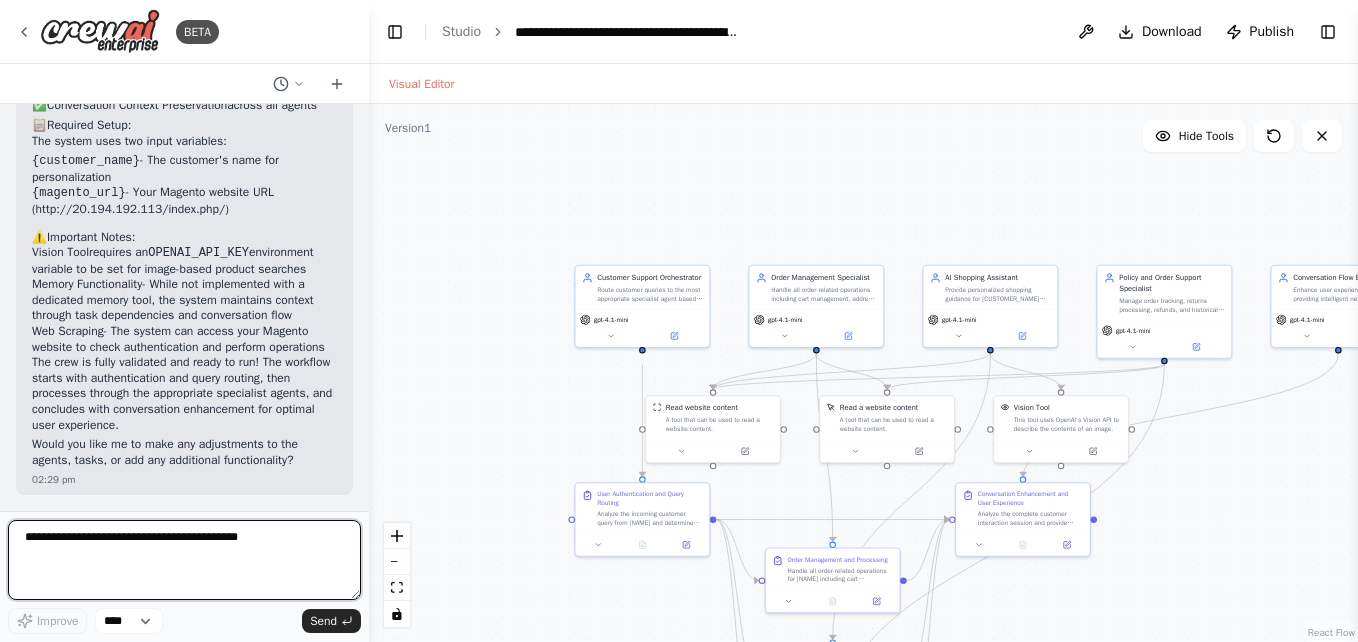 click at bounding box center [184, 560] 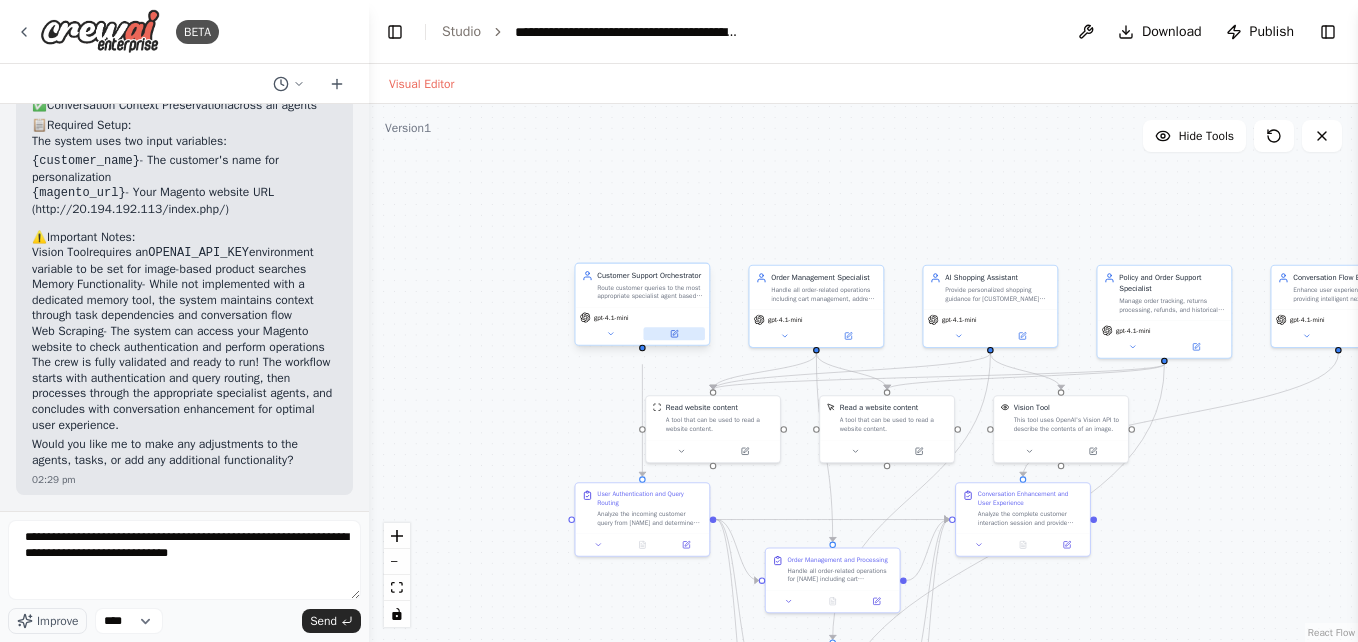 click 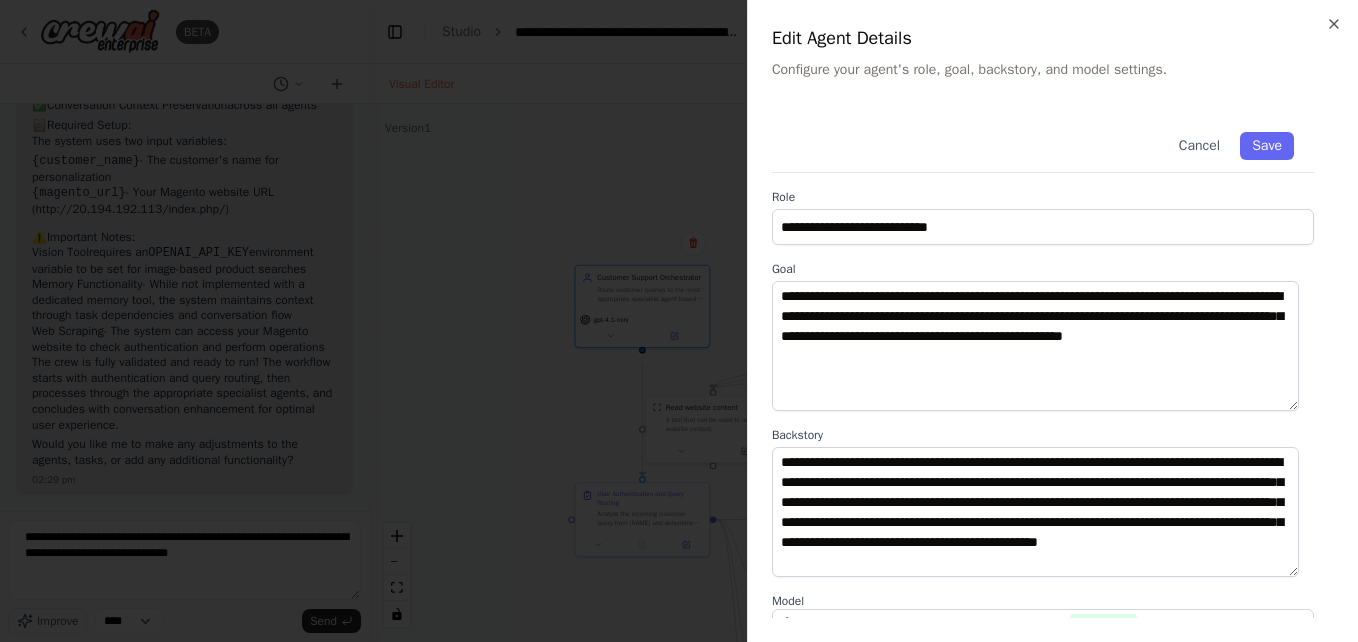 scroll, scrollTop: 75, scrollLeft: 0, axis: vertical 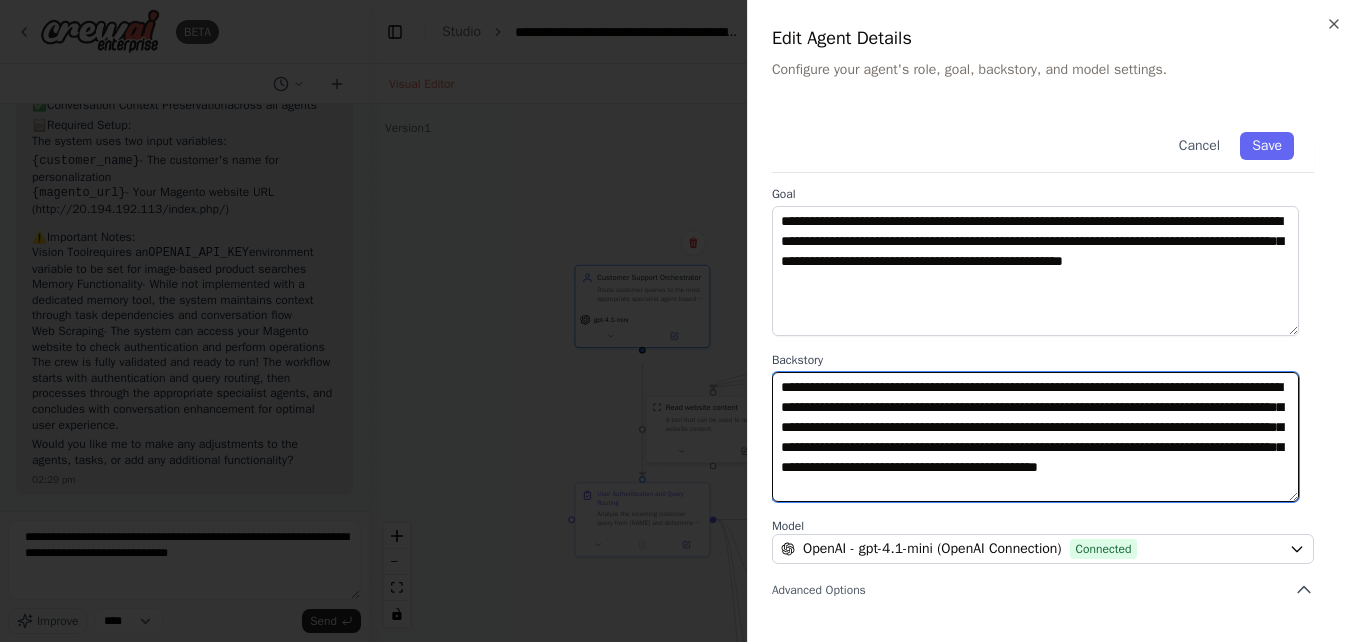 click on "**********" at bounding box center [1035, 437] 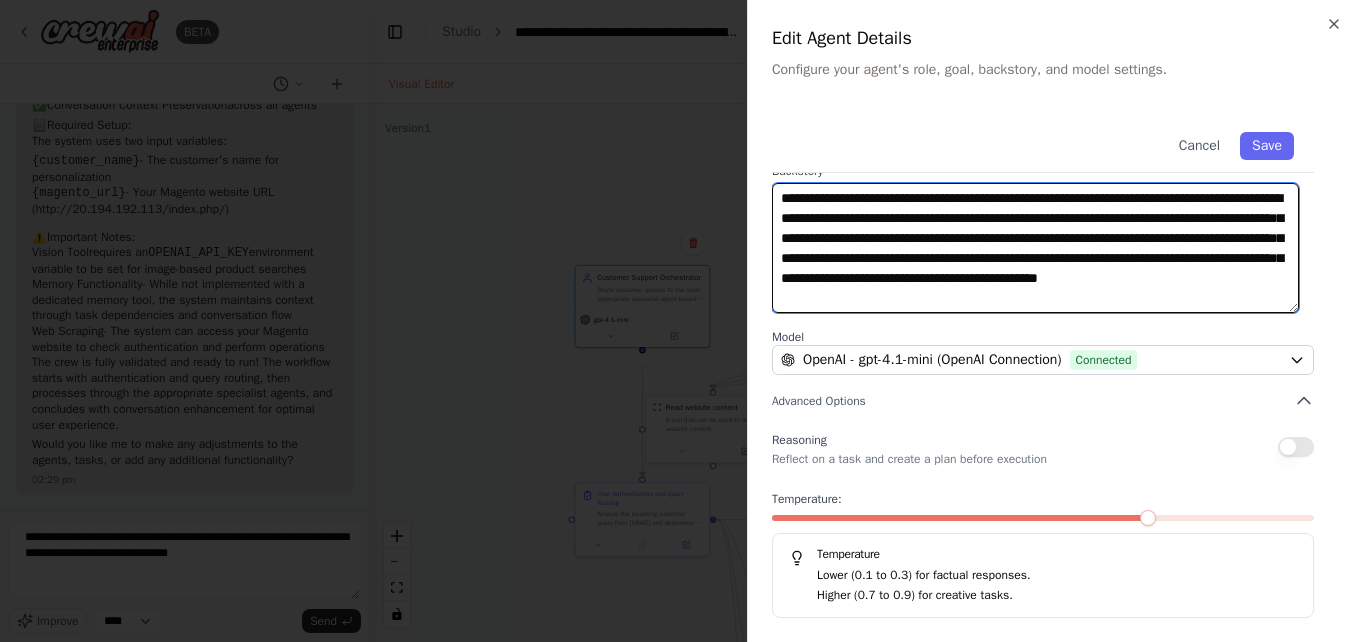 scroll, scrollTop: 0, scrollLeft: 0, axis: both 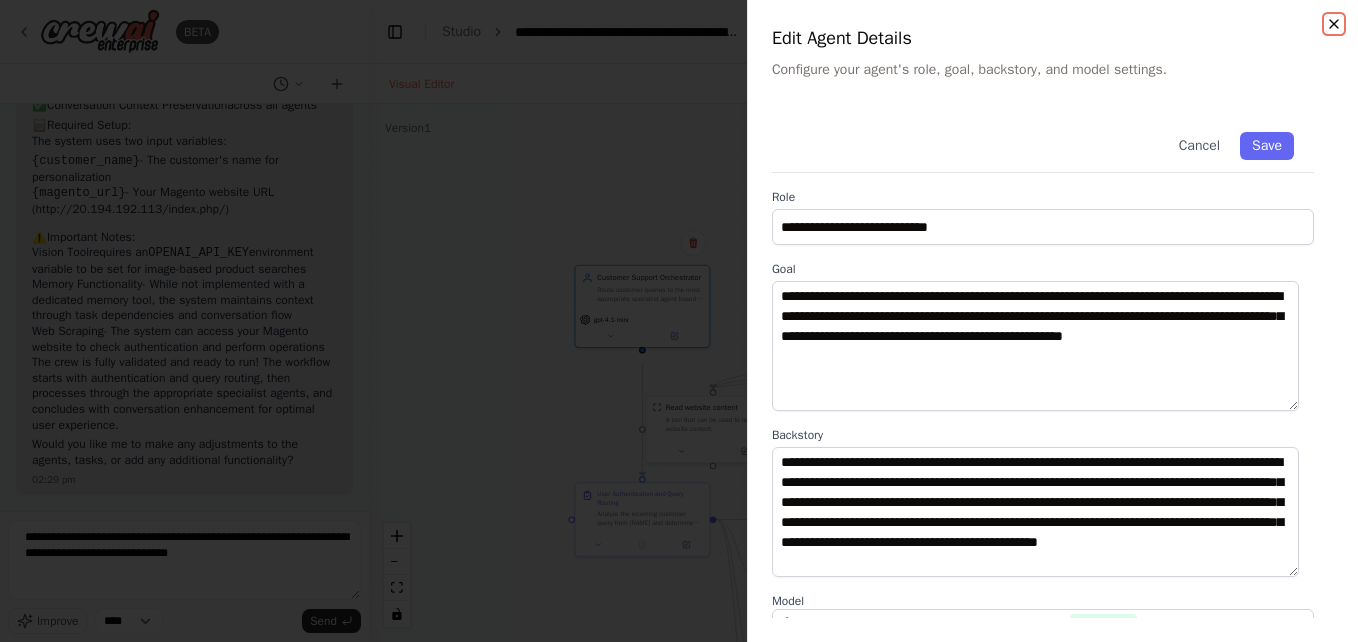 click 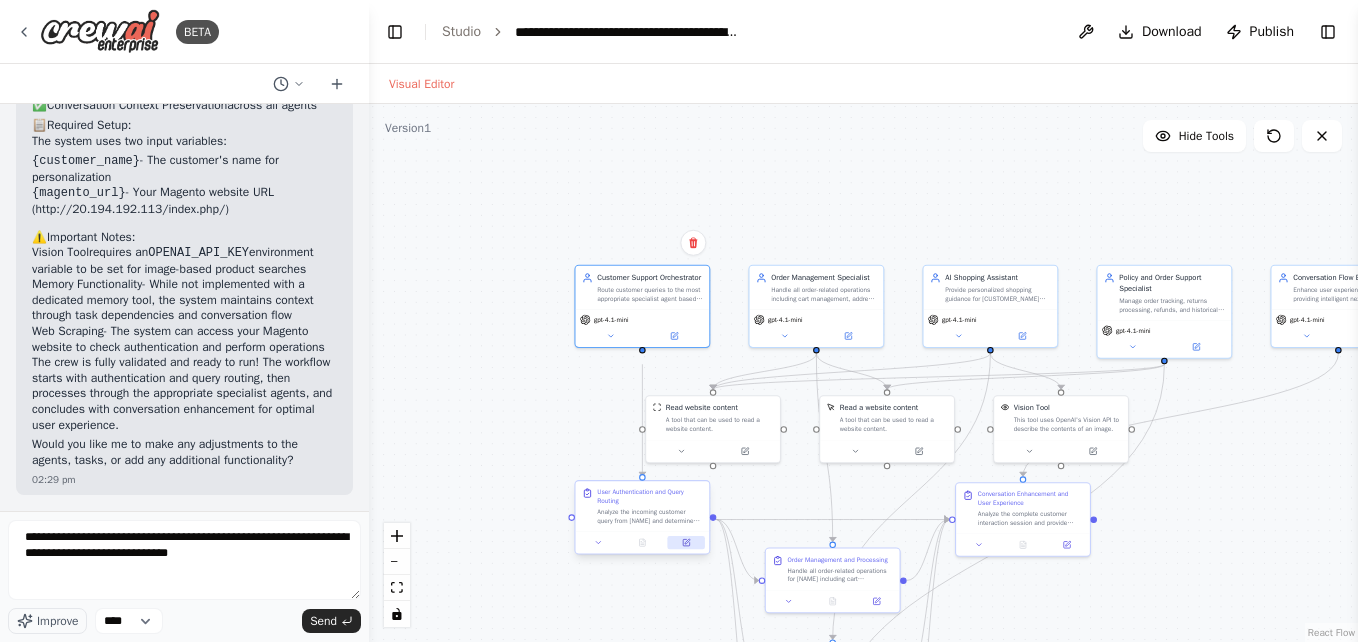 click 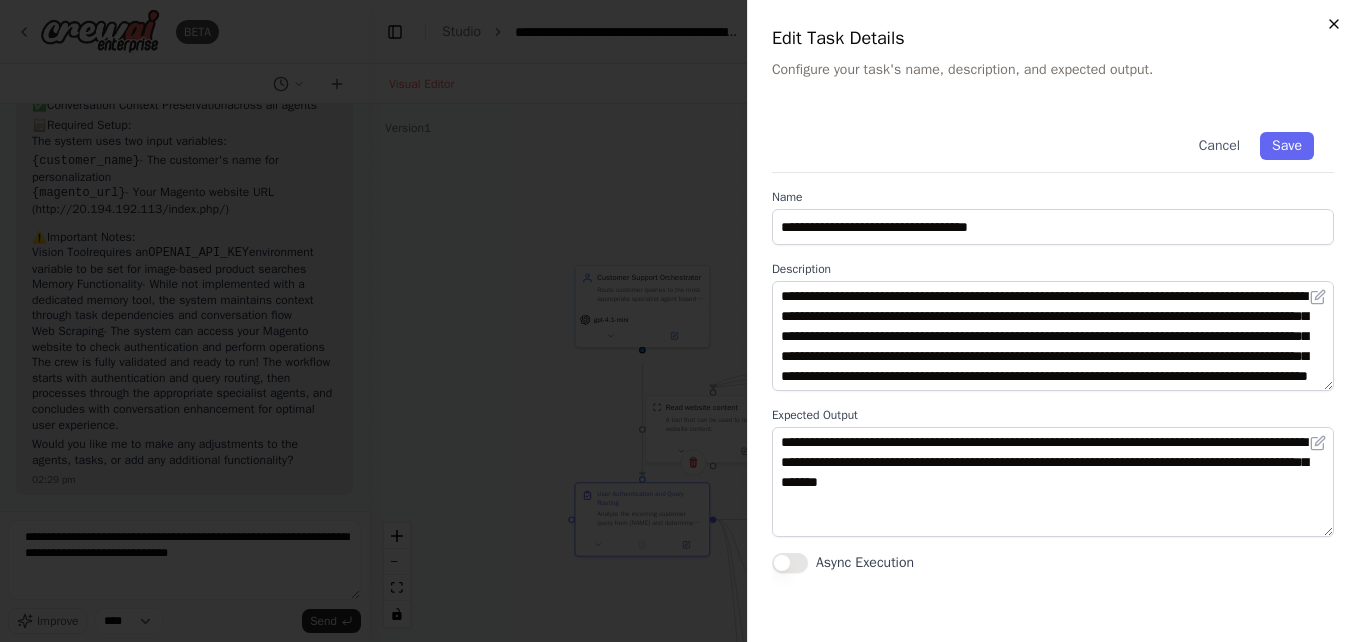 click 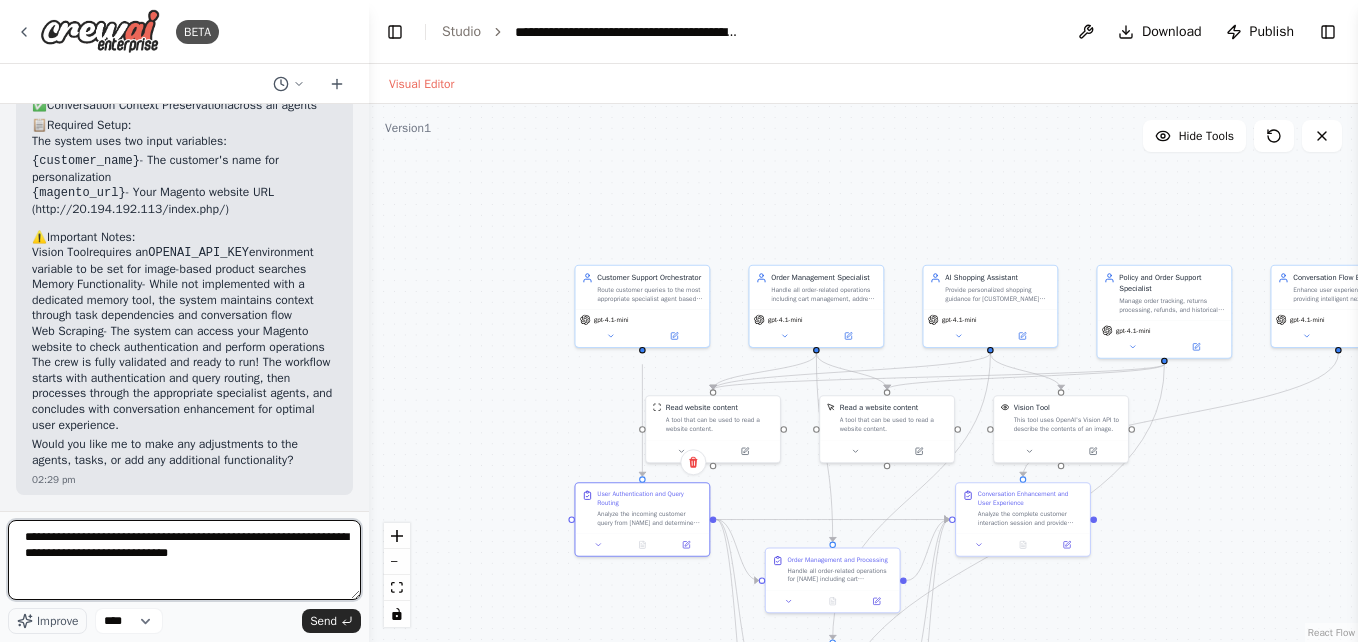 click on "**********" at bounding box center [184, 560] 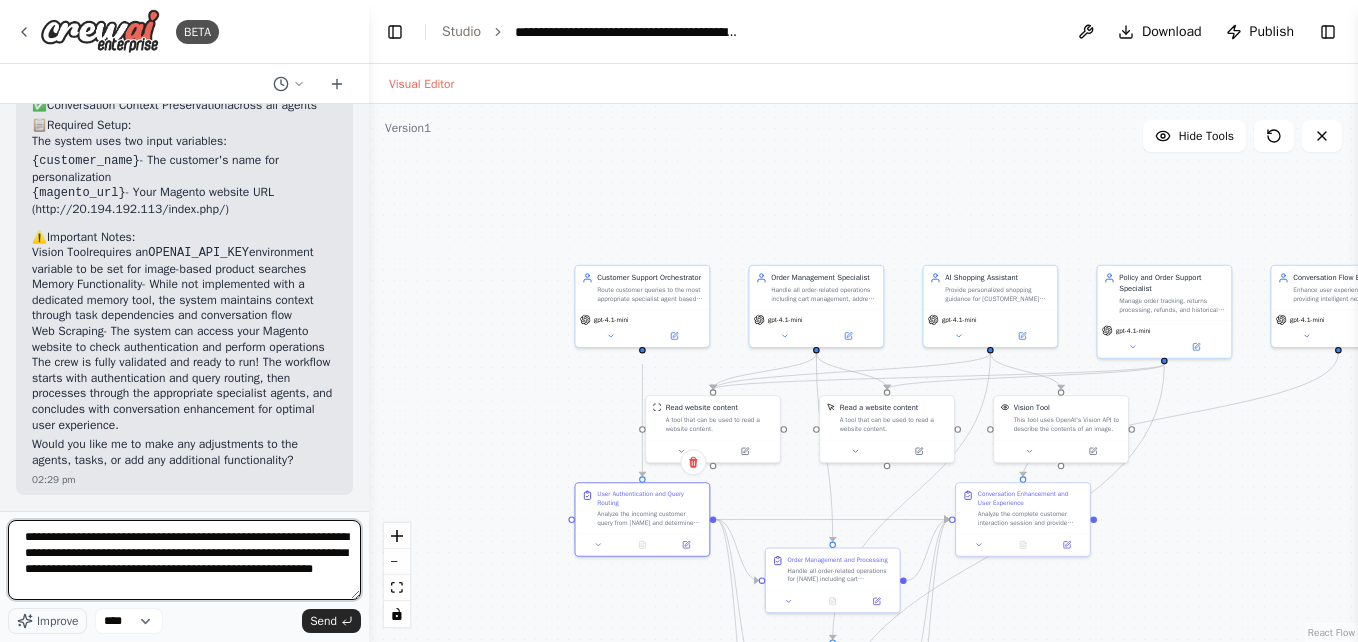 type on "**********" 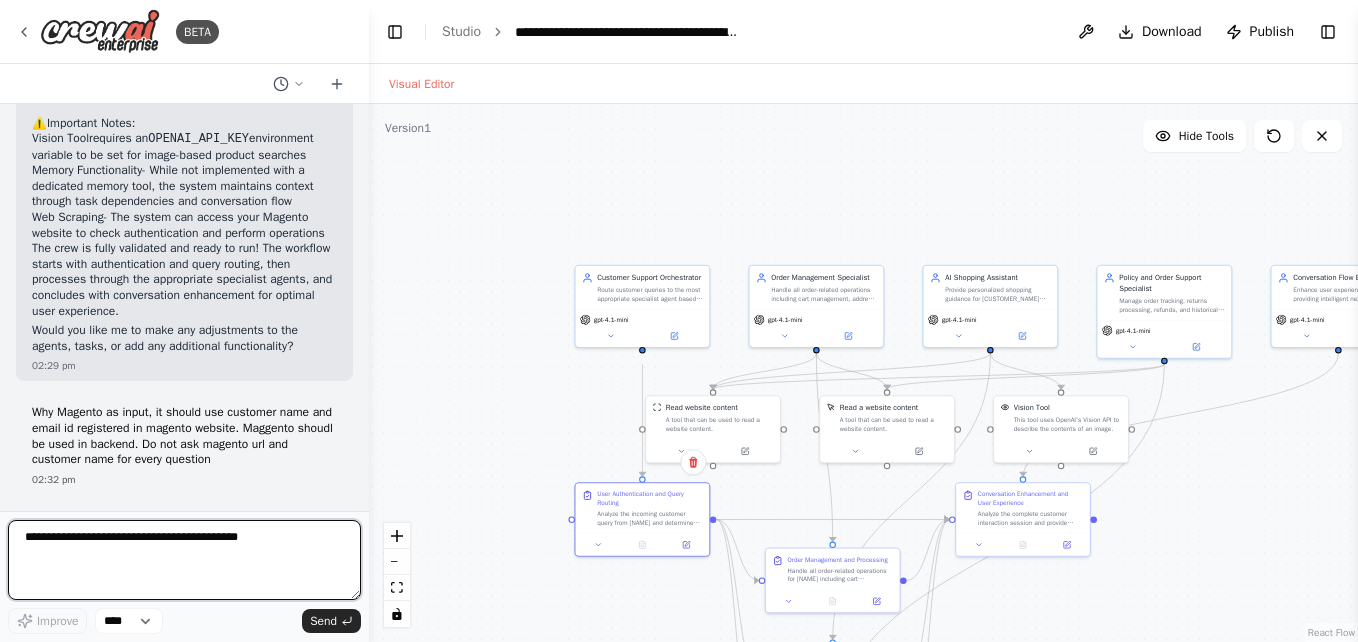 type 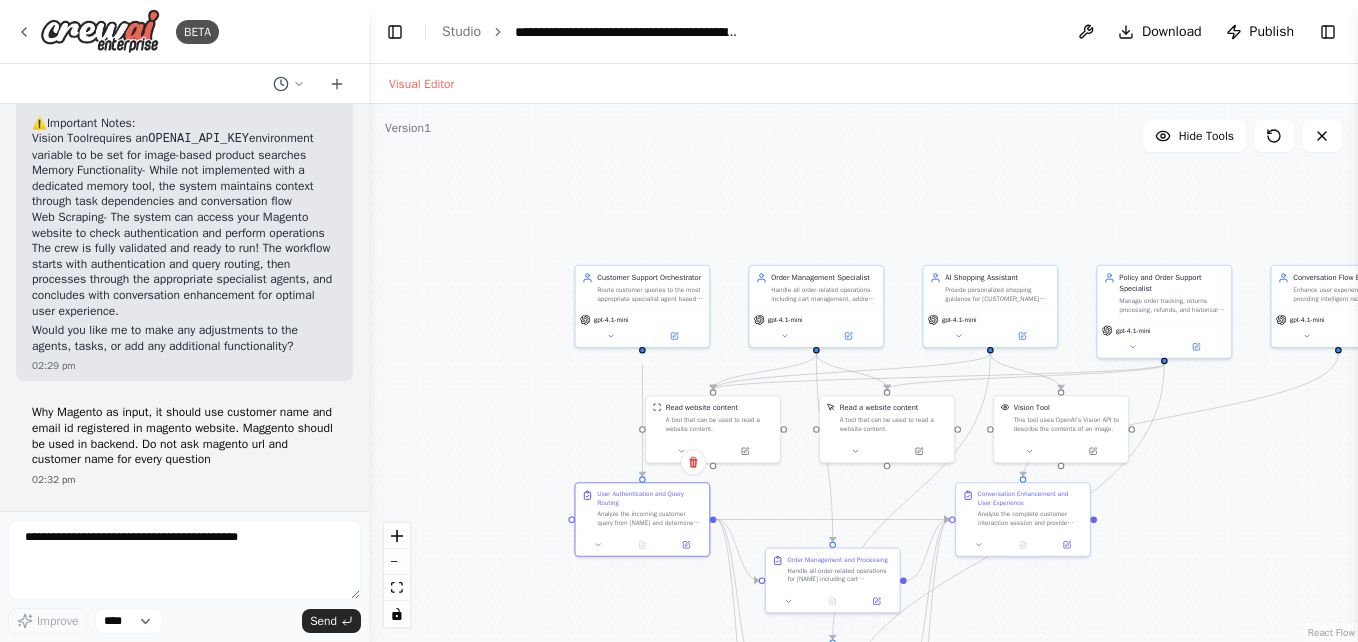 scroll, scrollTop: 2785, scrollLeft: 0, axis: vertical 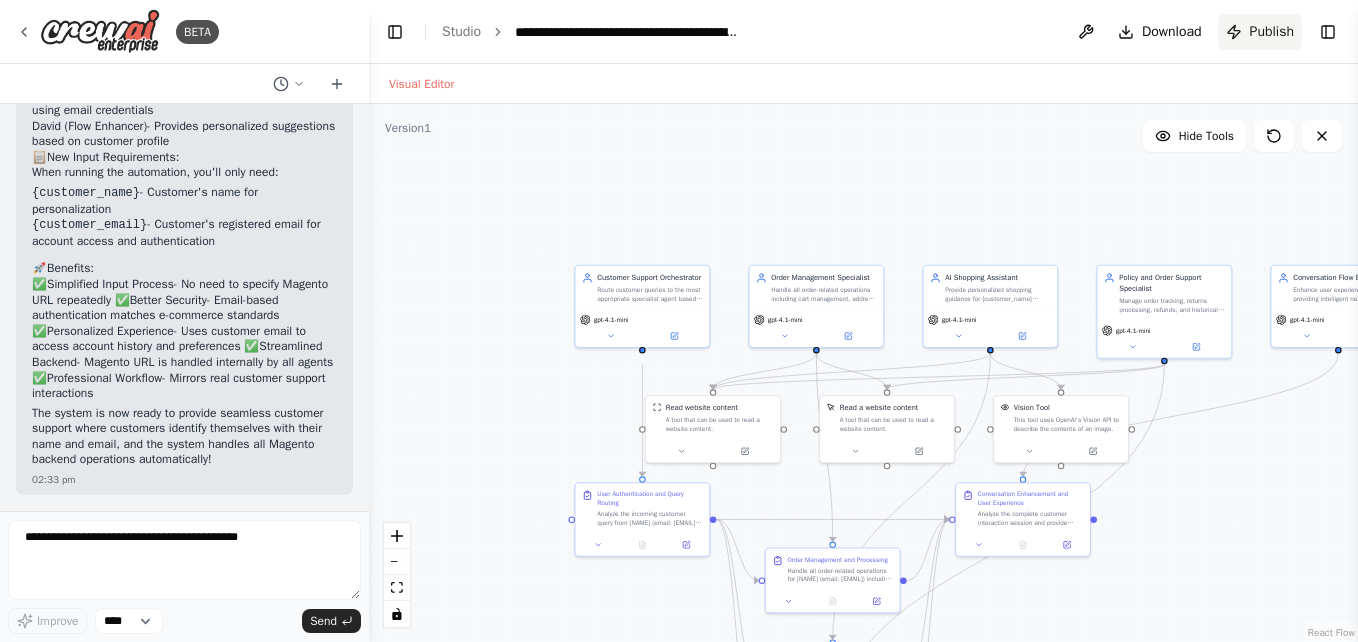 click on "Publish" at bounding box center [1272, 32] 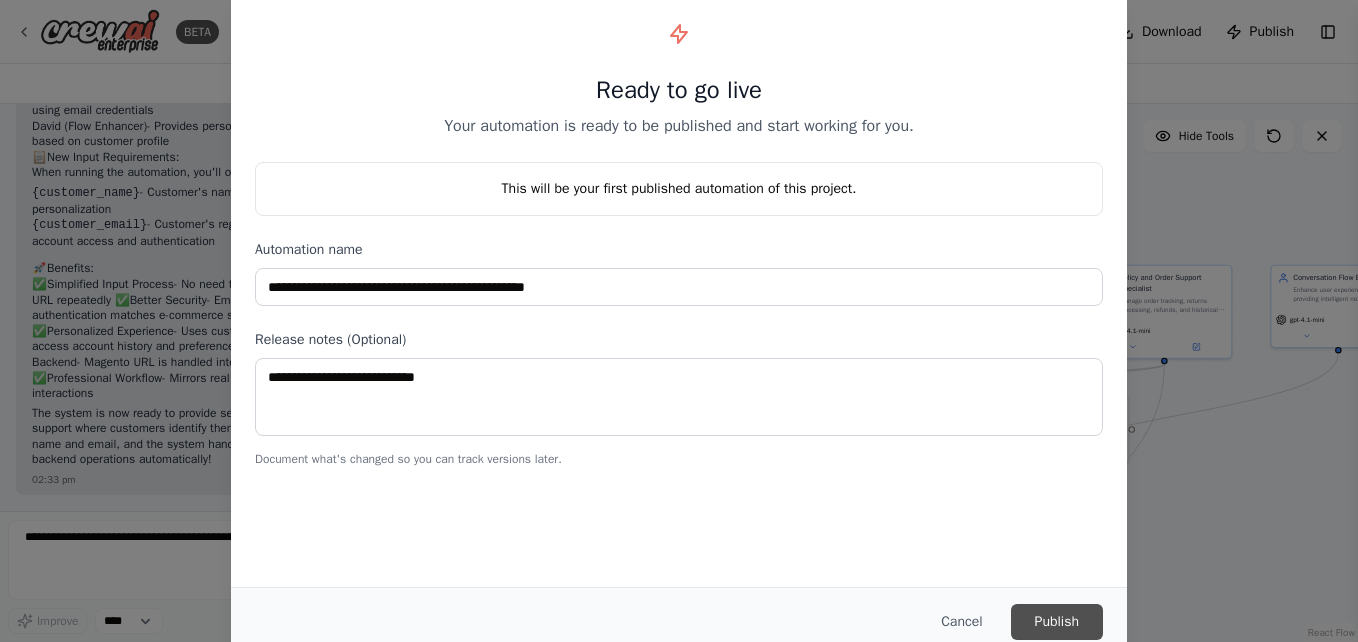 click on "Publish" at bounding box center (1057, 622) 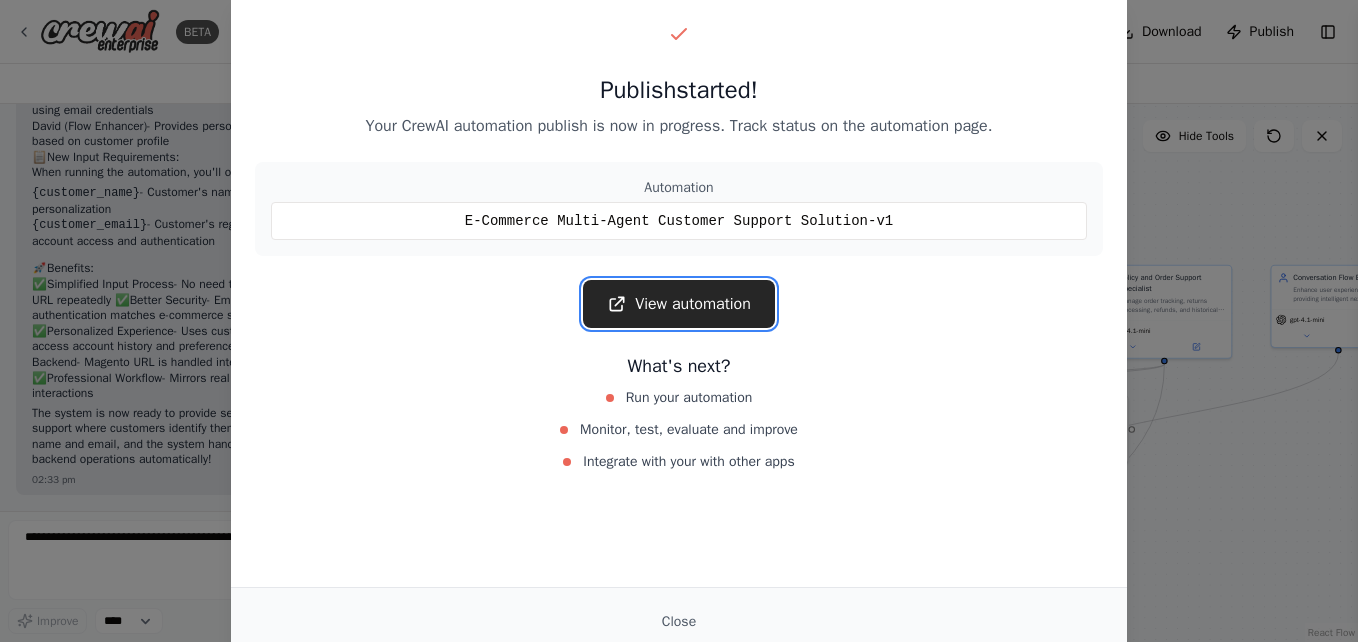 click on "View automation" at bounding box center [679, 304] 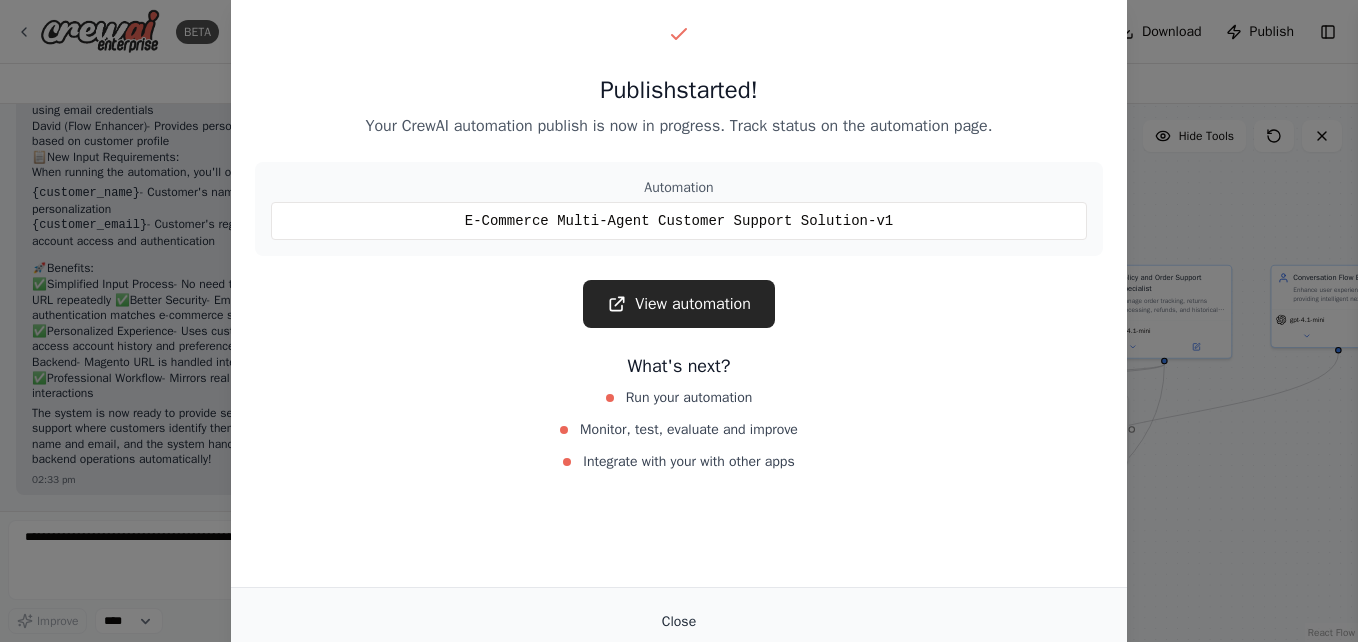 click on "Close" at bounding box center [679, 622] 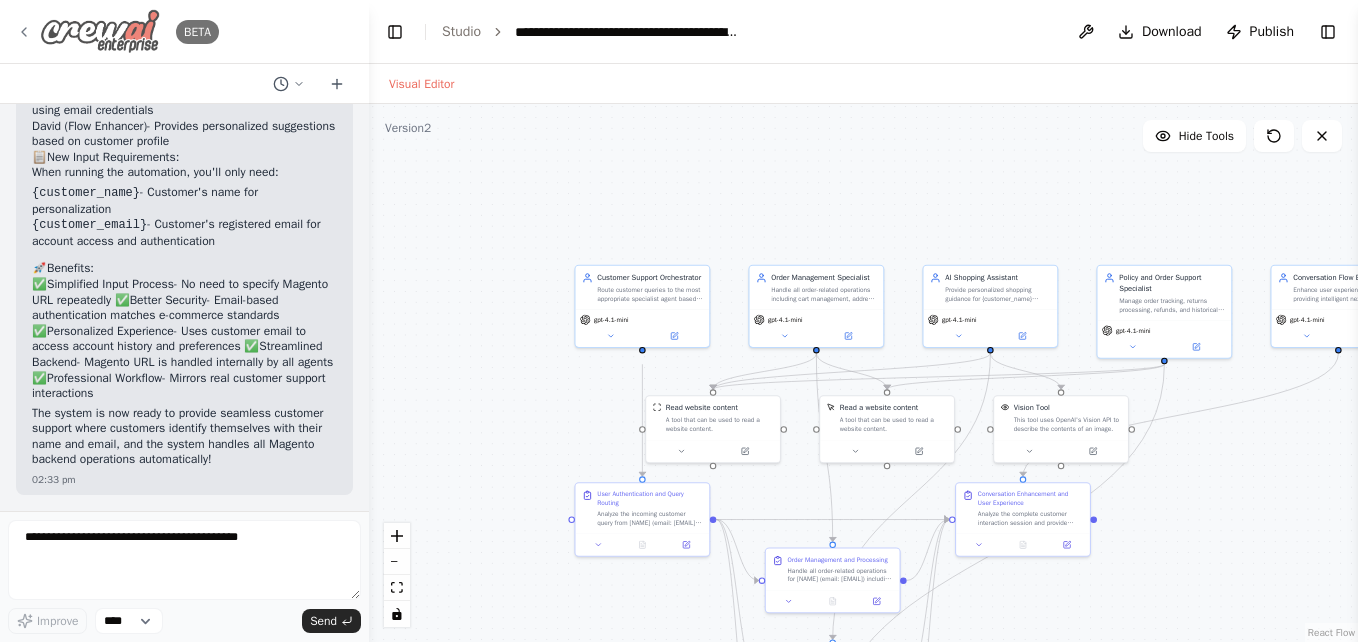 click at bounding box center (100, 31) 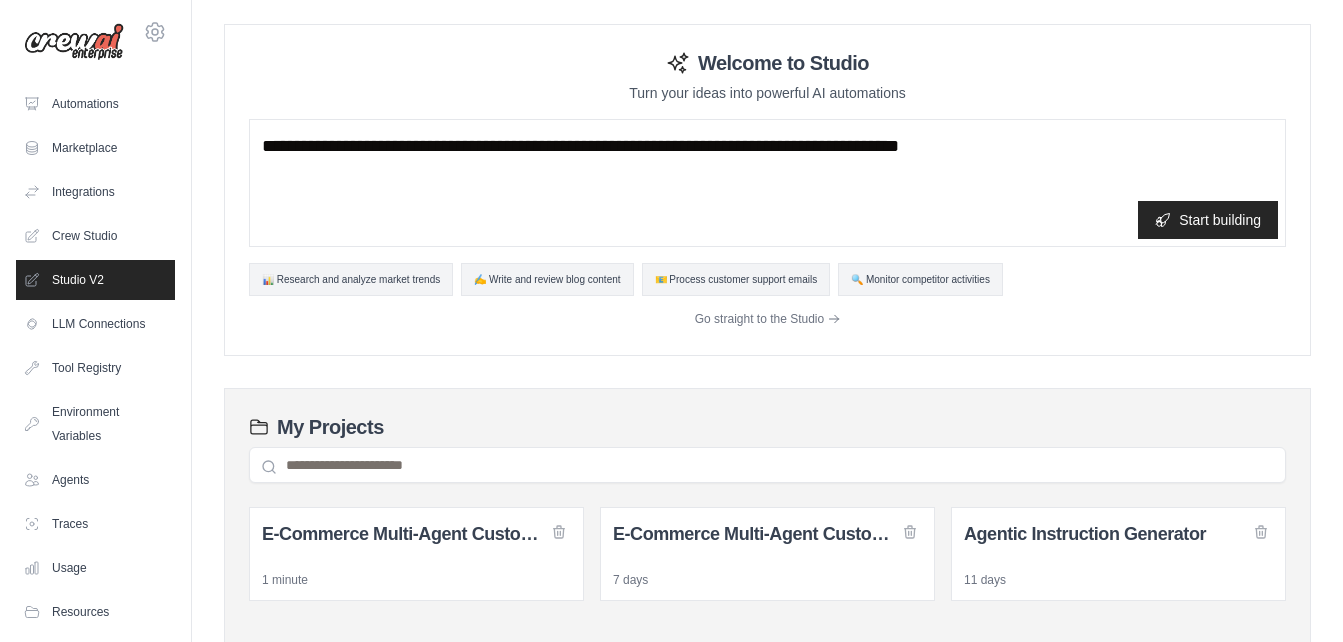 scroll, scrollTop: 0, scrollLeft: 0, axis: both 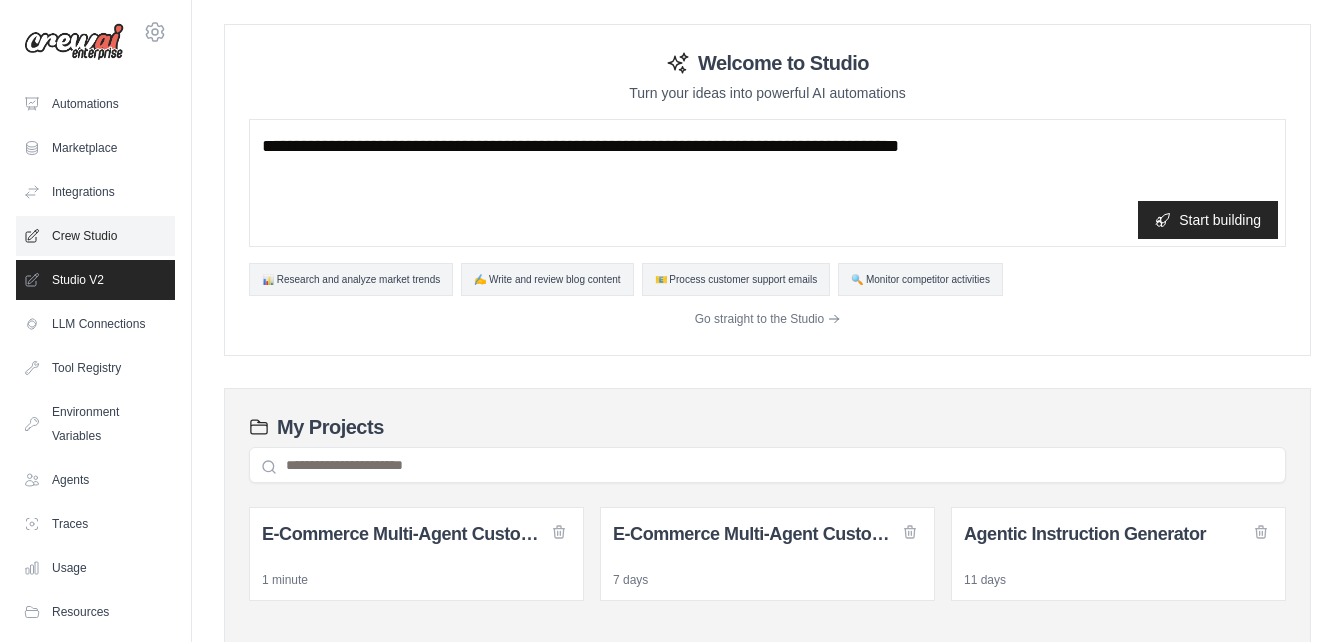 click on "Crew Studio" at bounding box center (95, 236) 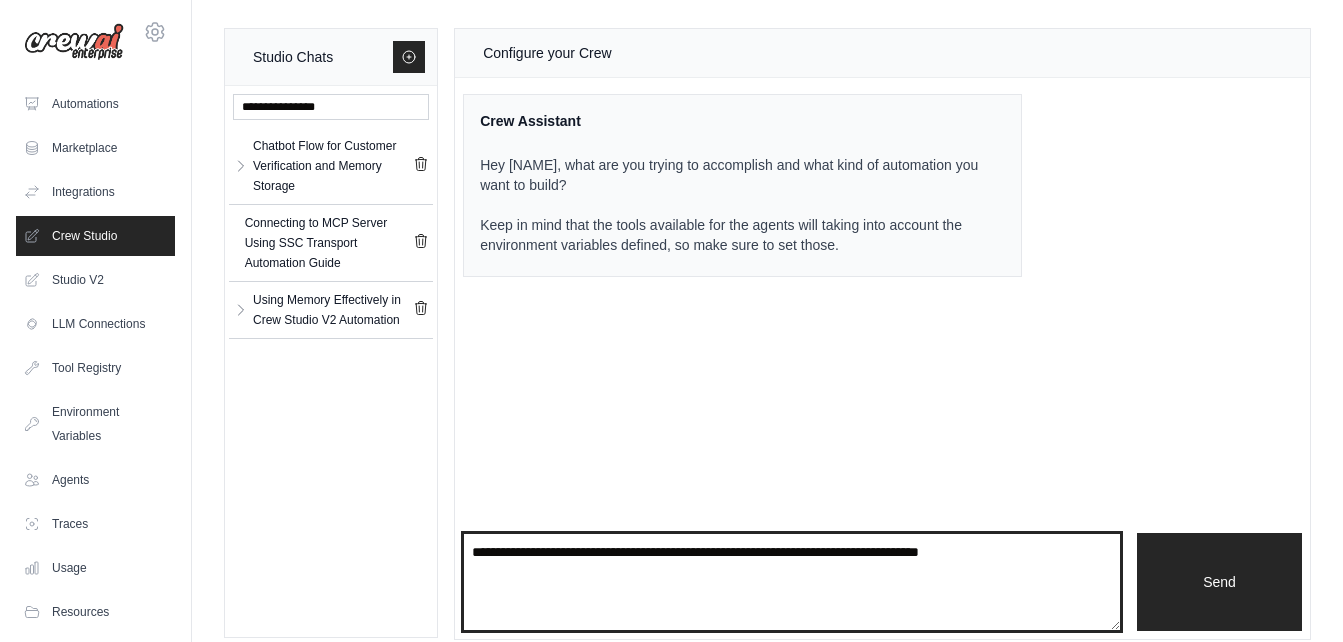 click at bounding box center [792, 582] 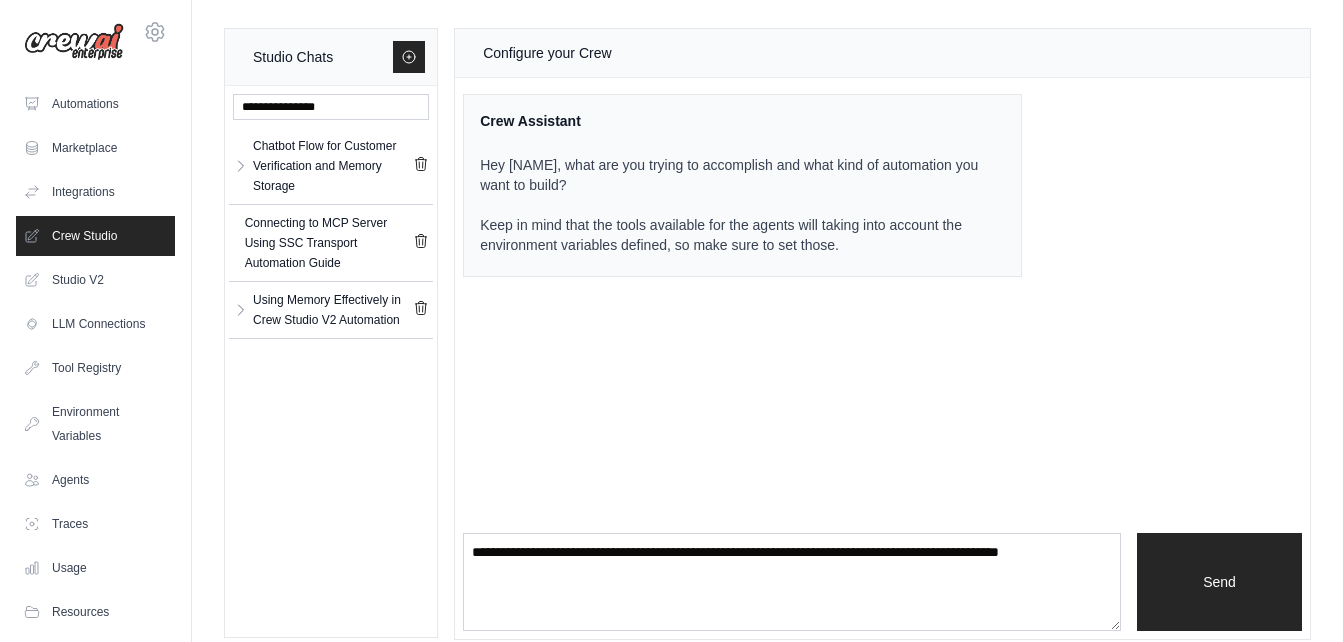 drag, startPoint x: 751, startPoint y: 555, endPoint x: 810, endPoint y: 311, distance: 251.03188 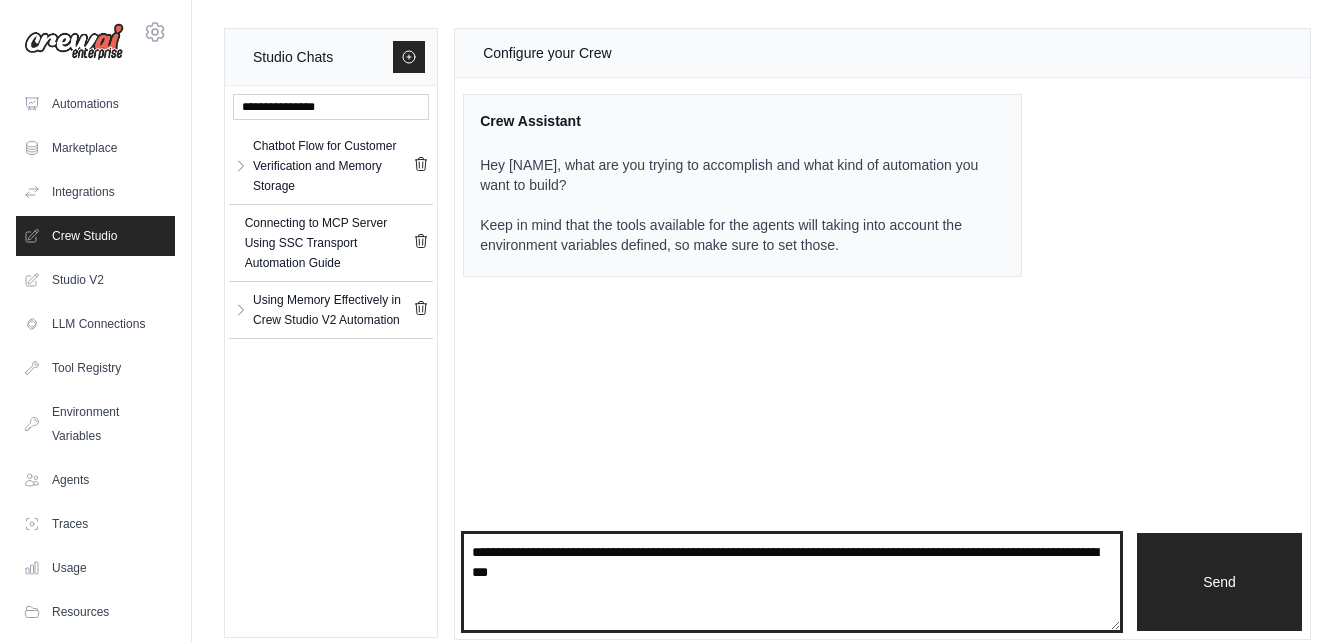 type on "**********" 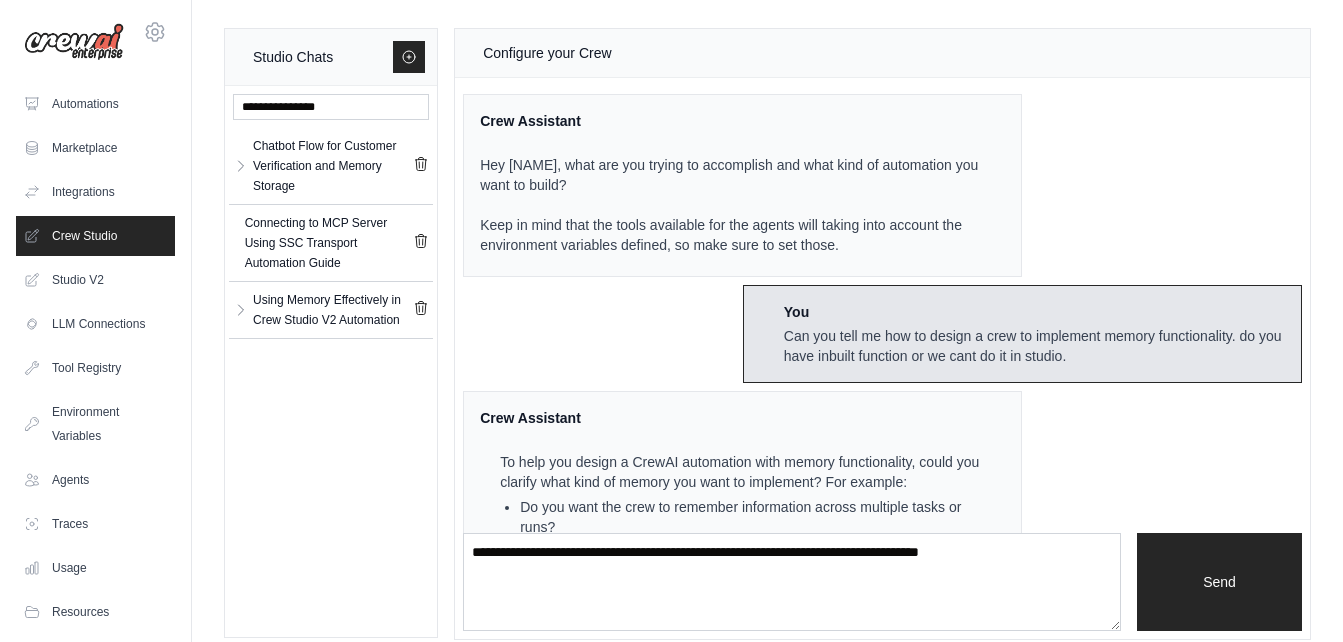 scroll, scrollTop: 282, scrollLeft: 0, axis: vertical 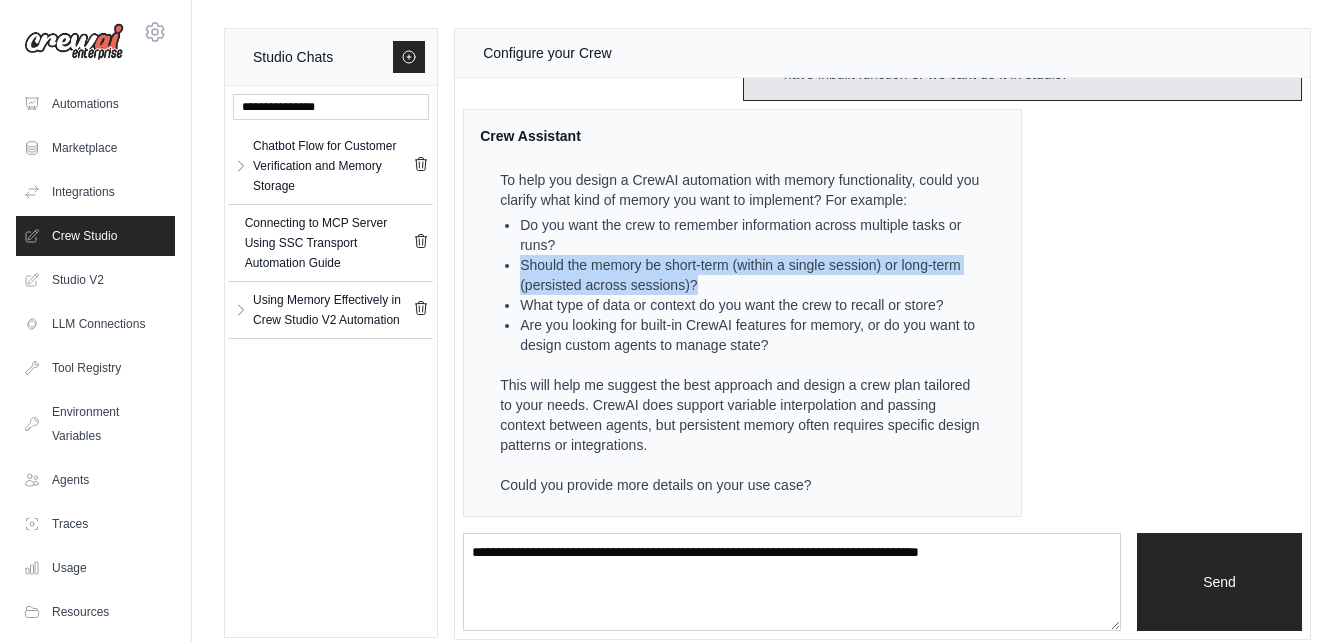 drag, startPoint x: 698, startPoint y: 280, endPoint x: 515, endPoint y: 262, distance: 183.88312 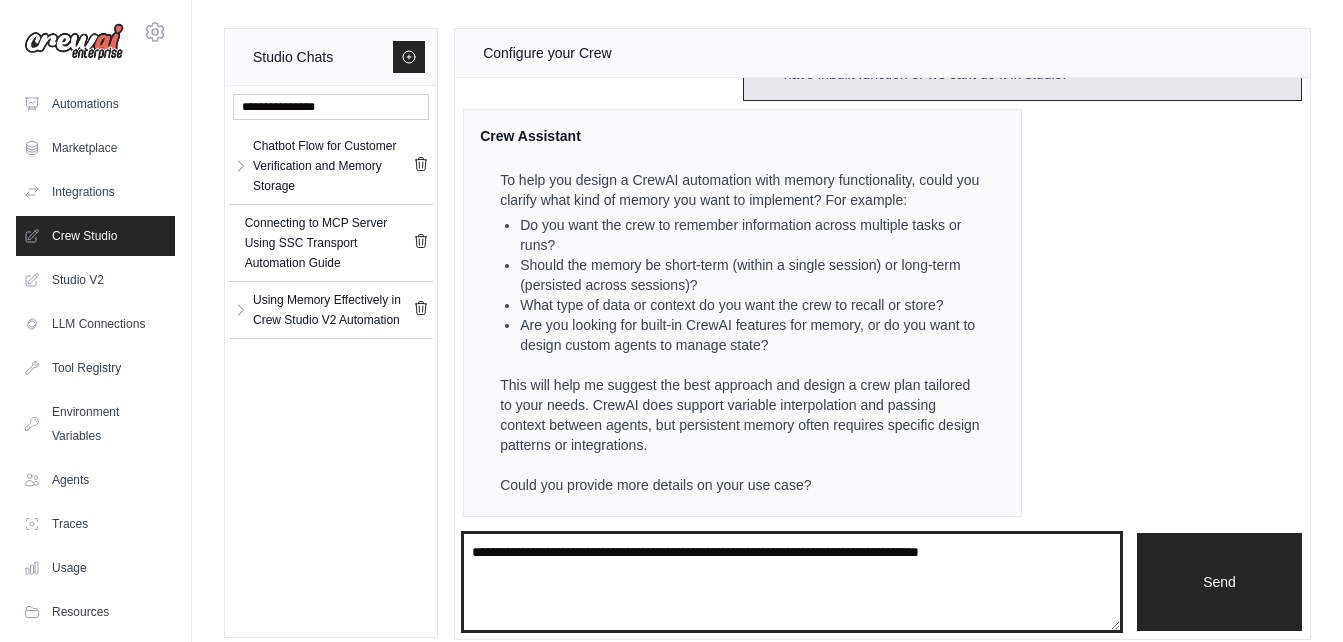 click at bounding box center (792, 582) 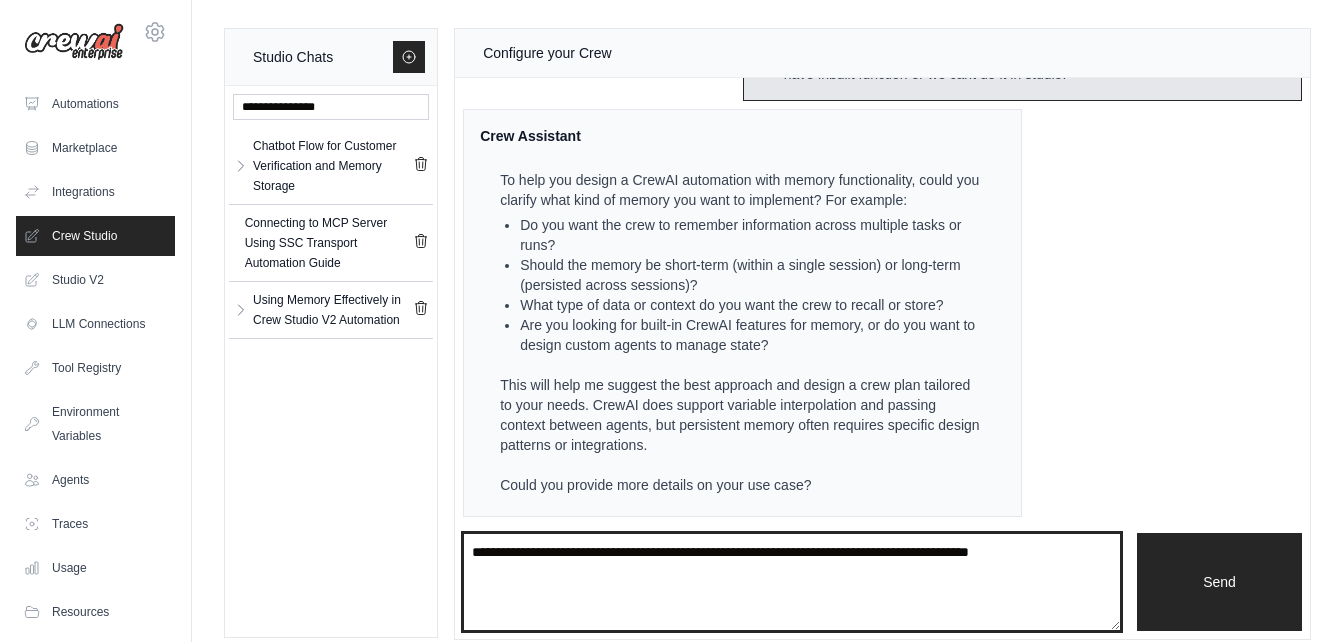 type on "**********" 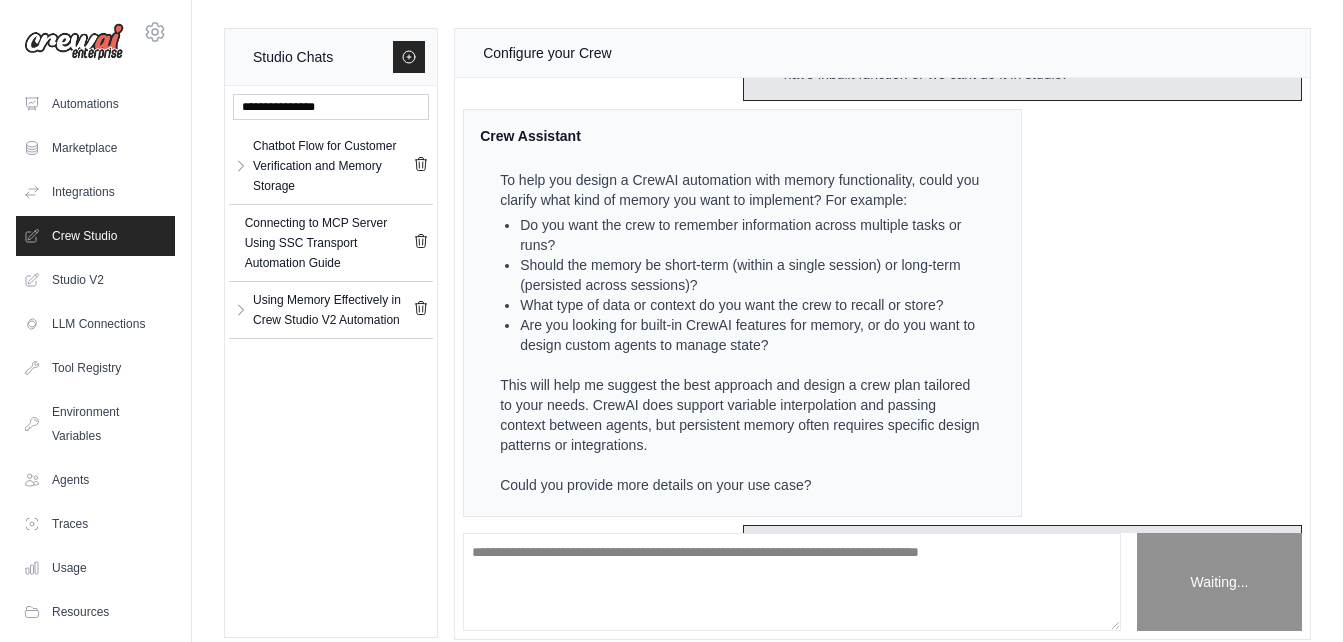 scroll, scrollTop: 432, scrollLeft: 0, axis: vertical 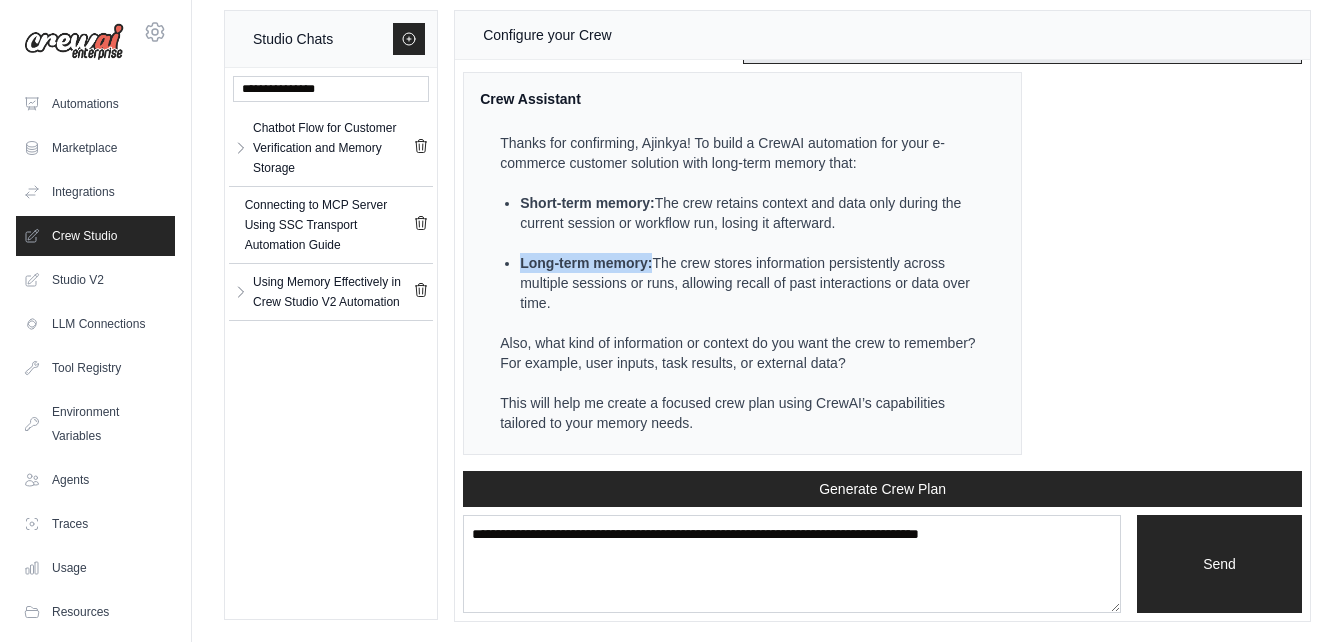 drag, startPoint x: 651, startPoint y: 259, endPoint x: 517, endPoint y: 266, distance: 134.18271 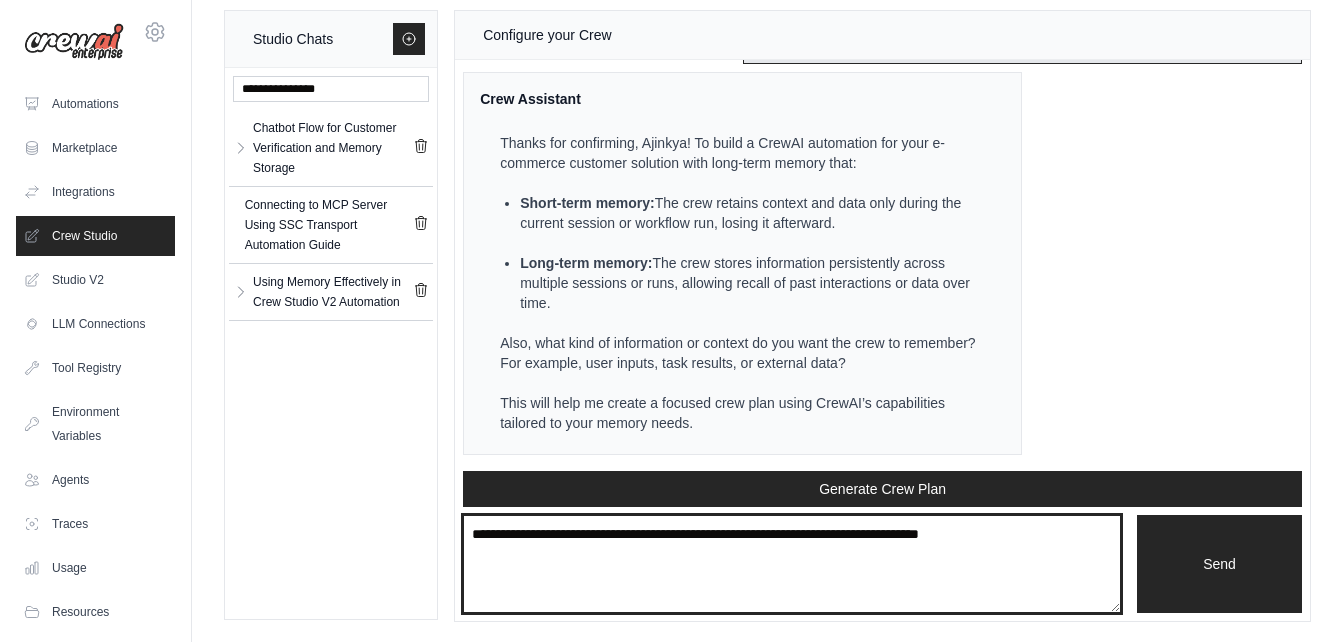 click at bounding box center (792, 564) 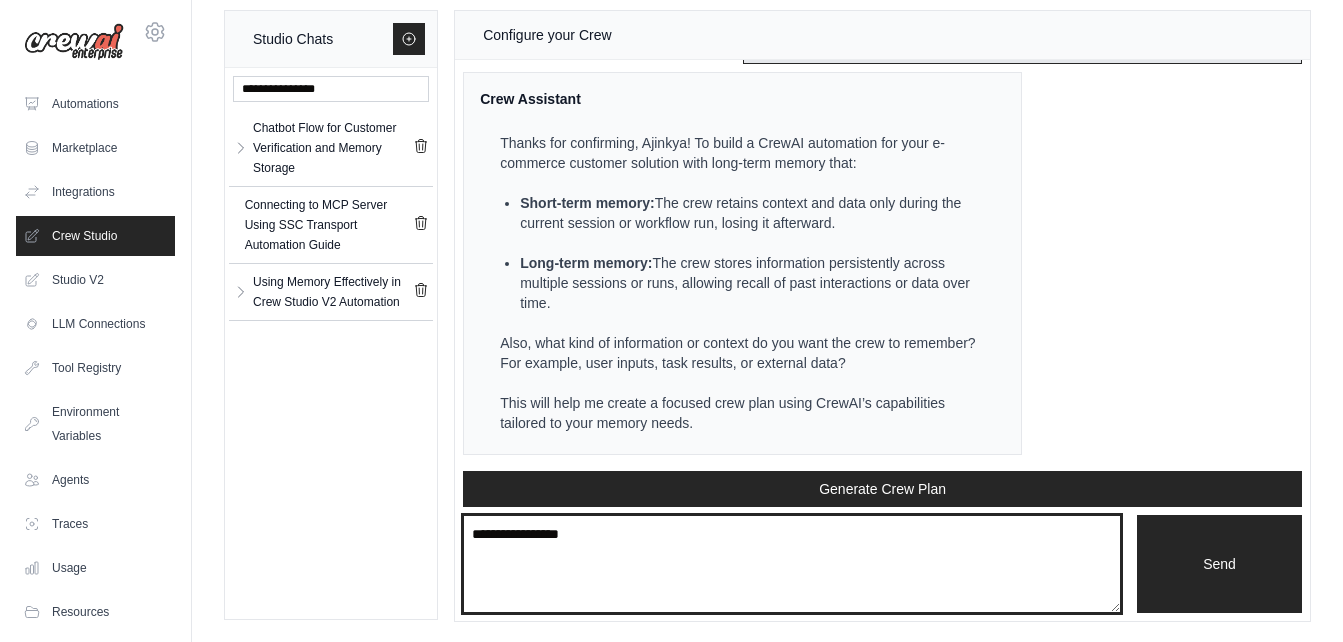type on "**********" 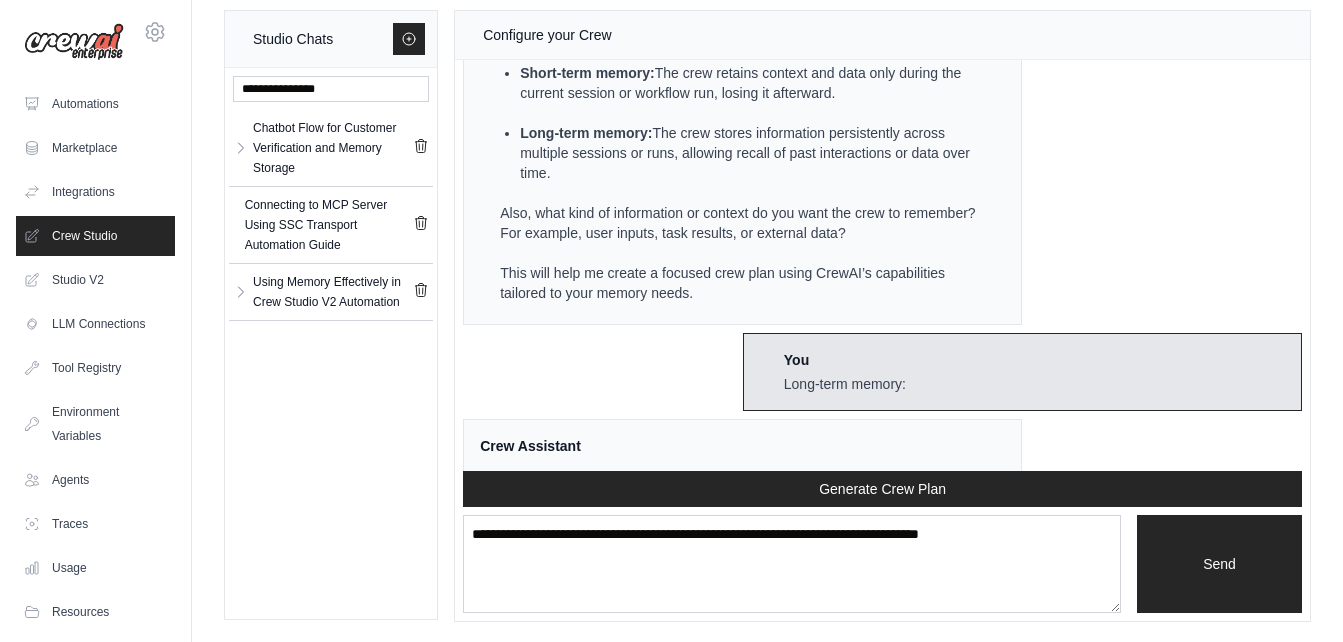 scroll, scrollTop: 1305, scrollLeft: 0, axis: vertical 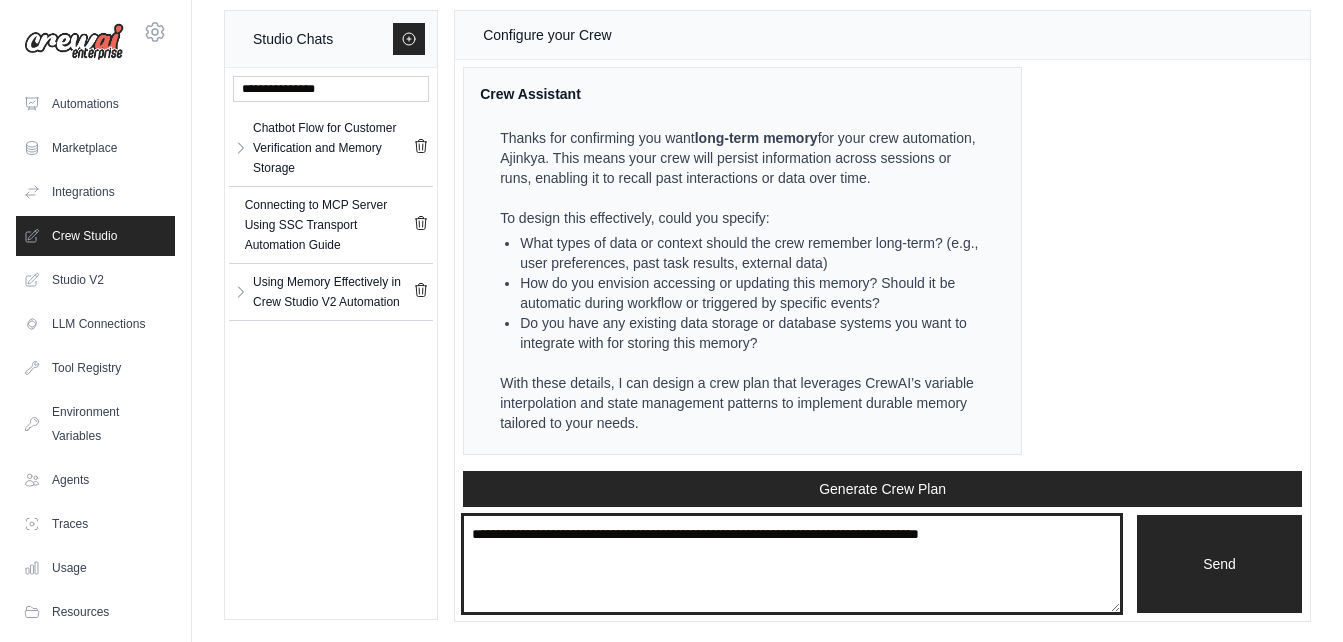 click at bounding box center [792, 564] 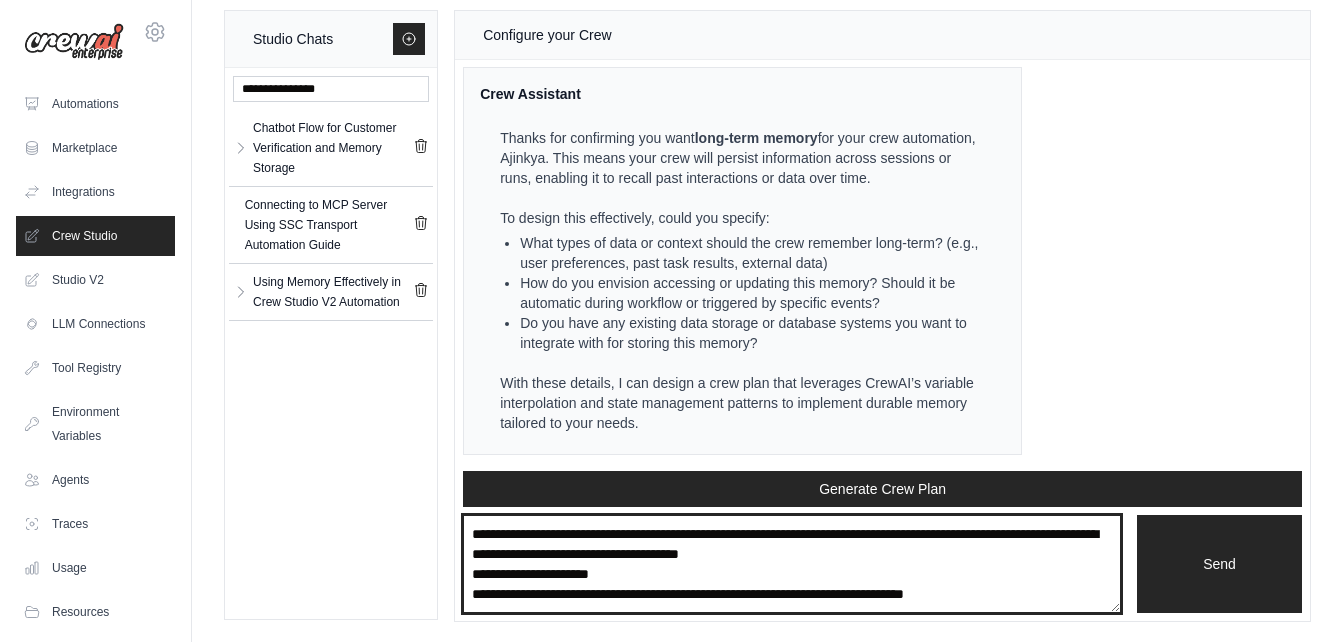 type on "**********" 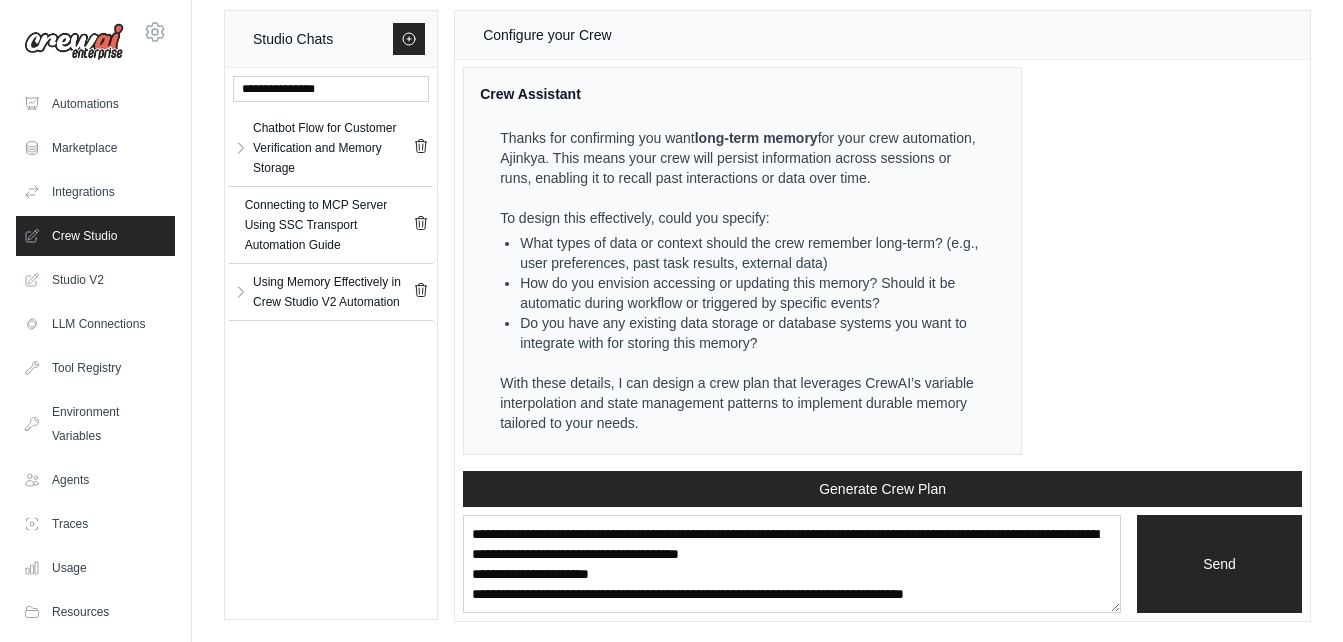 type 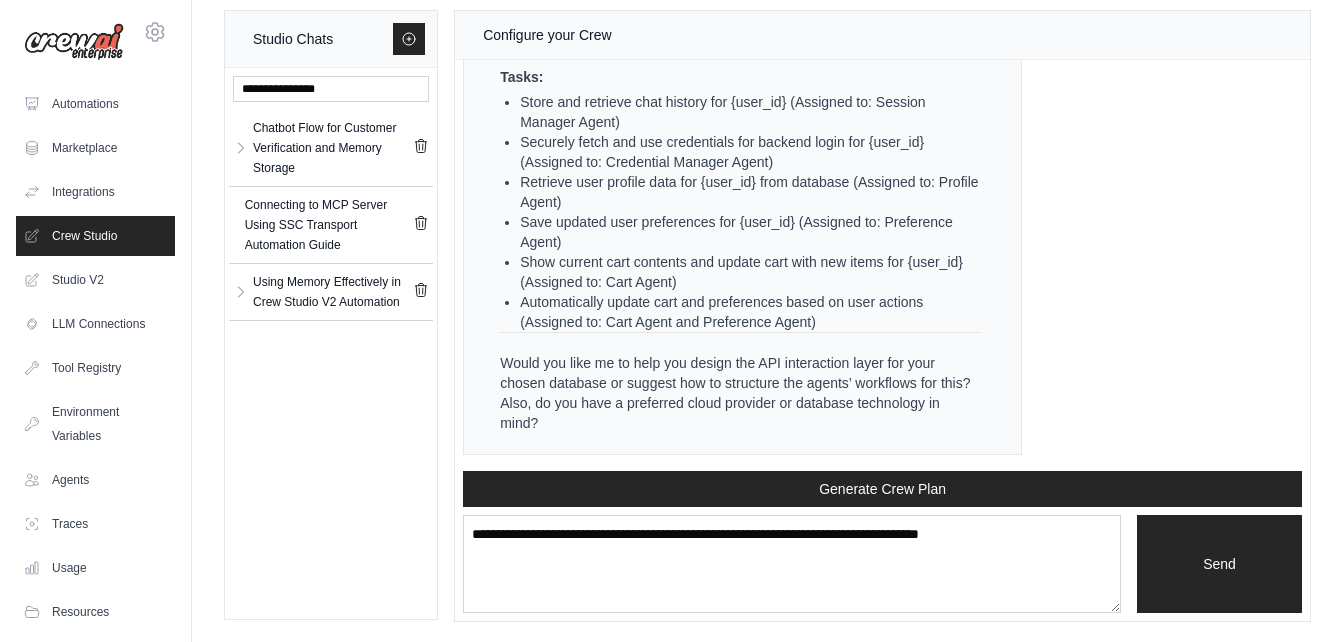 scroll, scrollTop: 3411, scrollLeft: 0, axis: vertical 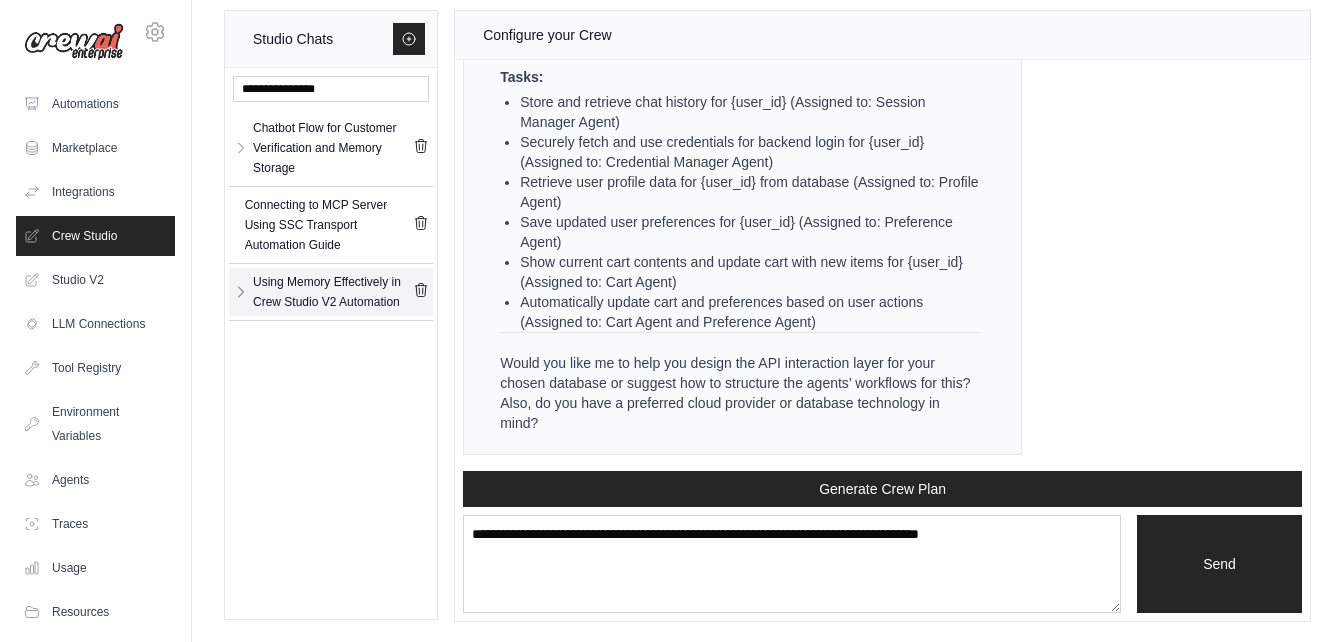 click 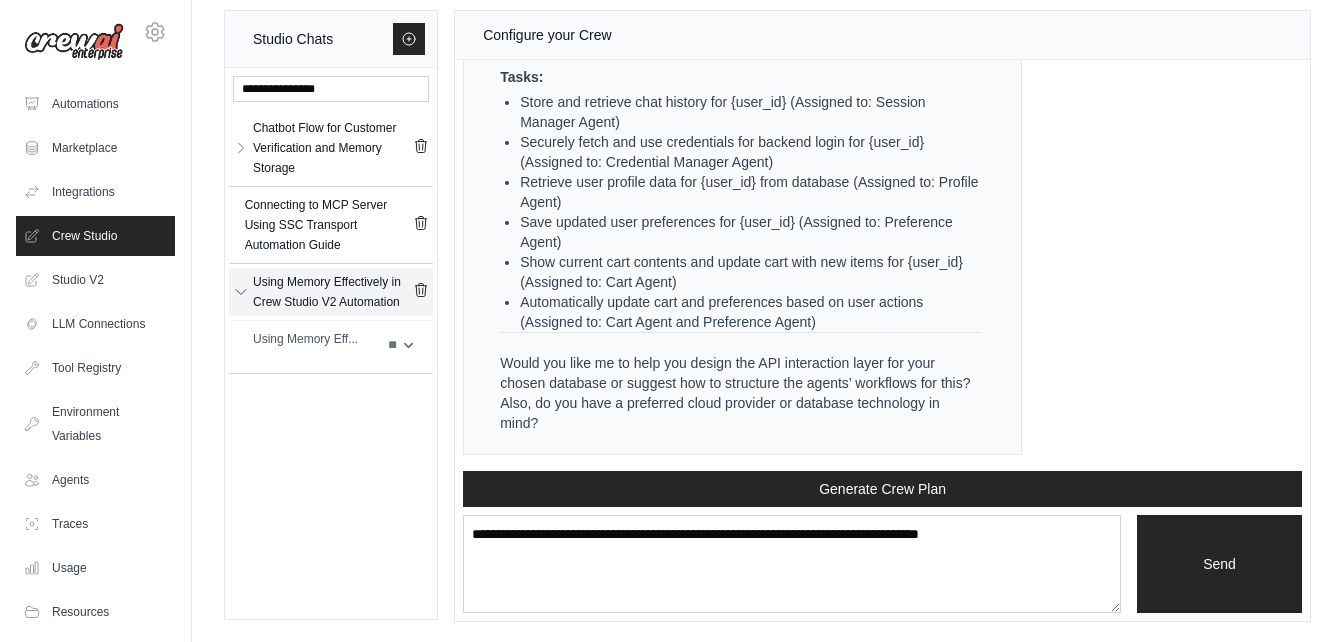 click 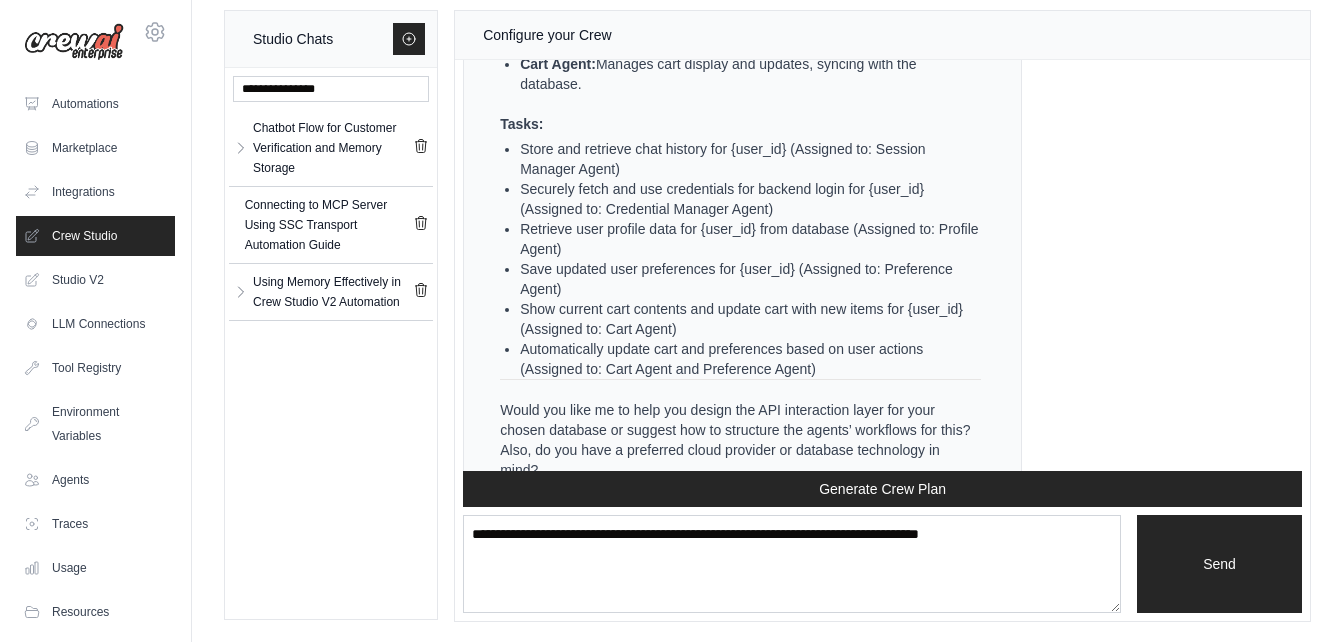 scroll, scrollTop: 3413, scrollLeft: 0, axis: vertical 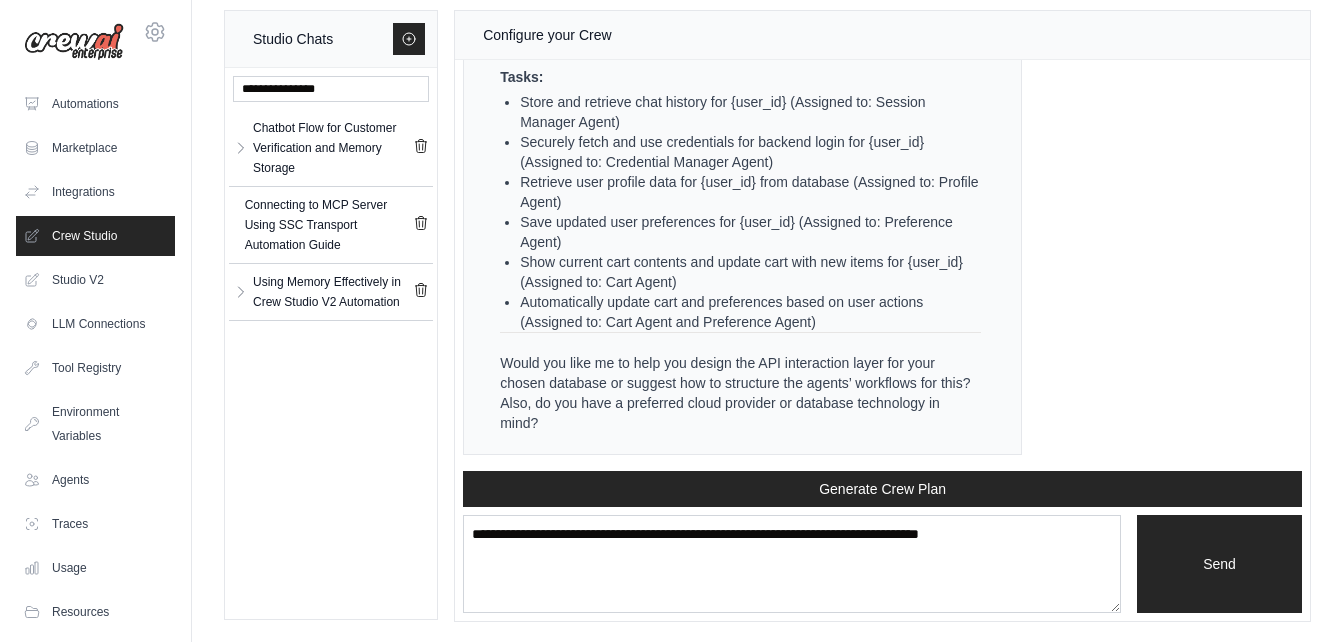 click on "Would you like me to help you design the API interaction layer for your chosen database or suggest how to structure the agents’ workflows for this? Also, do you have a preferred cloud provider or database technology in mind?" at bounding box center [740, 393] 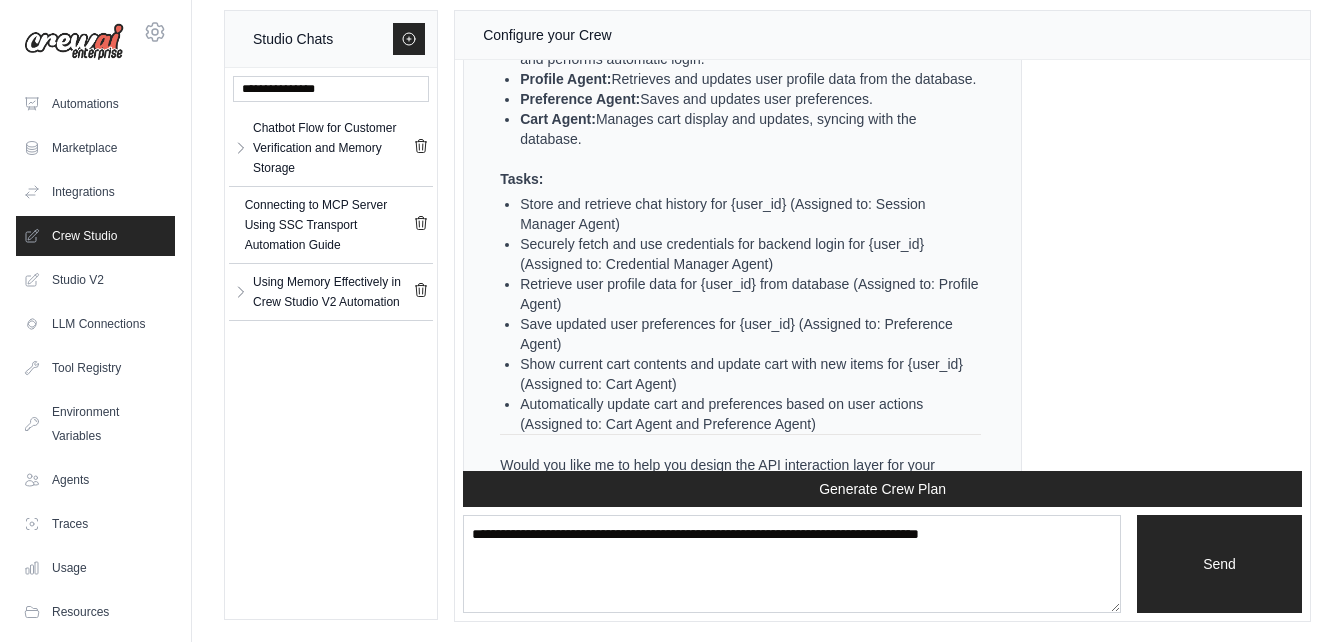 scroll, scrollTop: 3413, scrollLeft: 0, axis: vertical 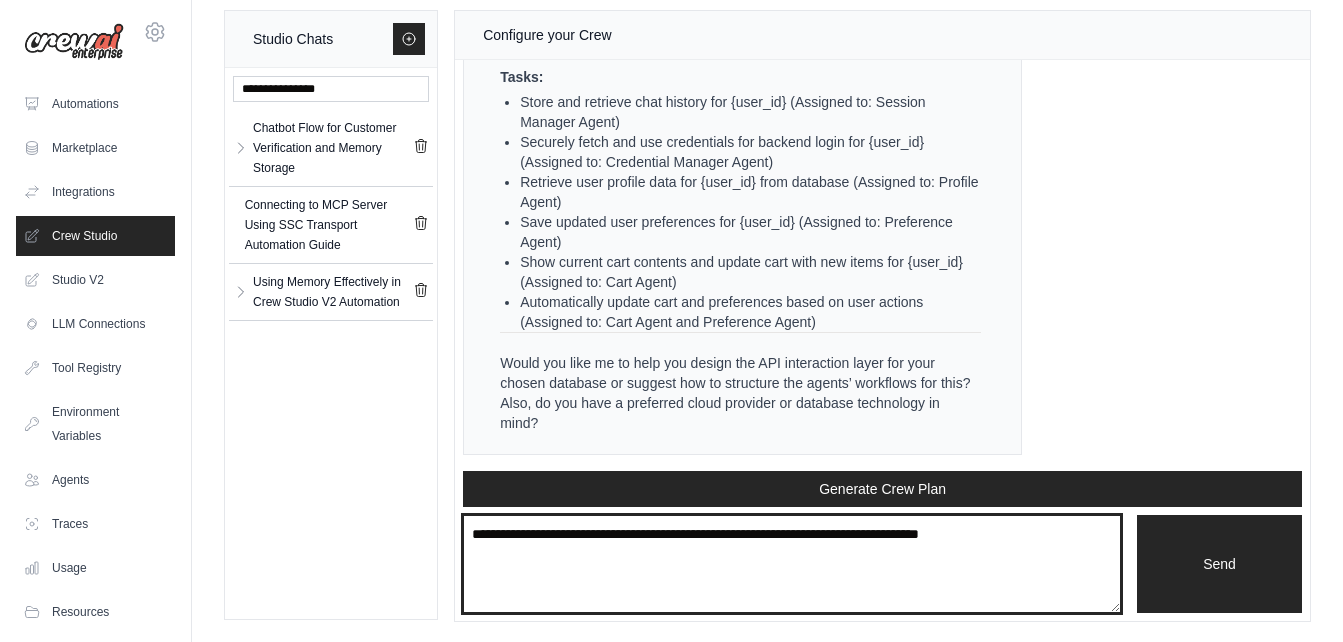 click at bounding box center [792, 564] 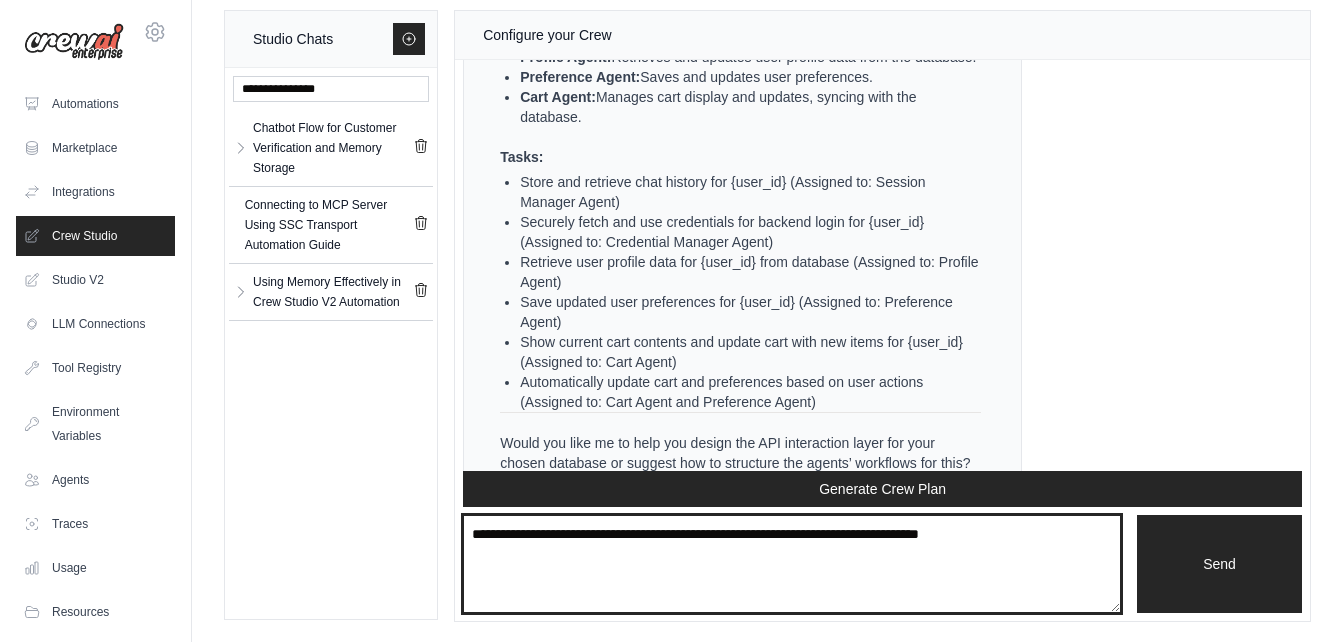 scroll, scrollTop: 3413, scrollLeft: 0, axis: vertical 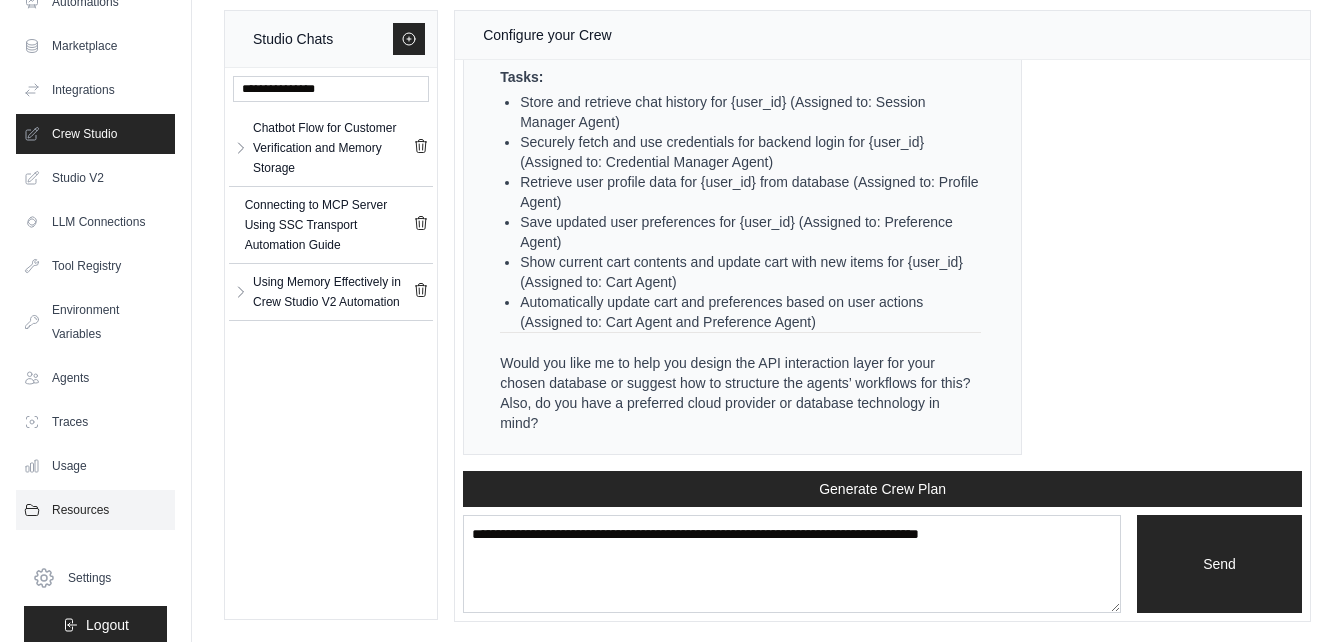 click on "Resources" at bounding box center (95, 510) 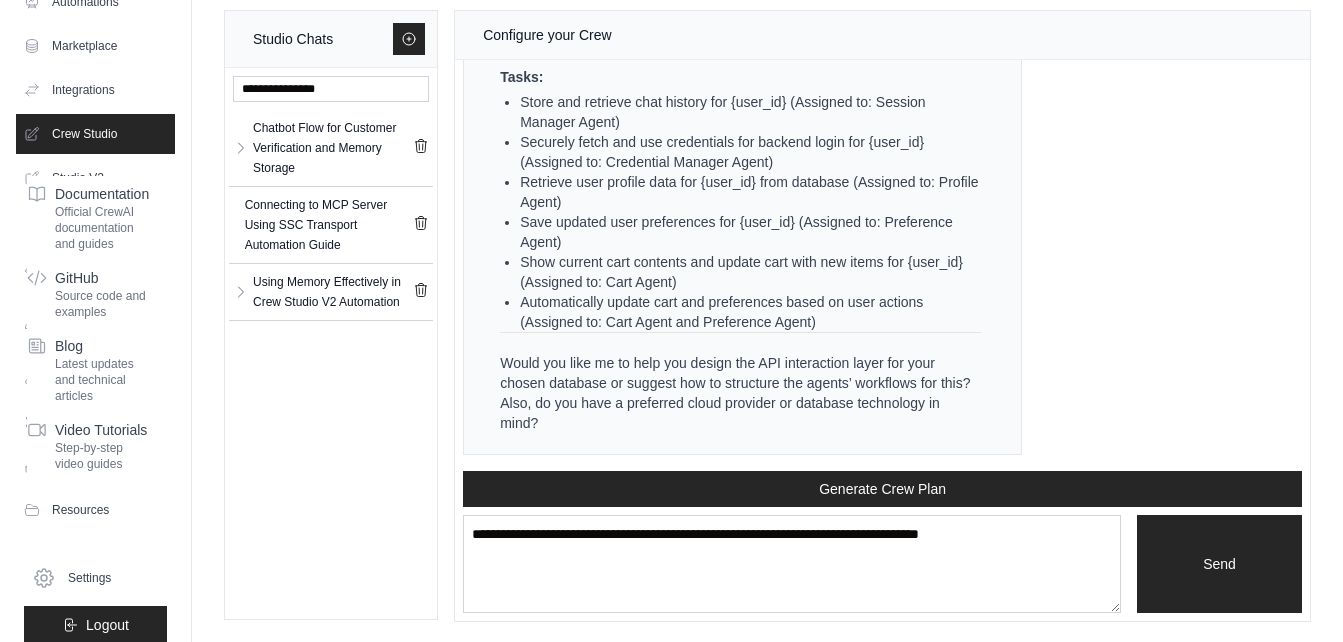 type 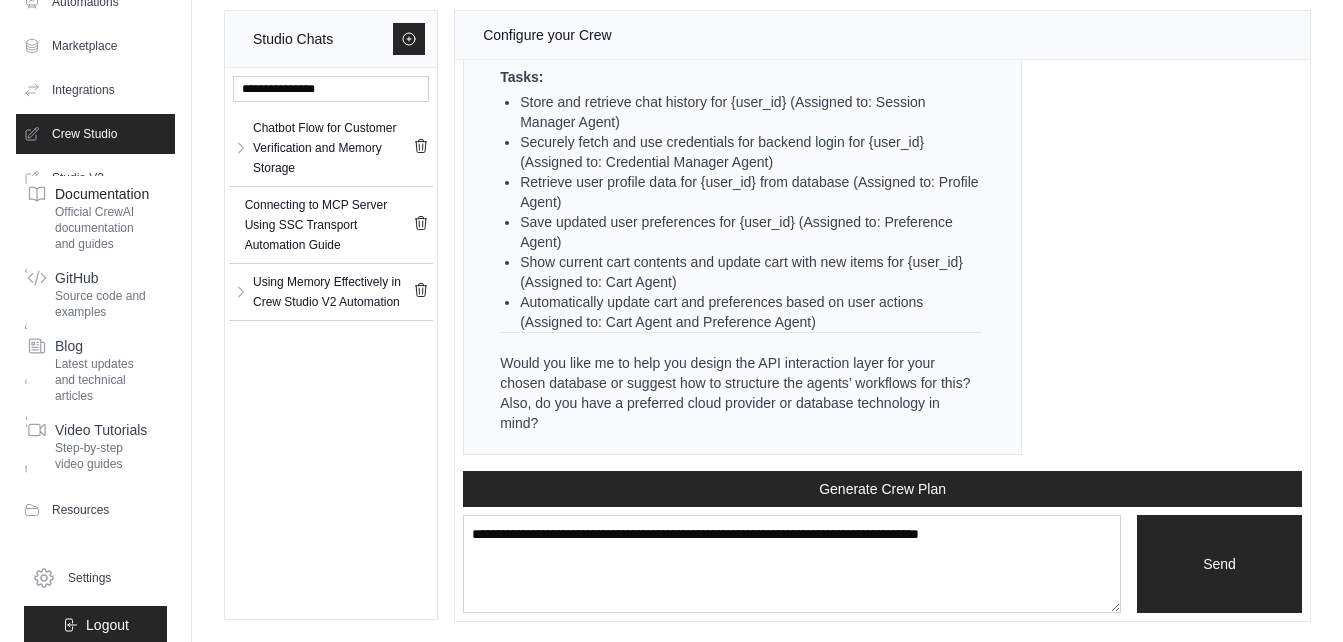 click on "Official CrewAI documentation and guides" at bounding box center [102, 228] 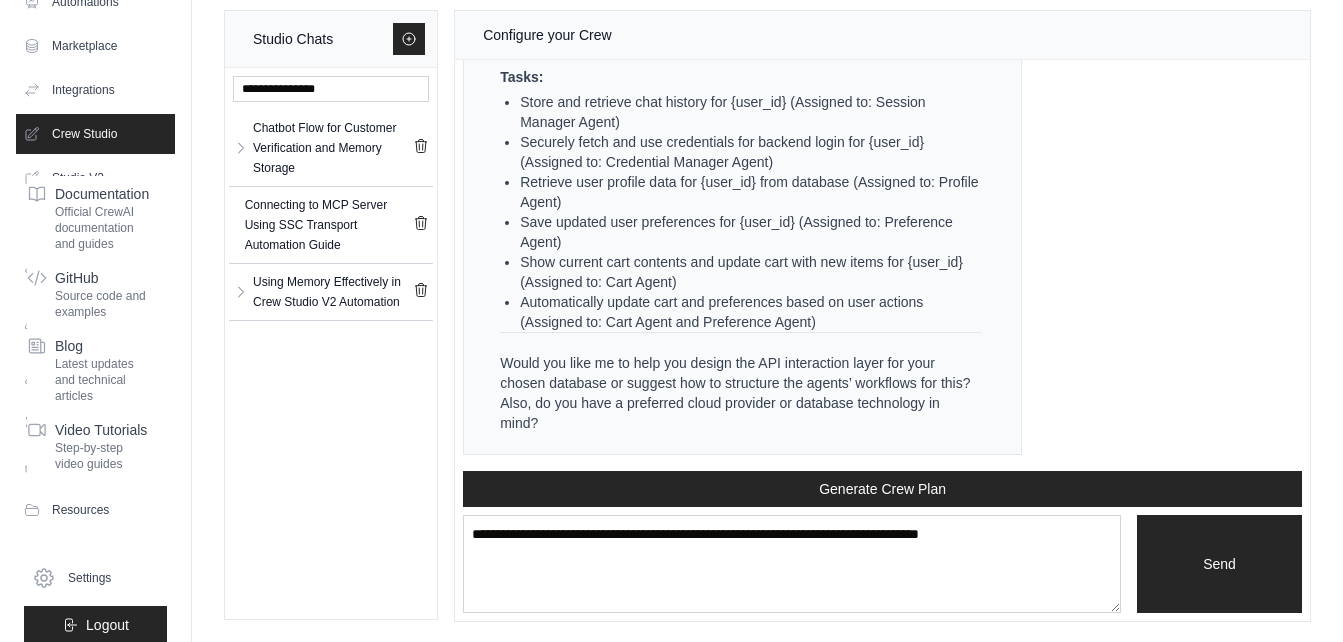 click on "Chatbot Flow for Customer Verification and Memory Storage
Chatbot Flow for...
**
**" at bounding box center (331, 215) 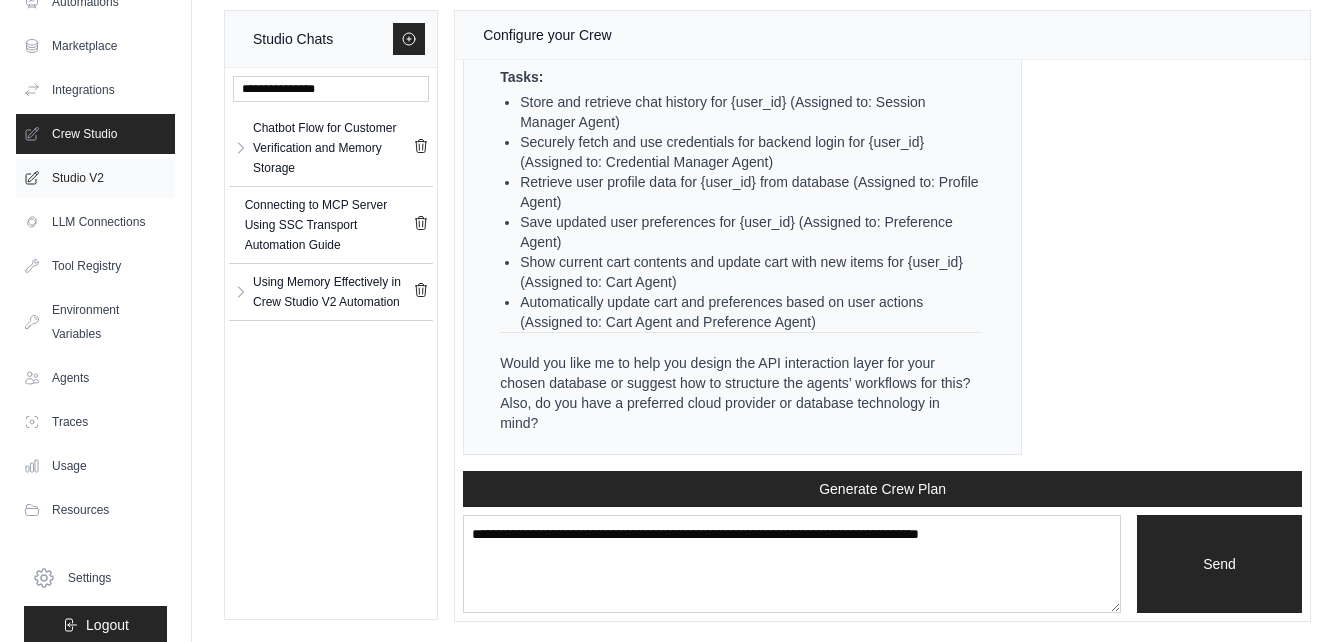 click on "Studio V2" at bounding box center (95, 178) 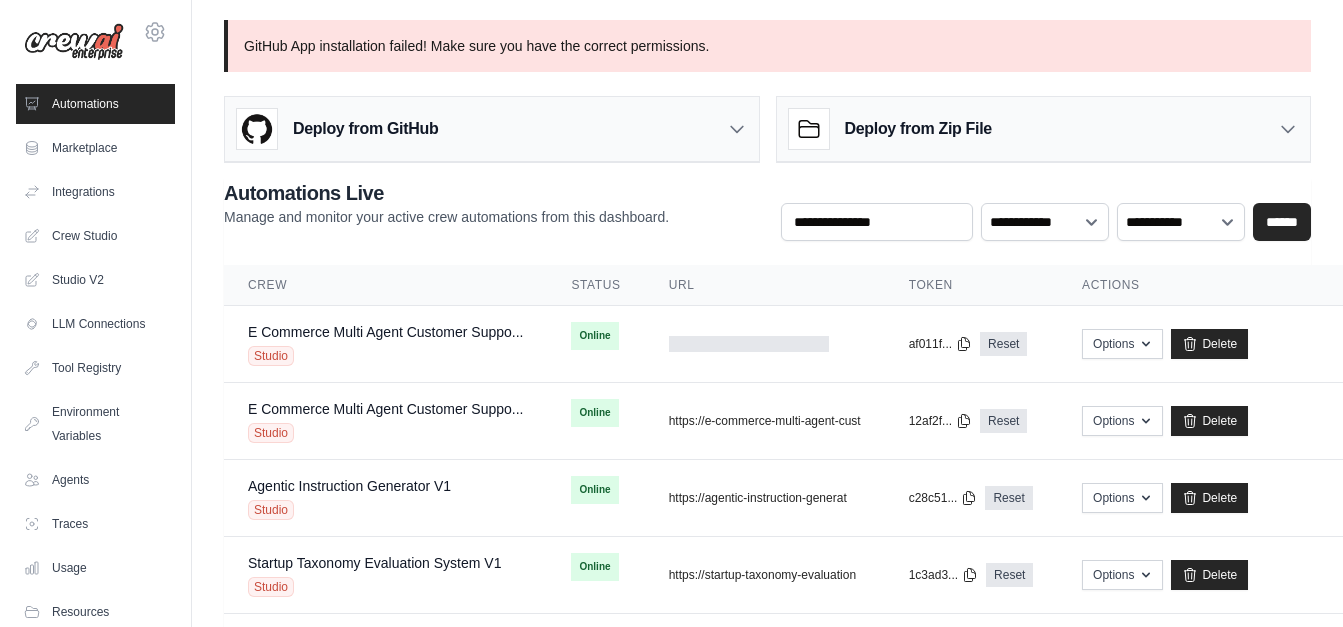 scroll, scrollTop: 0, scrollLeft: 0, axis: both 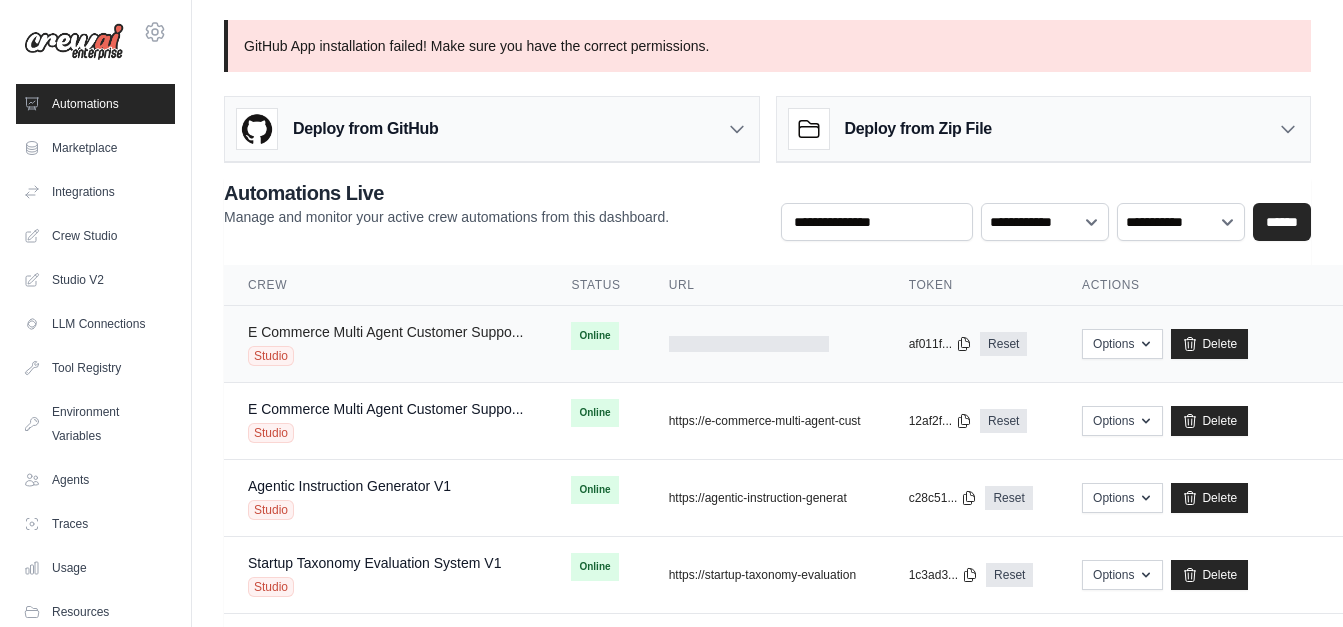 click on "E Commerce Multi Agent Customer Suppo..." at bounding box center [385, 332] 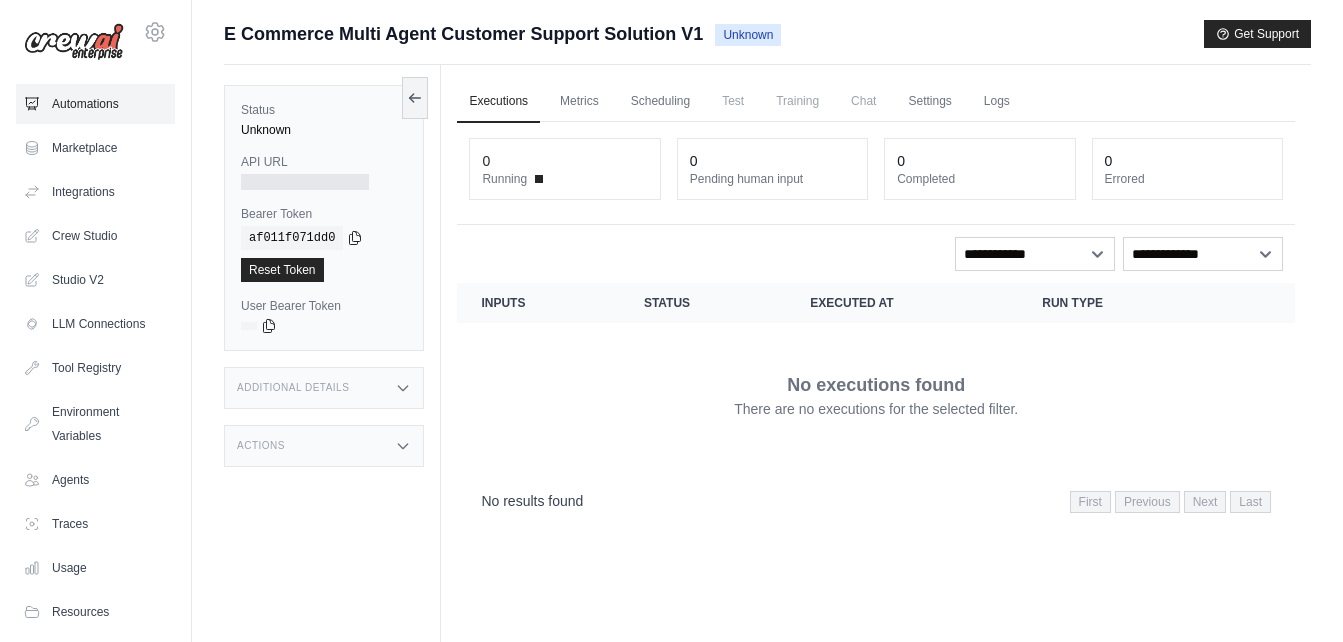 click on "Automations" at bounding box center (95, 104) 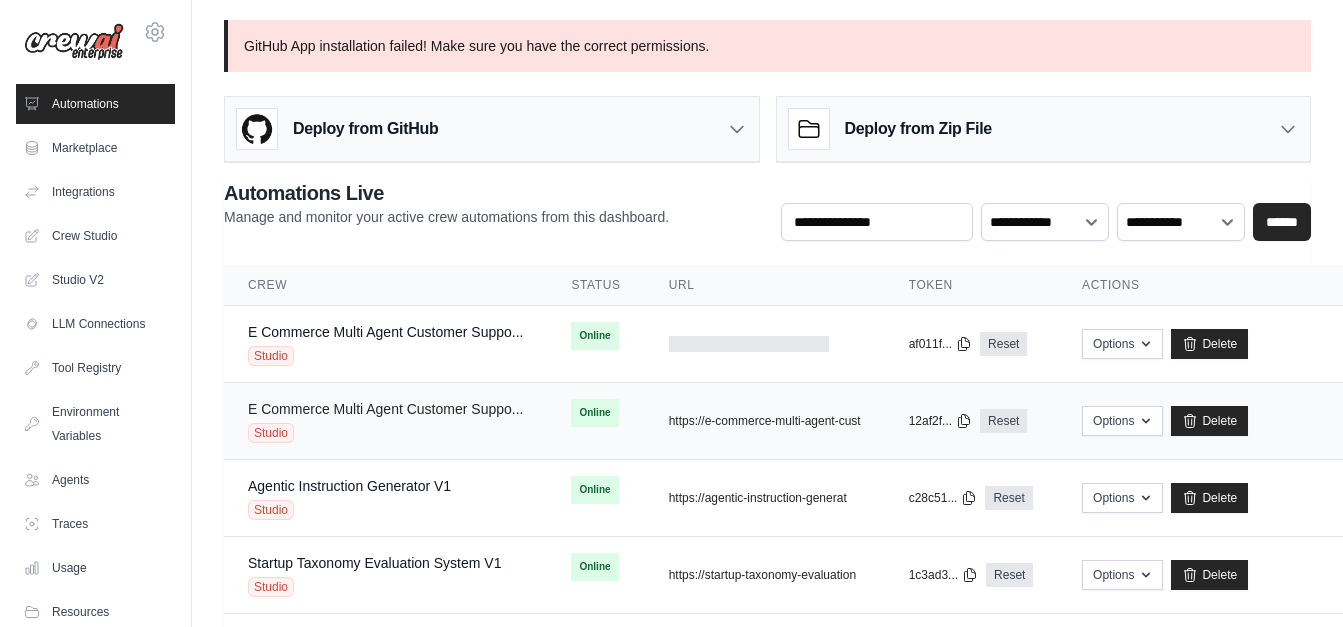click on "E Commerce Multi Agent Customer Suppo..." at bounding box center (385, 409) 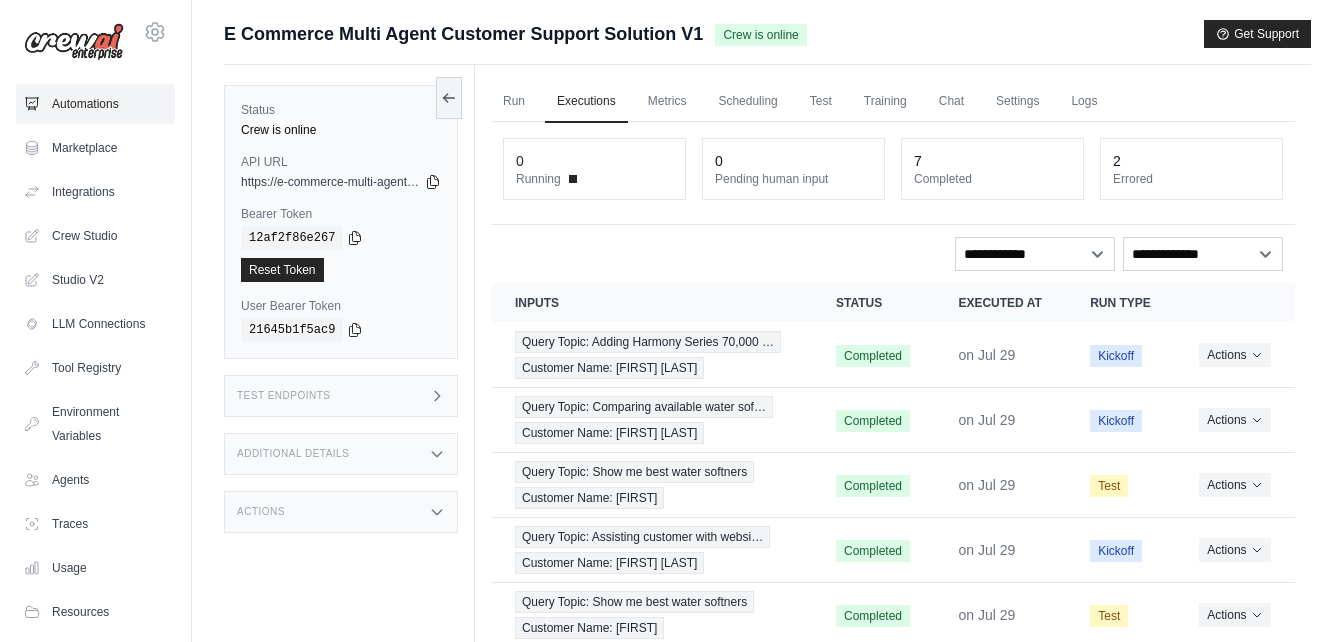 click on "Automations" at bounding box center [95, 104] 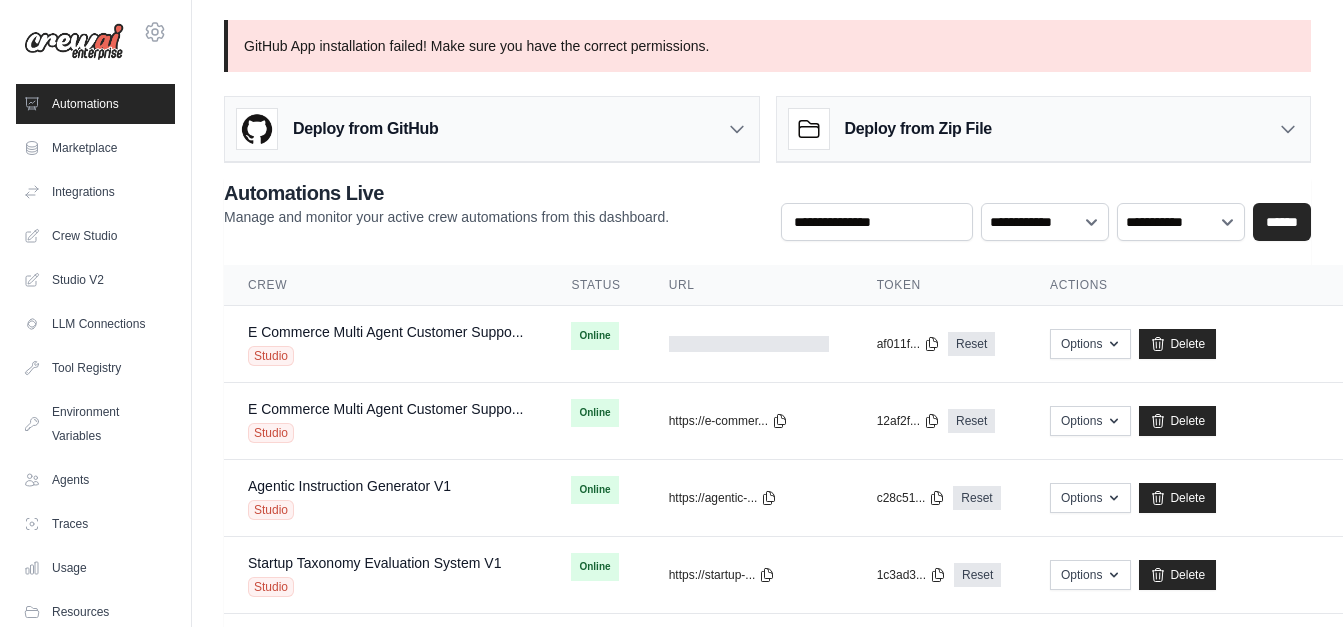 click on "E Commerce Multi Agent Customer Suppo..." at bounding box center [385, 332] 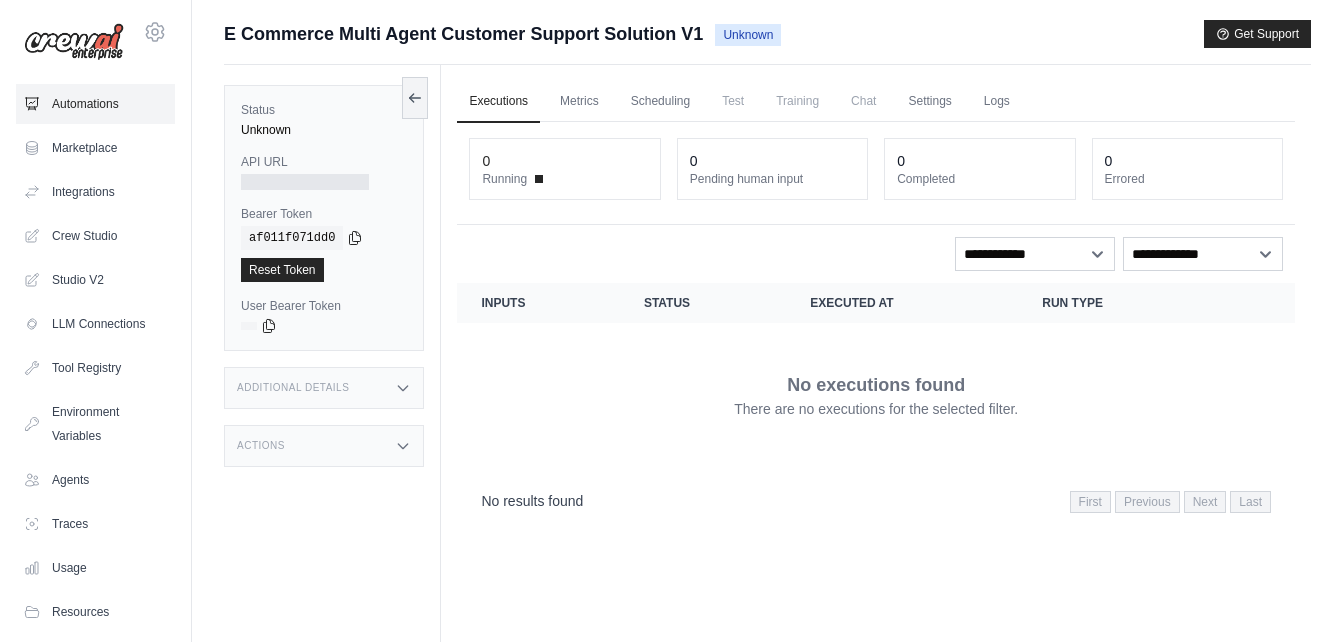 click on "Automations" at bounding box center (95, 104) 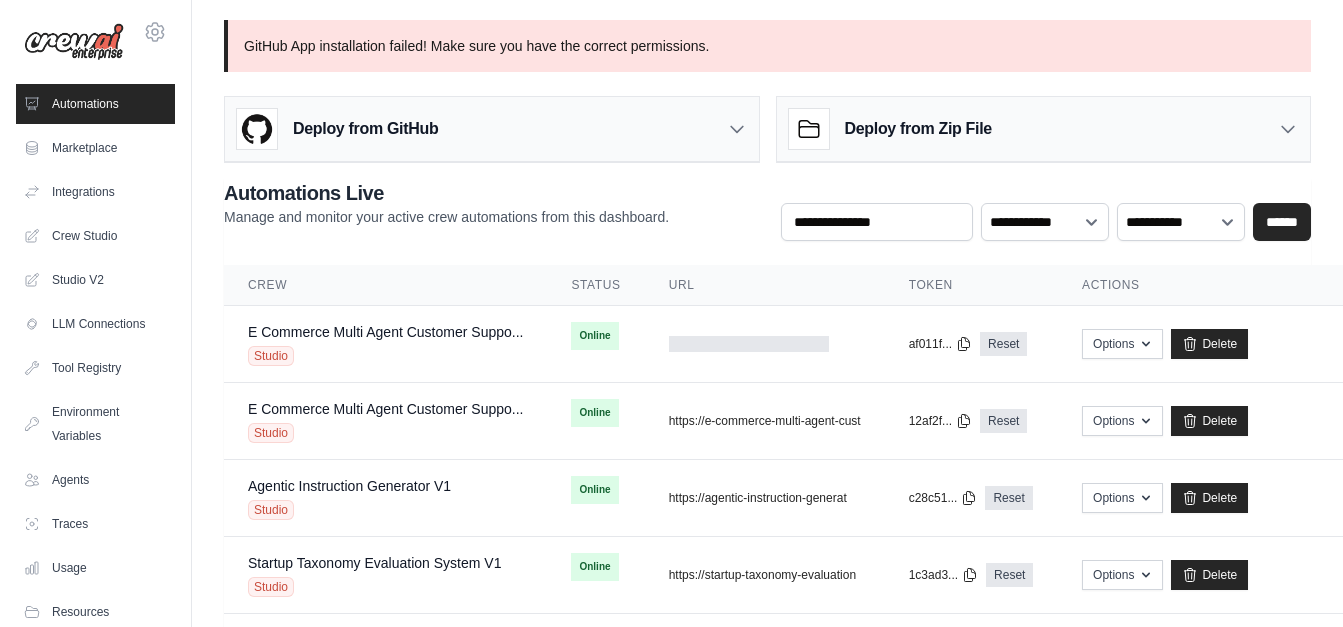 scroll, scrollTop: 0, scrollLeft: 0, axis: both 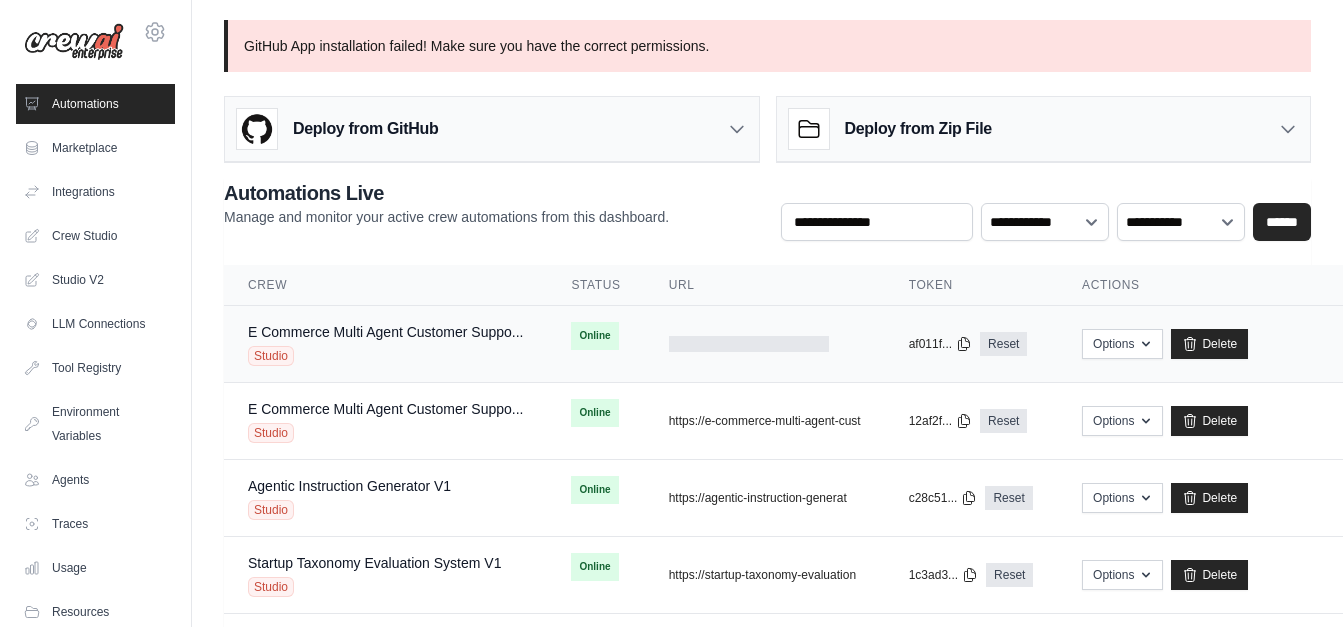click at bounding box center (749, 344) 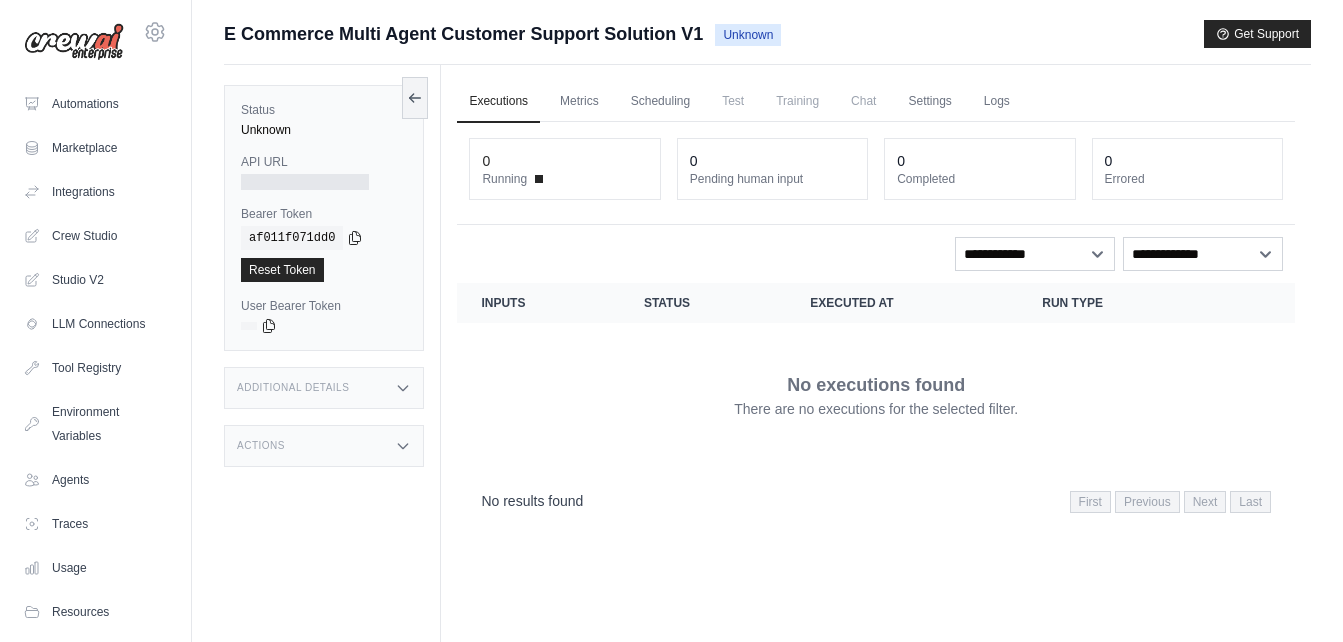 scroll, scrollTop: 0, scrollLeft: 0, axis: both 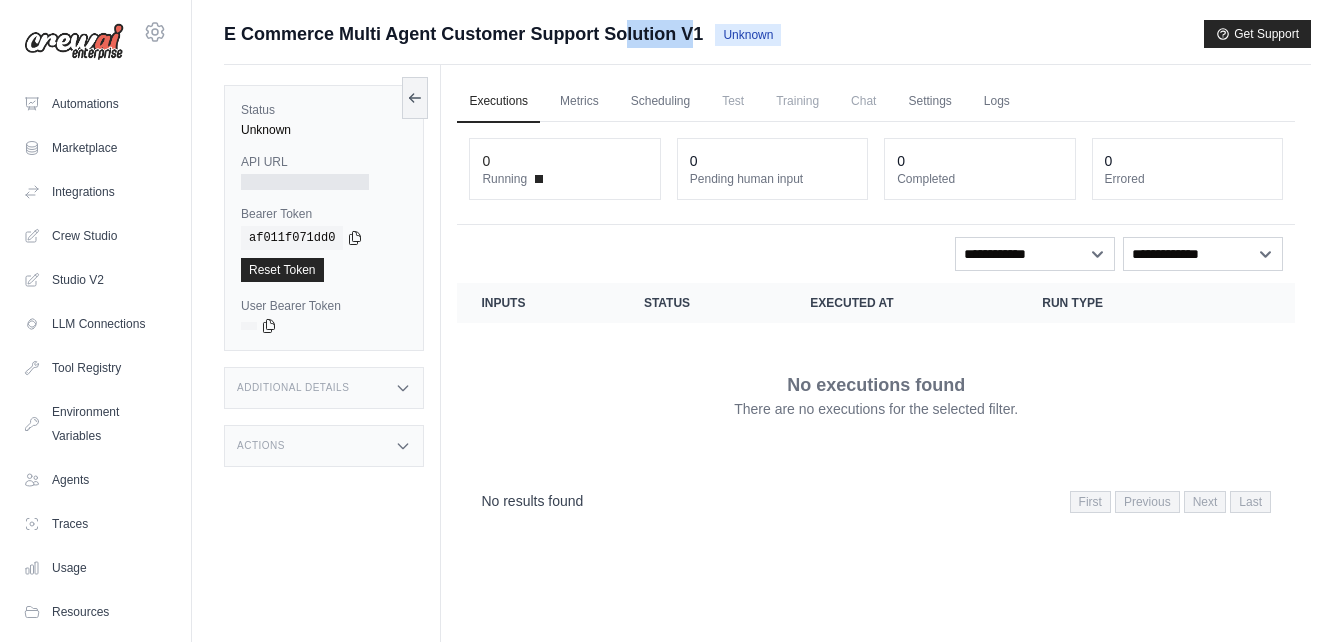 click on "E Commerce Multi Agent Customer Support Solution V1" at bounding box center [463, 34] 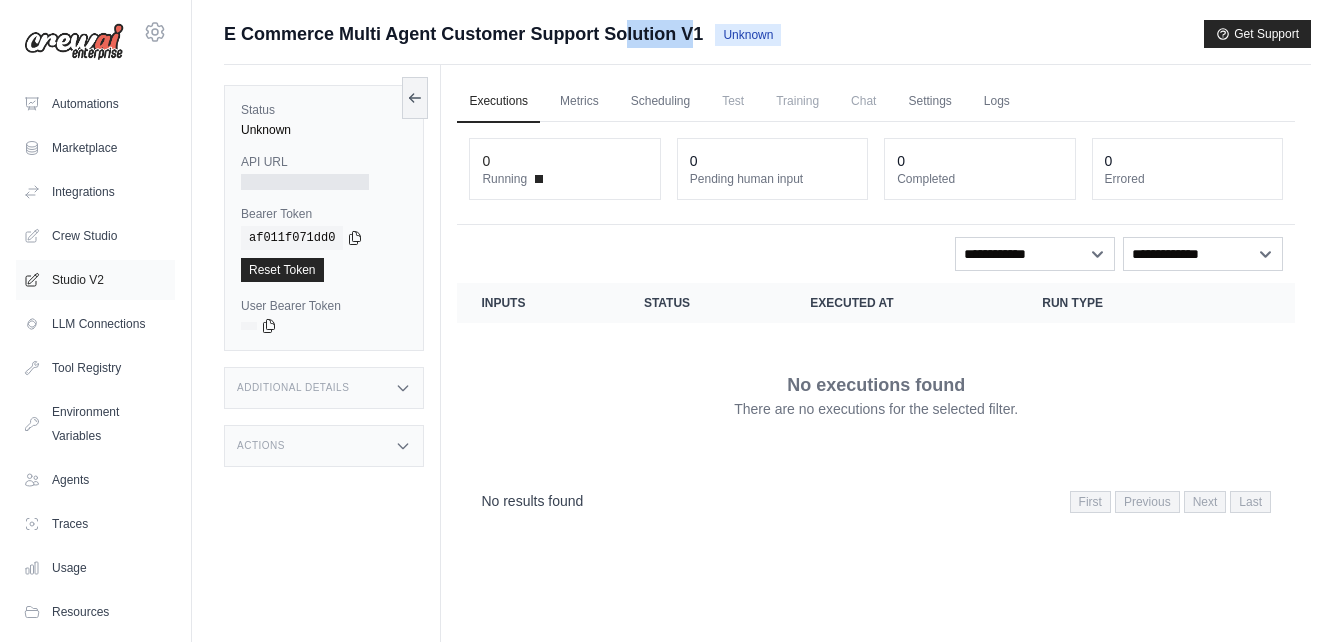 click on "Studio V2" at bounding box center (95, 280) 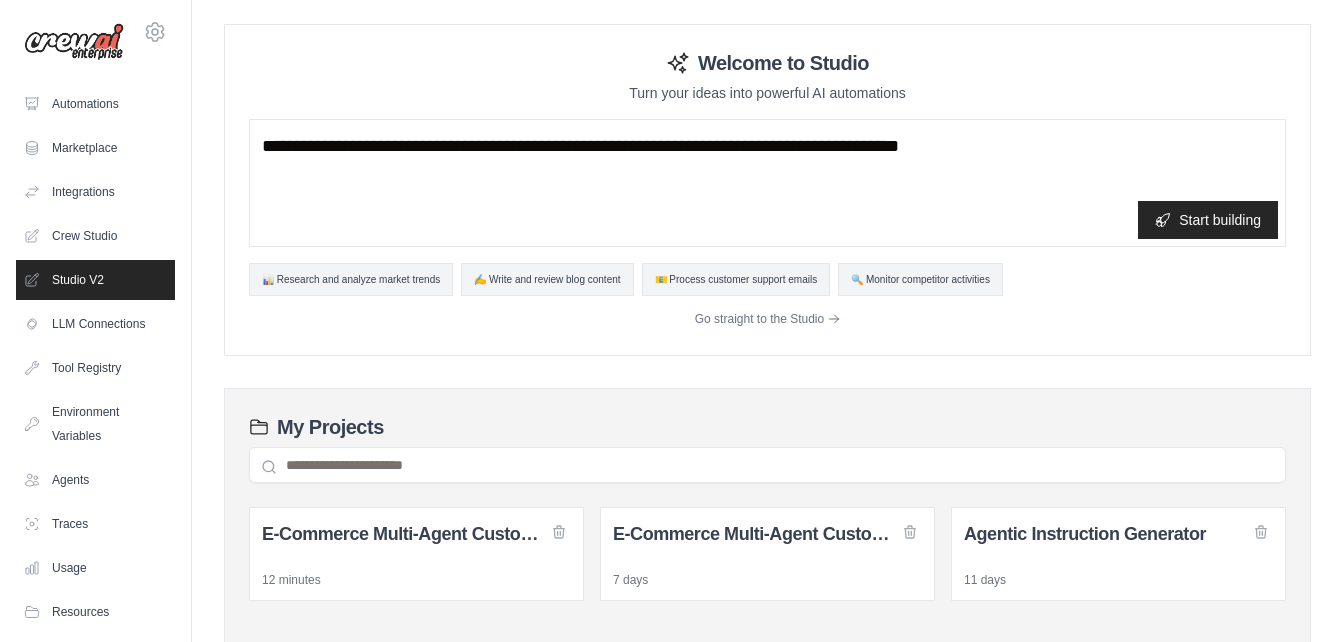 scroll, scrollTop: 0, scrollLeft: 0, axis: both 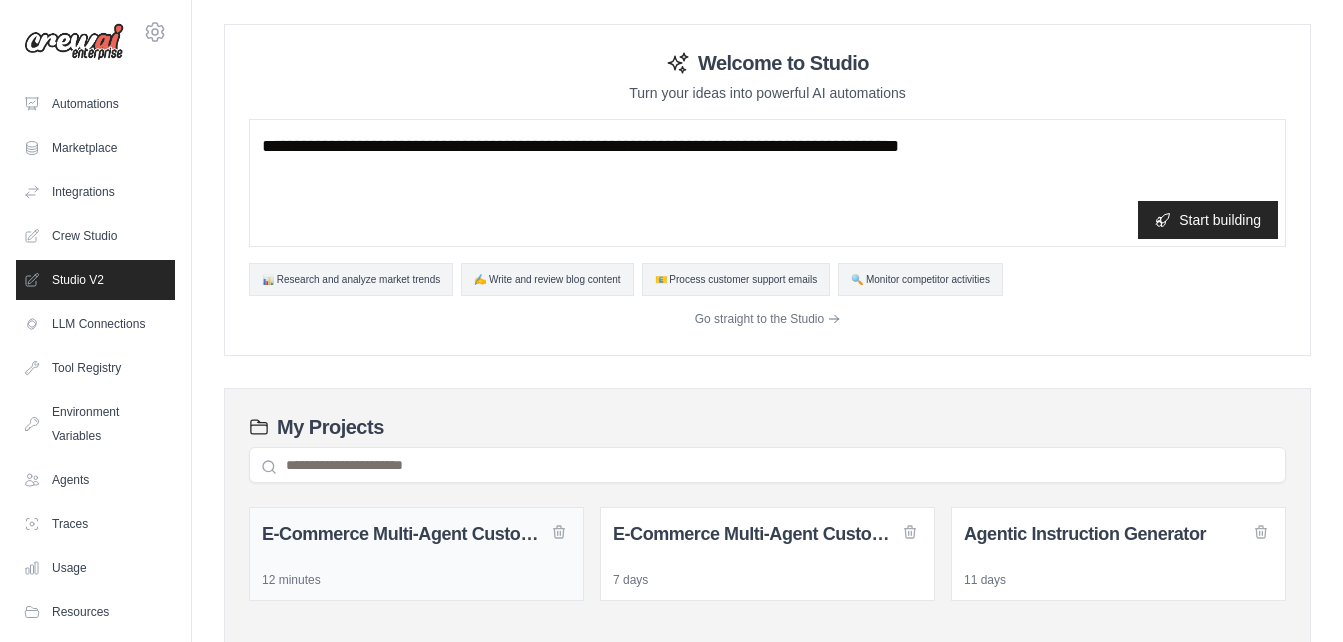 click on "E-Commerce Multi-Agent Customer Support Solution" at bounding box center [404, 534] 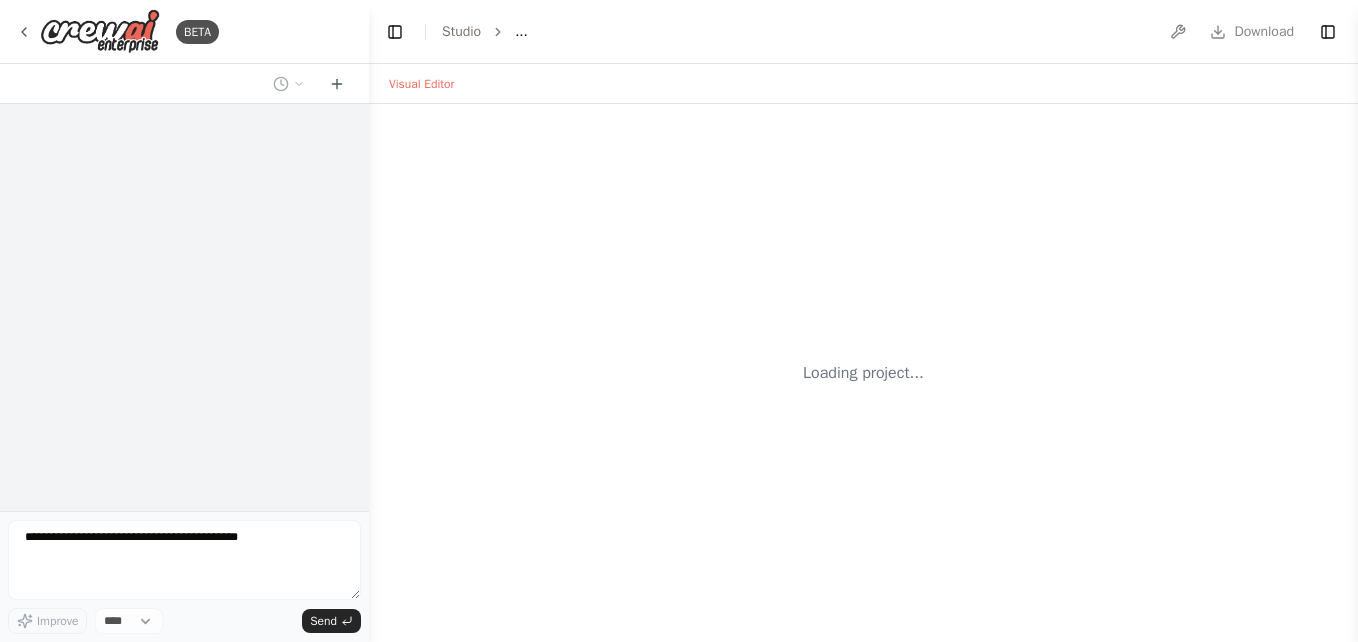 scroll, scrollTop: 0, scrollLeft: 0, axis: both 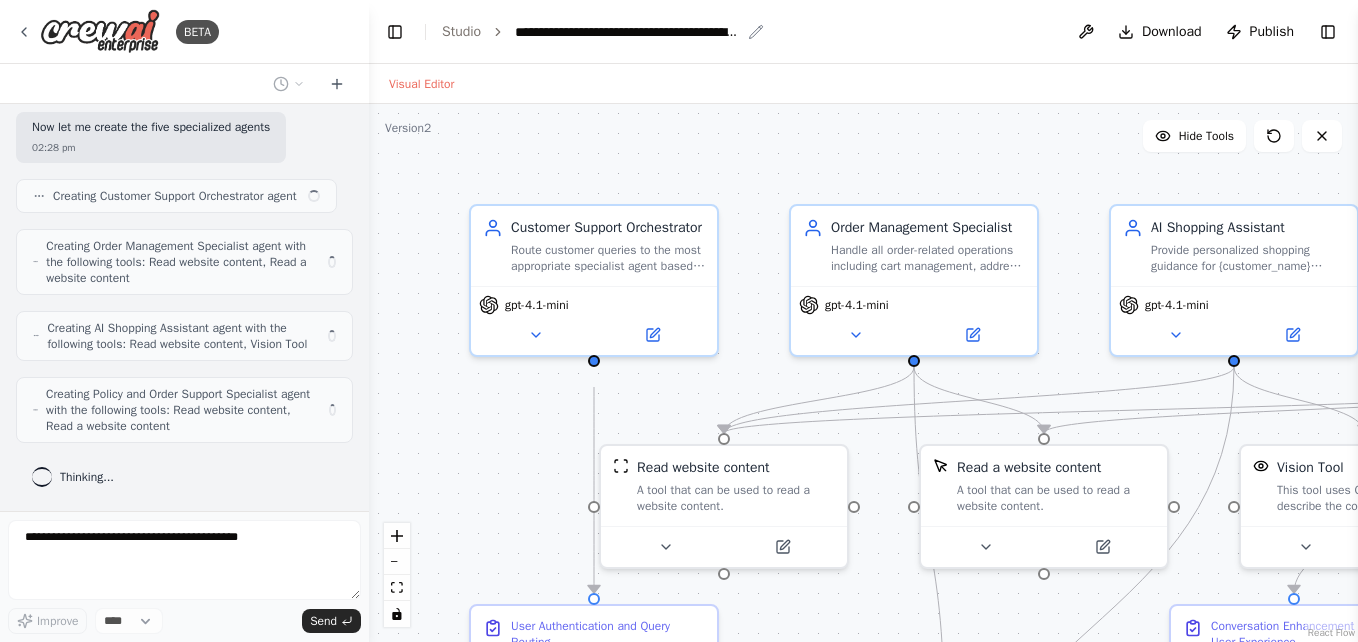 click 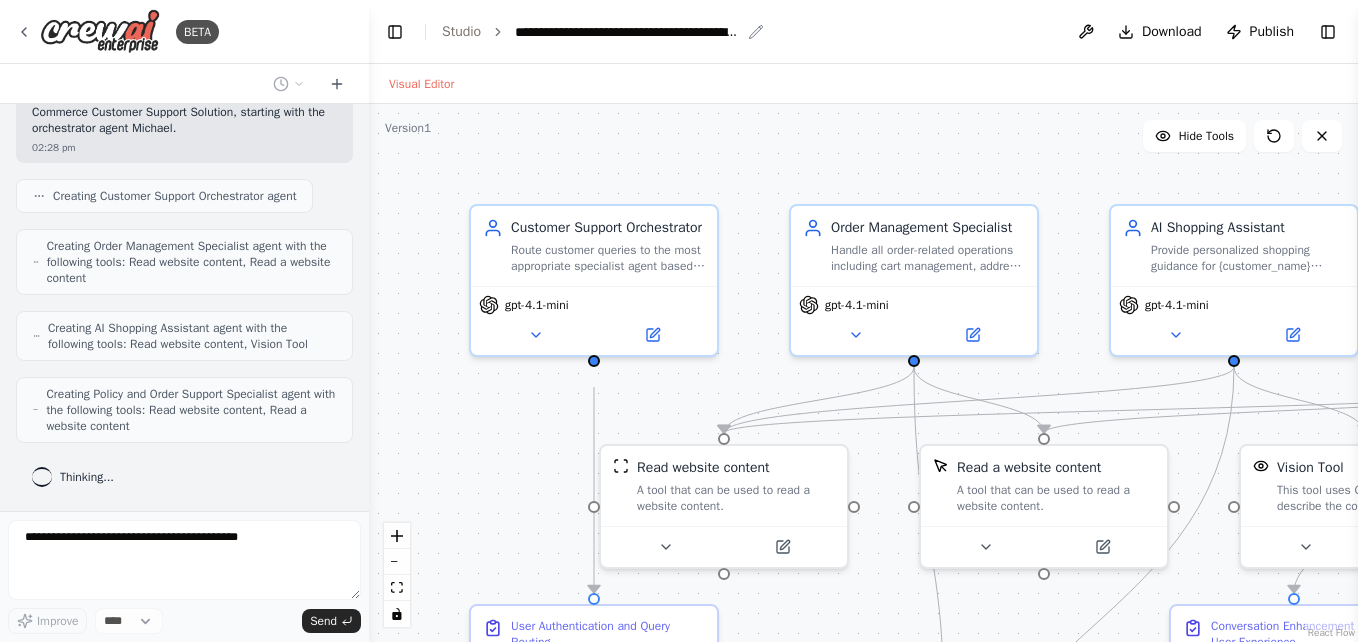 click on "**********" at bounding box center [627, 32] 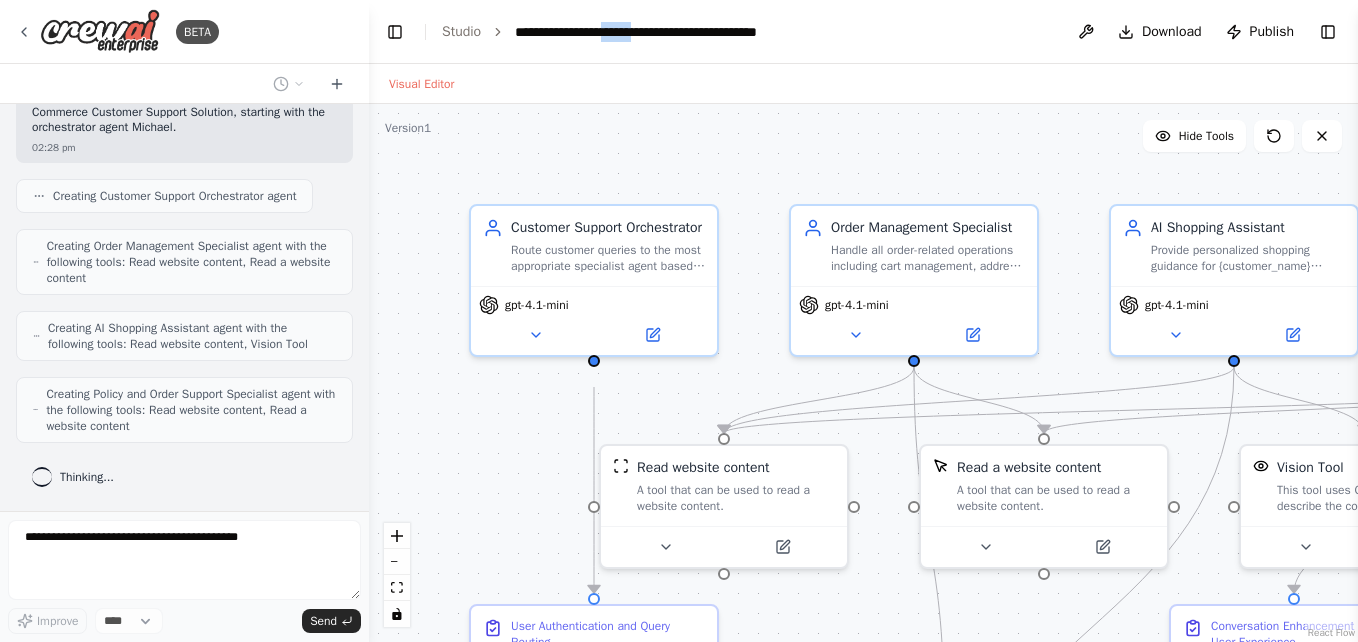 click on "**********" at bounding box center [685, 32] 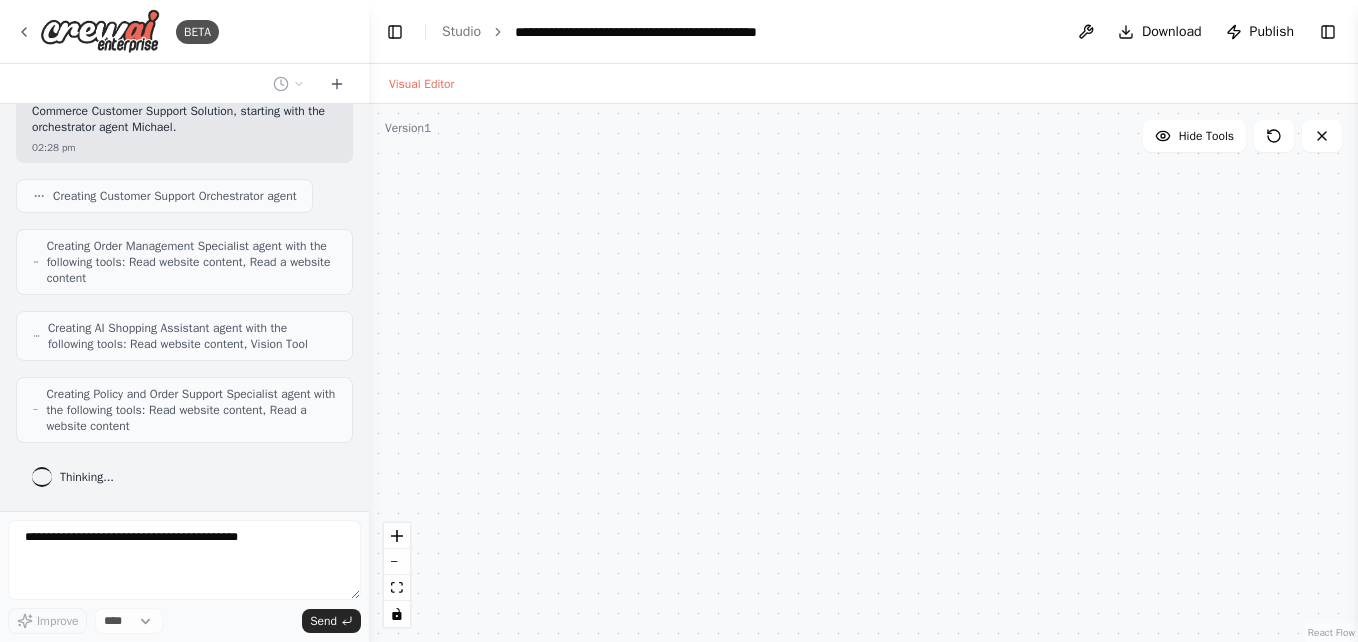 click on "**********" at bounding box center [685, 32] 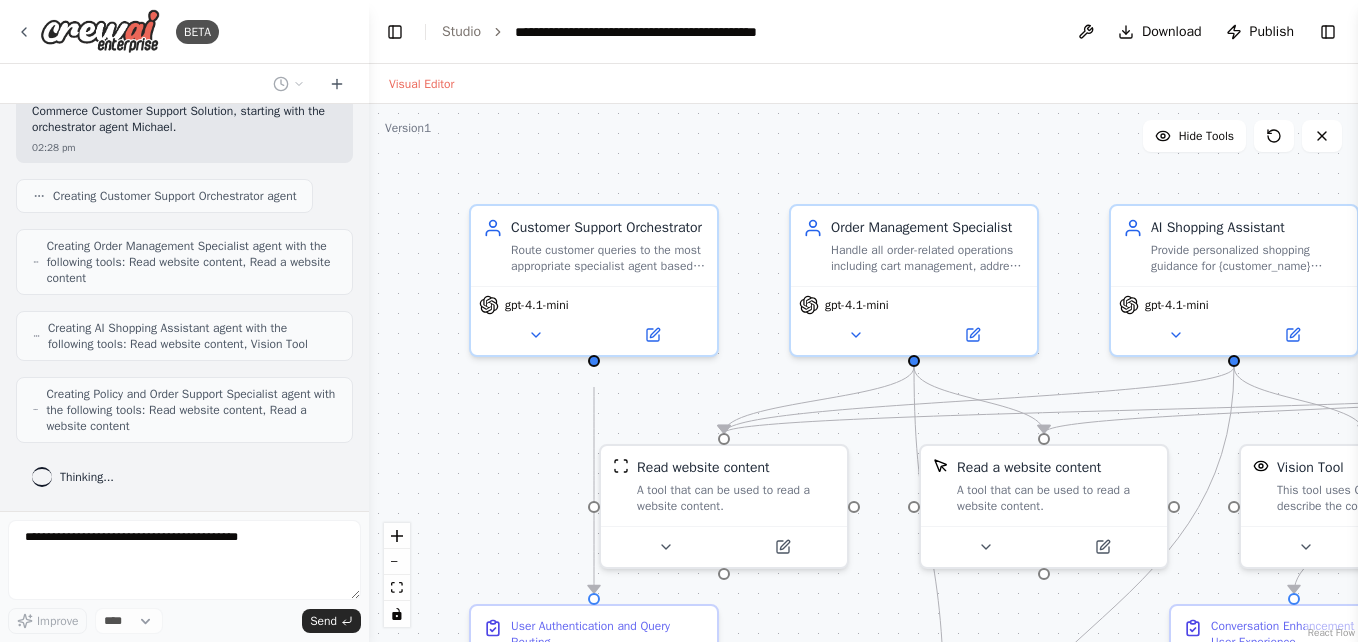 click on "**********" at bounding box center (685, 32) 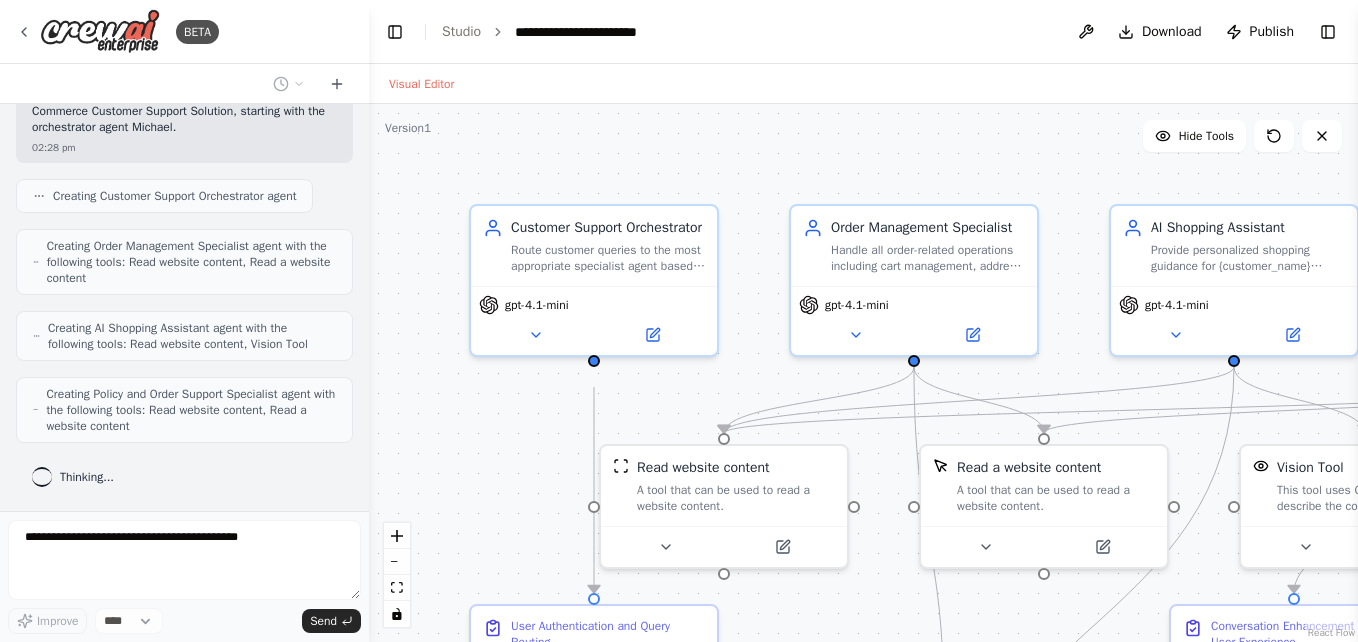 click on ".deletable-edge-delete-btn {
width: 20px;
height: 20px;
border: 0px solid #ffffff;
color: #6b7280;
background-color: #f8fafc;
cursor: pointer;
border-radius: 50%;
font-size: 12px;
padding: 3px;
display: flex;
align-items: center;
justify-content: center;
transition: all 0.2s cubic-bezier(0.4, 0, 0.2, 1);
box-shadow: 0 2px 4px rgba(0, 0, 0, 0.1);
}
.deletable-edge-delete-btn:hover {
background-color: #ef4444;
color: #ffffff;
border-color: #dc2626;
transform: scale(1.1);
box-shadow: 0 4px 12px rgba(239, 68, 68, 0.4);
}
.deletable-edge-delete-btn:active {
transform: scale(0.95);
box-shadow: 0 2px 4px rgba(239, 68, 68, 0.3);
}
Customer Support Orchestrator gpt-4.1-mini gpt-4.1-mini gpt-4.1-mini" at bounding box center [863, 373] 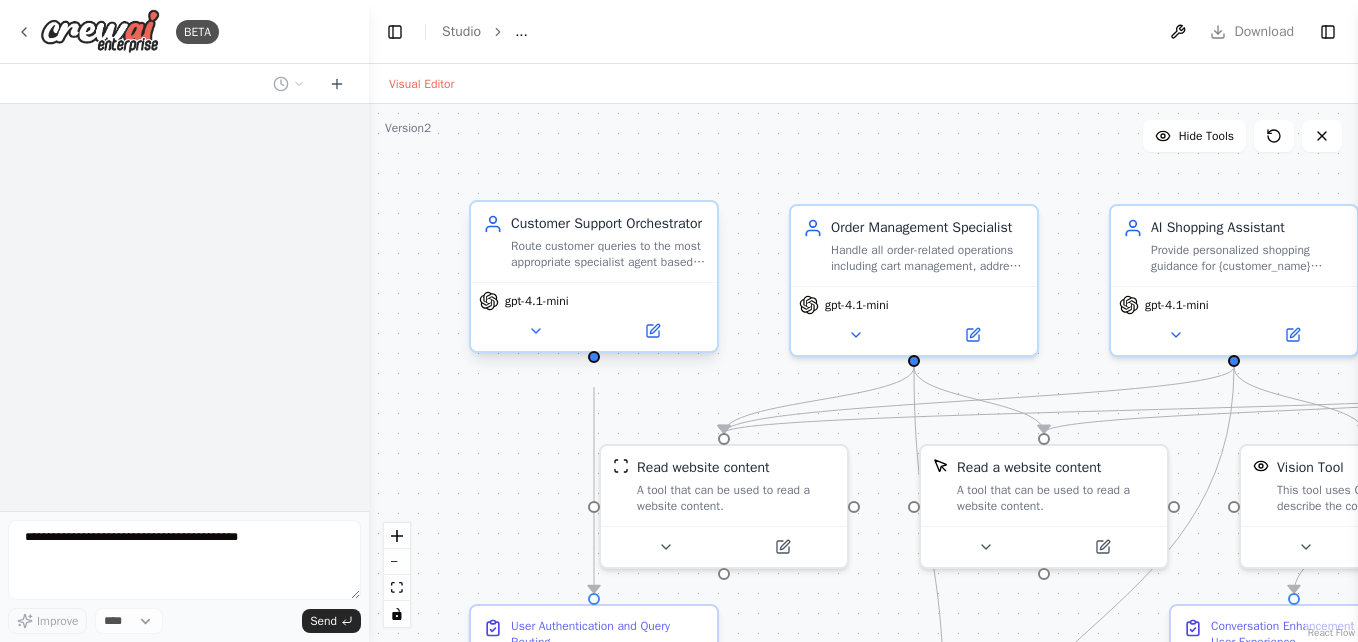 scroll, scrollTop: 0, scrollLeft: 0, axis: both 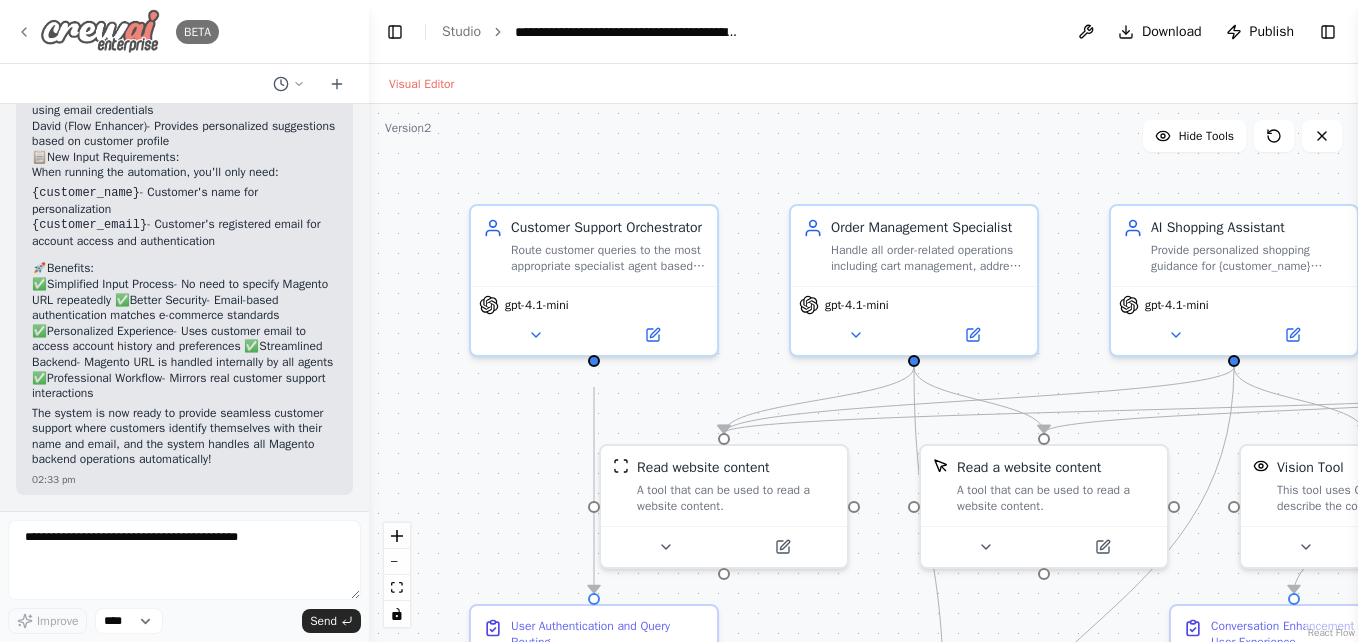 click at bounding box center (100, 31) 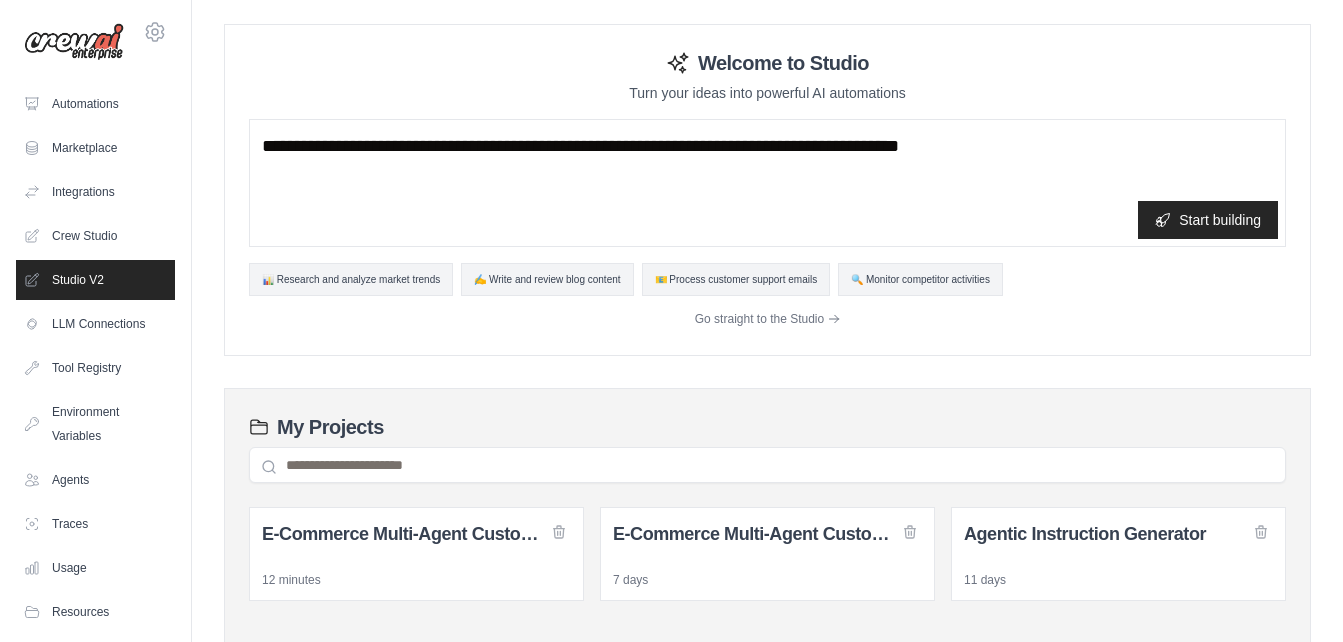 scroll, scrollTop: 0, scrollLeft: 0, axis: both 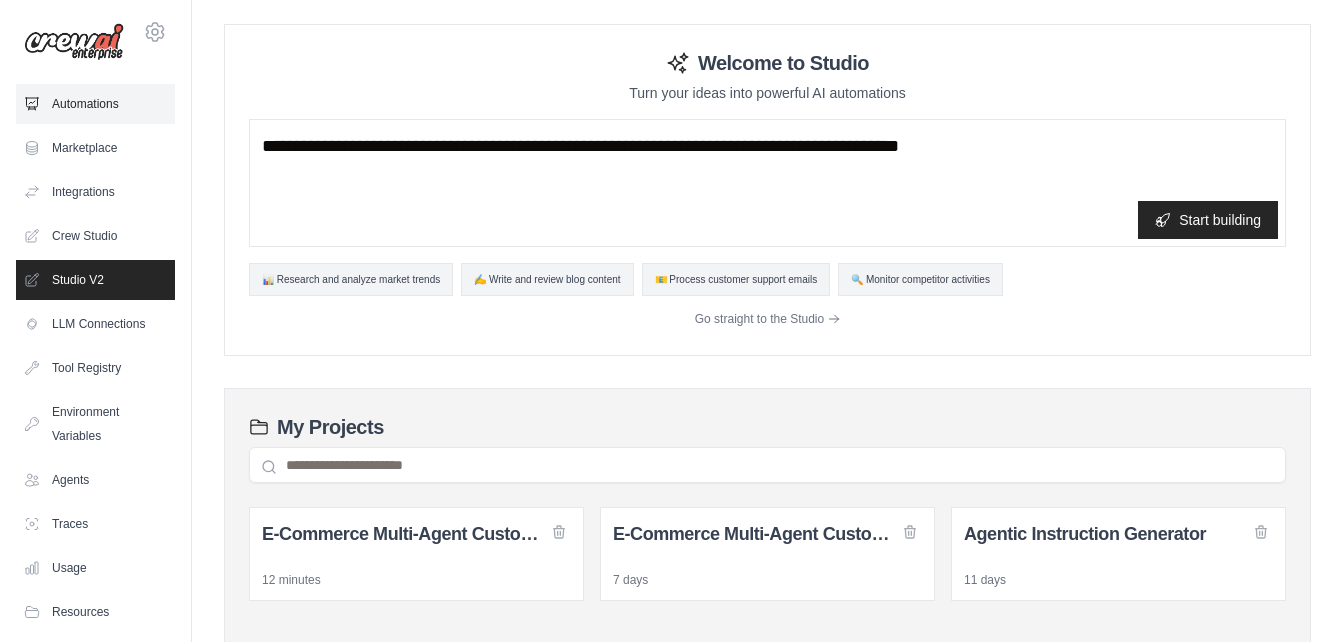 click on "Automations" at bounding box center [95, 104] 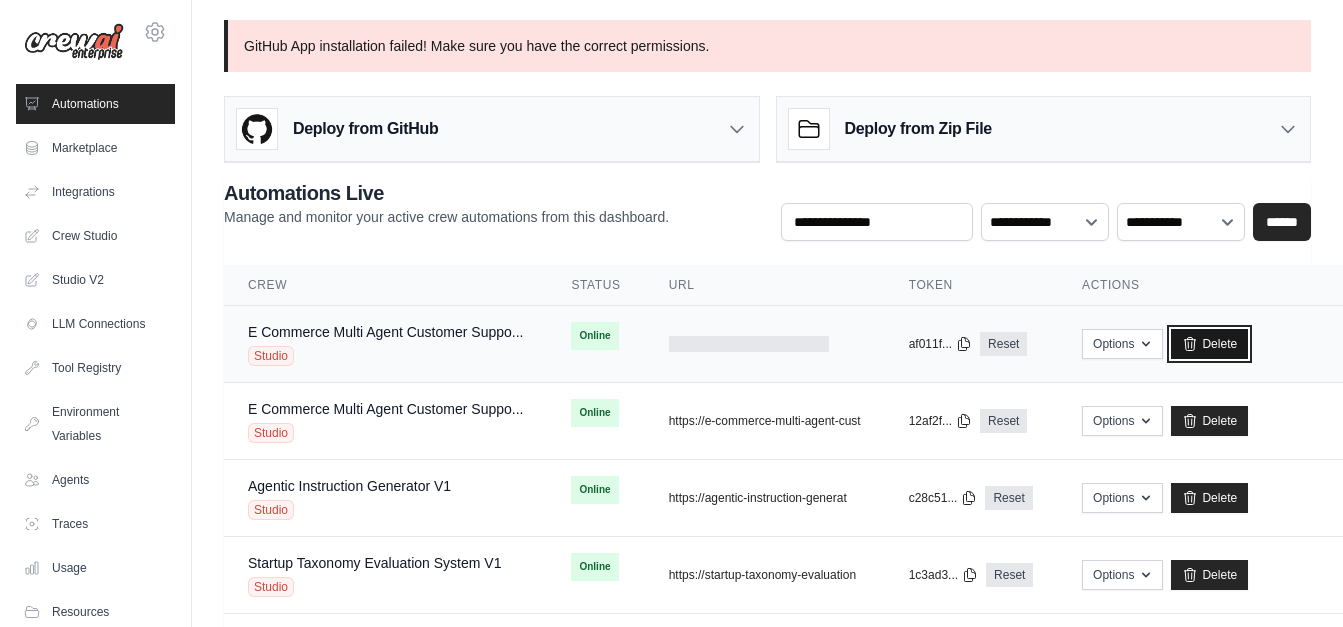 click on "Delete" at bounding box center [1209, 344] 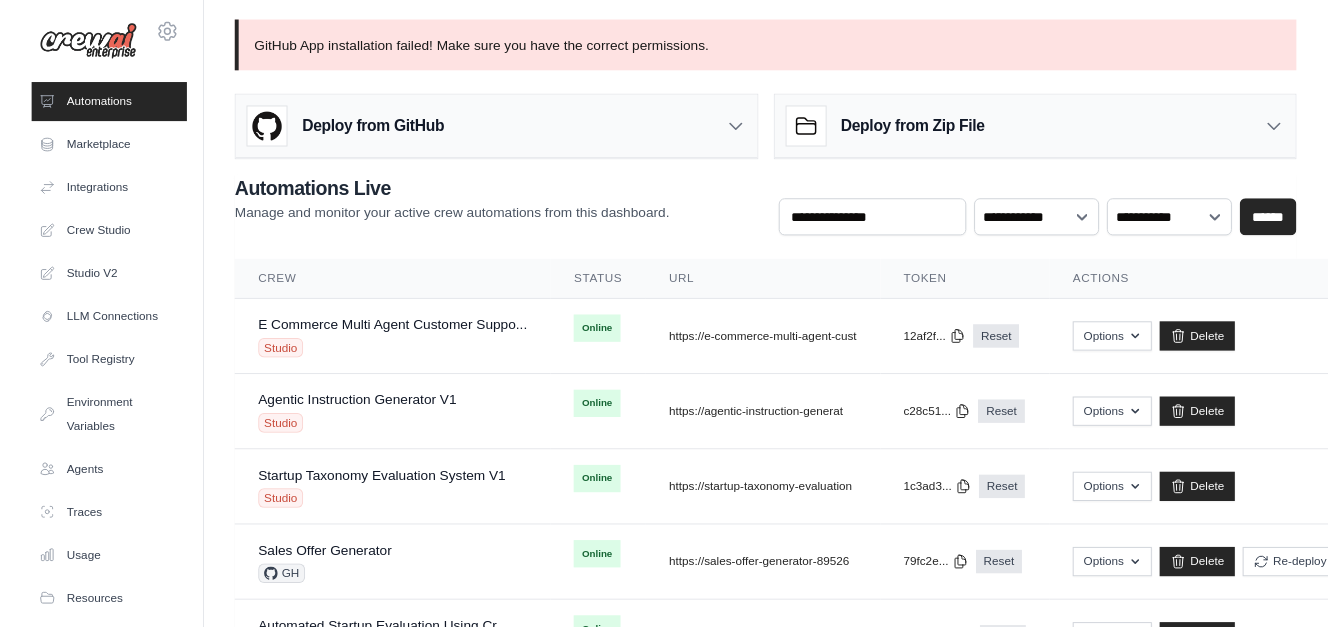 scroll, scrollTop: 0, scrollLeft: 0, axis: both 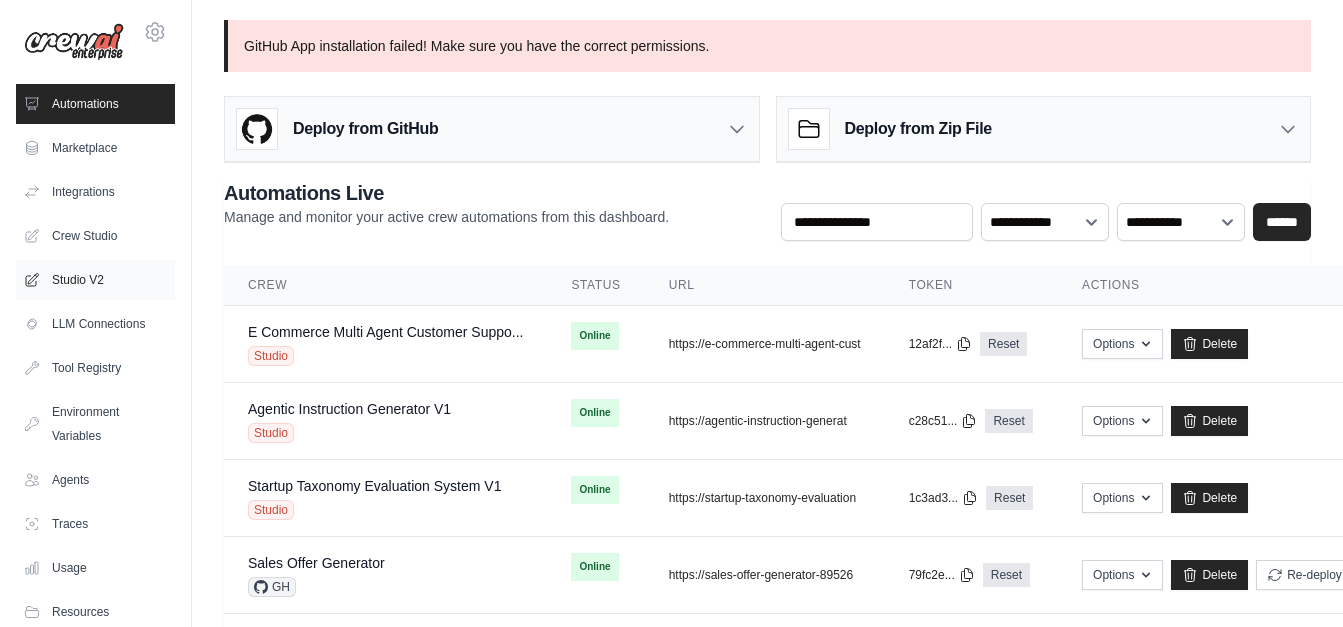 click on "Studio V2" at bounding box center [95, 280] 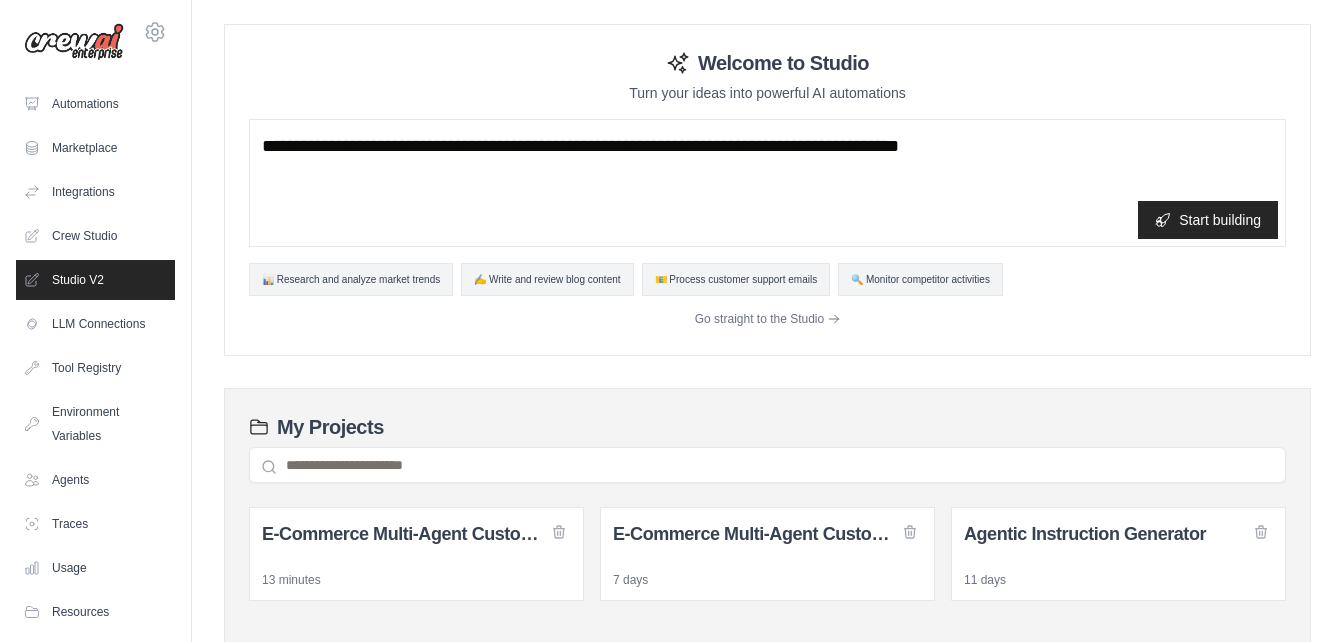 scroll, scrollTop: 0, scrollLeft: 0, axis: both 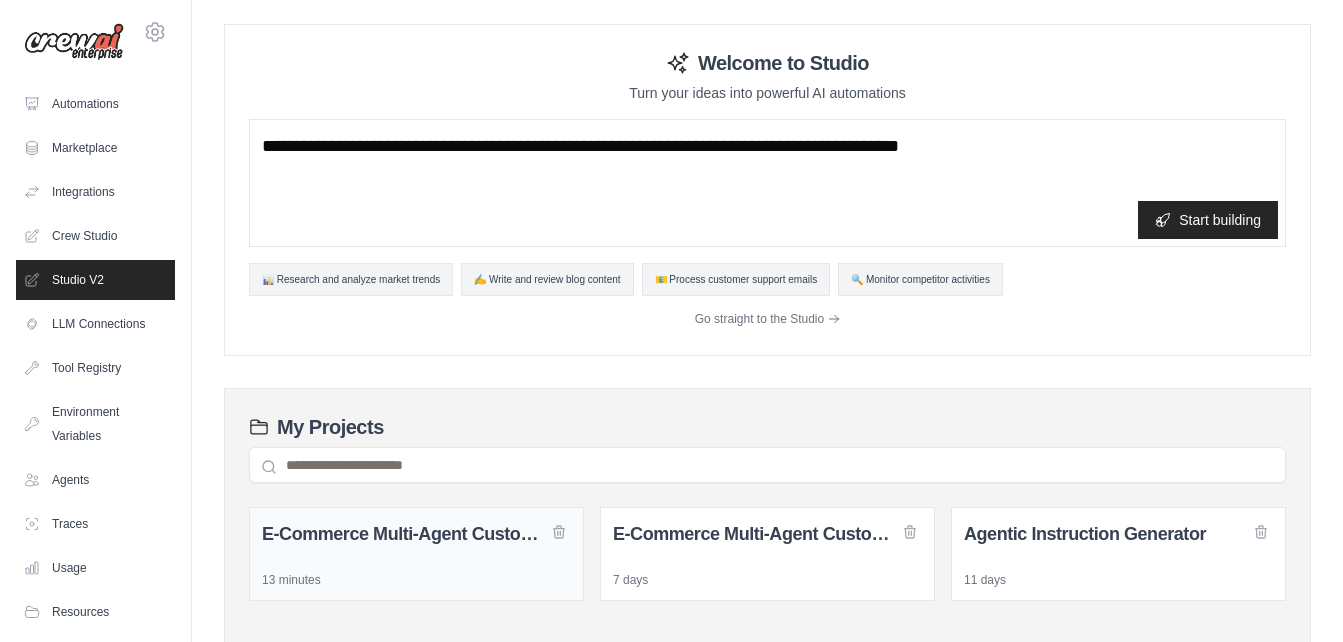 click on "E-Commerce Multi-Agent Customer Support Solution" at bounding box center (404, 534) 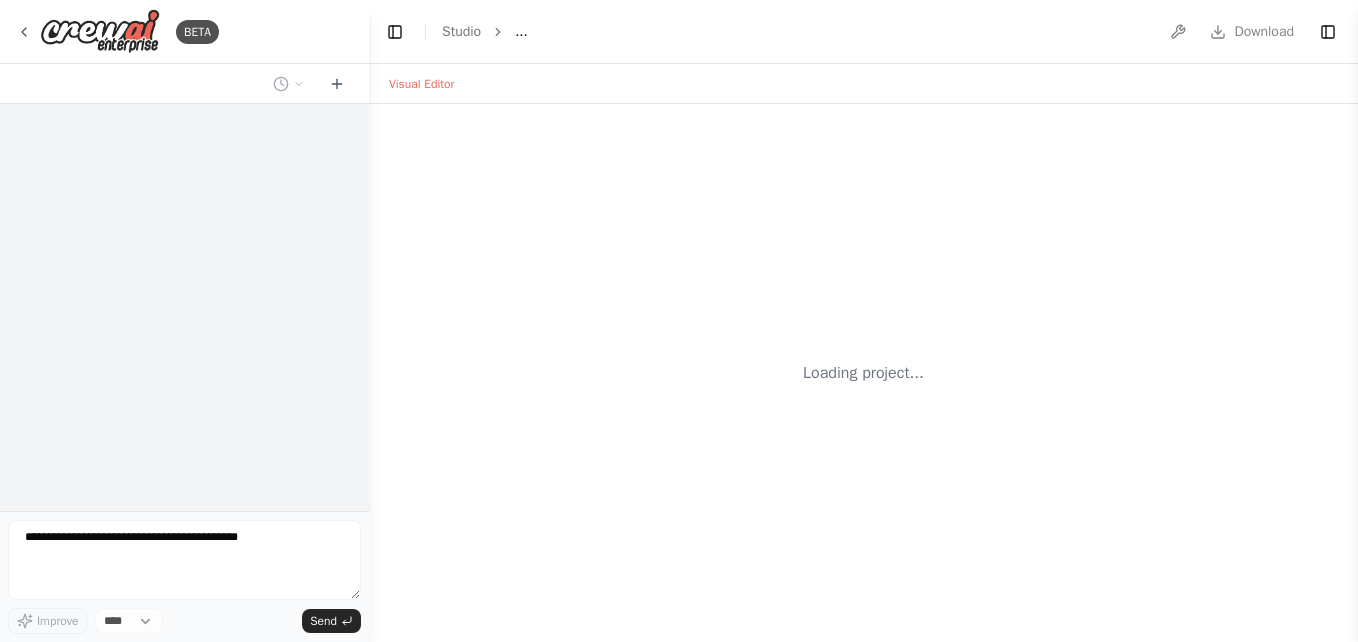 scroll, scrollTop: 0, scrollLeft: 0, axis: both 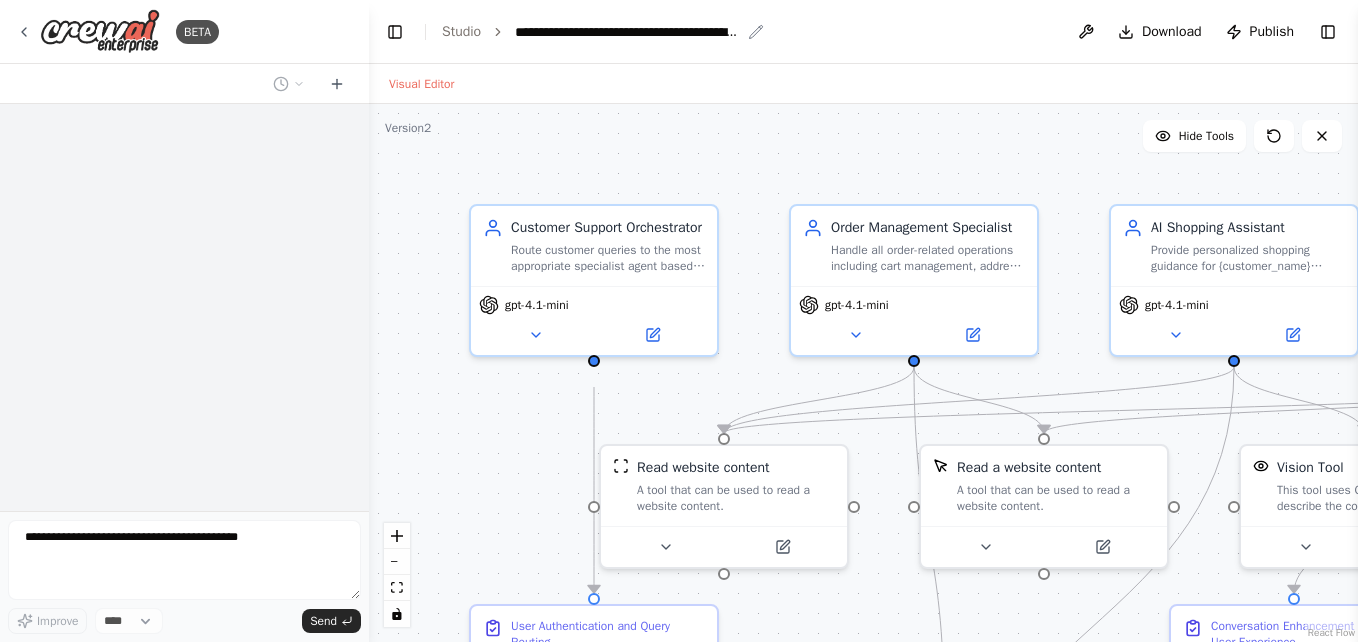 click on "**********" at bounding box center [627, 32] 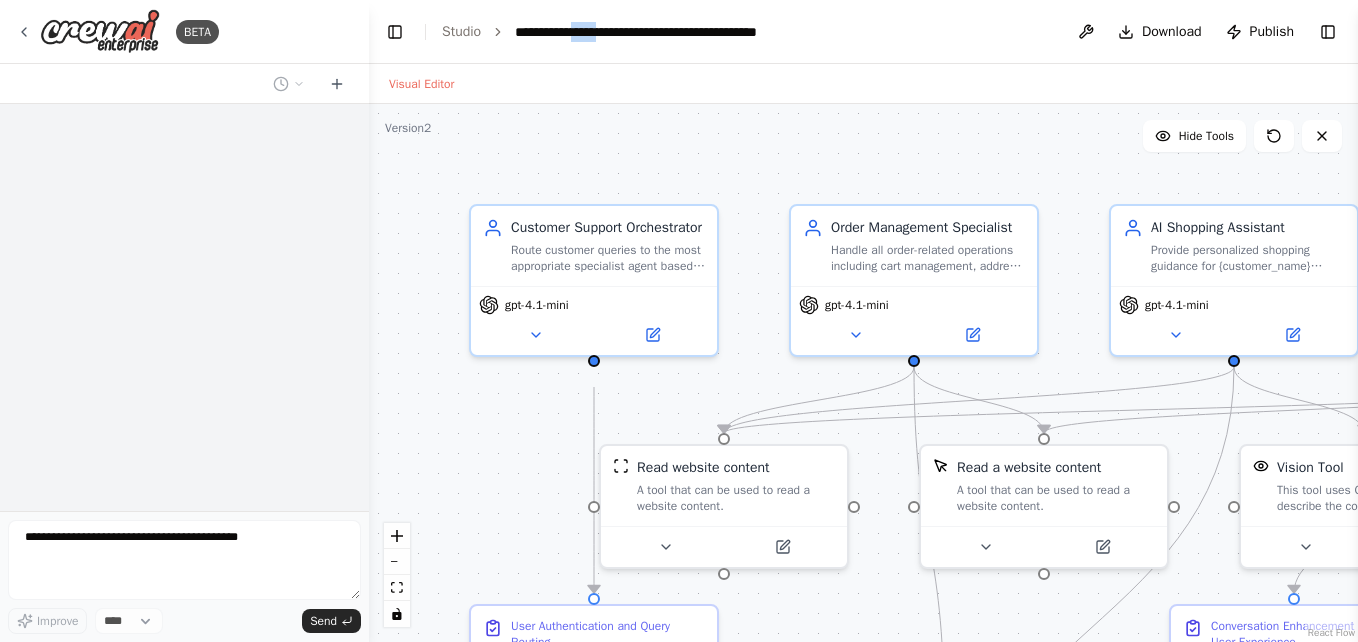 click on "**********" at bounding box center (685, 32) 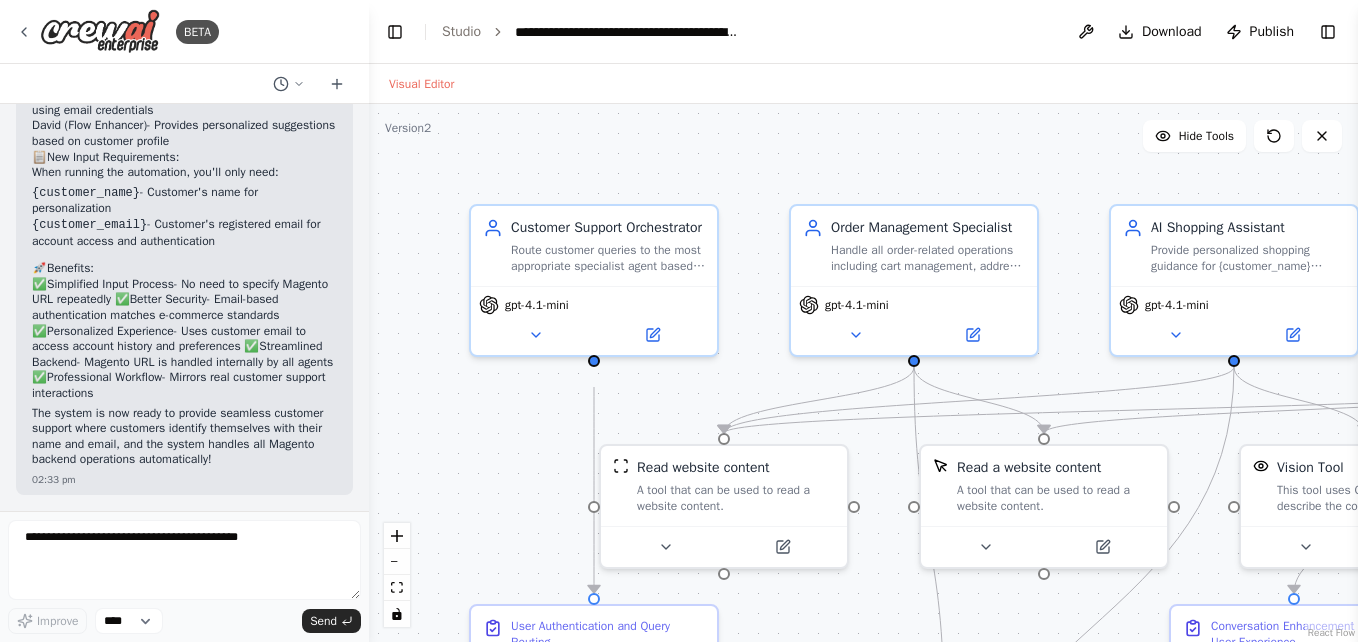 click on "**********" at bounding box center (863, 32) 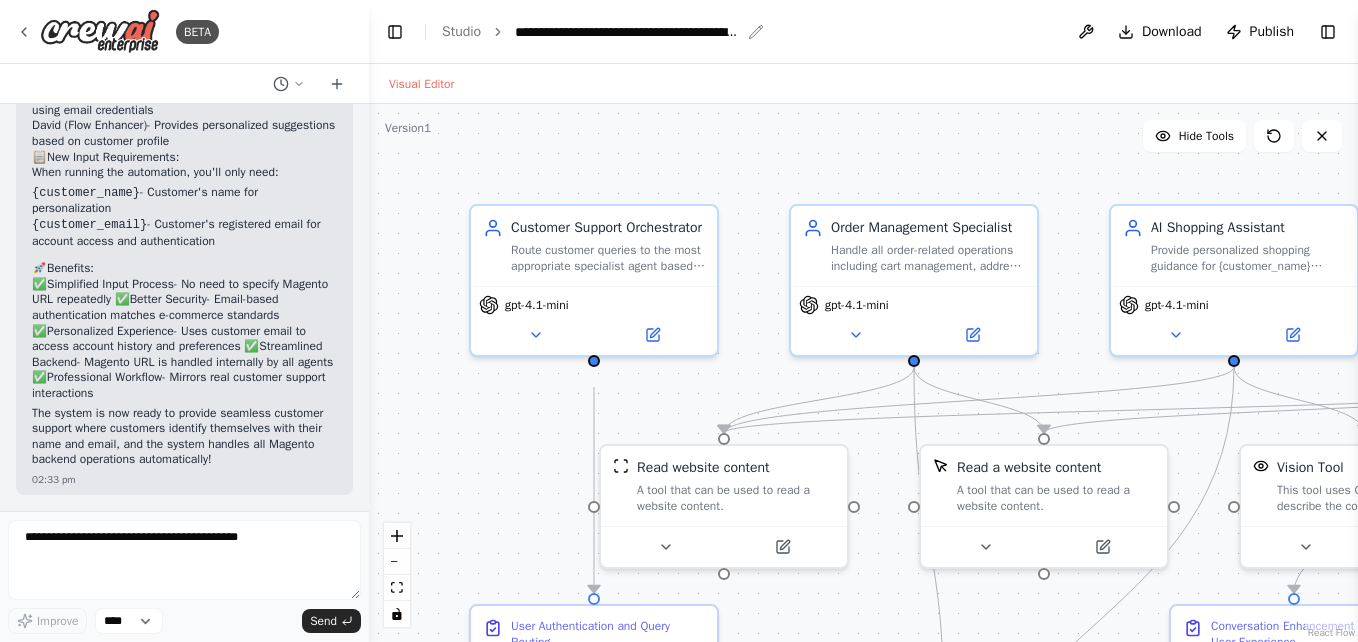click on "**********" at bounding box center [627, 32] 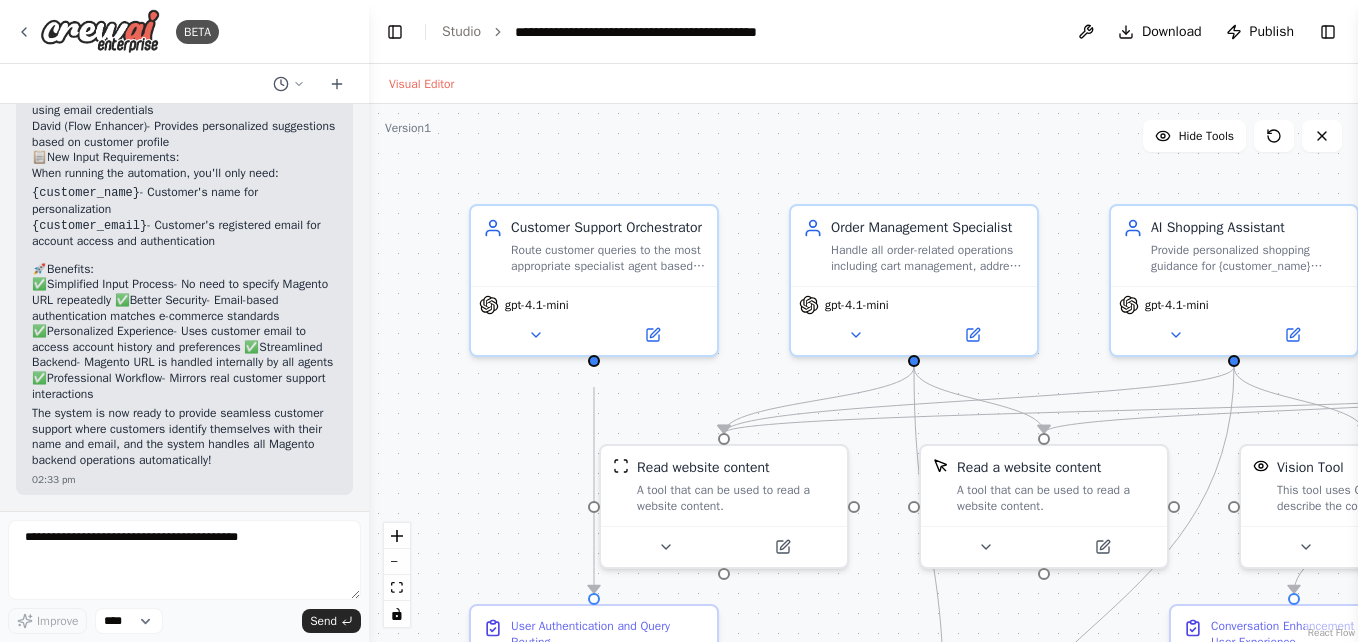 scroll, scrollTop: 4567, scrollLeft: 0, axis: vertical 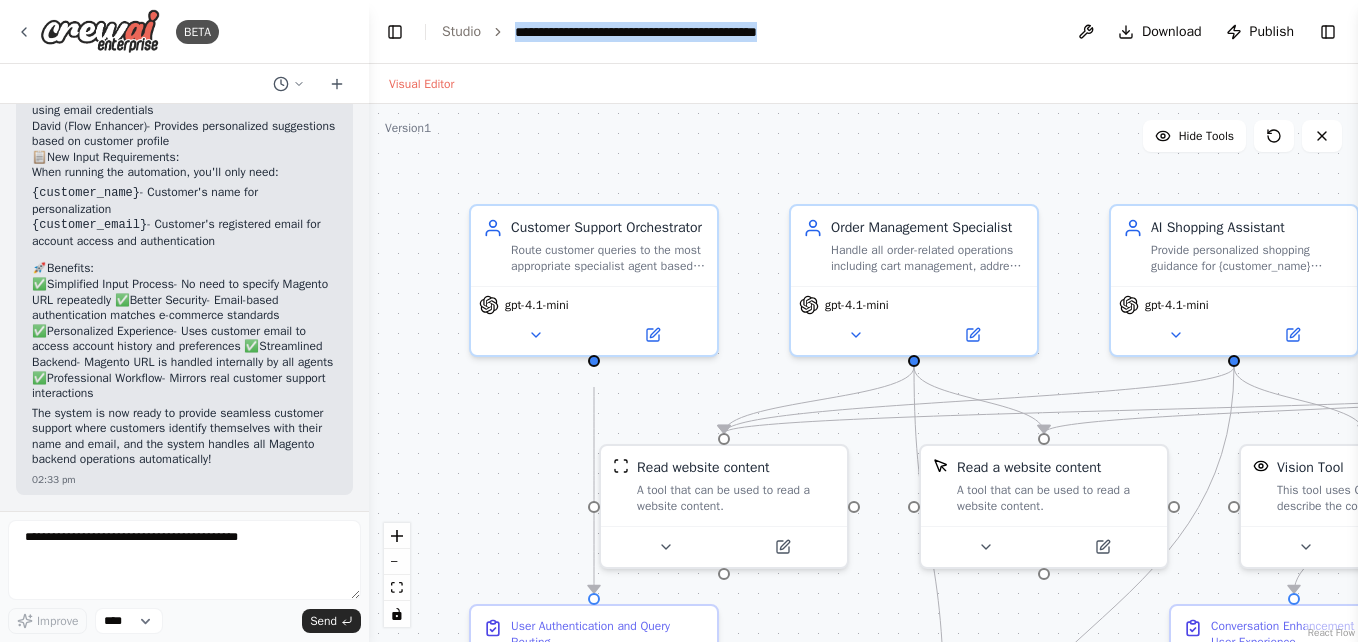 type 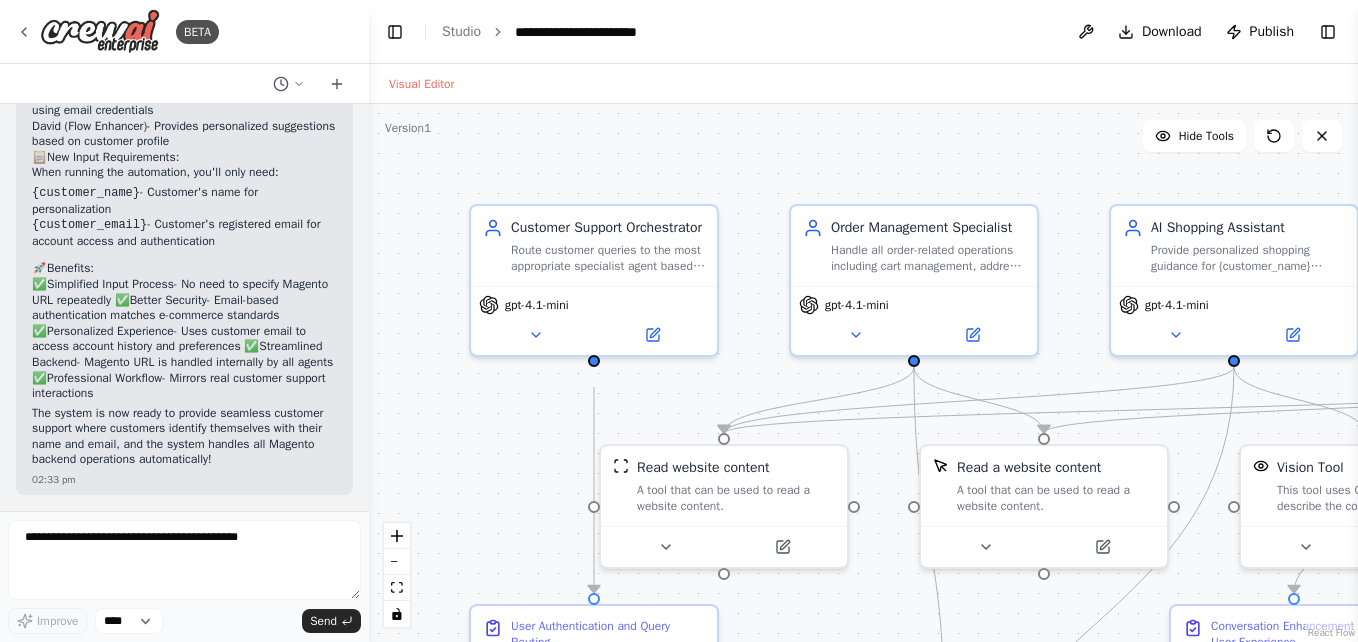 click on ".deletable-edge-delete-btn {
width: 20px;
height: 20px;
border: 0px solid #ffffff;
color: #6b7280;
background-color: #f8fafc;
cursor: pointer;
border-radius: 50%;
font-size: 12px;
padding: 3px;
display: flex;
align-items: center;
justify-content: center;
transition: all 0.2s cubic-bezier(0.4, 0, 0.2, 1);
box-shadow: 0 2px 4px rgba(0, 0, 0, 0.1);
}
.deletable-edge-delete-btn:hover {
background-color: #ef4444;
color: #ffffff;
border-color: #dc2626;
transform: scale(1.1);
box-shadow: 0 4px 12px rgba(239, 68, 68, 0.4);
}
.deletable-edge-delete-btn:active {
transform: scale(0.95);
box-shadow: 0 2px 4px rgba(239, 68, 68, 0.3);
}
Customer Support Orchestrator gpt-4.1-mini gpt-4.1-mini gpt-4.1-mini" at bounding box center [863, 373] 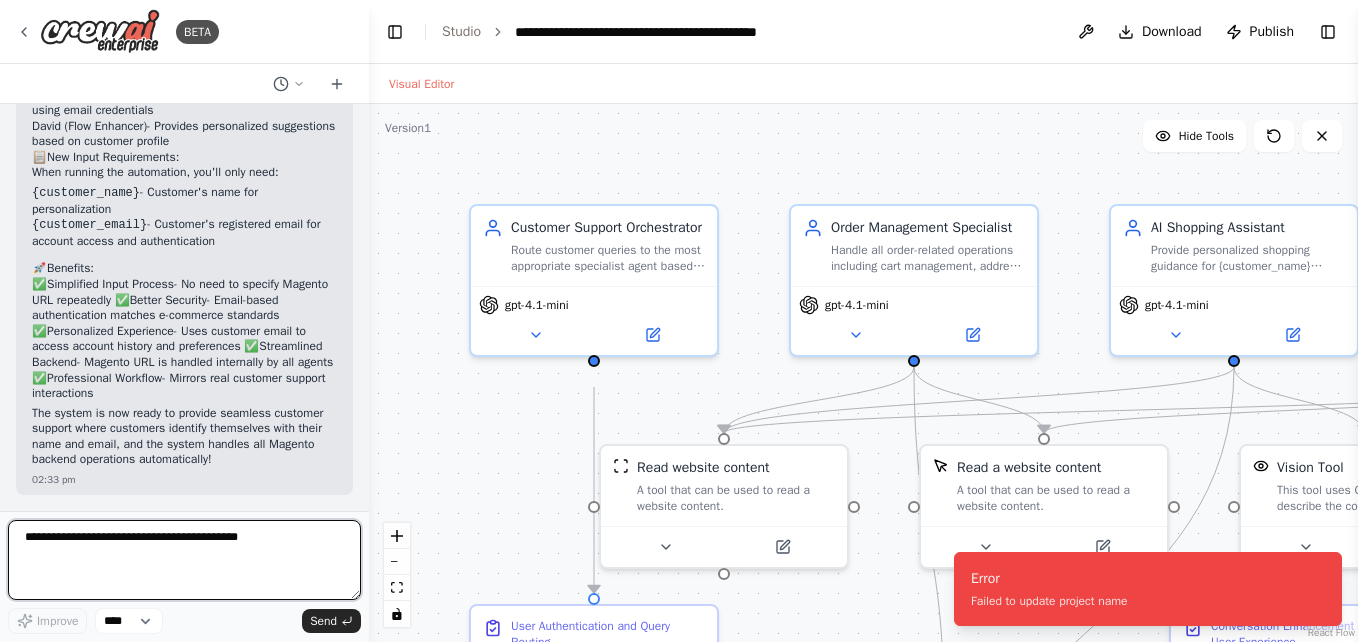 click at bounding box center [184, 560] 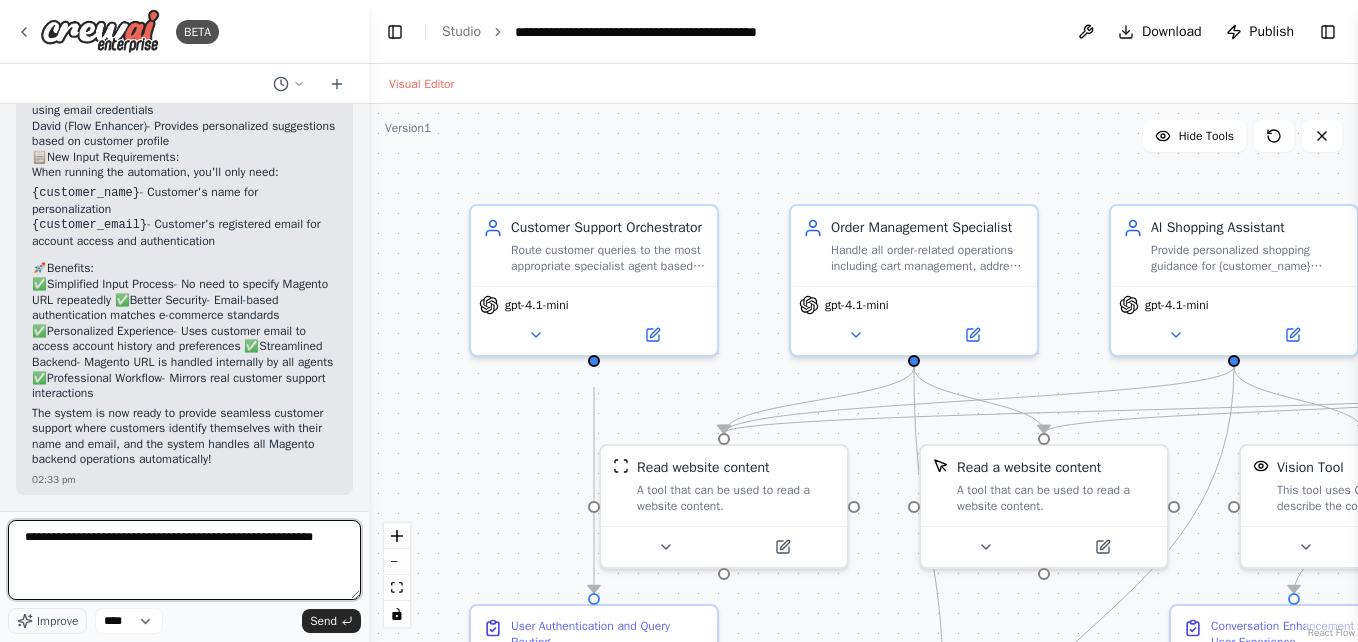 type on "**********" 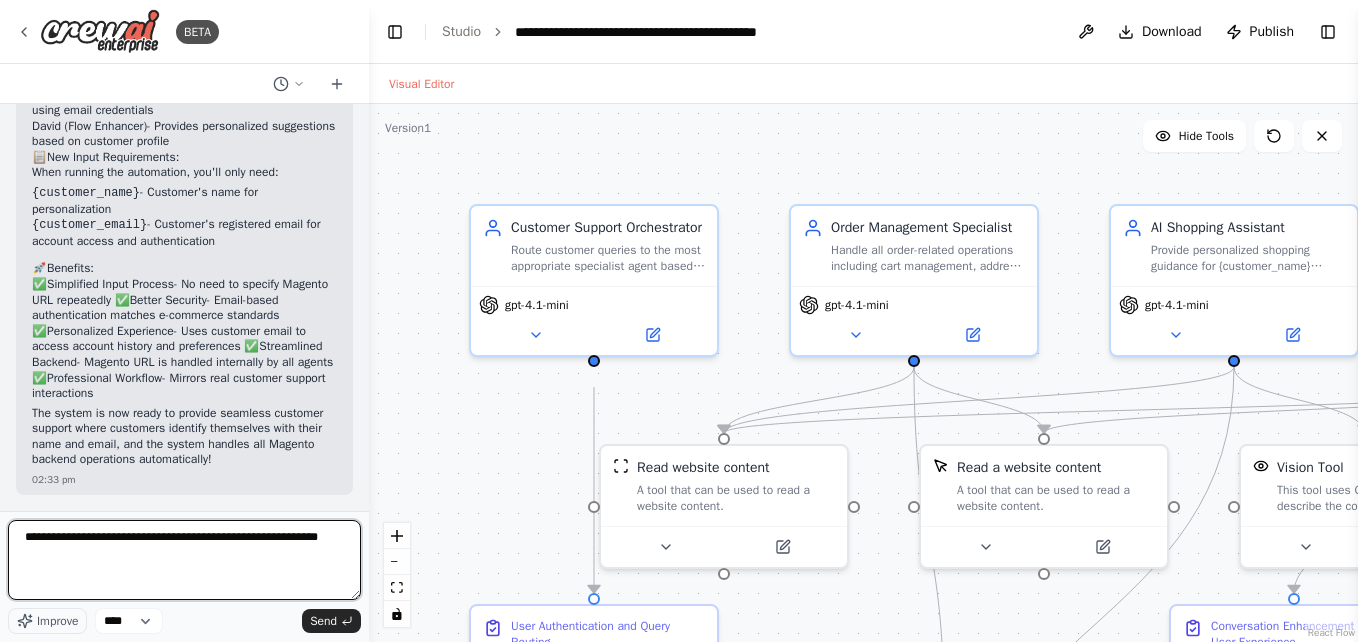 type 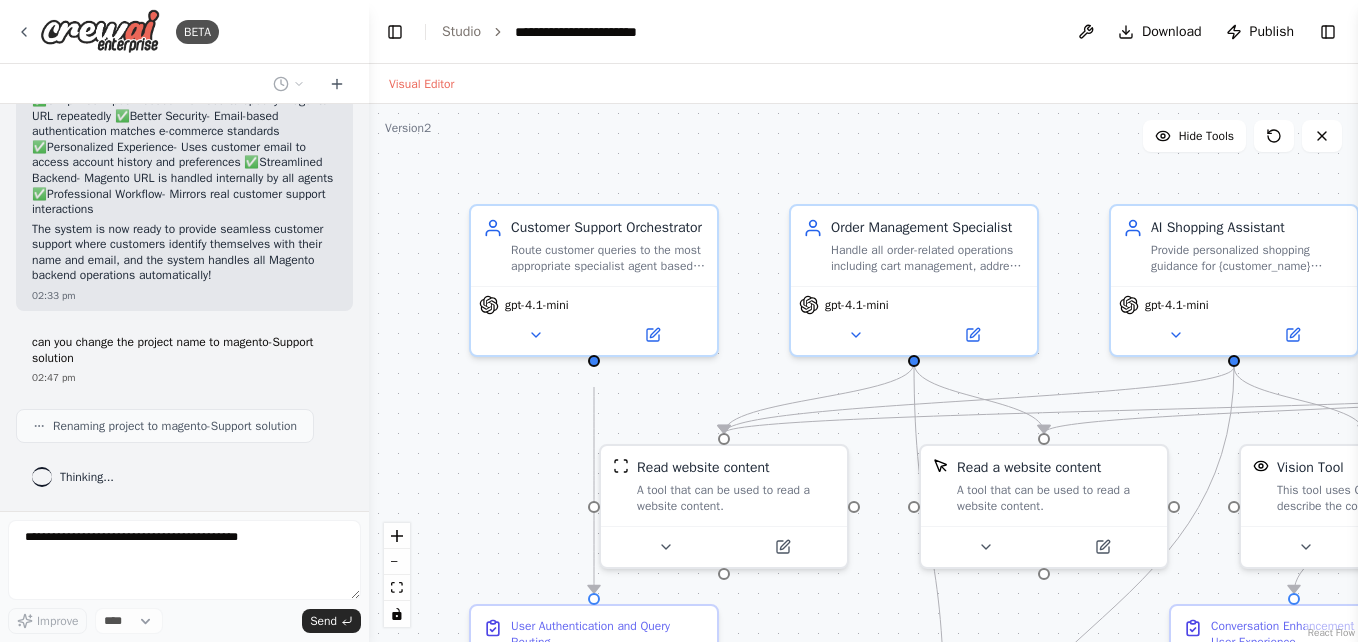 scroll, scrollTop: 4751, scrollLeft: 0, axis: vertical 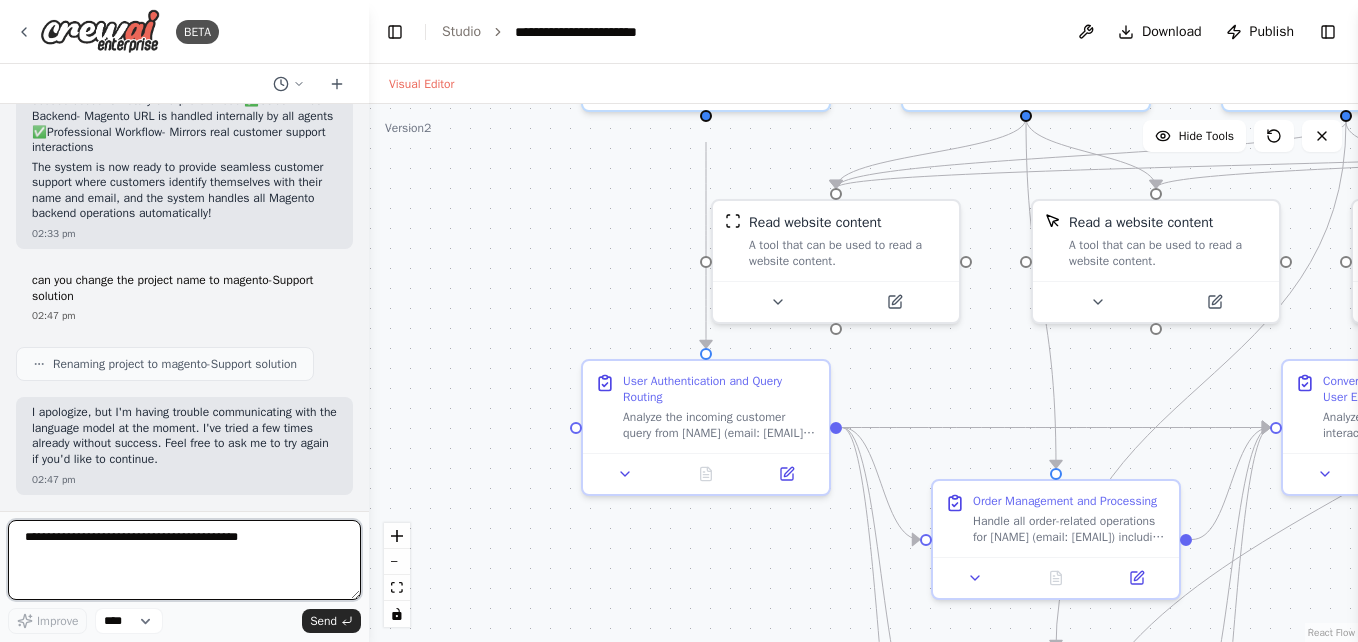 drag, startPoint x: 760, startPoint y: 171, endPoint x: 872, endPoint y: -74, distance: 269.38635 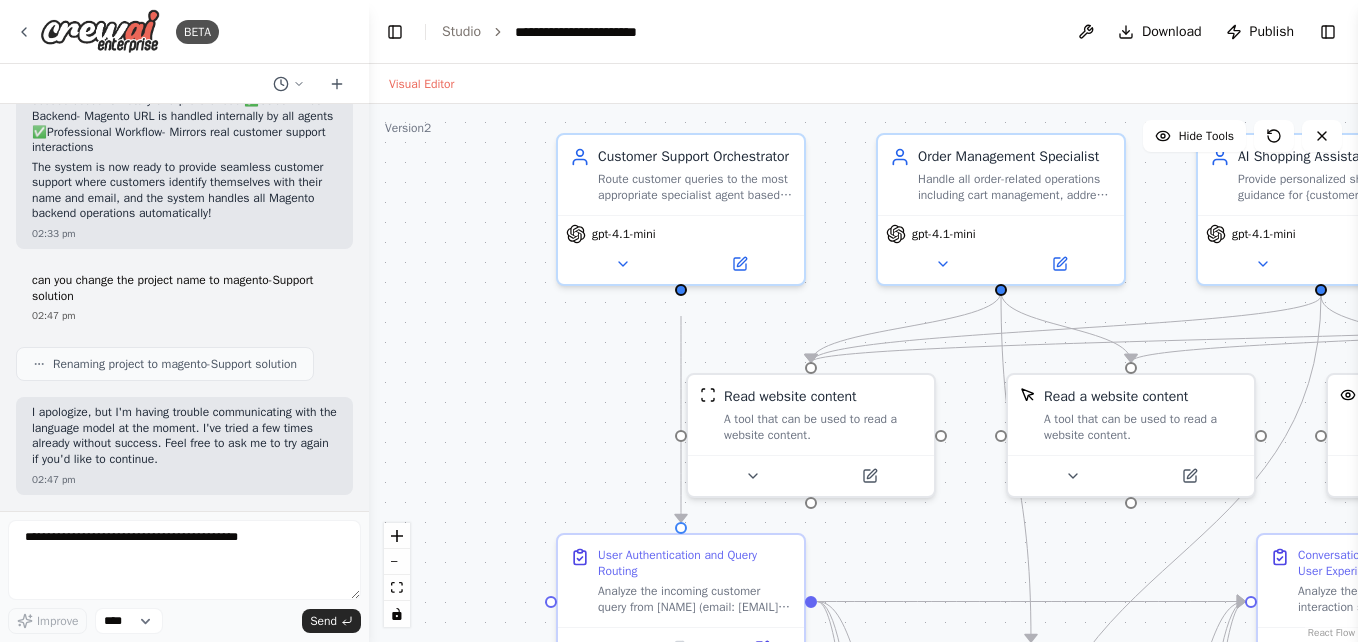 drag, startPoint x: 600, startPoint y: 278, endPoint x: 574, endPoint y: 452, distance: 175.93181 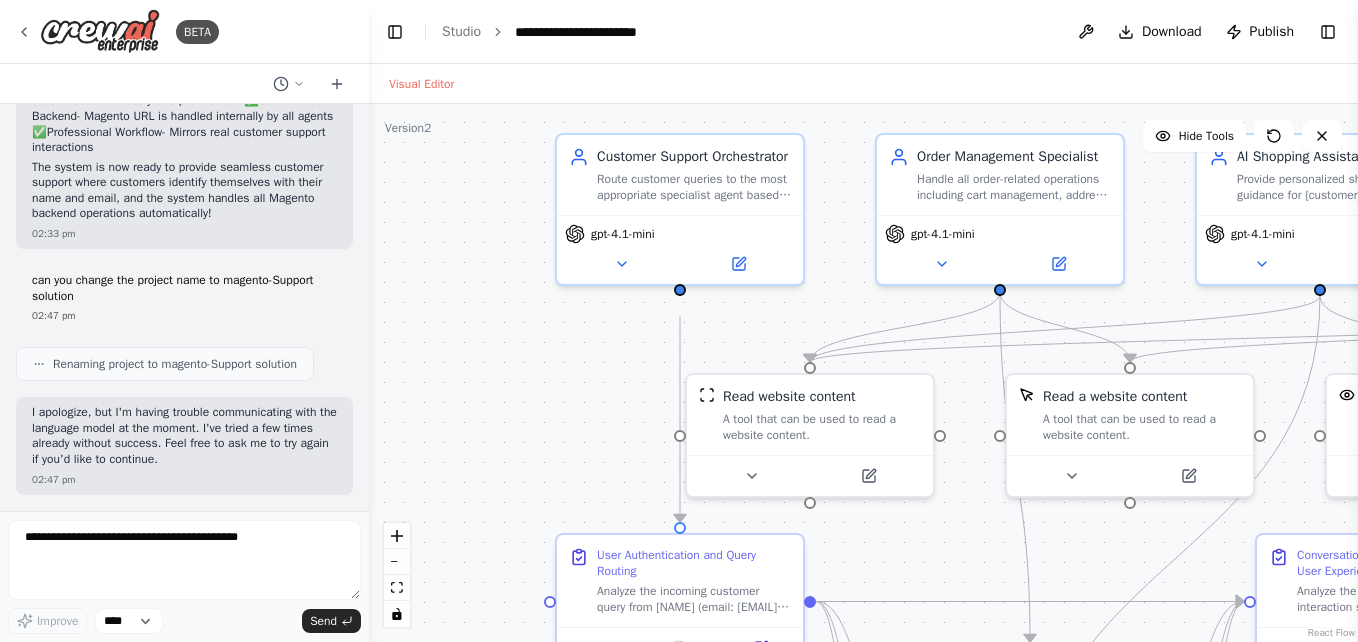 click on "**********" at bounding box center (600, 32) 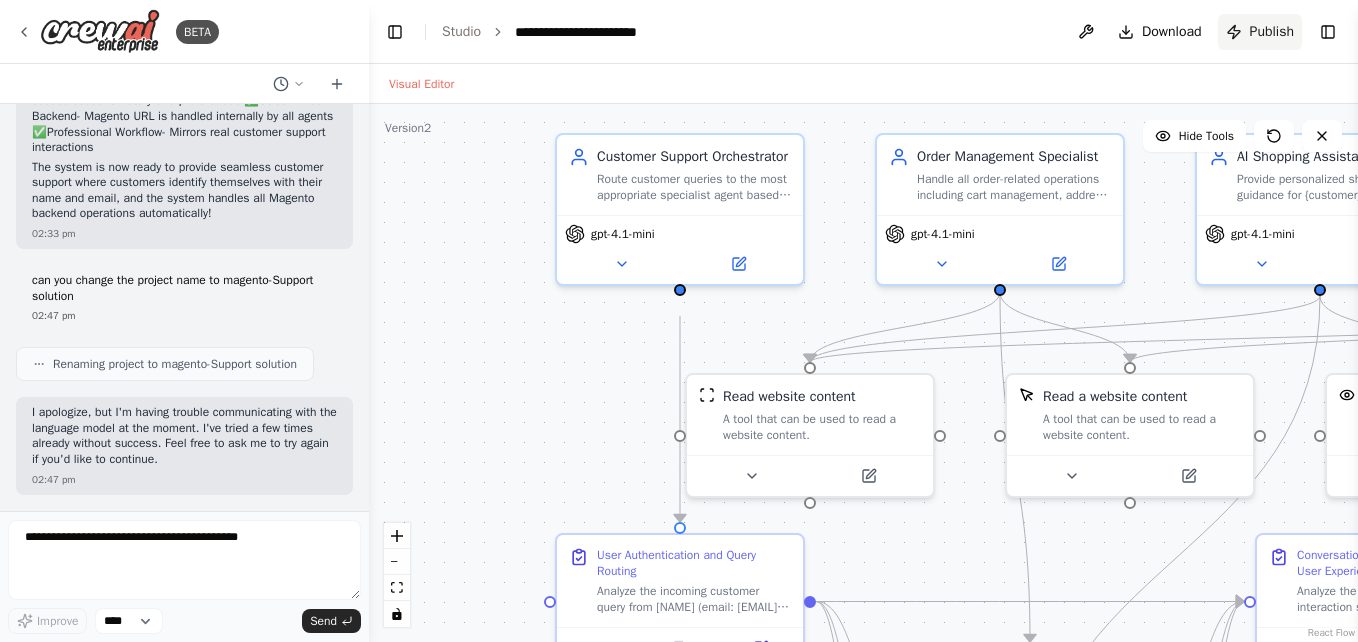 click on "Publish" at bounding box center (1260, 32) 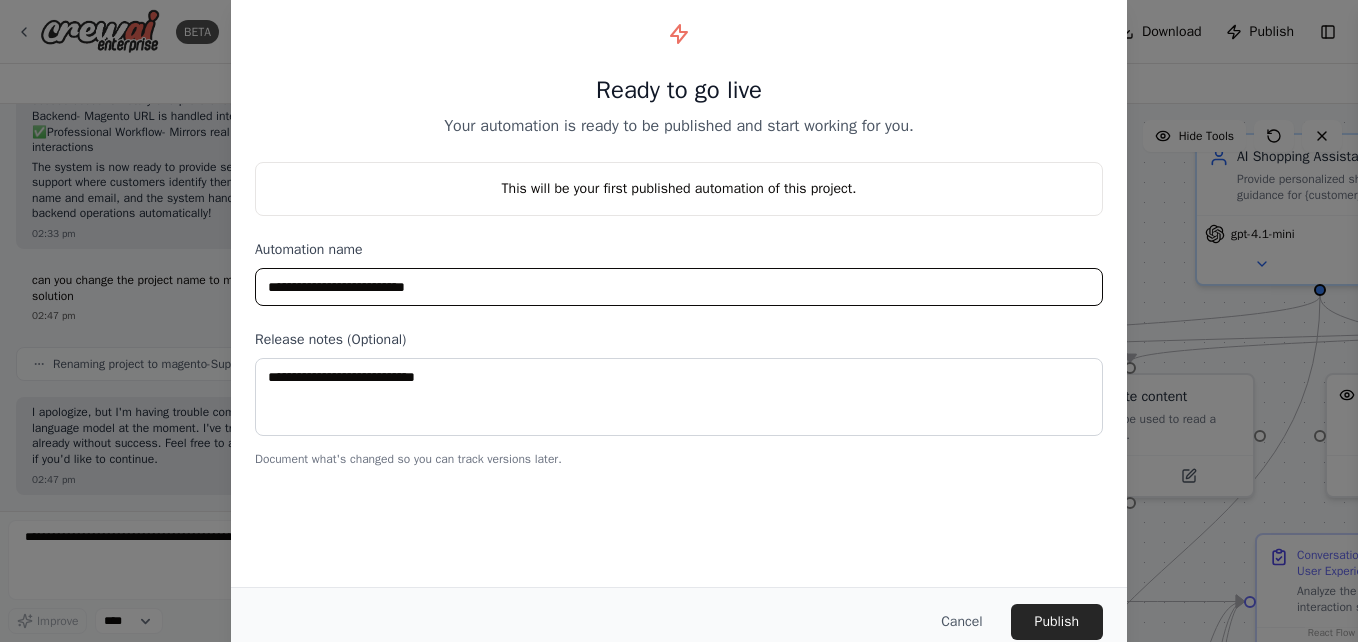 click on "**********" at bounding box center (679, 287) 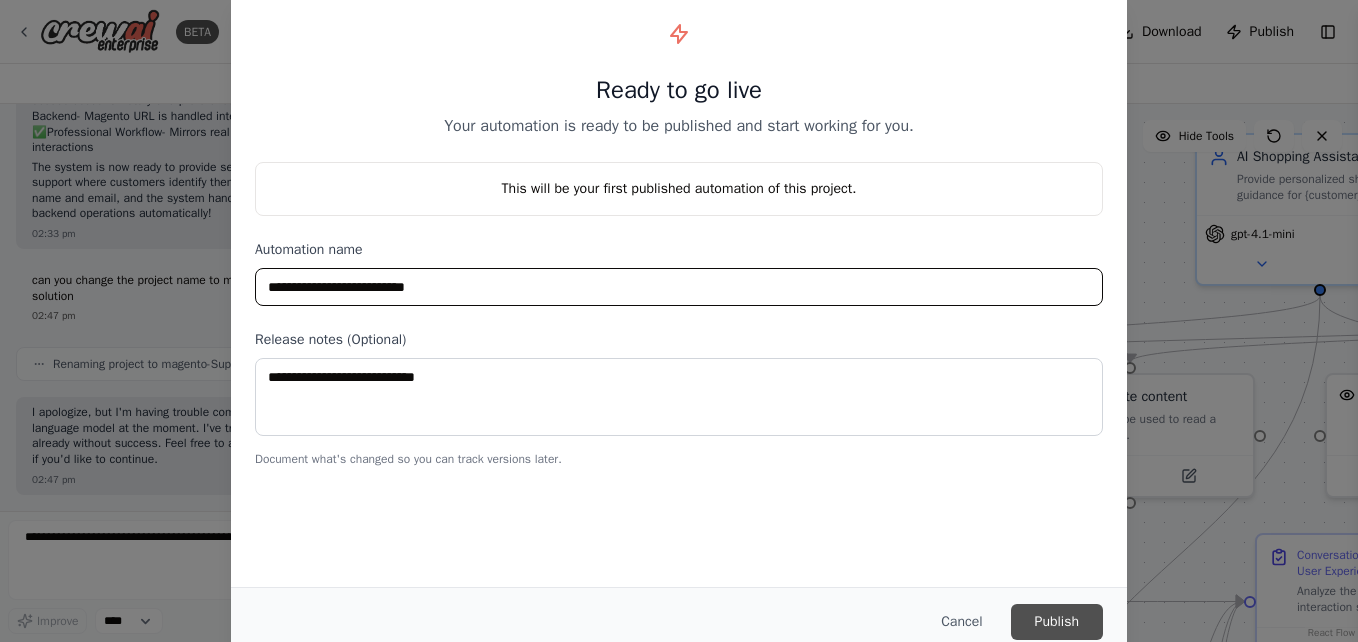 type on "**********" 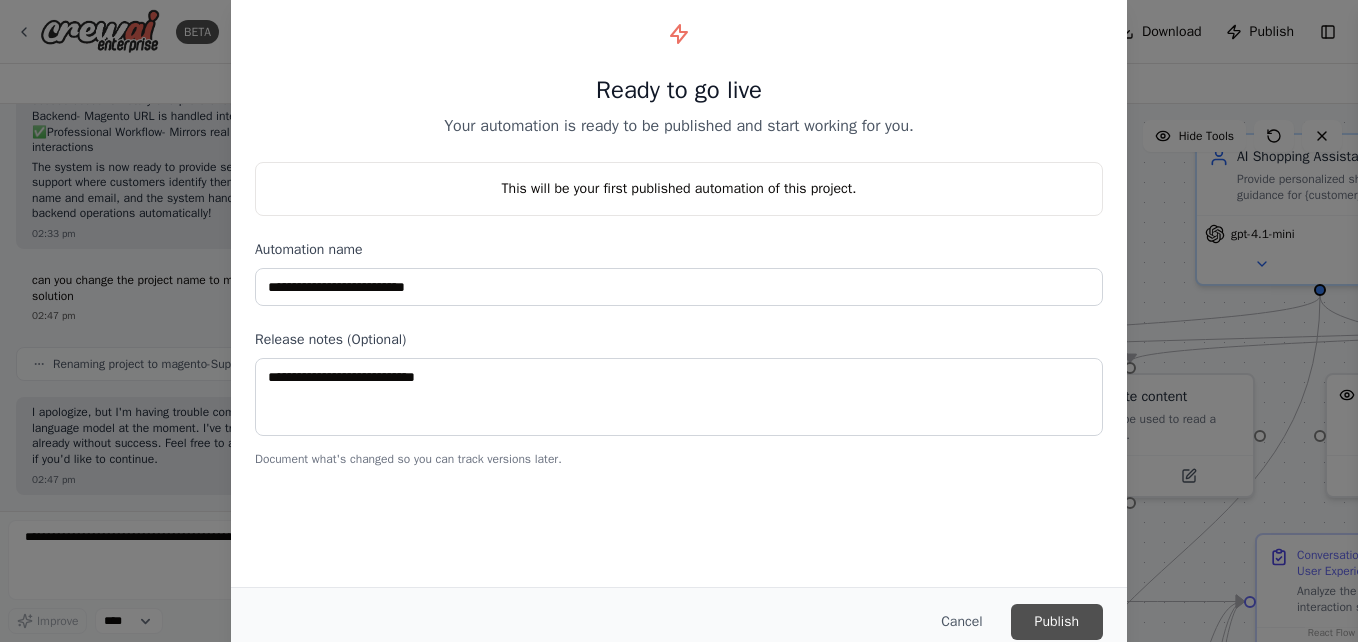 click on "Publish" at bounding box center [1057, 622] 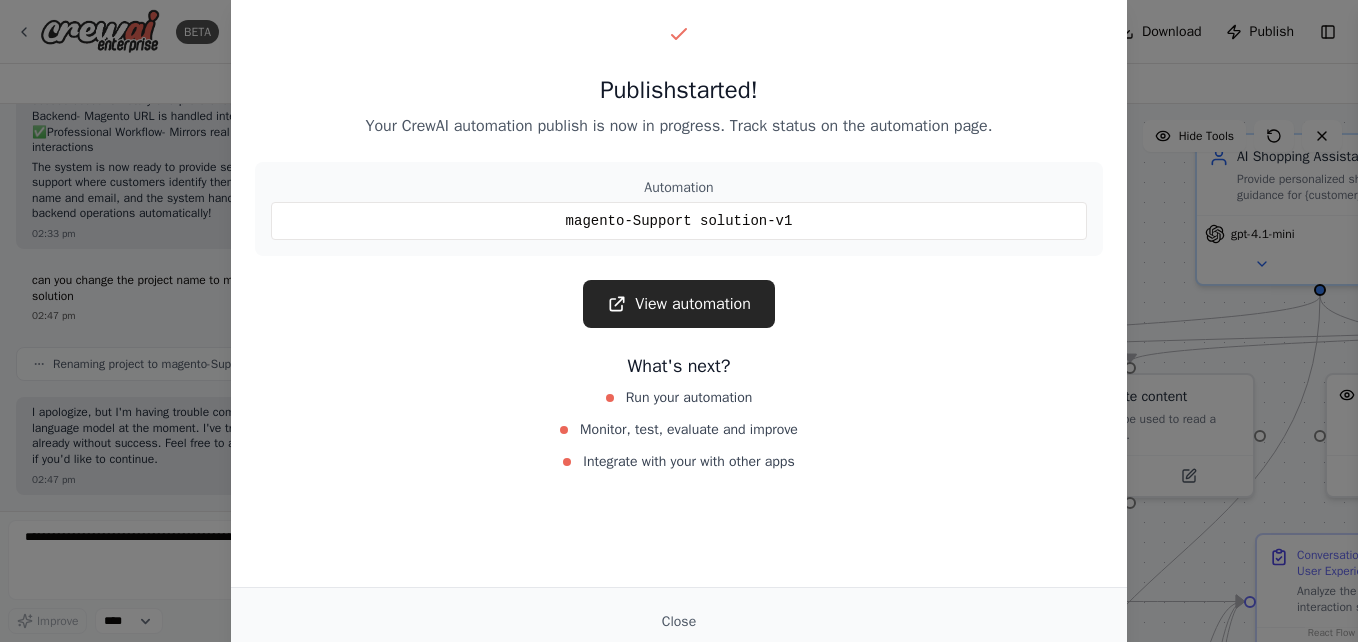 drag, startPoint x: 692, startPoint y: 617, endPoint x: 681, endPoint y: 273, distance: 344.17584 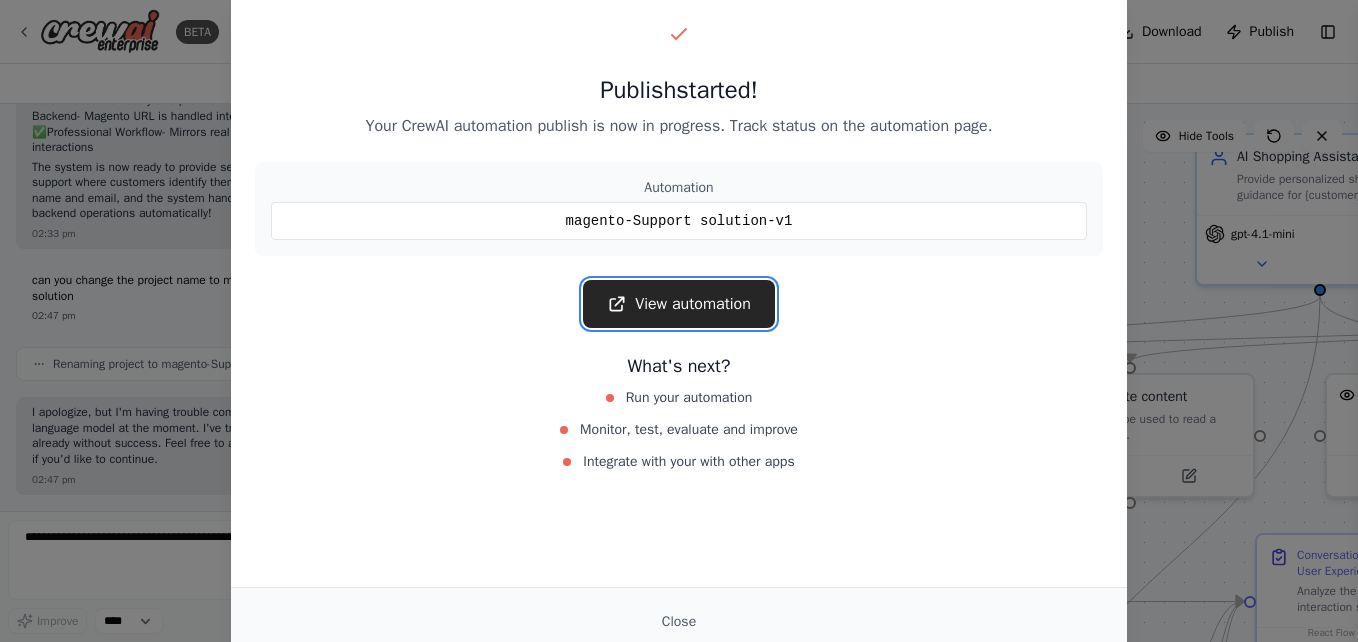 click on "View automation" at bounding box center [679, 304] 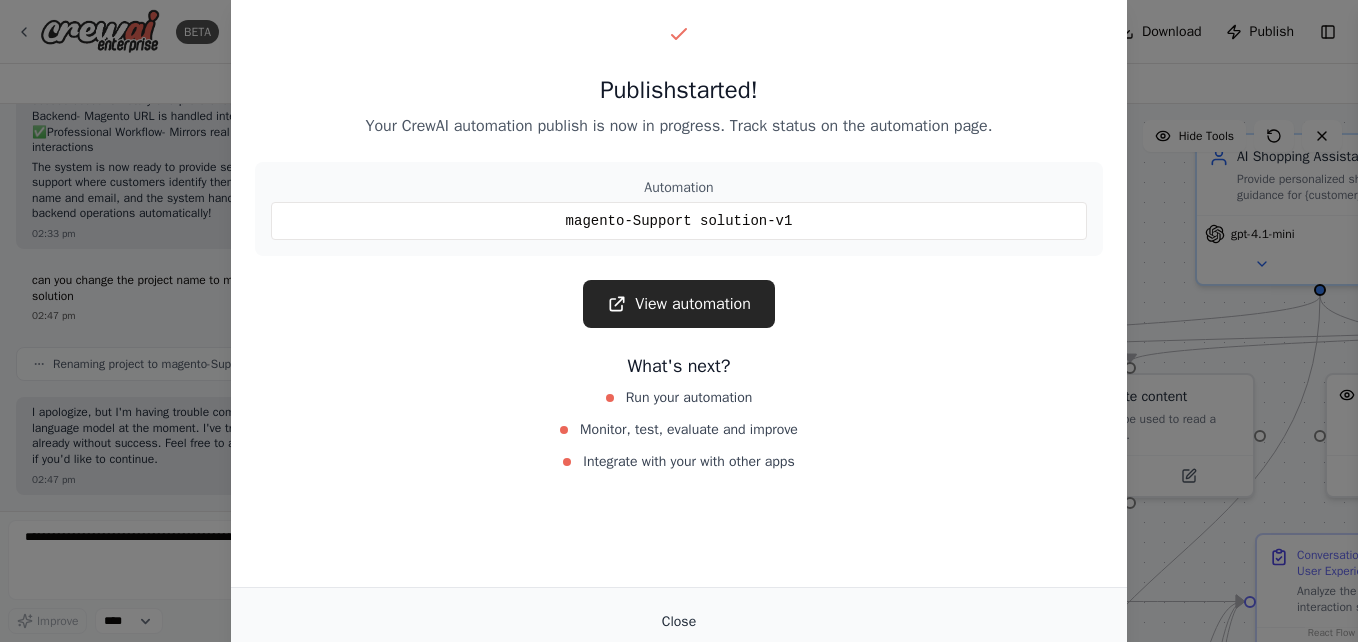 click on "Close" at bounding box center [679, 622] 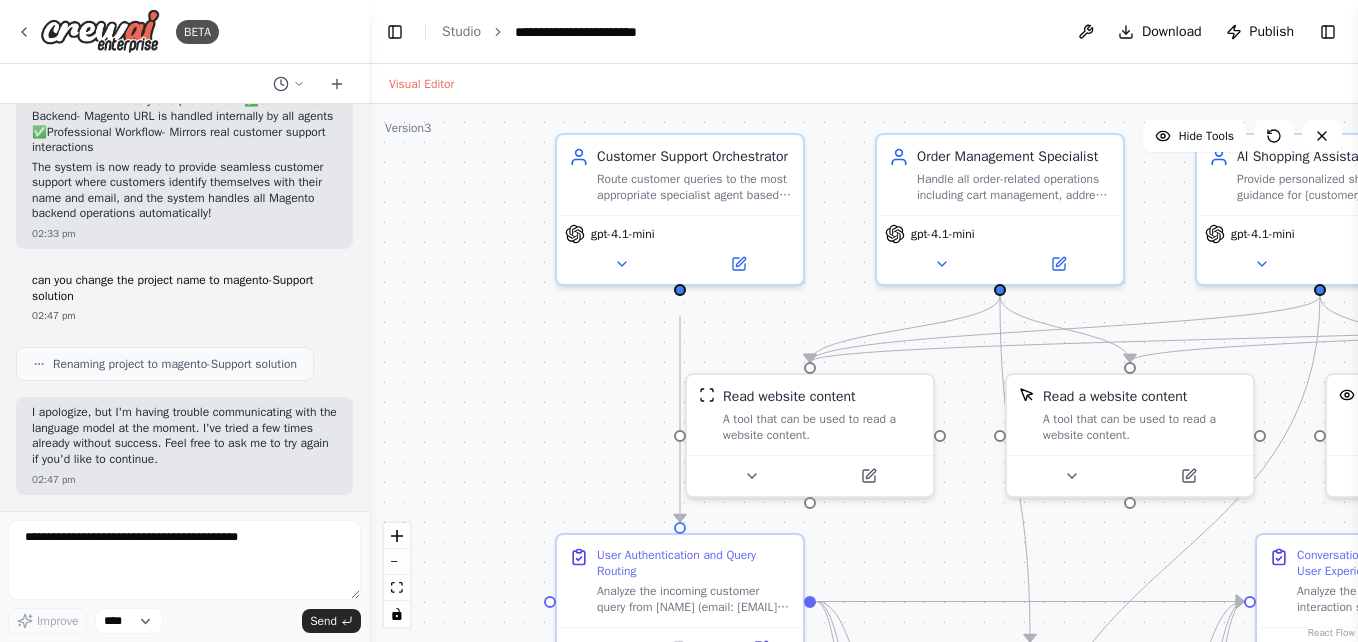 scroll, scrollTop: 4813, scrollLeft: 0, axis: vertical 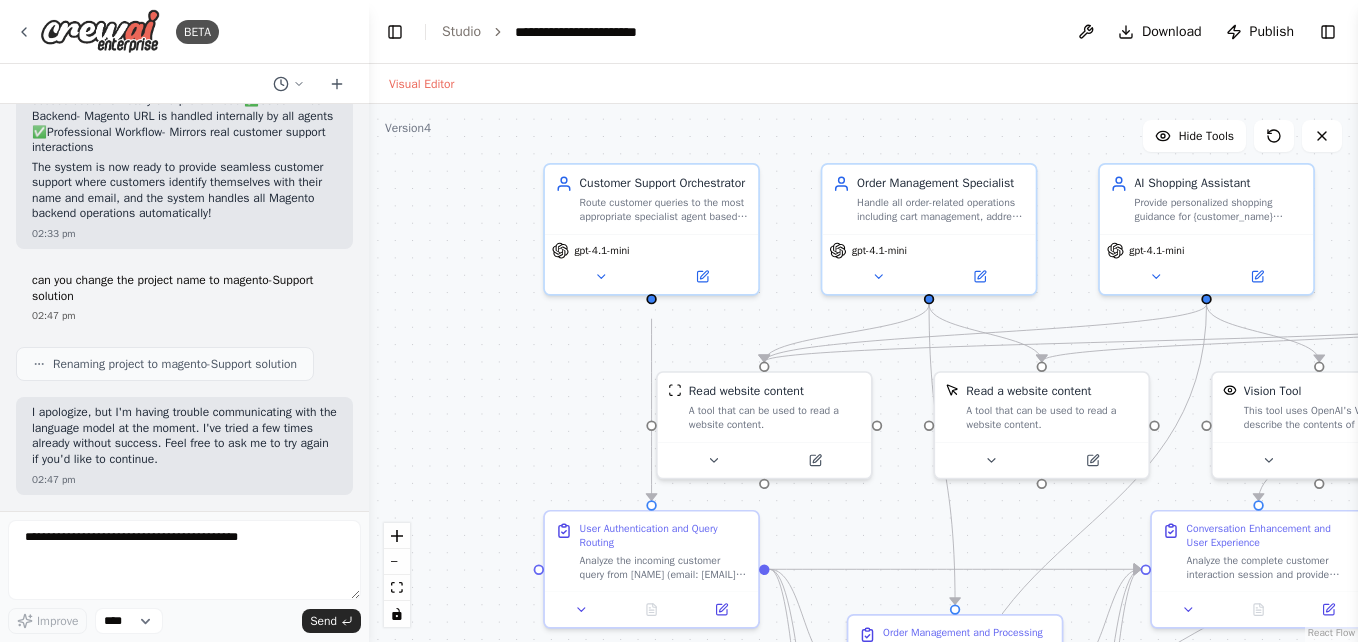 click on ".deletable-edge-delete-btn {
width: 20px;
height: 20px;
border: 0px solid #ffffff;
color: #6b7280;
background-color: #f8fafc;
cursor: pointer;
border-radius: 50%;
font-size: 12px;
padding: 3px;
display: flex;
align-items: center;
justify-content: center;
transition: all 0.2s cubic-bezier(0.4, 0, 0.2, 1);
box-shadow: 0 2px 4px rgba(0, 0, 0, 0.1);
}
.deletable-edge-delete-btn:hover {
background-color: #ef4444;
color: #ffffff;
border-color: #dc2626;
transform: scale(1.1);
box-shadow: 0 4px 12px rgba(239, 68, 68, 0.4);
}
.deletable-edge-delete-btn:active {
transform: scale(0.95);
box-shadow: 0 2px 4px rgba(239, 68, 68, 0.3);
}
Customer Support Orchestrator gpt-4.1-mini gpt-4.1-mini gpt-4.1-mini" at bounding box center (863, 373) 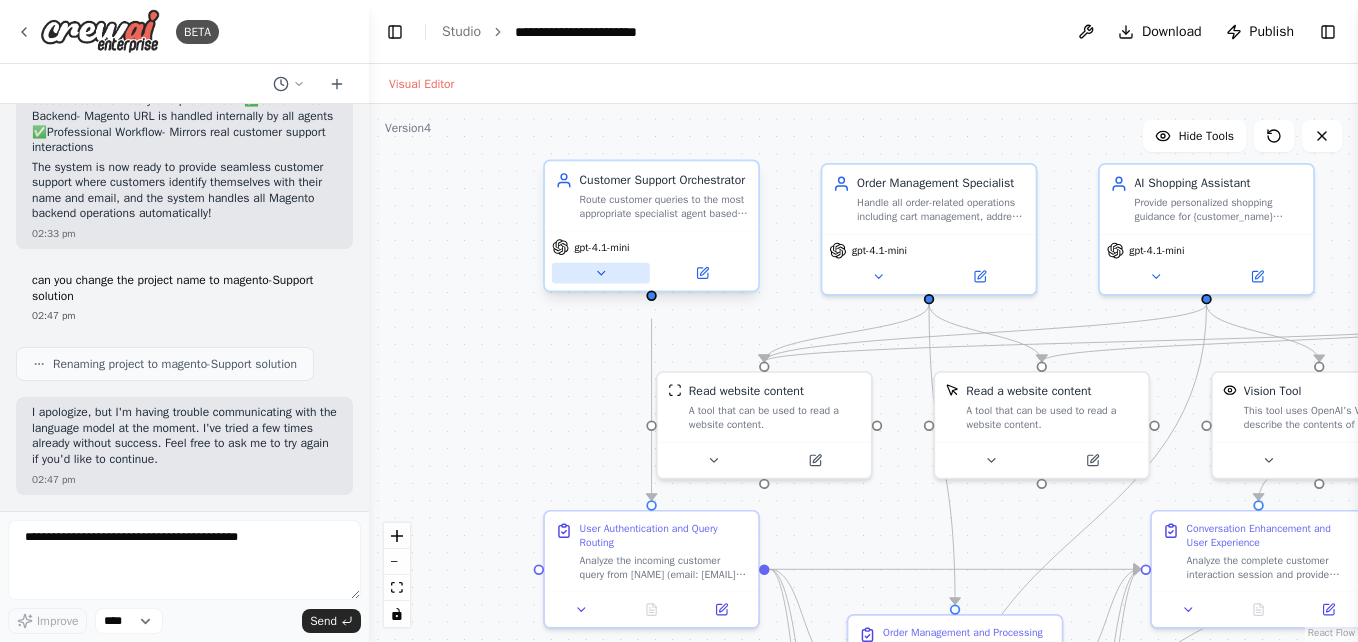 click 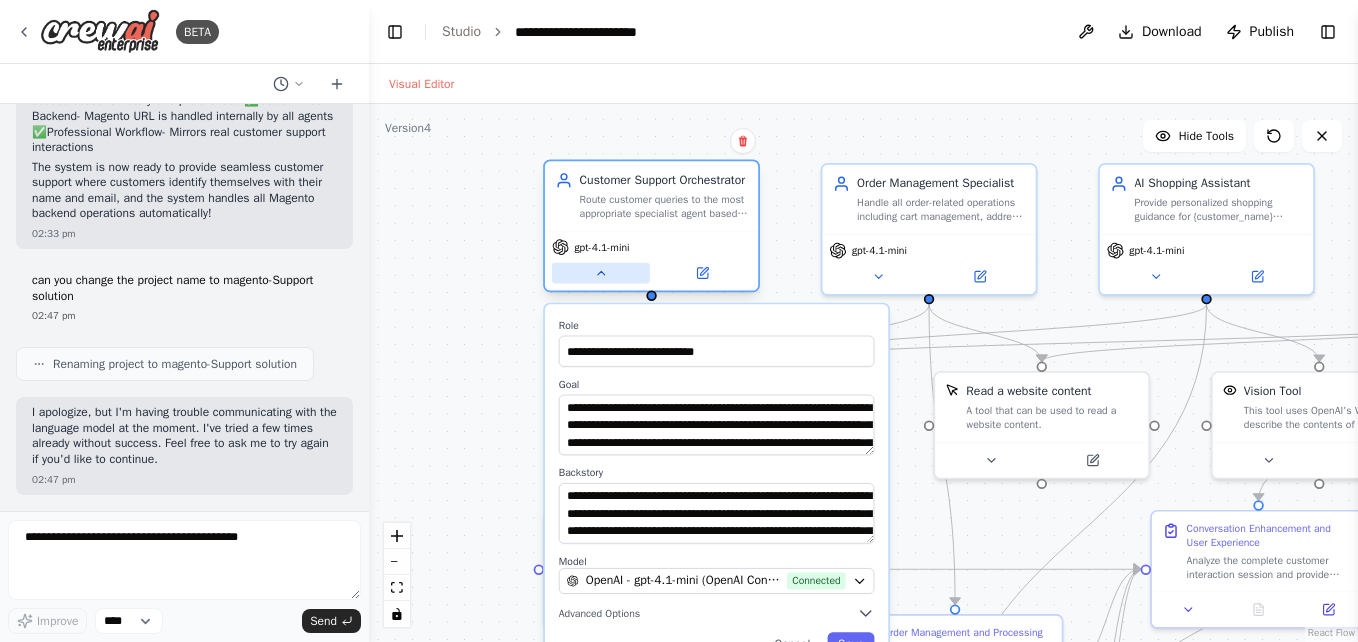 click 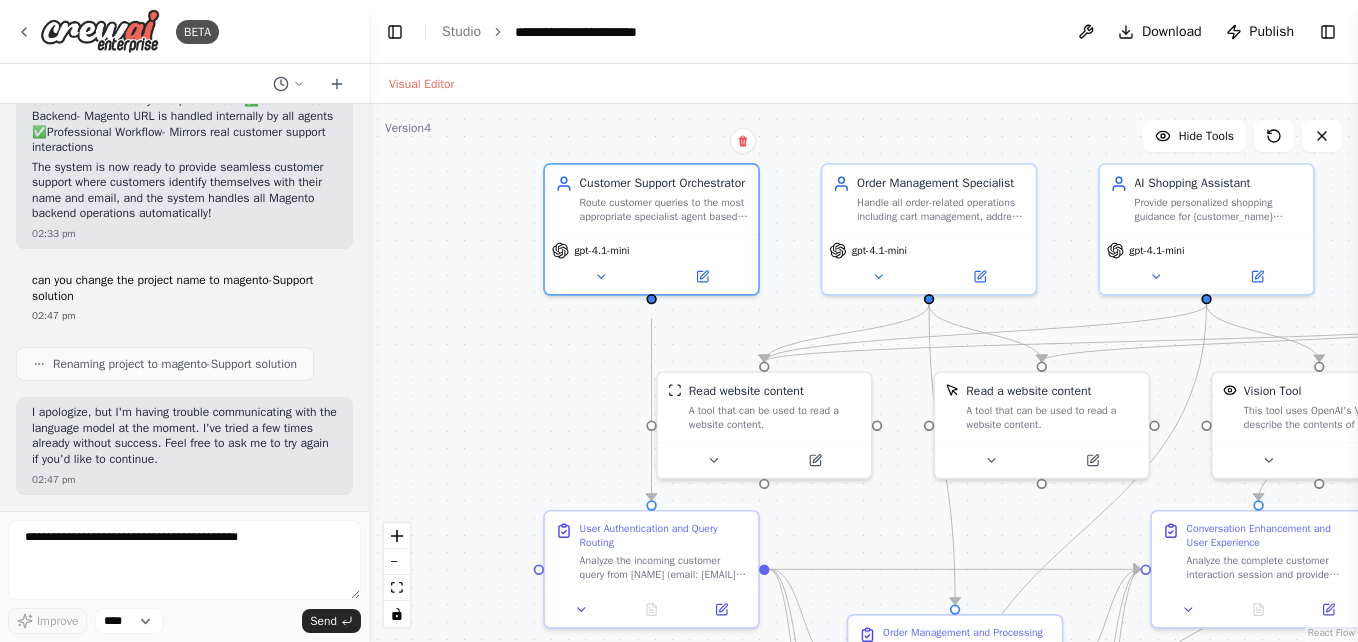 click on ".deletable-edge-delete-btn {
width: 20px;
height: 20px;
border: 0px solid #ffffff;
color: #6b7280;
background-color: #f8fafc;
cursor: pointer;
border-radius: 50%;
font-size: 12px;
padding: 3px;
display: flex;
align-items: center;
justify-content: center;
transition: all 0.2s cubic-bezier(0.4, 0, 0.2, 1);
box-shadow: 0 2px 4px rgba(0, 0, 0, 0.1);
}
.deletable-edge-delete-btn:hover {
background-color: #ef4444;
color: #ffffff;
border-color: #dc2626;
transform: scale(1.1);
box-shadow: 0 4px 12px rgba(239, 68, 68, 0.4);
}
.deletable-edge-delete-btn:active {
transform: scale(0.95);
box-shadow: 0 2px 4px rgba(239, 68, 68, 0.3);
}
Customer Support Orchestrator gpt-4.1-mini gpt-4.1-mini gpt-4.1-mini" at bounding box center (863, 373) 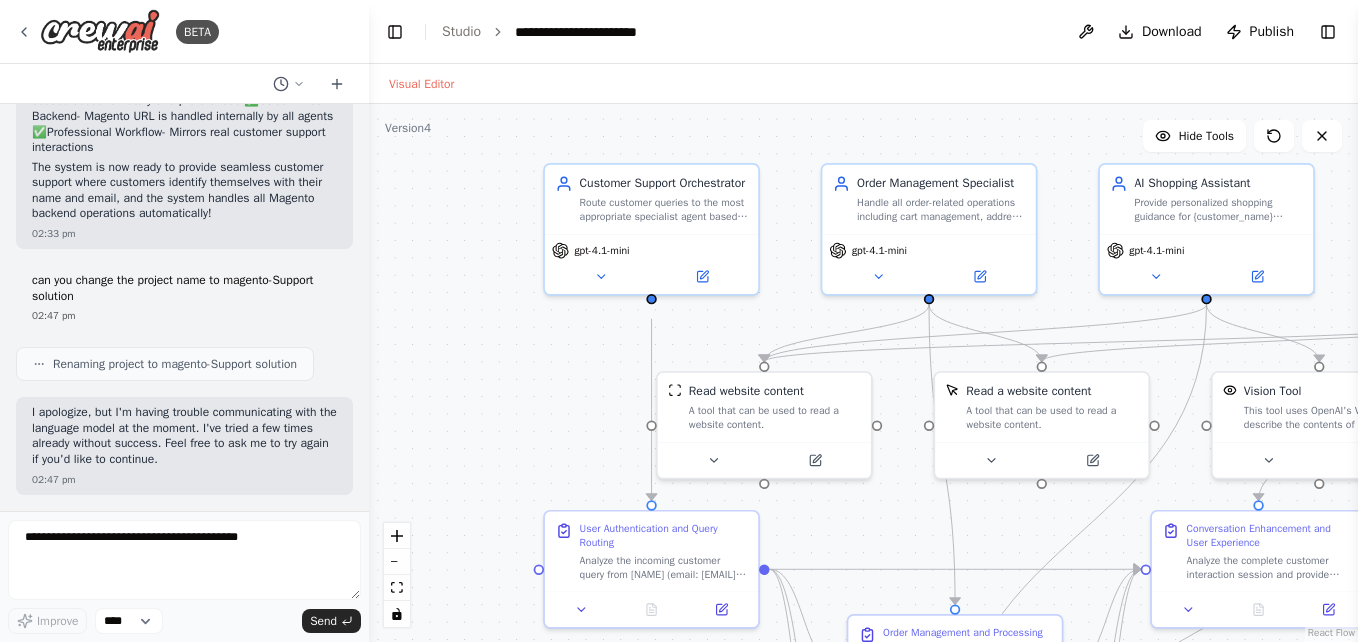 scroll, scrollTop: 4813, scrollLeft: 0, axis: vertical 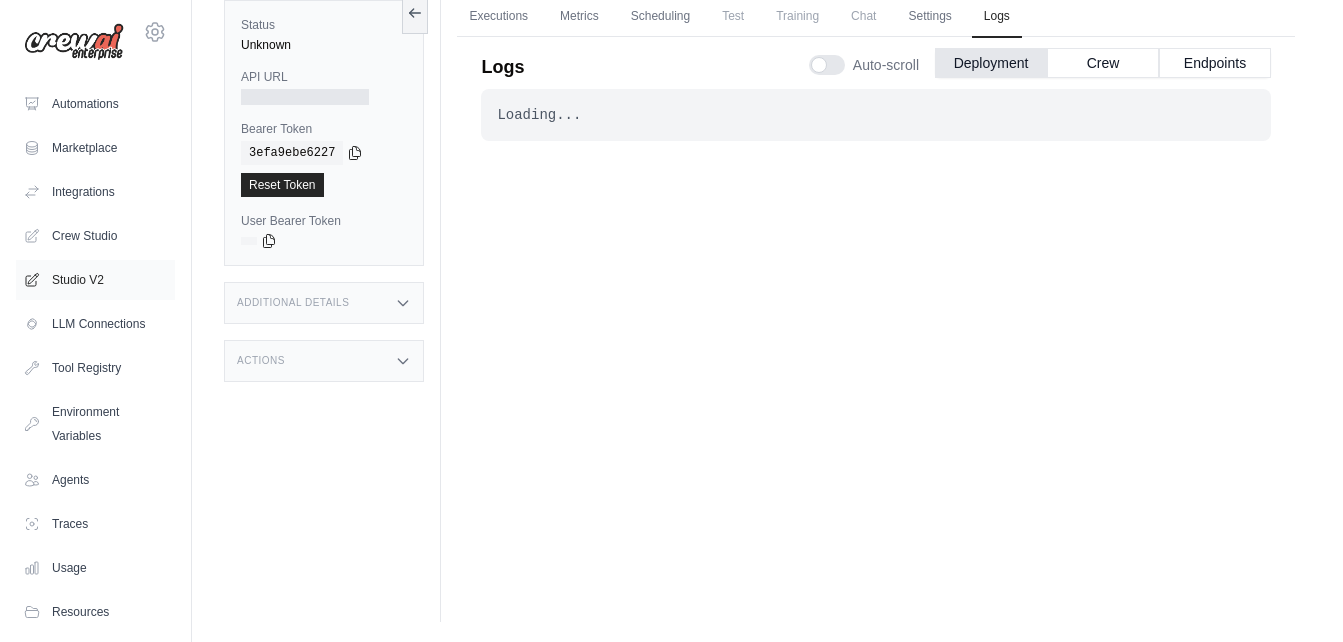click on "Studio V2" at bounding box center (95, 280) 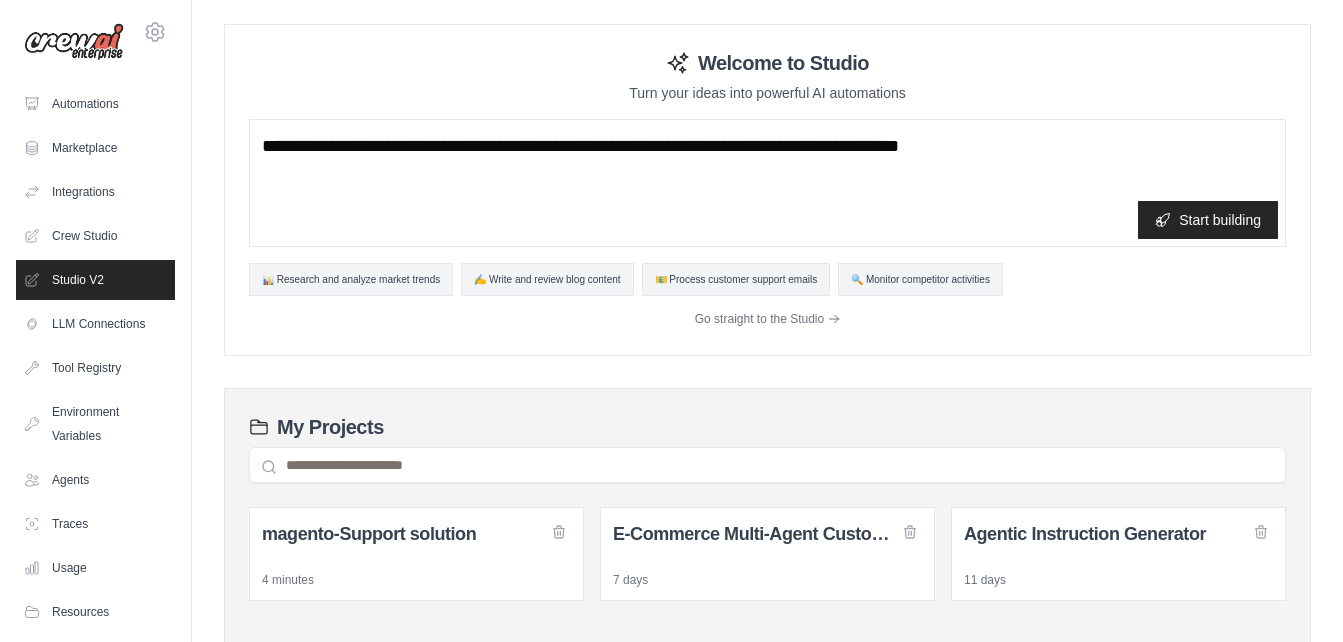 scroll, scrollTop: 0, scrollLeft: 0, axis: both 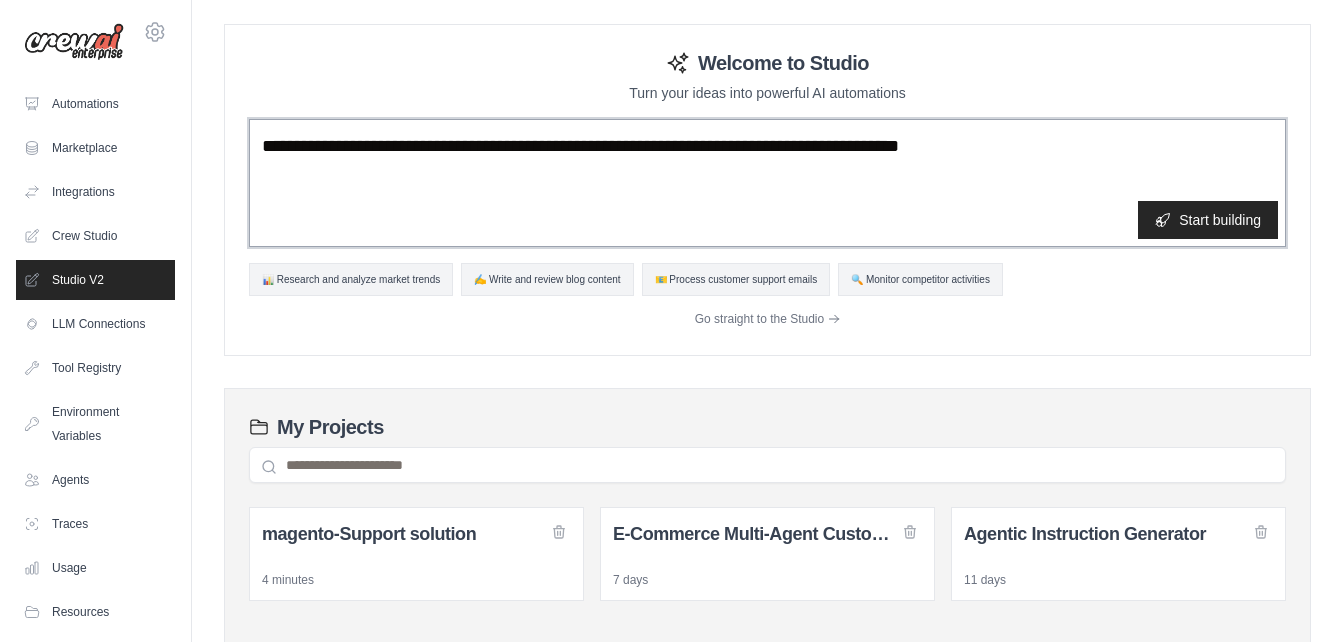 click at bounding box center (767, 183) 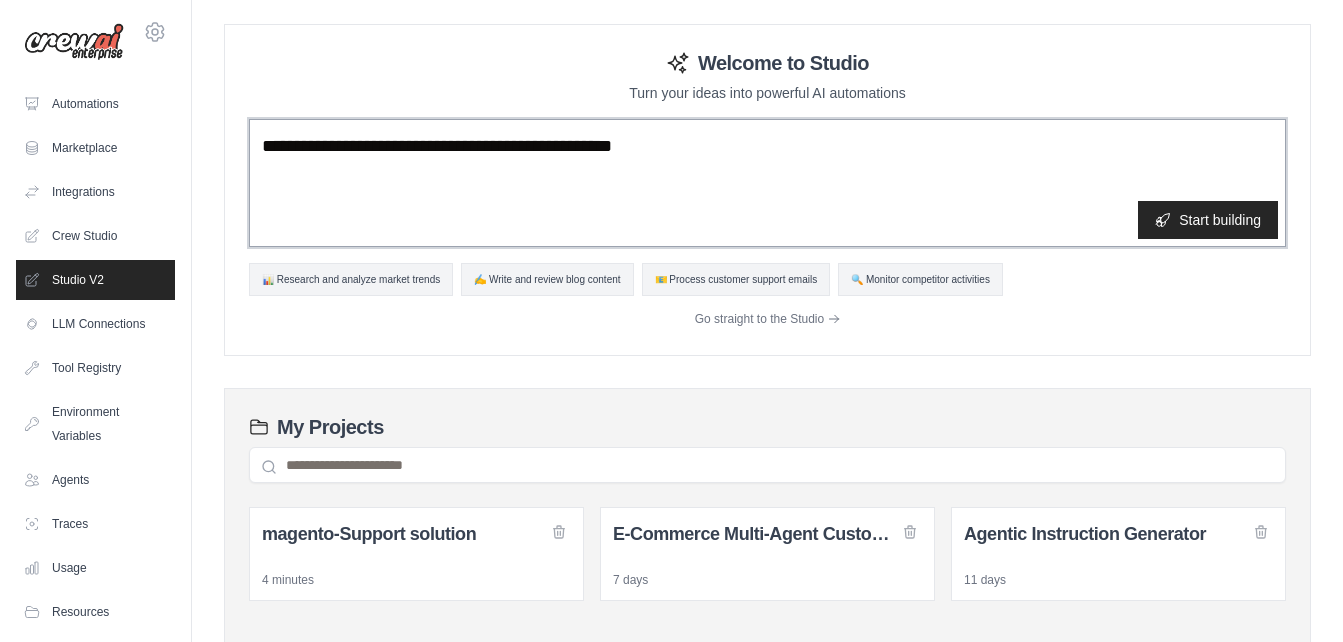 paste on "**********" 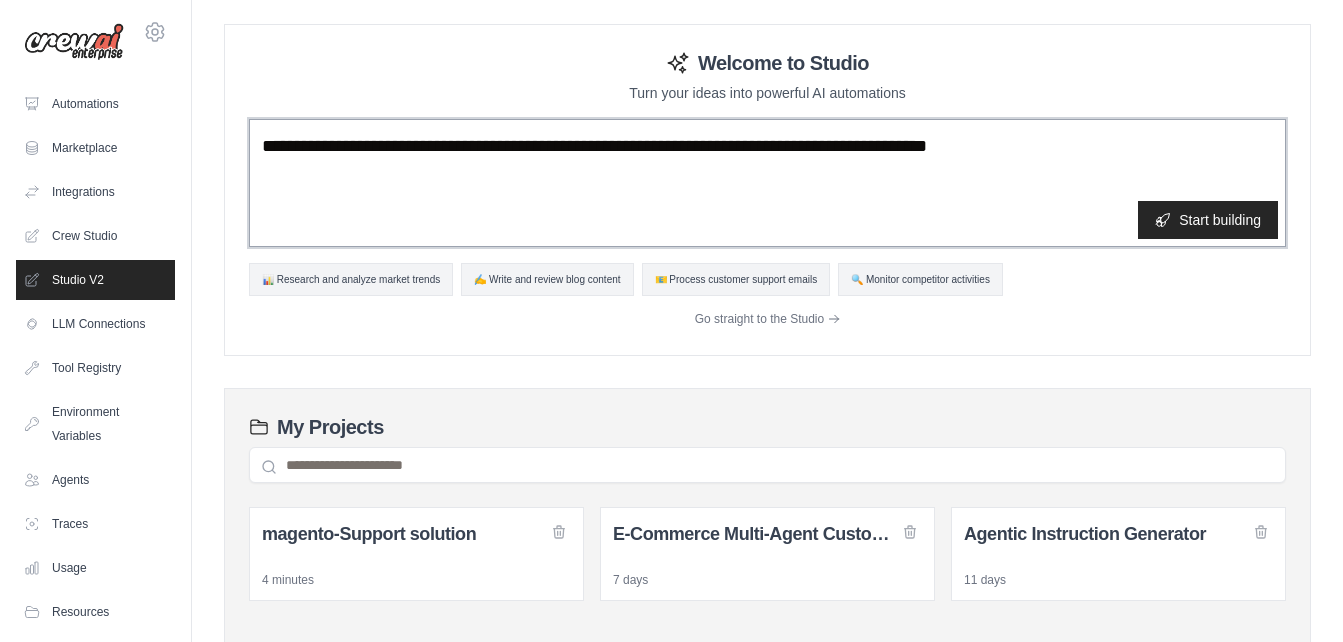 click on "**********" at bounding box center [767, 183] 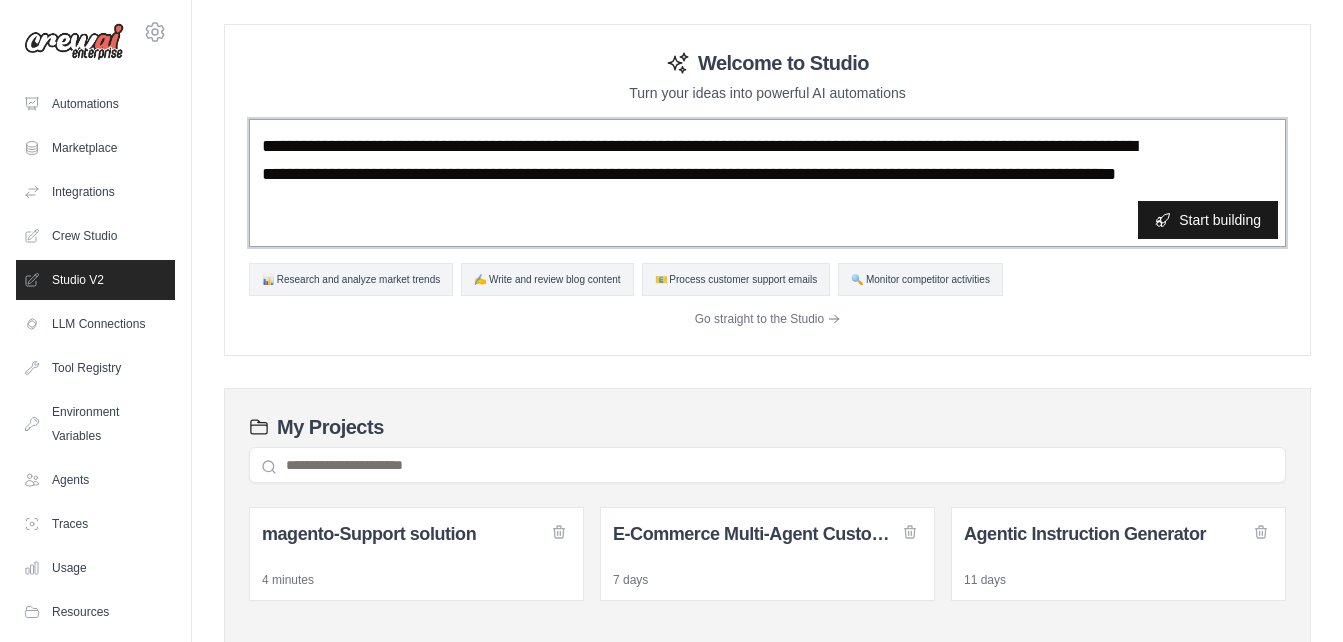 type on "**********" 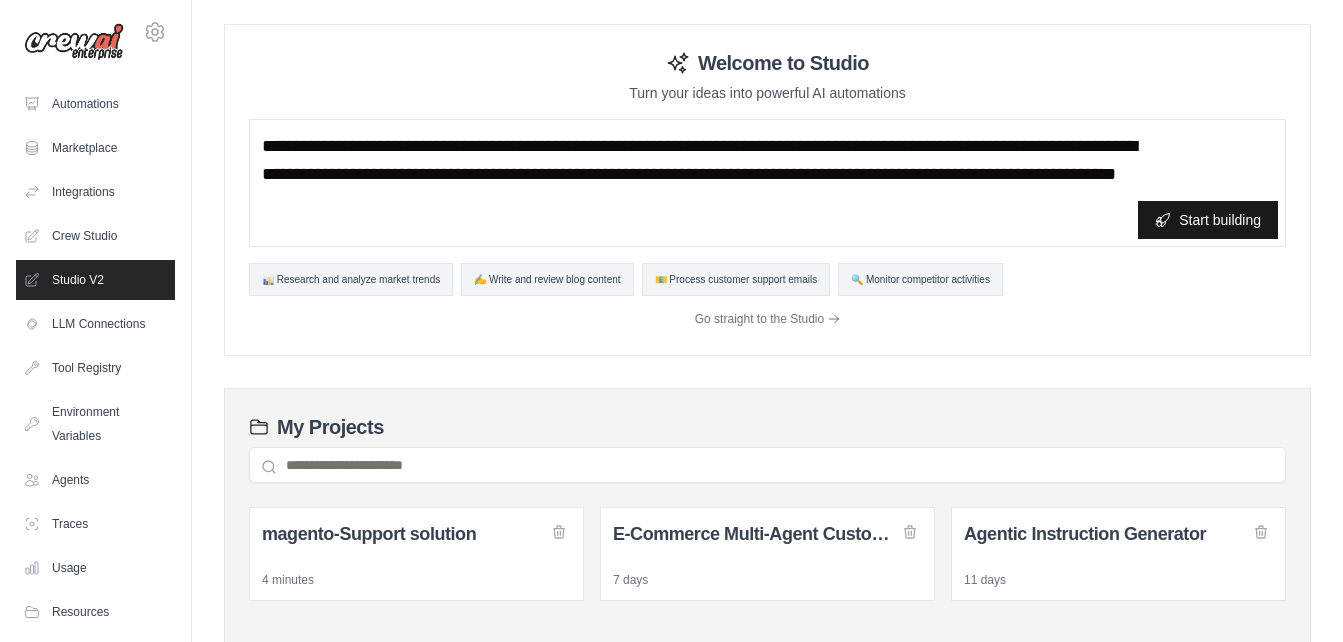 click on "Start building" at bounding box center (1208, 220) 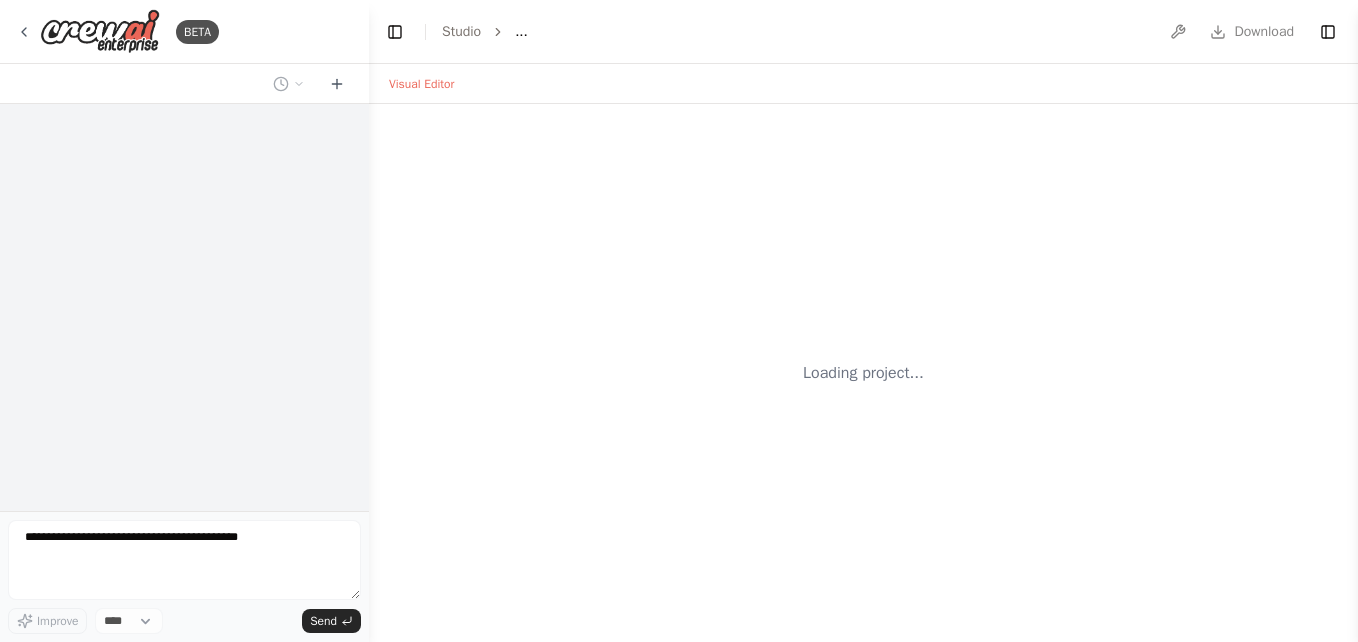 scroll, scrollTop: 0, scrollLeft: 0, axis: both 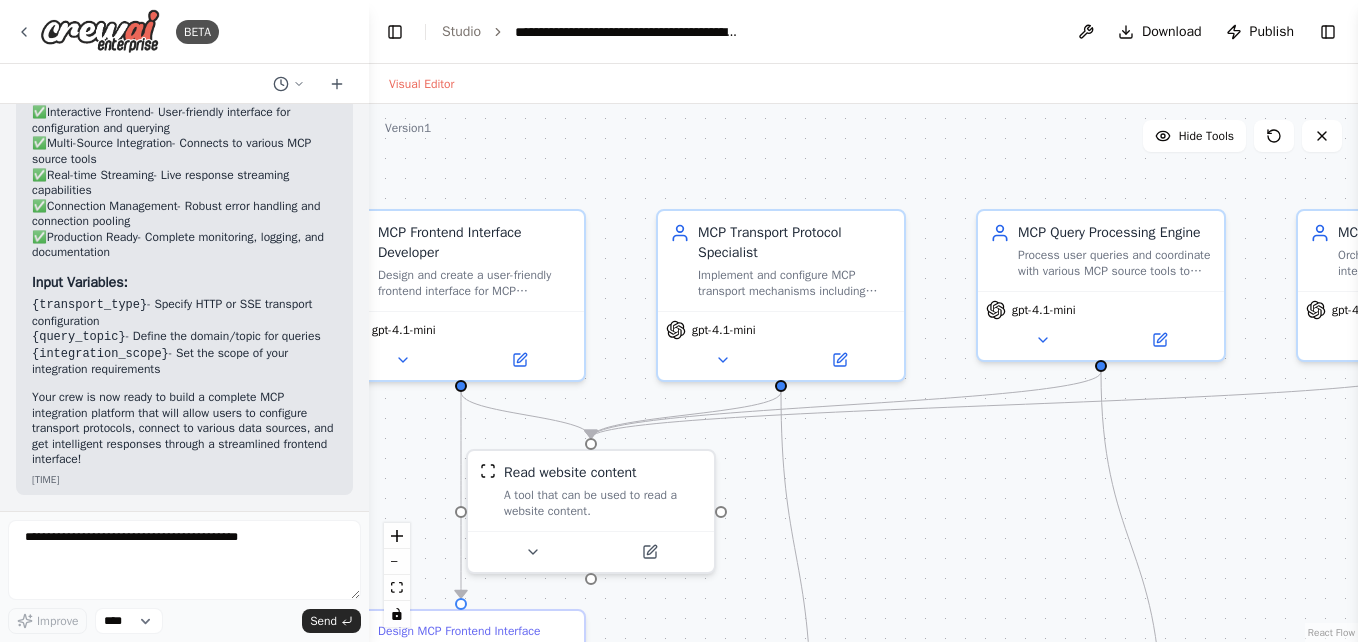 drag, startPoint x: 1063, startPoint y: 492, endPoint x: 930, endPoint y: 497, distance: 133.09395 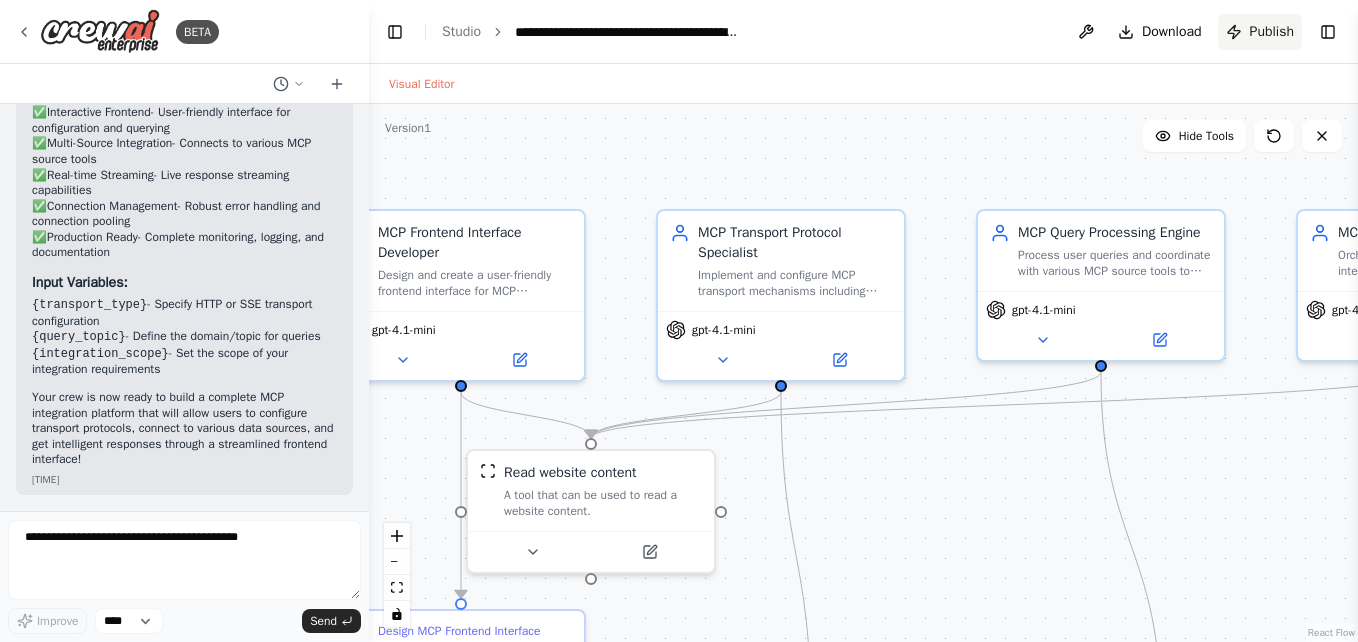 click on "Publish" at bounding box center (1272, 32) 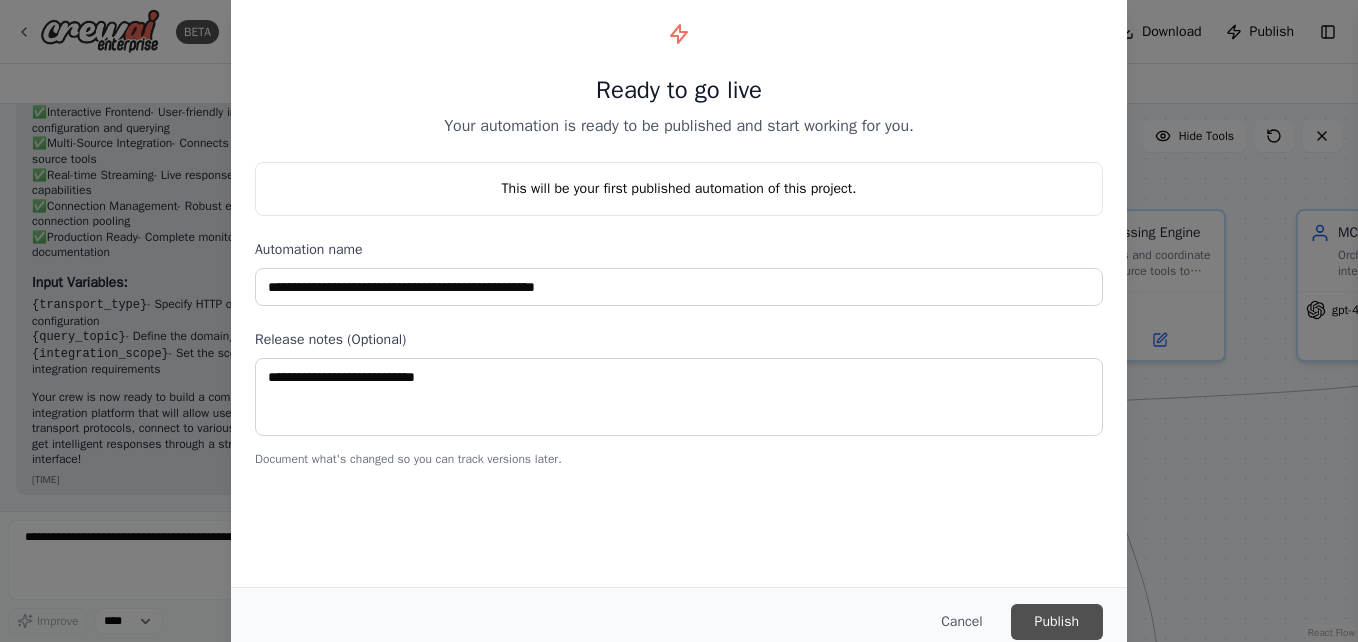 click on "Publish" at bounding box center [1057, 622] 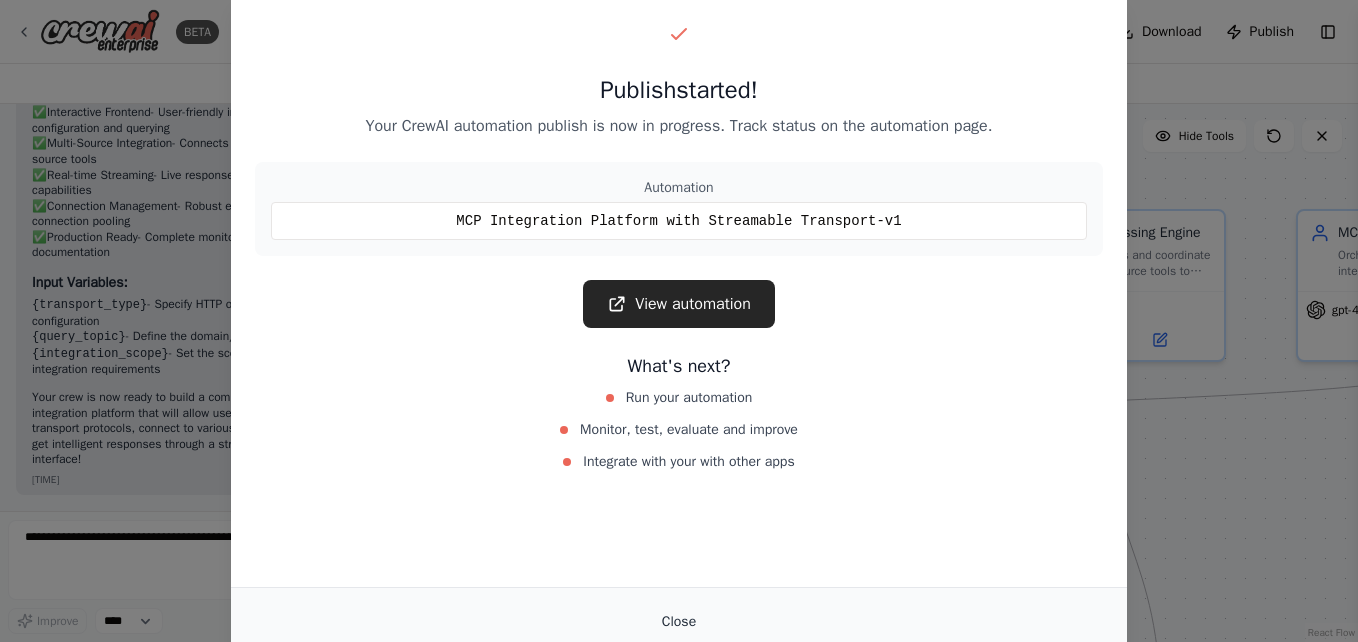 click on "Close" at bounding box center [679, 622] 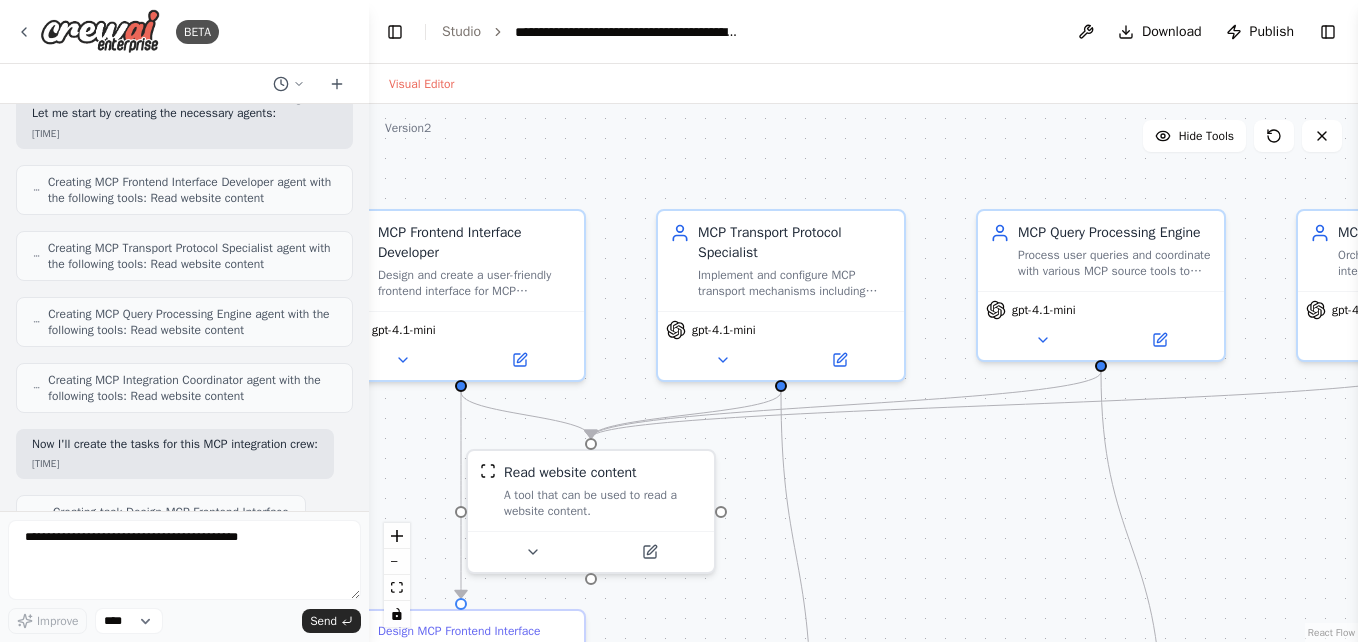 scroll, scrollTop: 596, scrollLeft: 0, axis: vertical 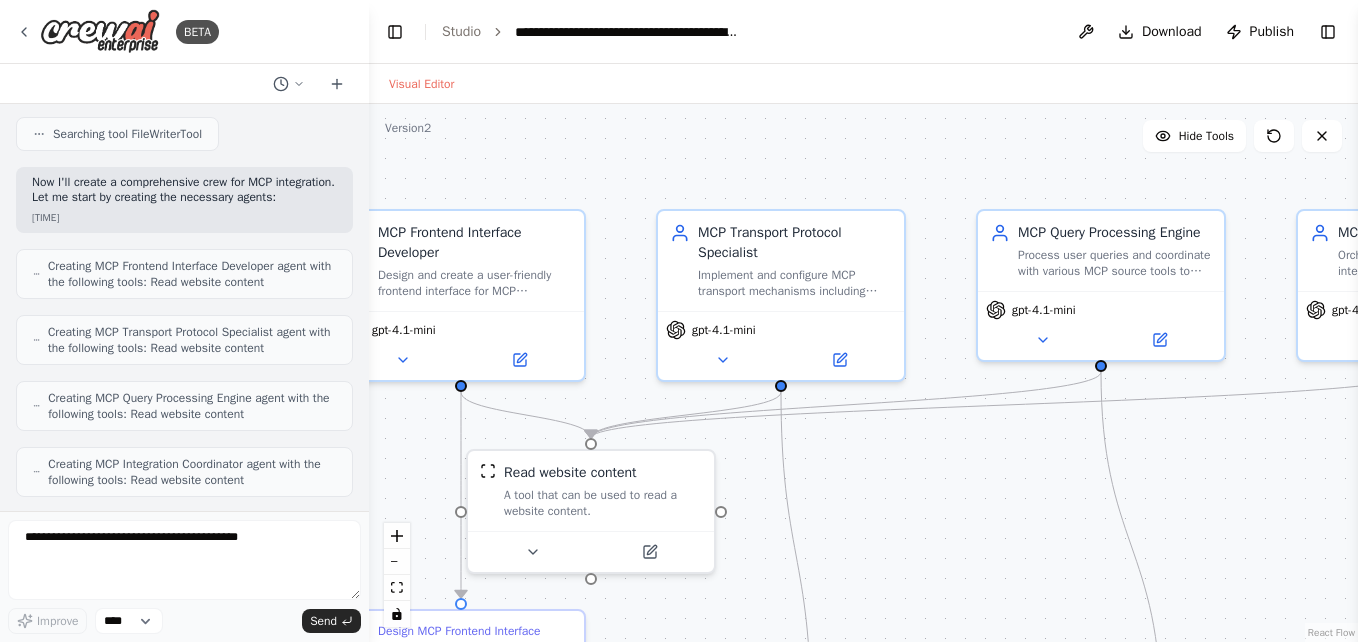 click on "BETA" at bounding box center (184, 32) 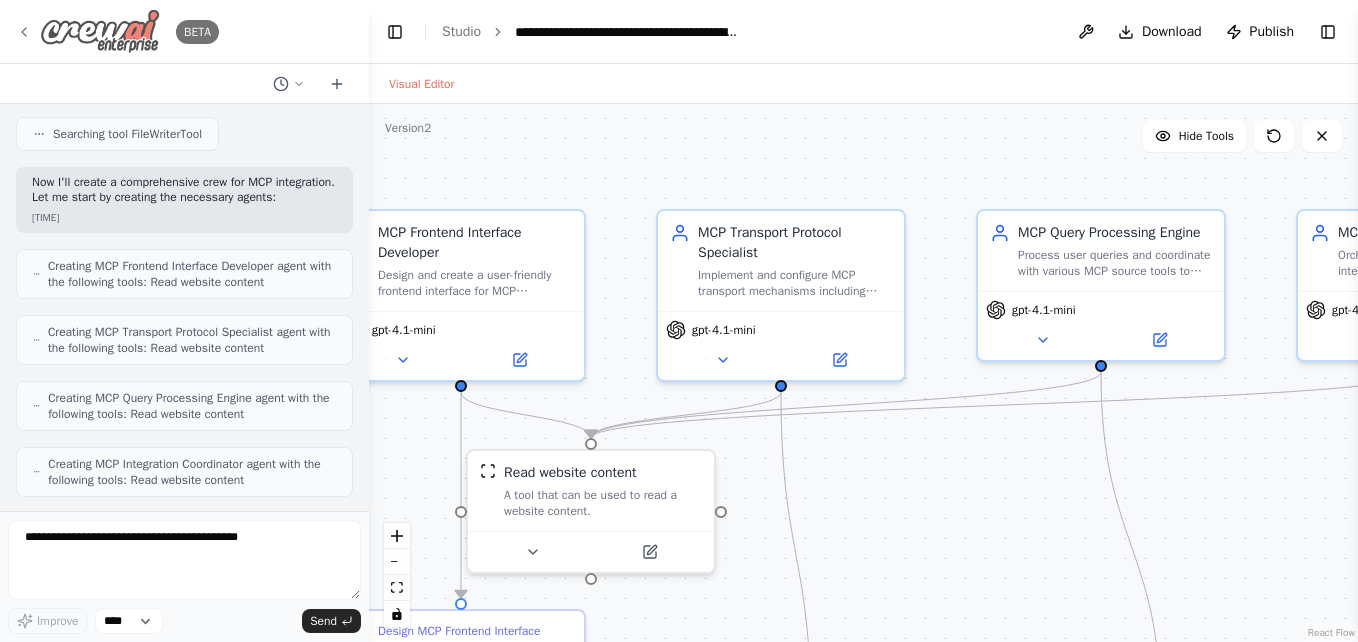 click 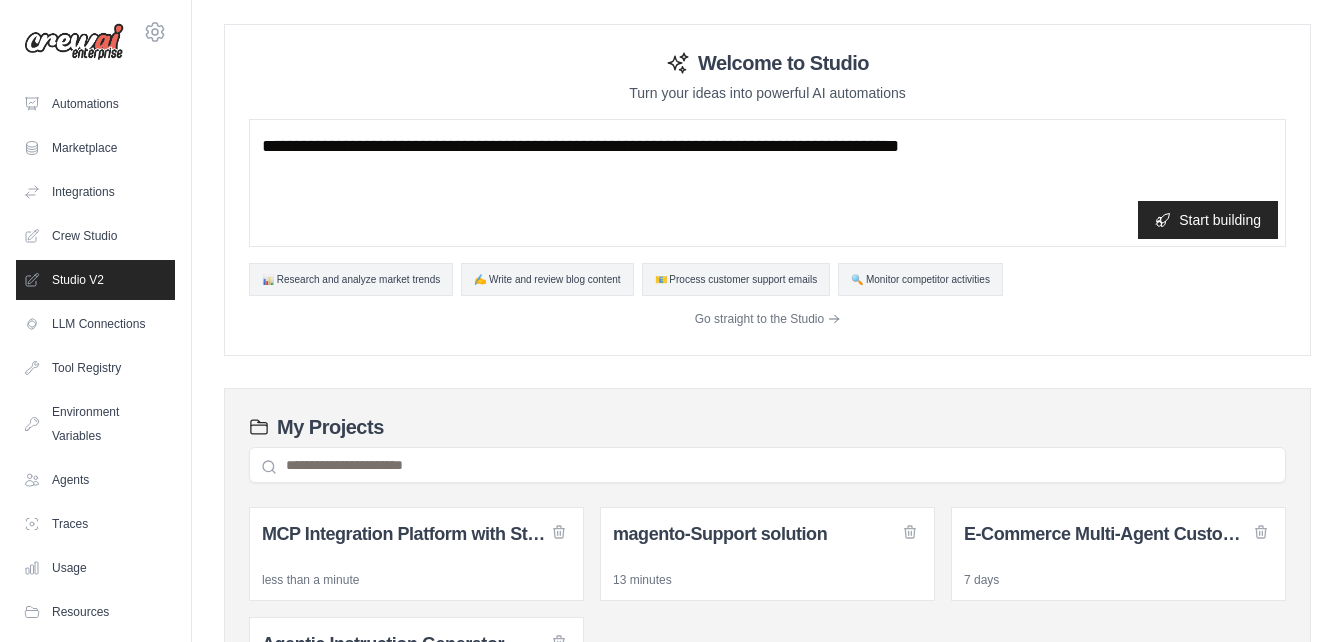 scroll, scrollTop: 0, scrollLeft: 0, axis: both 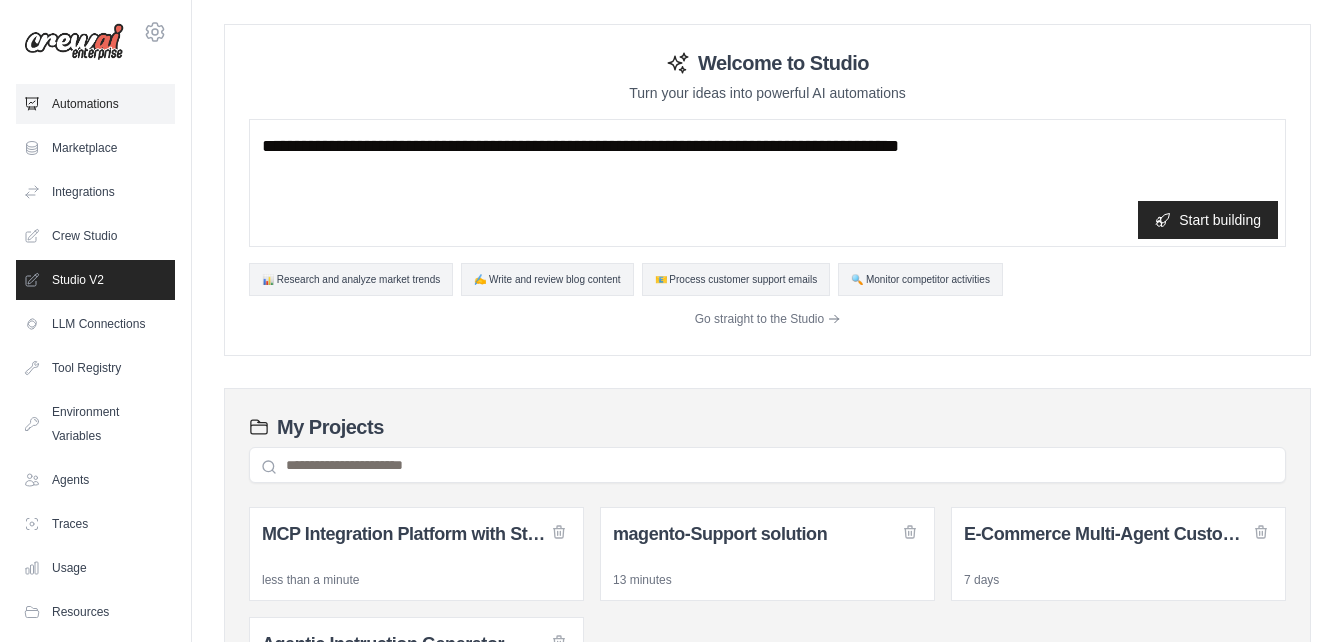 click on "Automations" at bounding box center [95, 104] 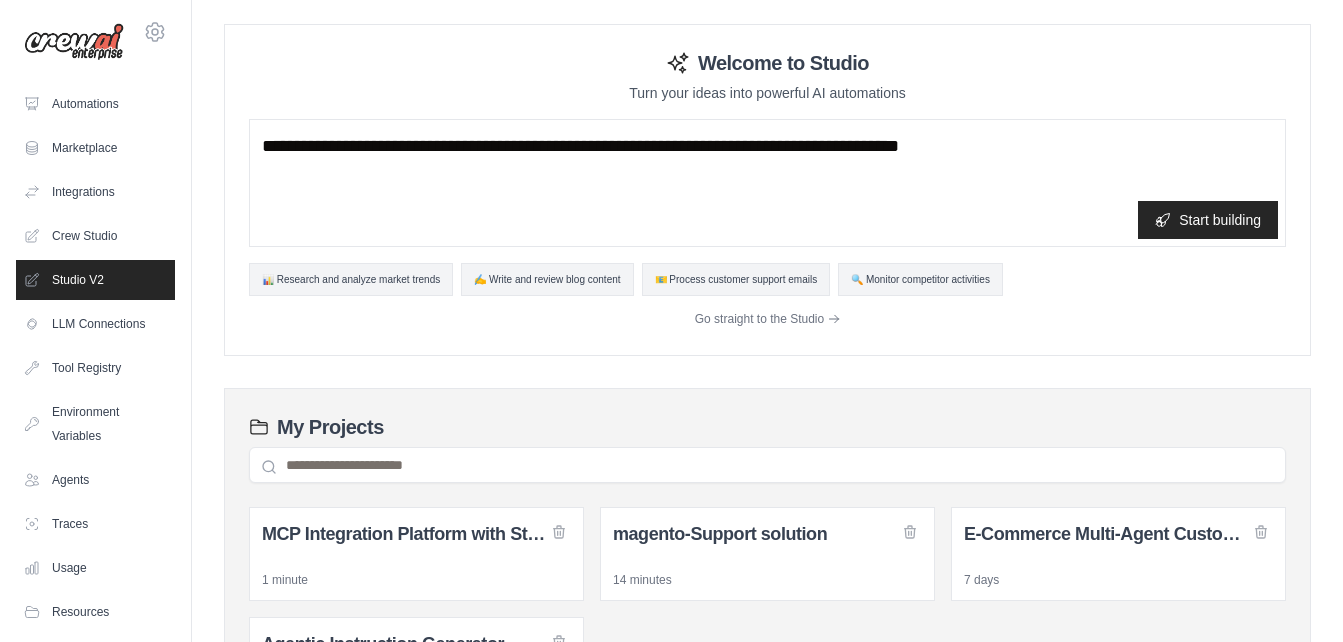 scroll, scrollTop: 0, scrollLeft: 0, axis: both 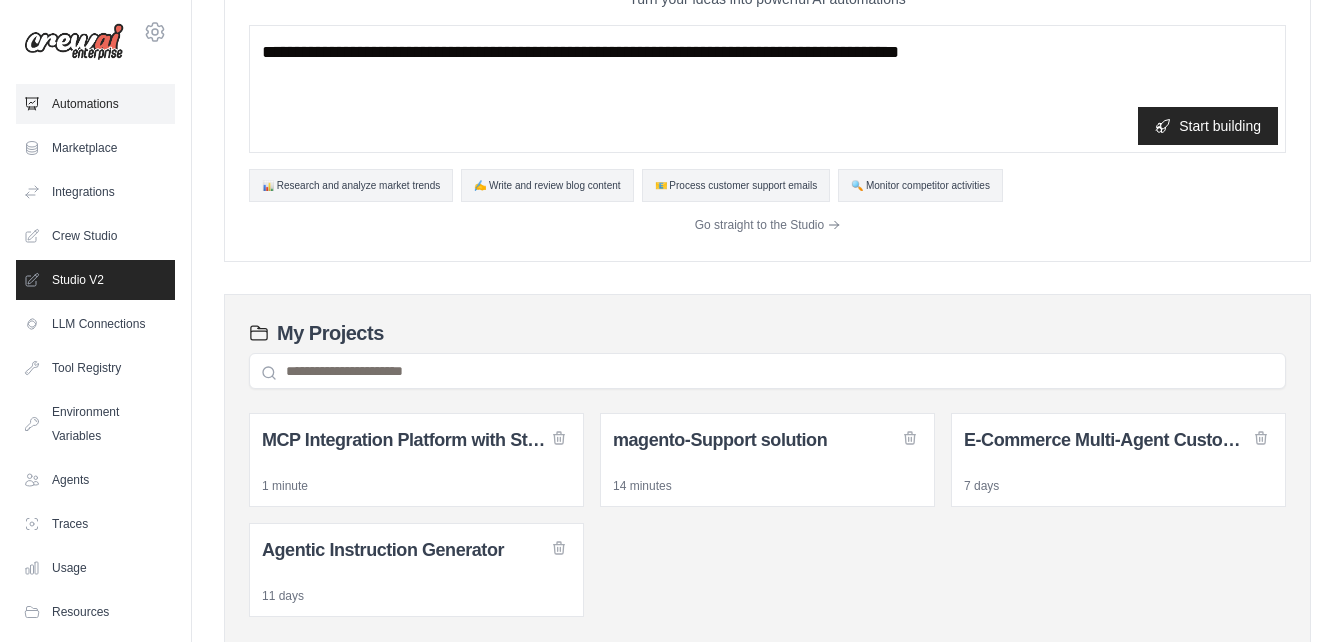 click on "Automations" at bounding box center [95, 104] 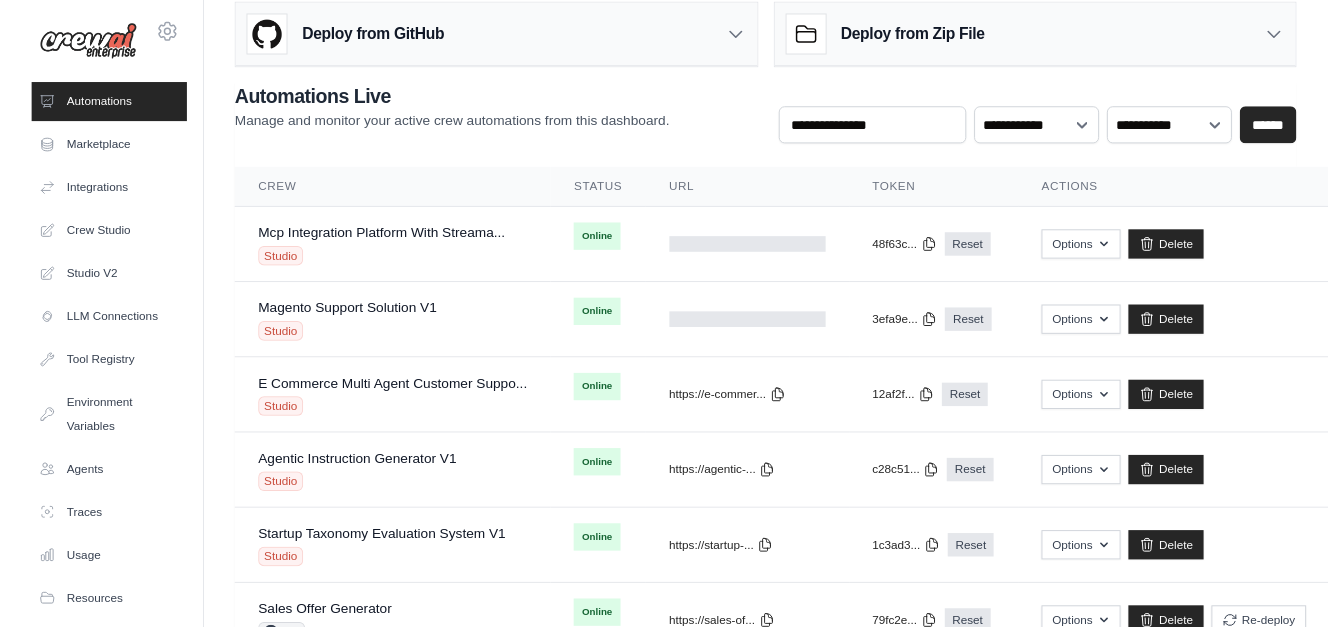 scroll, scrollTop: 0, scrollLeft: 0, axis: both 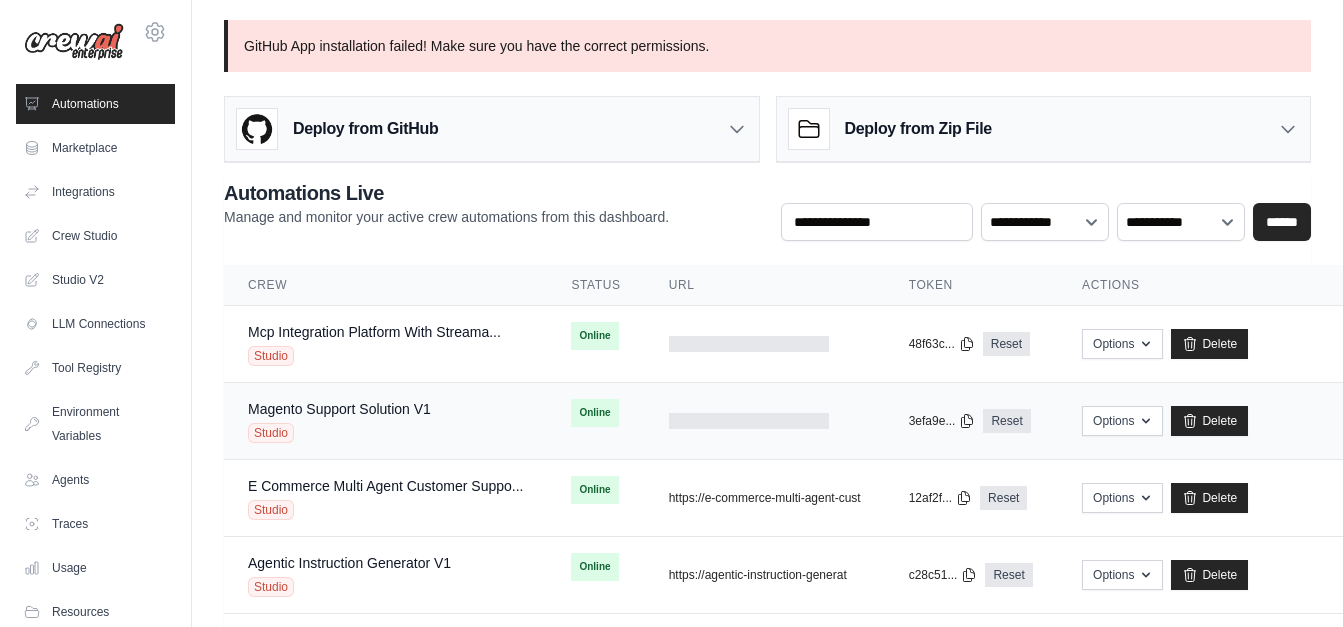 click at bounding box center [749, 421] 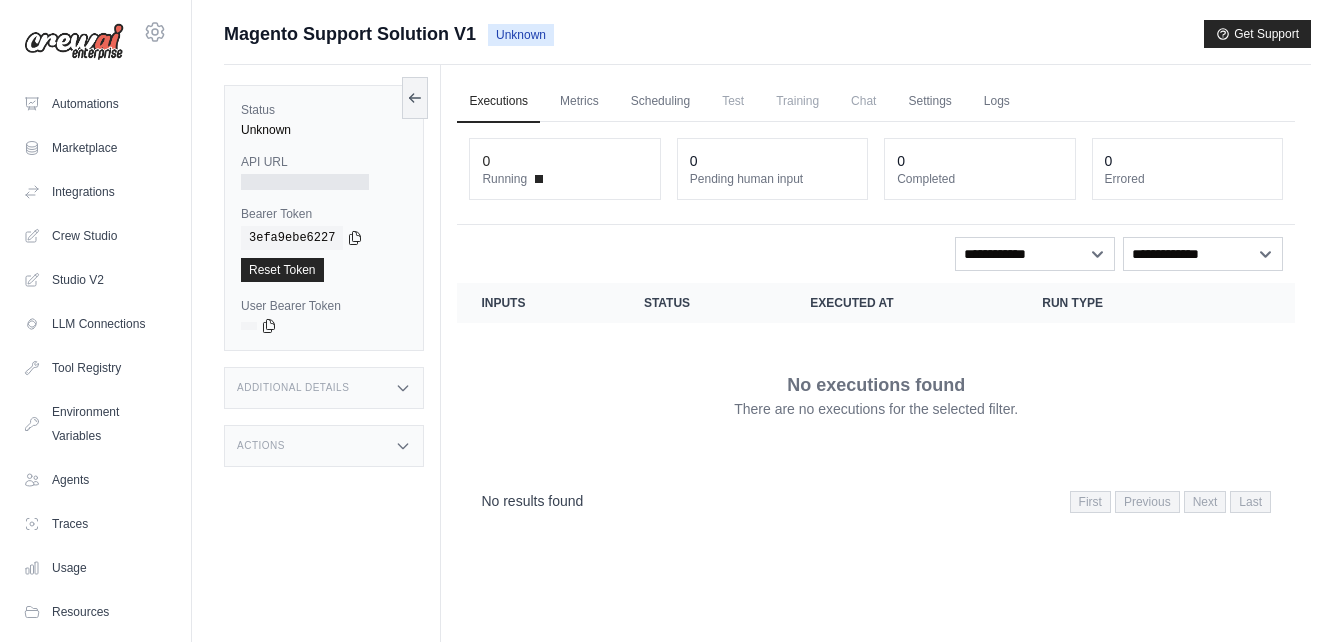 scroll, scrollTop: 0, scrollLeft: 0, axis: both 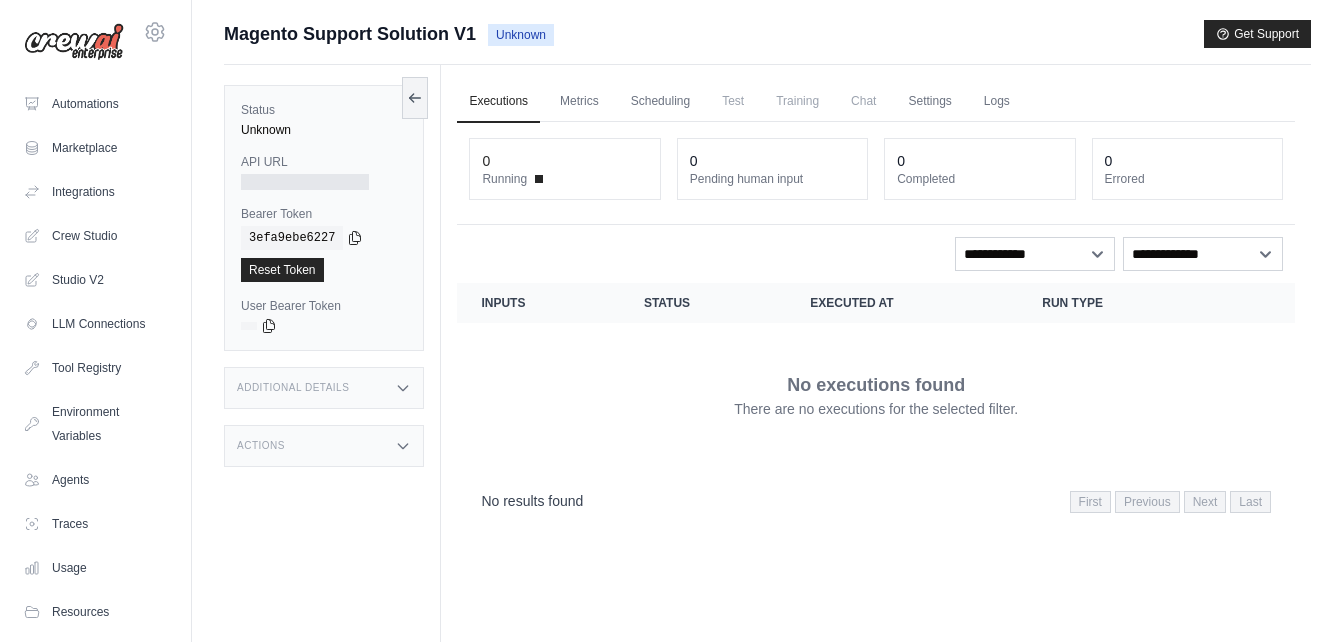 click at bounding box center (74, 42) 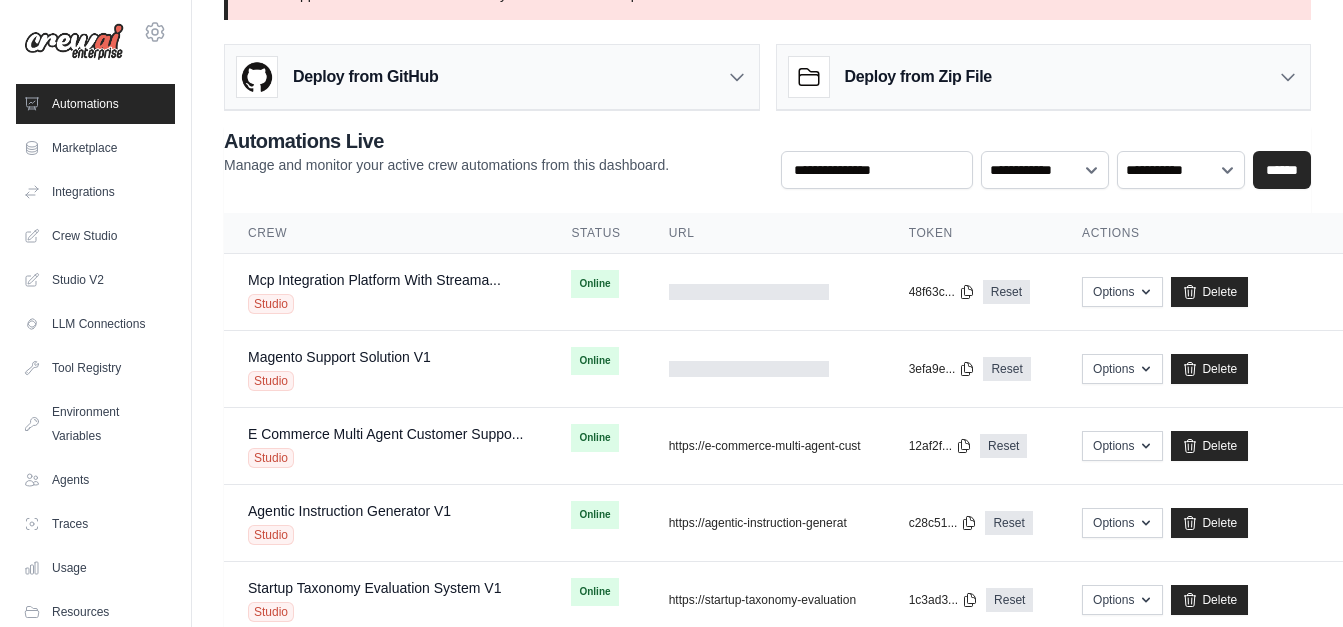 scroll, scrollTop: 58, scrollLeft: 0, axis: vertical 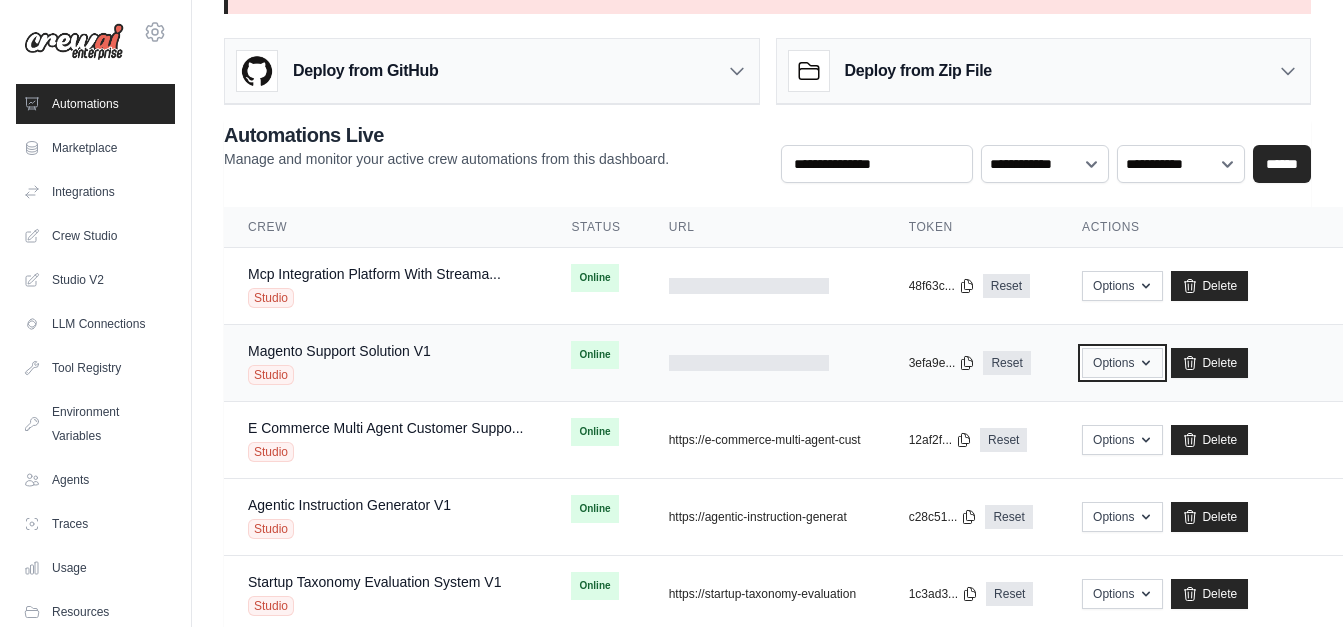 click on "Options" at bounding box center (1122, 363) 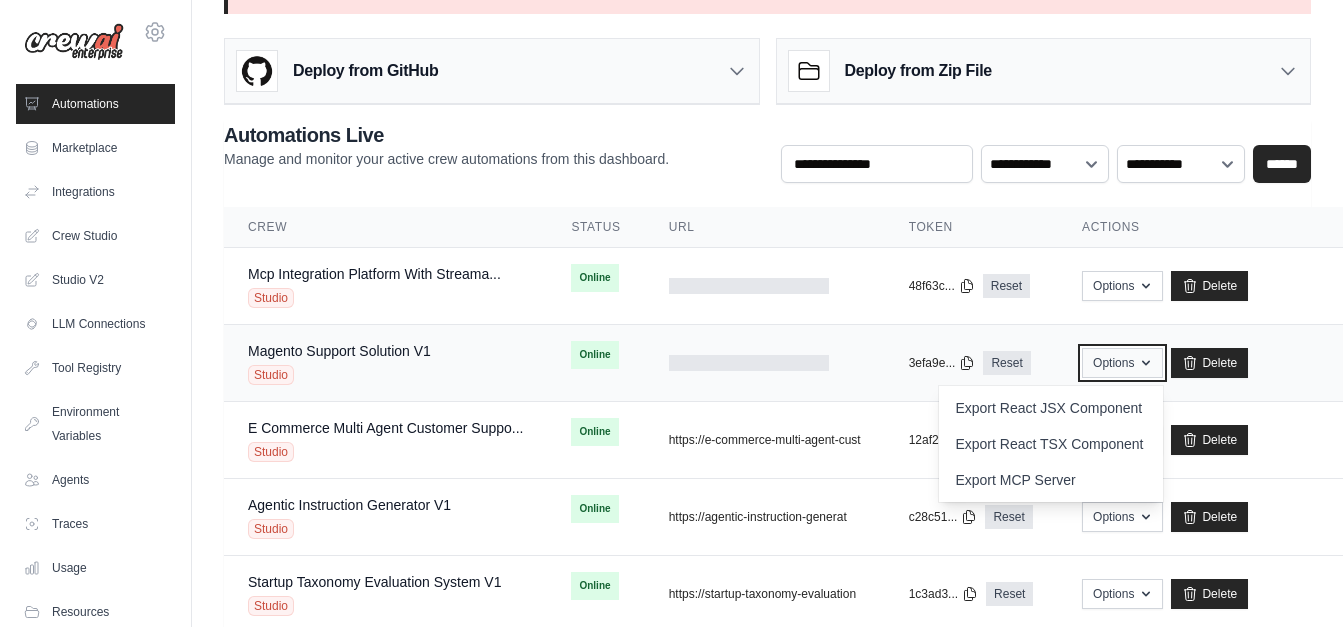 click on "Options" at bounding box center (1122, 363) 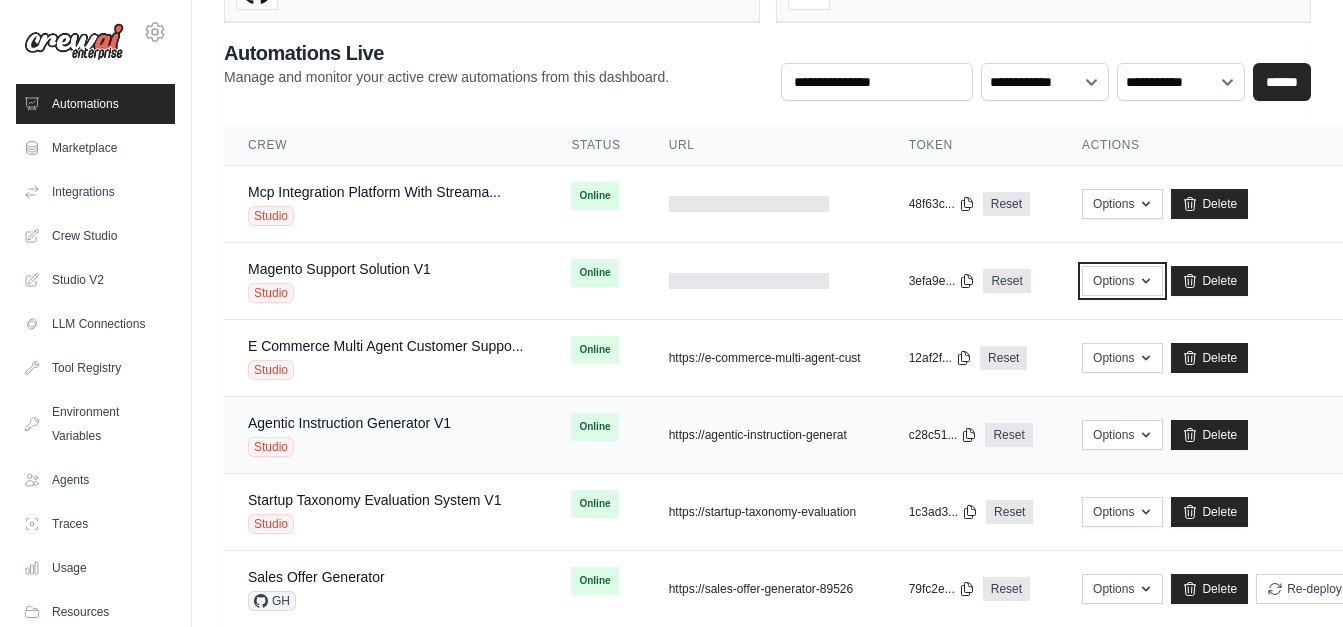 scroll, scrollTop: 141, scrollLeft: 0, axis: vertical 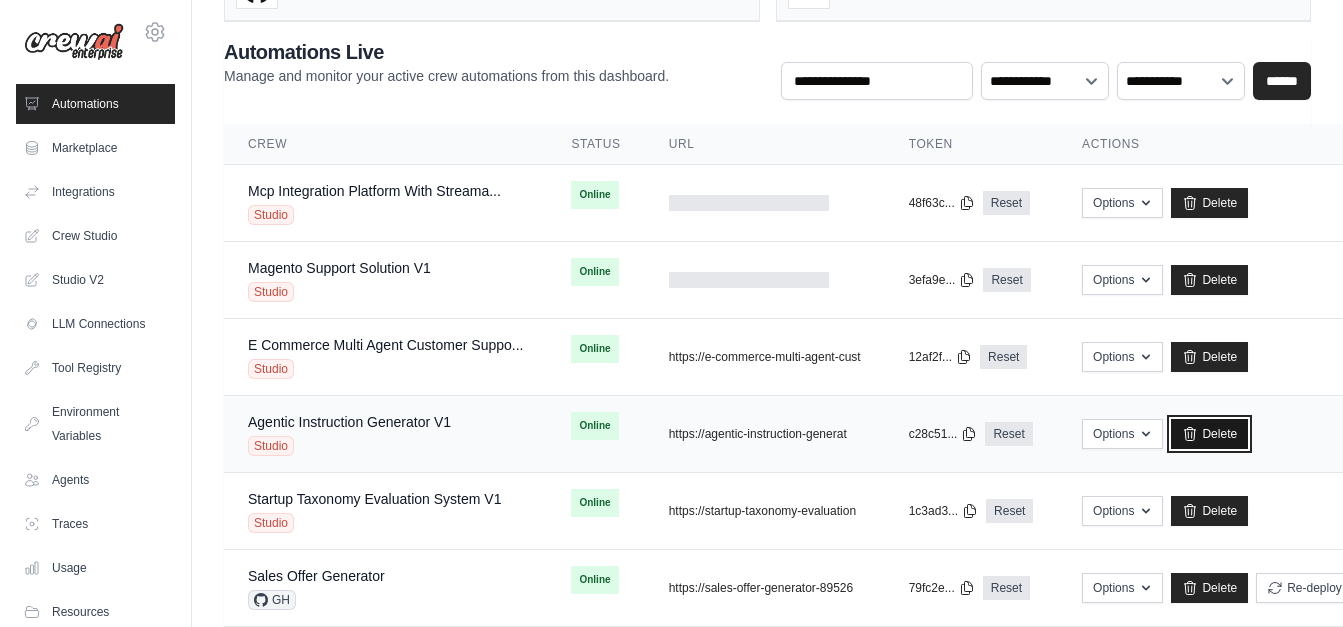 click on "Delete" at bounding box center (1209, 434) 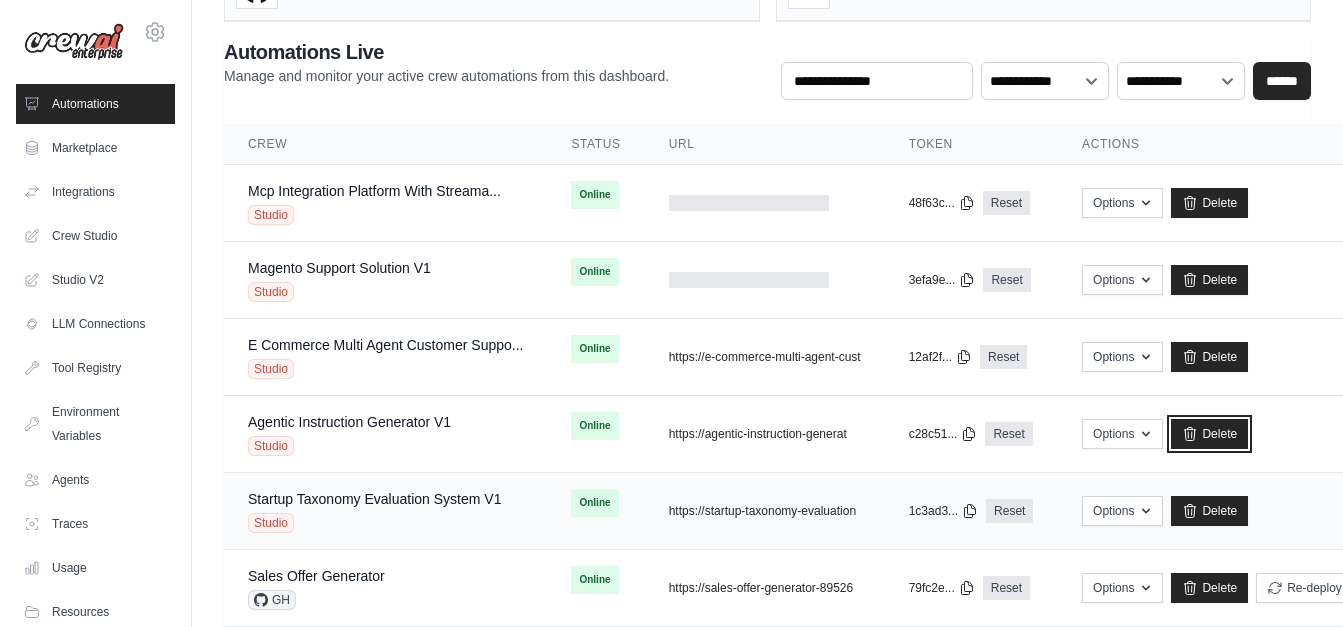 scroll, scrollTop: 0, scrollLeft: 0, axis: both 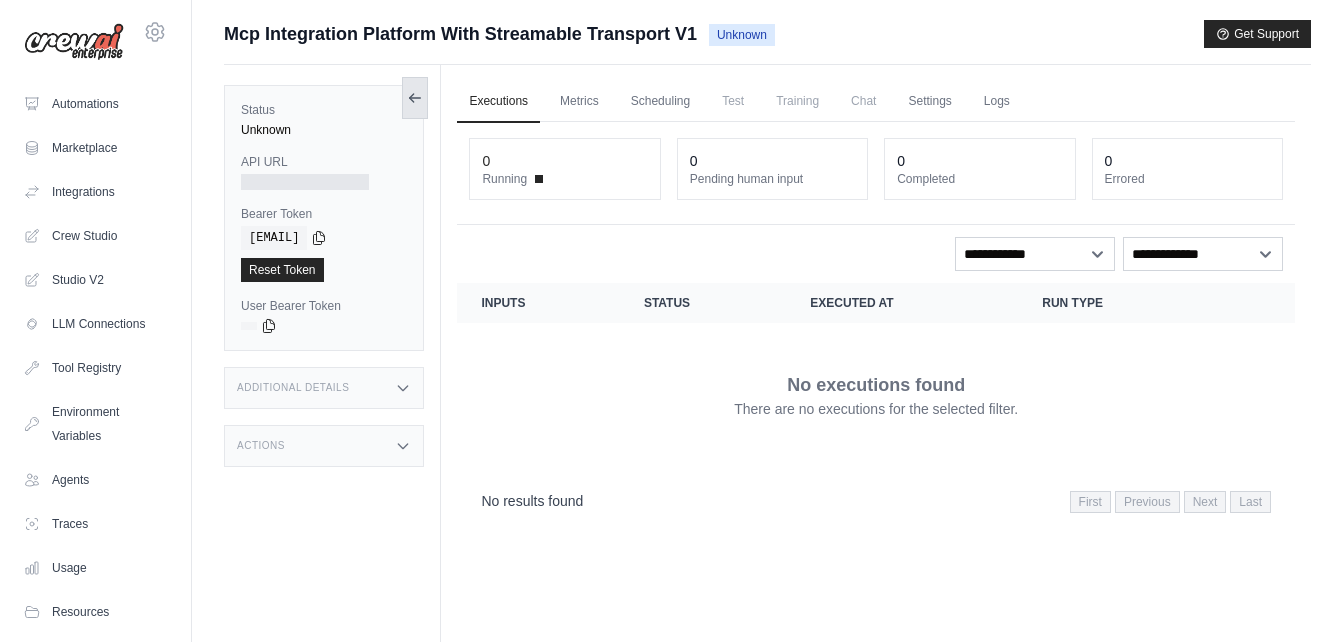 click 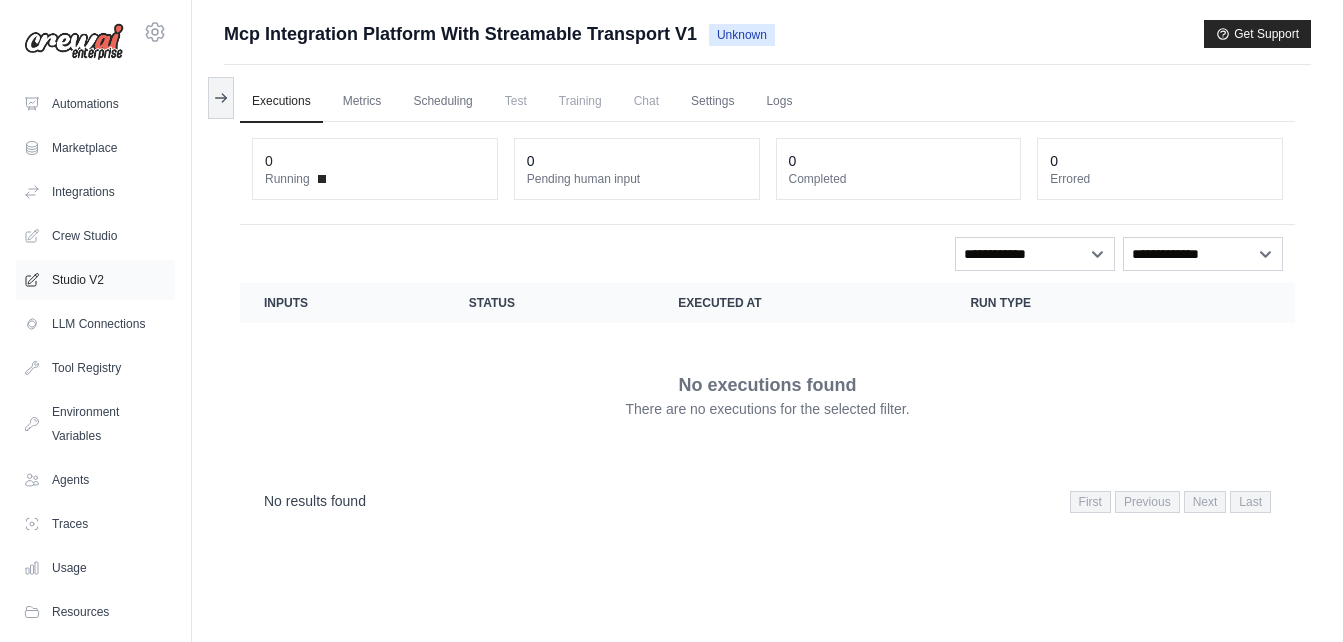 click on "Studio V2" at bounding box center [95, 280] 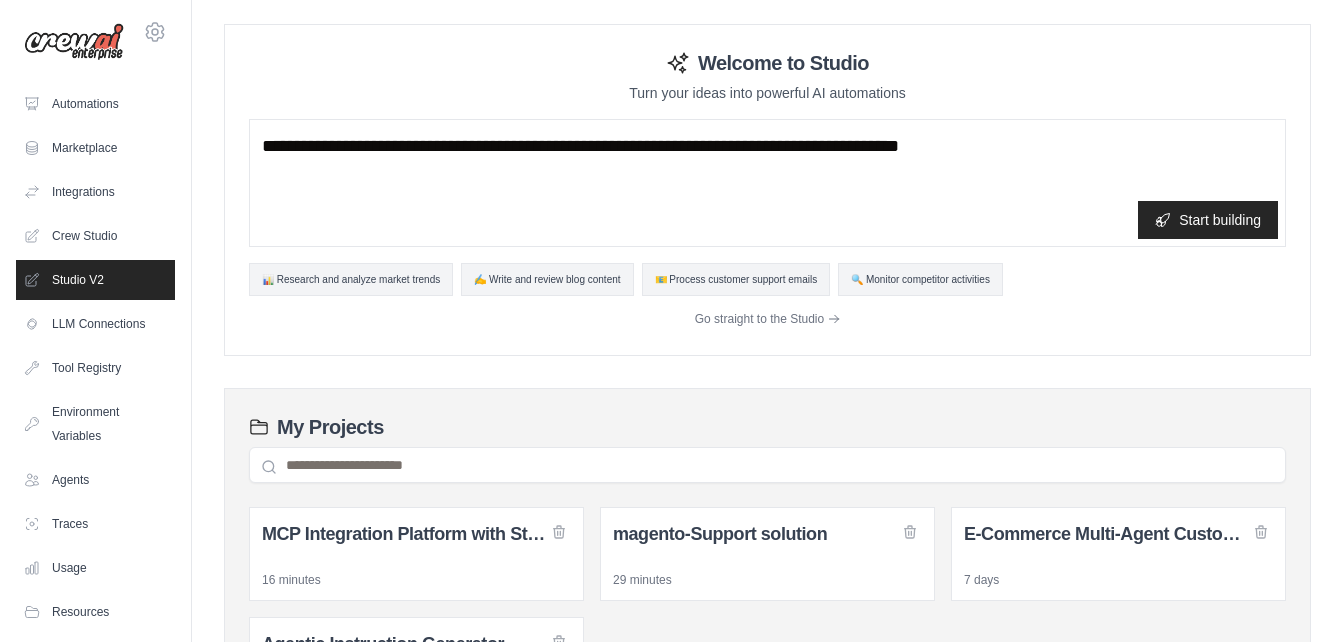 scroll, scrollTop: 0, scrollLeft: 0, axis: both 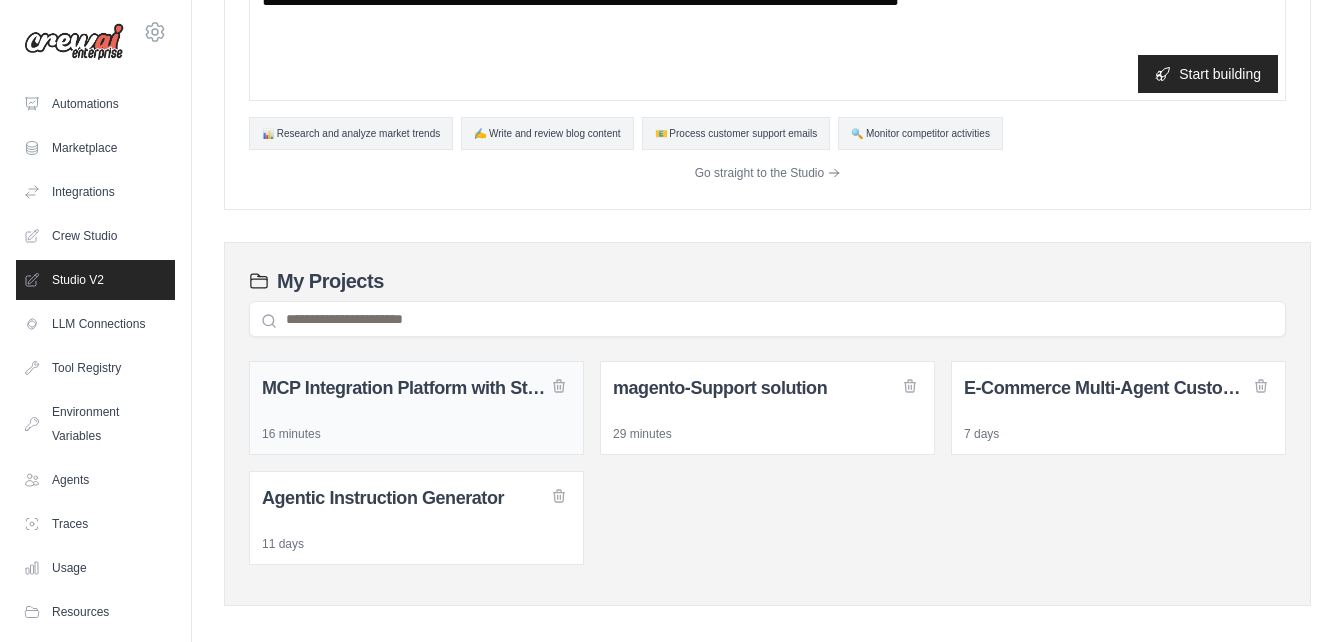 click on "MCP Integration Platform with Streamable Transport" at bounding box center [416, 388] 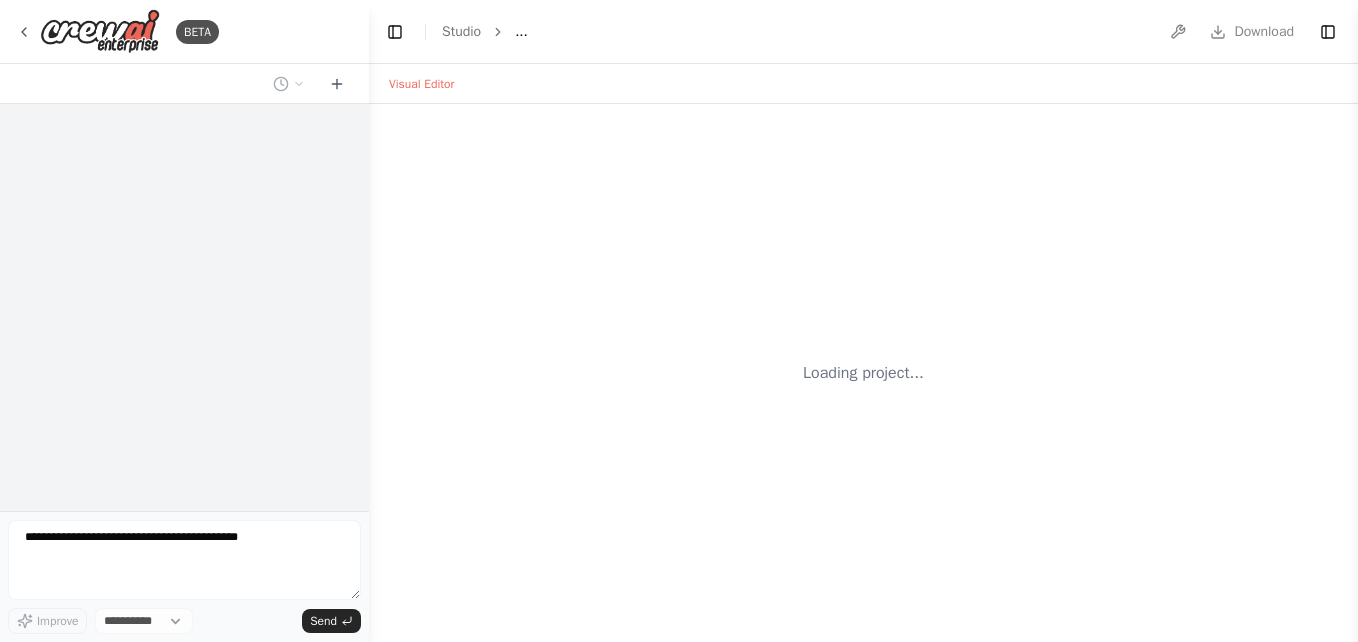 scroll, scrollTop: 0, scrollLeft: 0, axis: both 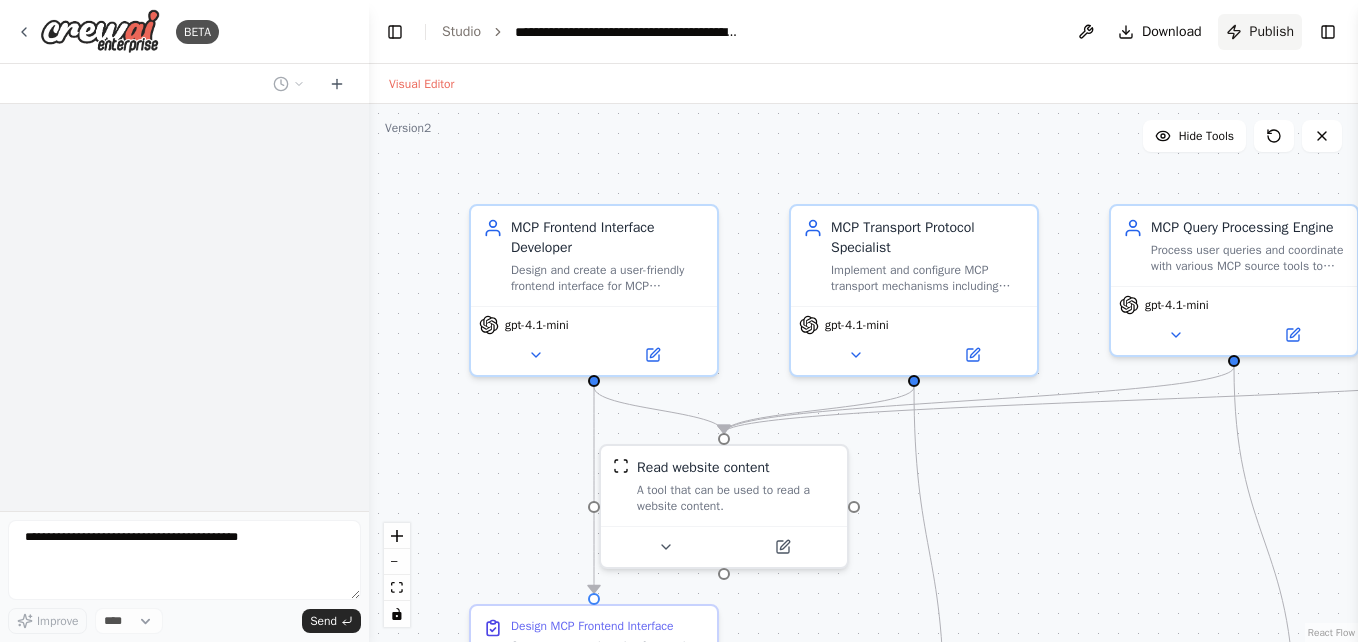 click on "Publish" at bounding box center [1272, 32] 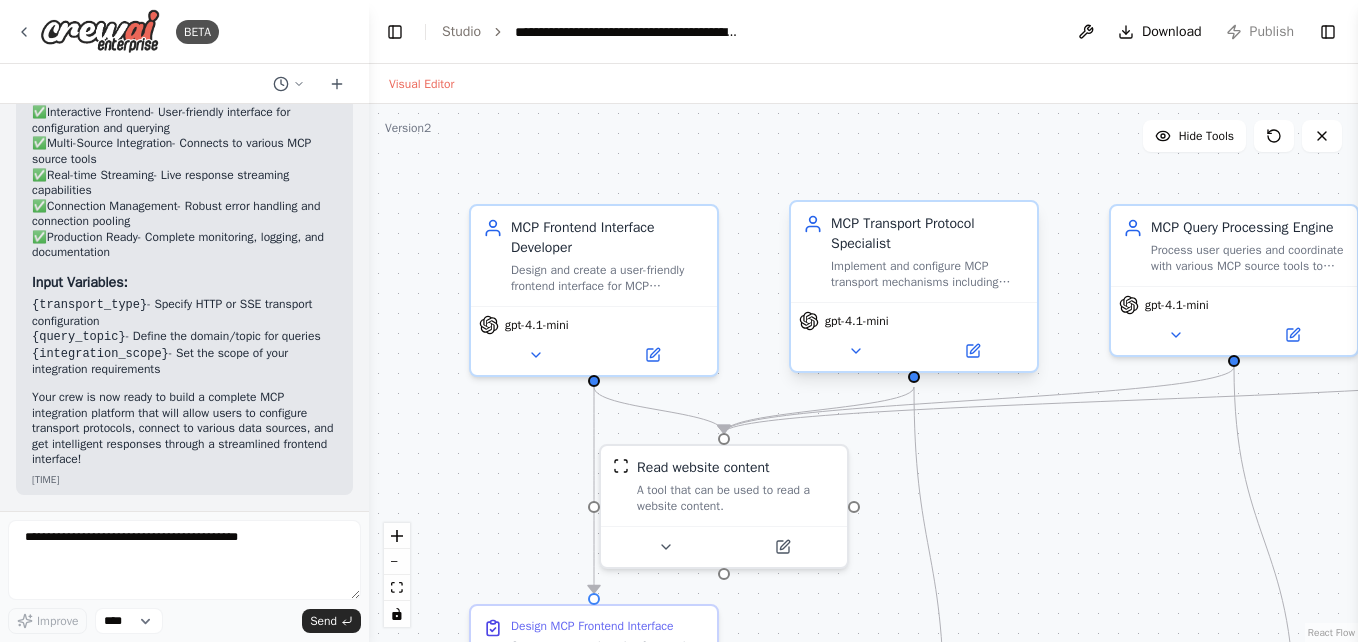 scroll, scrollTop: 2143, scrollLeft: 0, axis: vertical 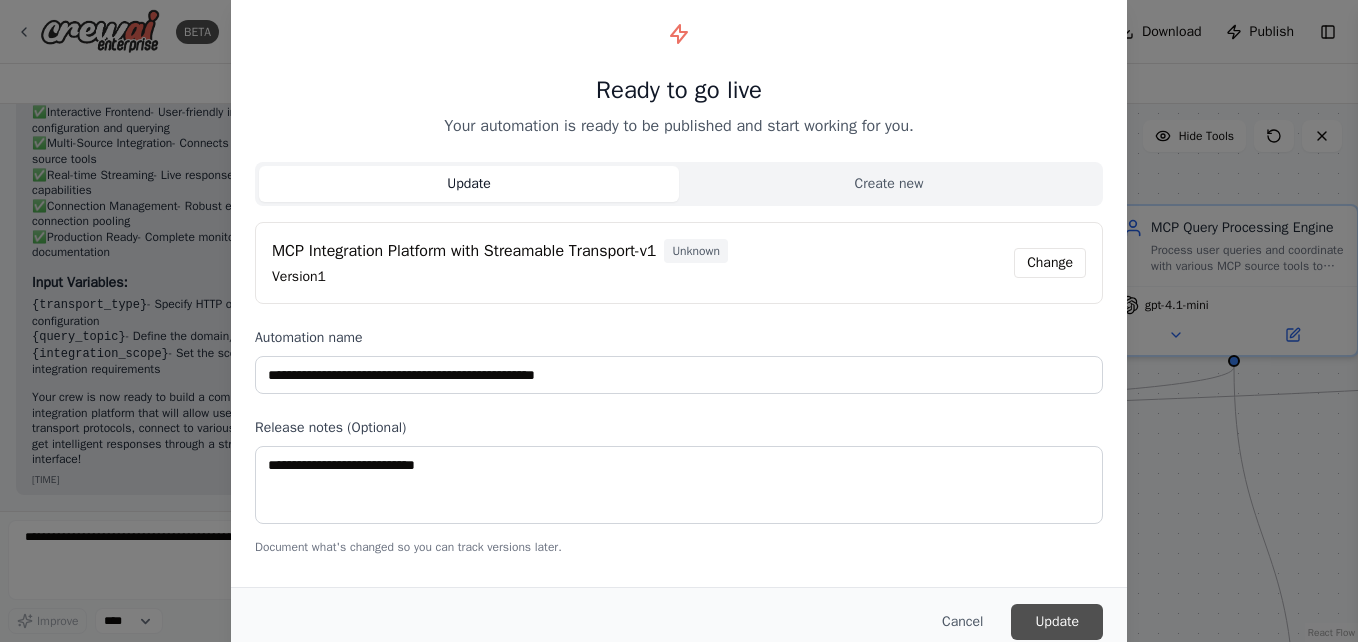 click on "Update" at bounding box center [1057, 622] 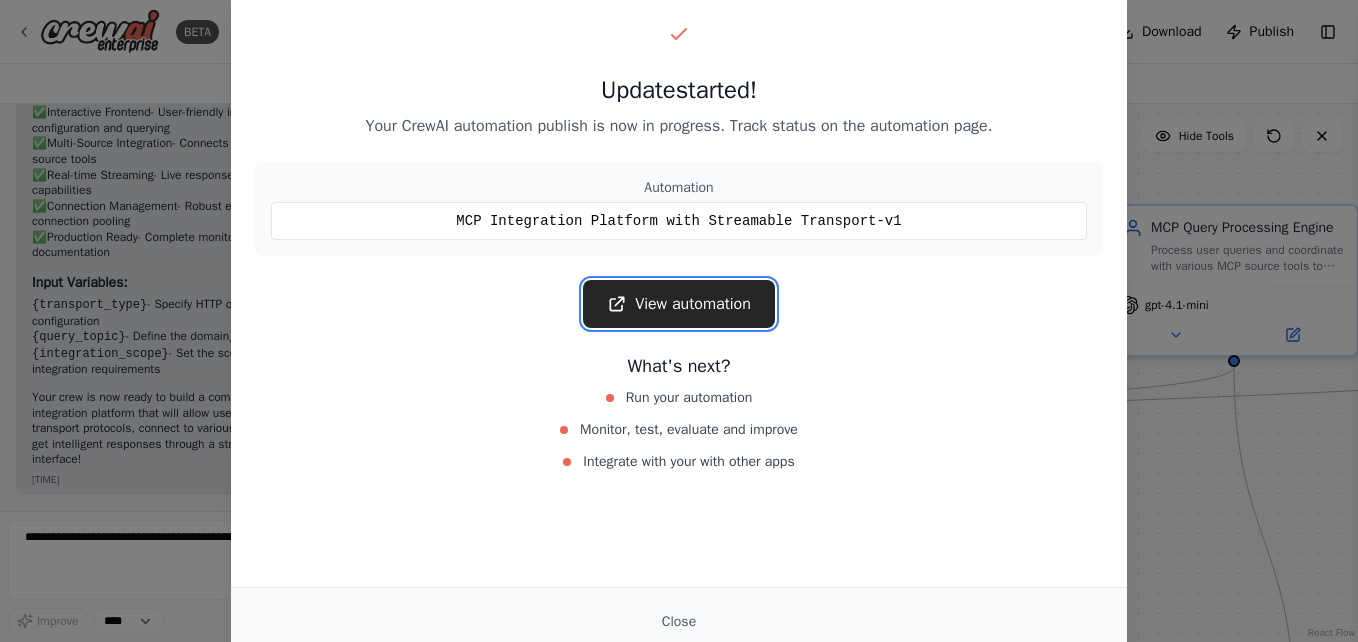 click on "View automation" at bounding box center (679, 304) 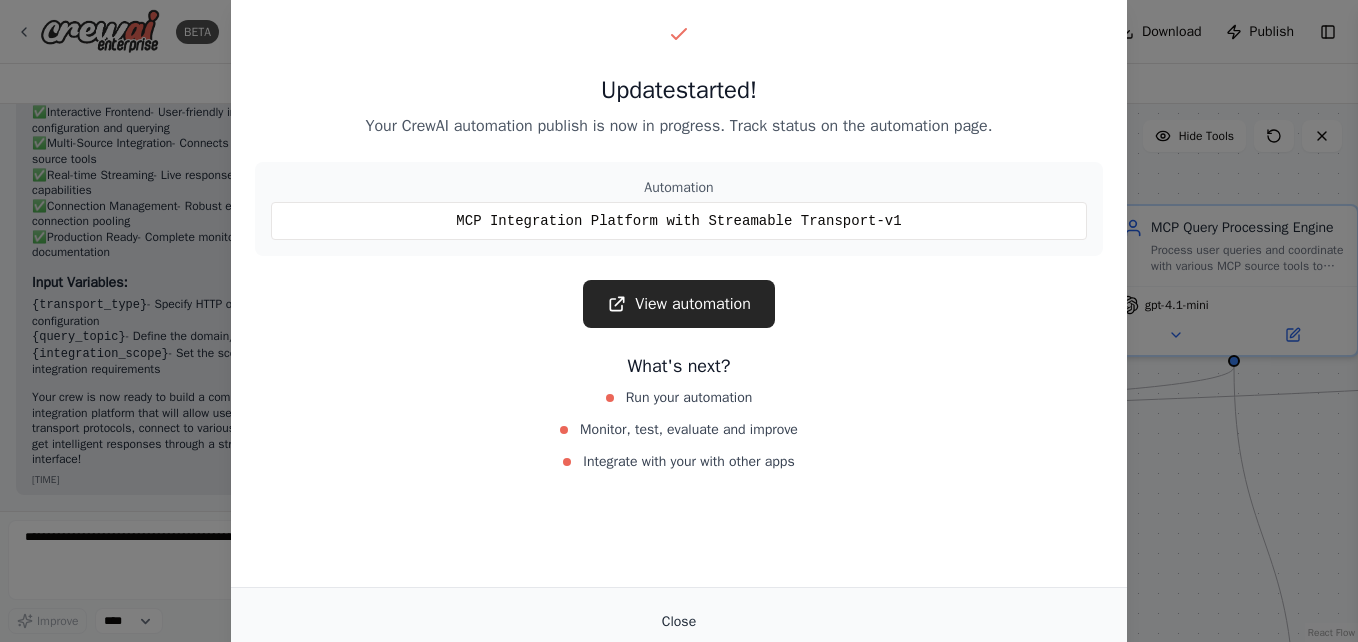 click on "Close" at bounding box center [679, 622] 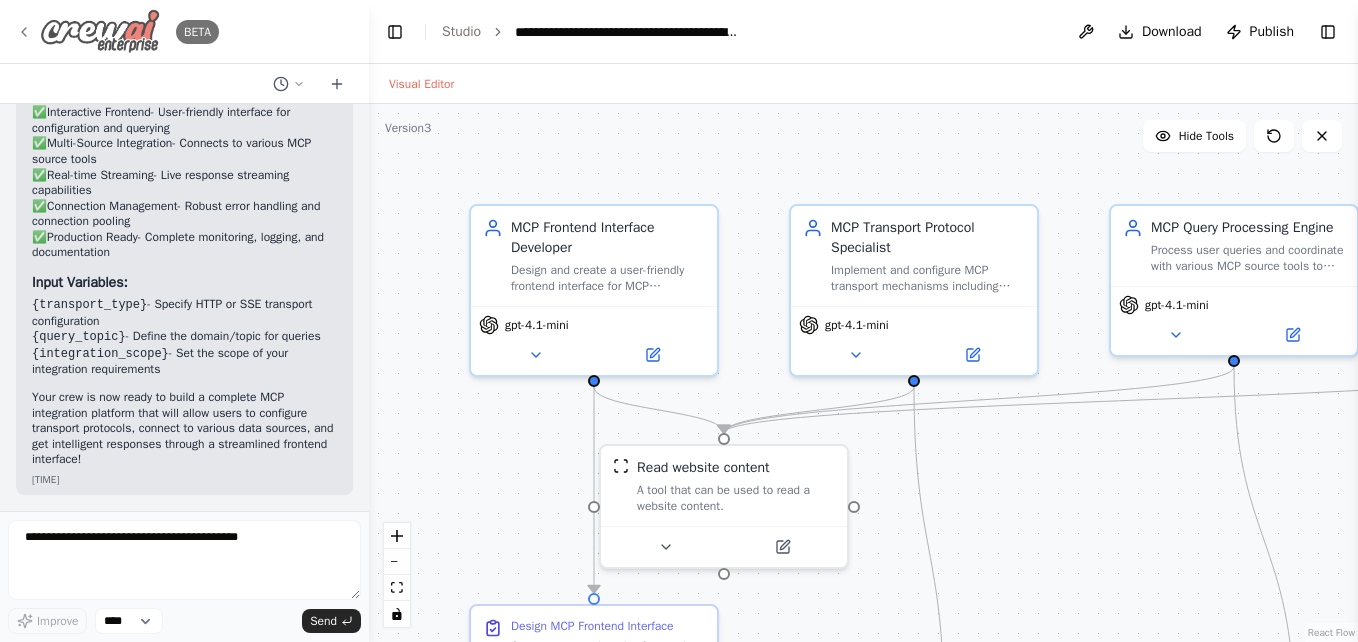 click at bounding box center [100, 31] 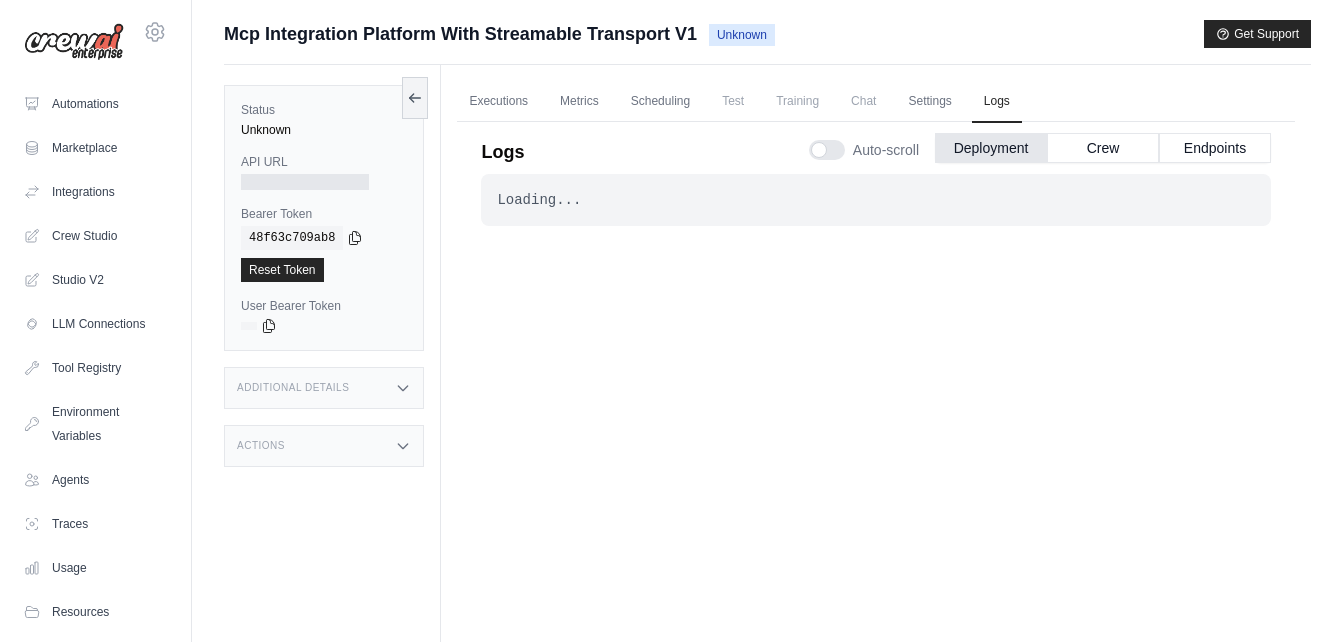 scroll, scrollTop: 85, scrollLeft: 0, axis: vertical 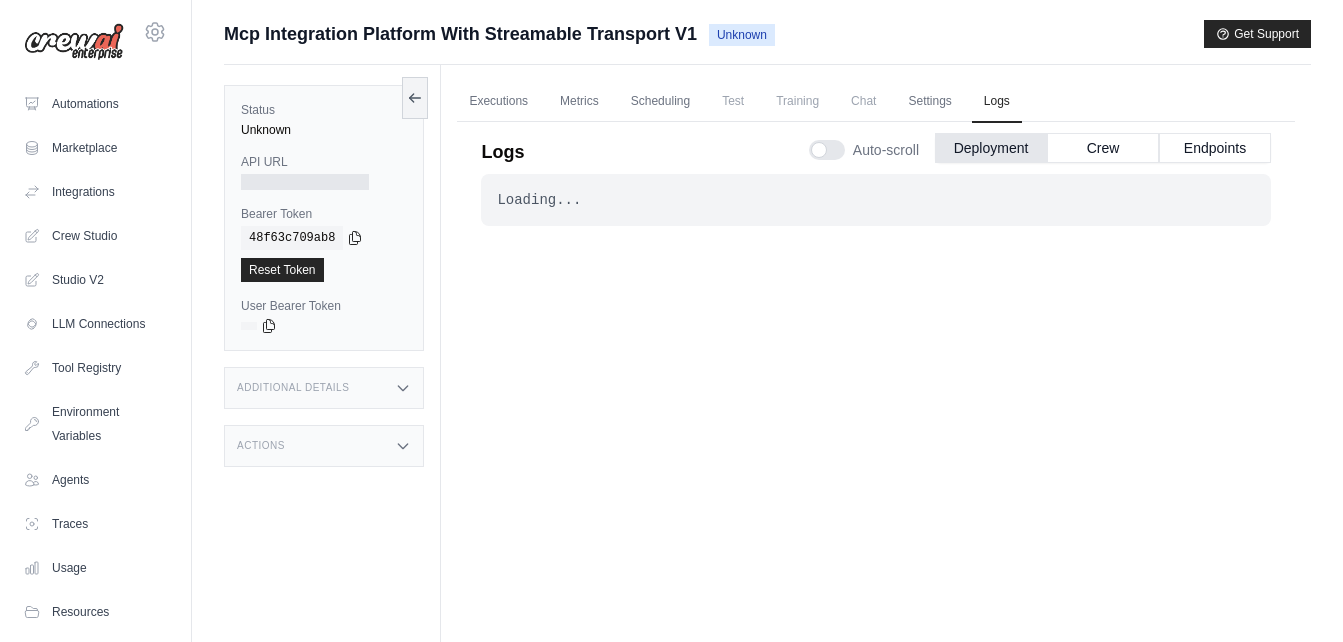 click at bounding box center (827, 150) 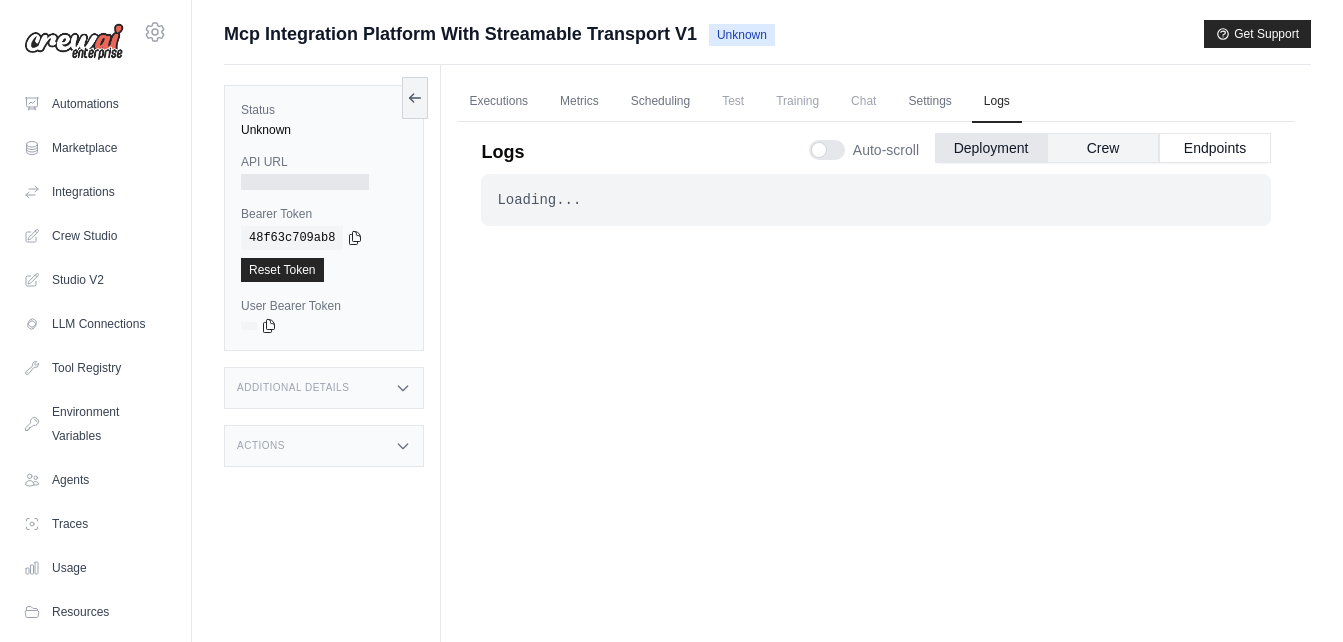 click on "Crew" at bounding box center [1103, 148] 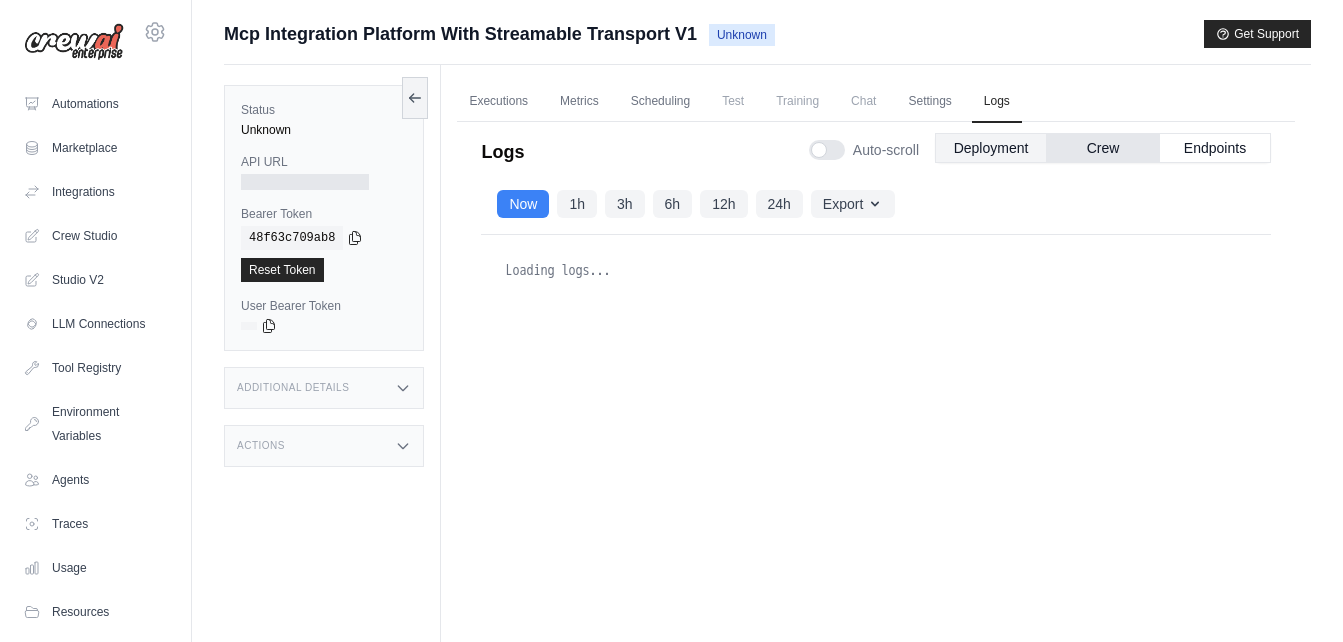 click on "Deployment" at bounding box center [991, 148] 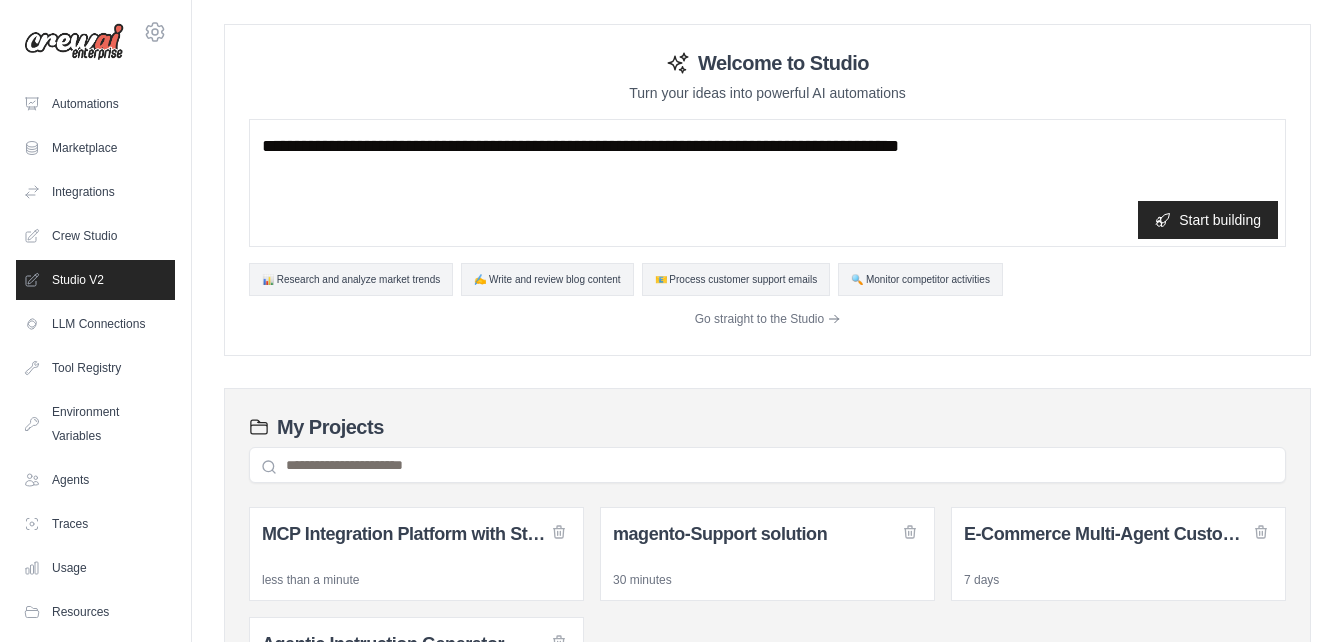 scroll, scrollTop: 0, scrollLeft: 0, axis: both 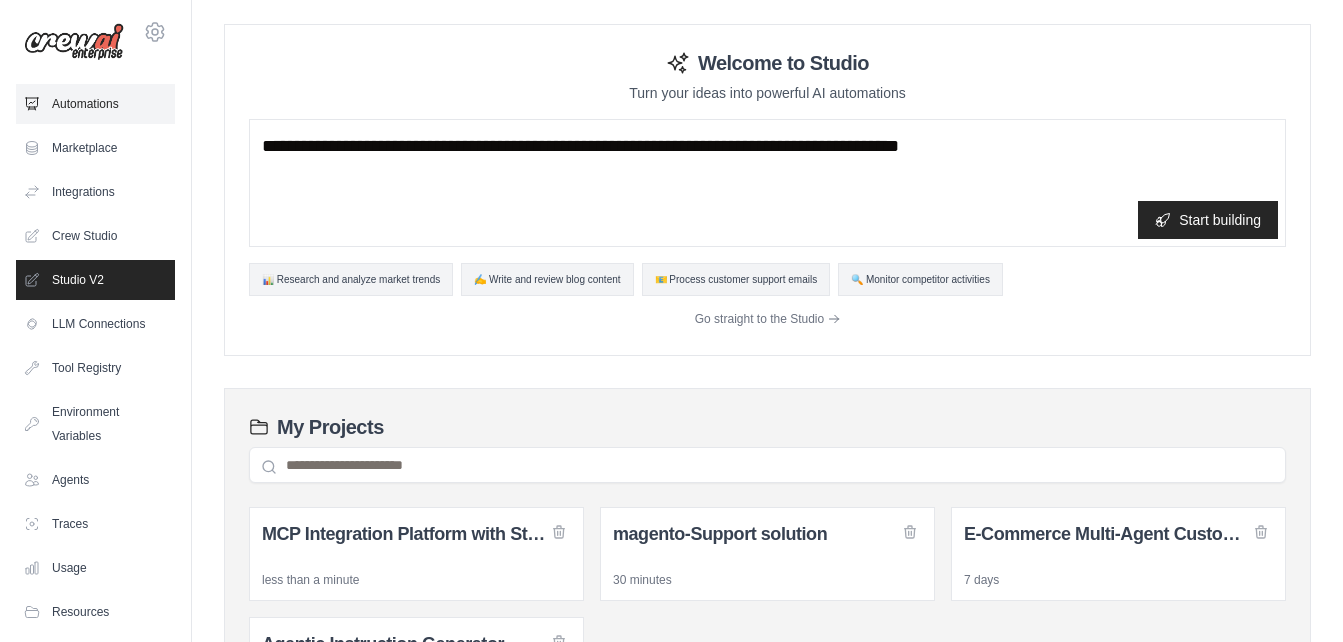 click on "Automations" at bounding box center [95, 104] 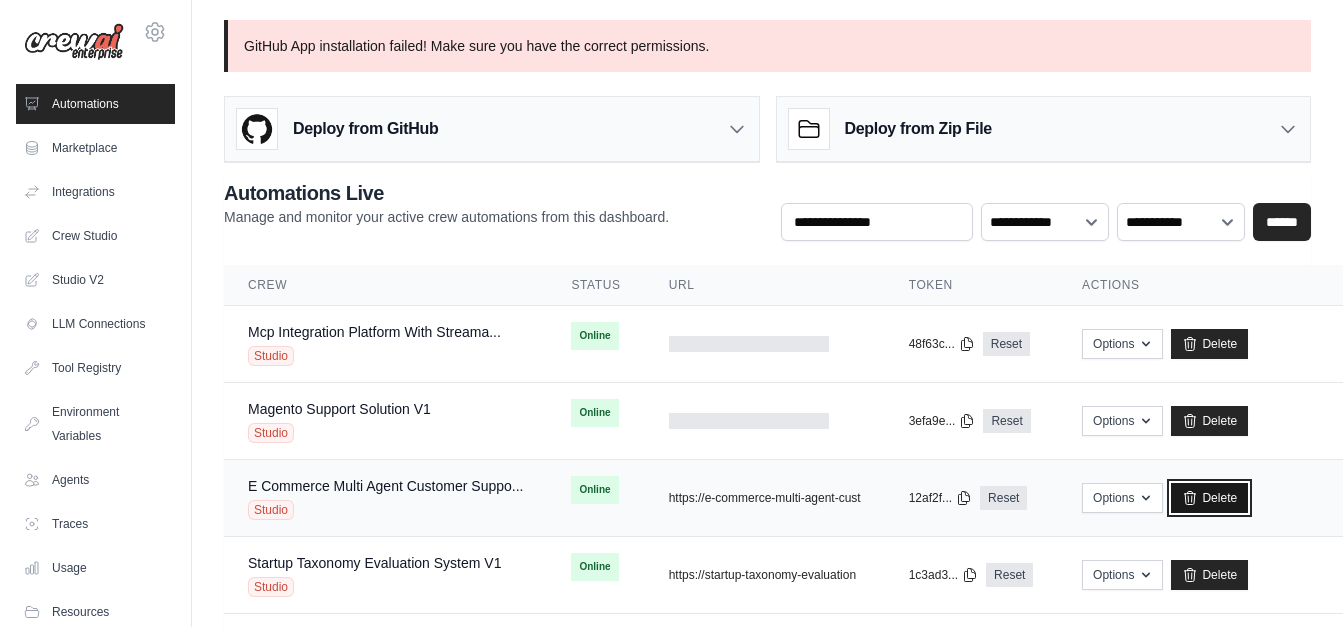 click on "Delete" at bounding box center (1209, 498) 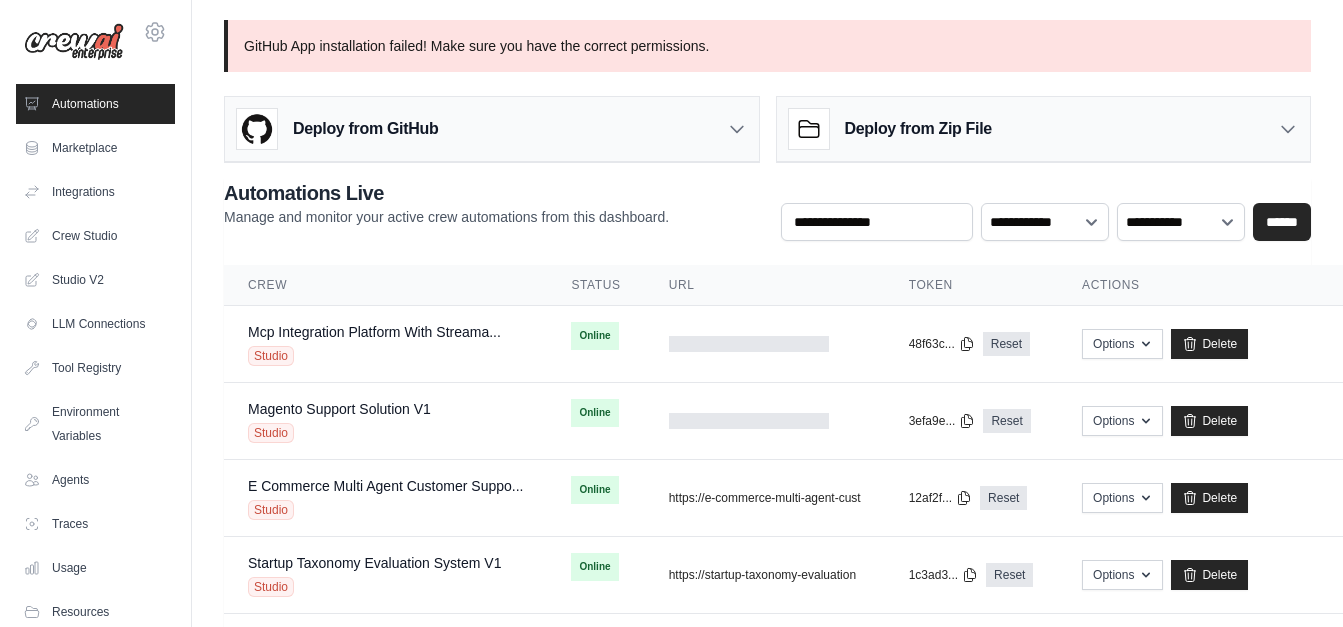 scroll, scrollTop: 0, scrollLeft: 0, axis: both 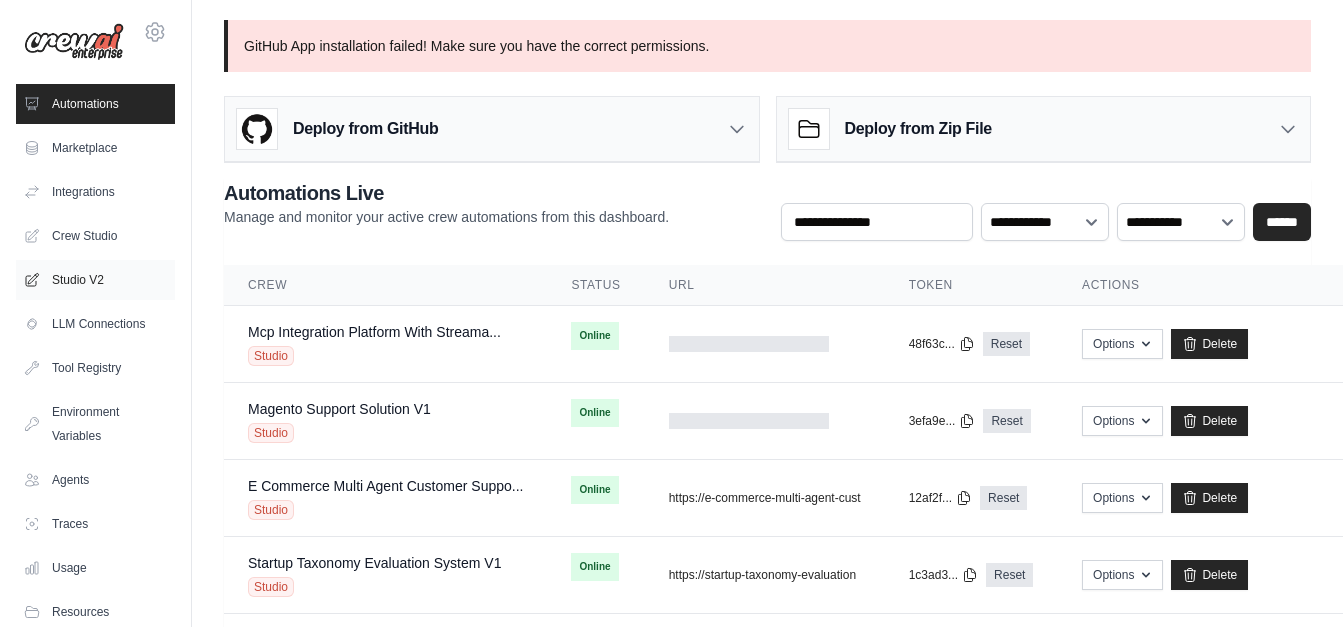 click on "Studio V2" at bounding box center (95, 280) 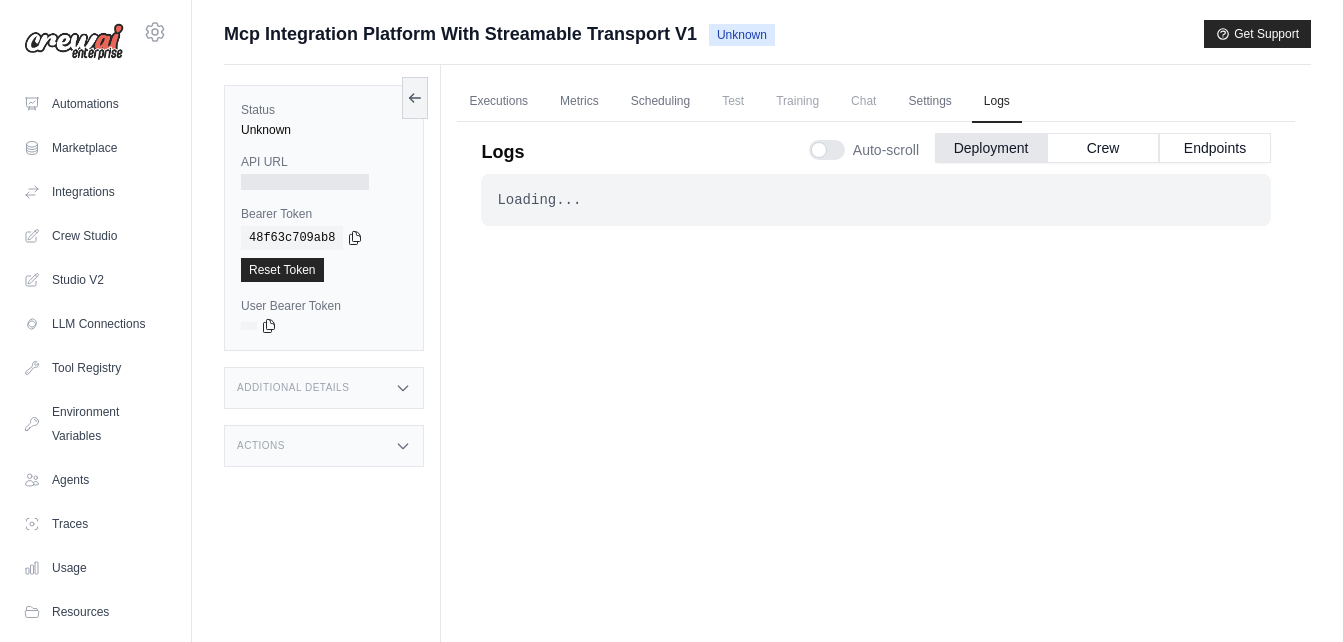 scroll, scrollTop: 0, scrollLeft: 0, axis: both 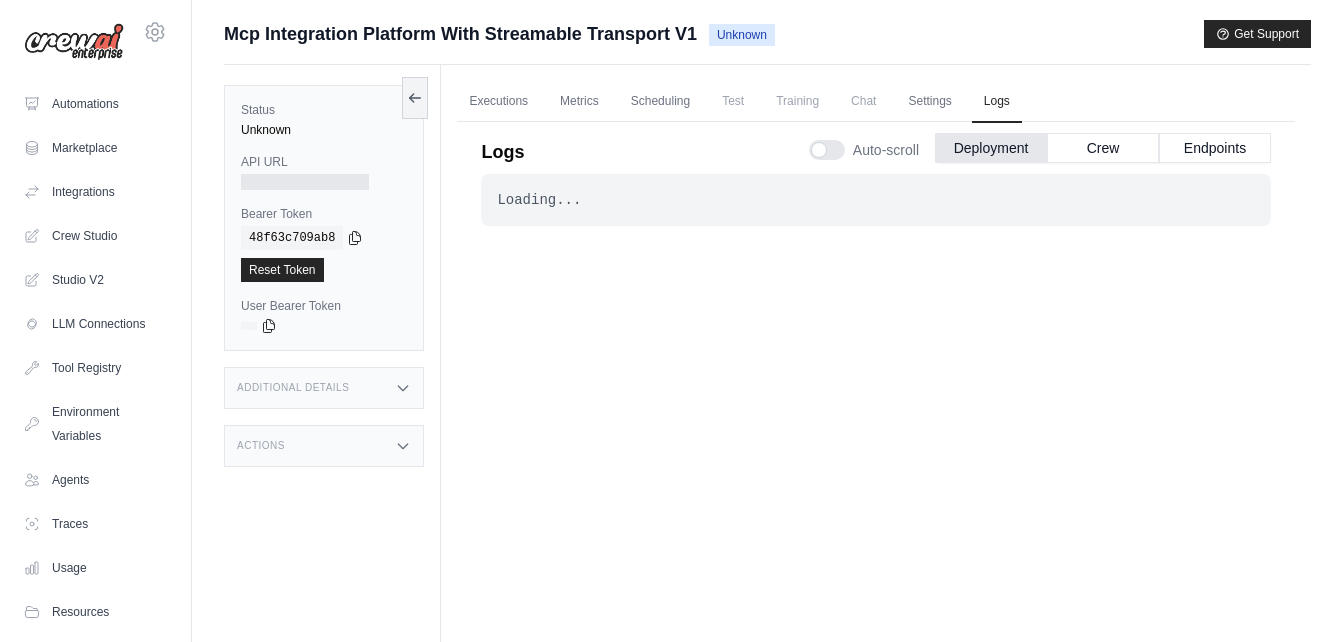 click at bounding box center [74, 42] 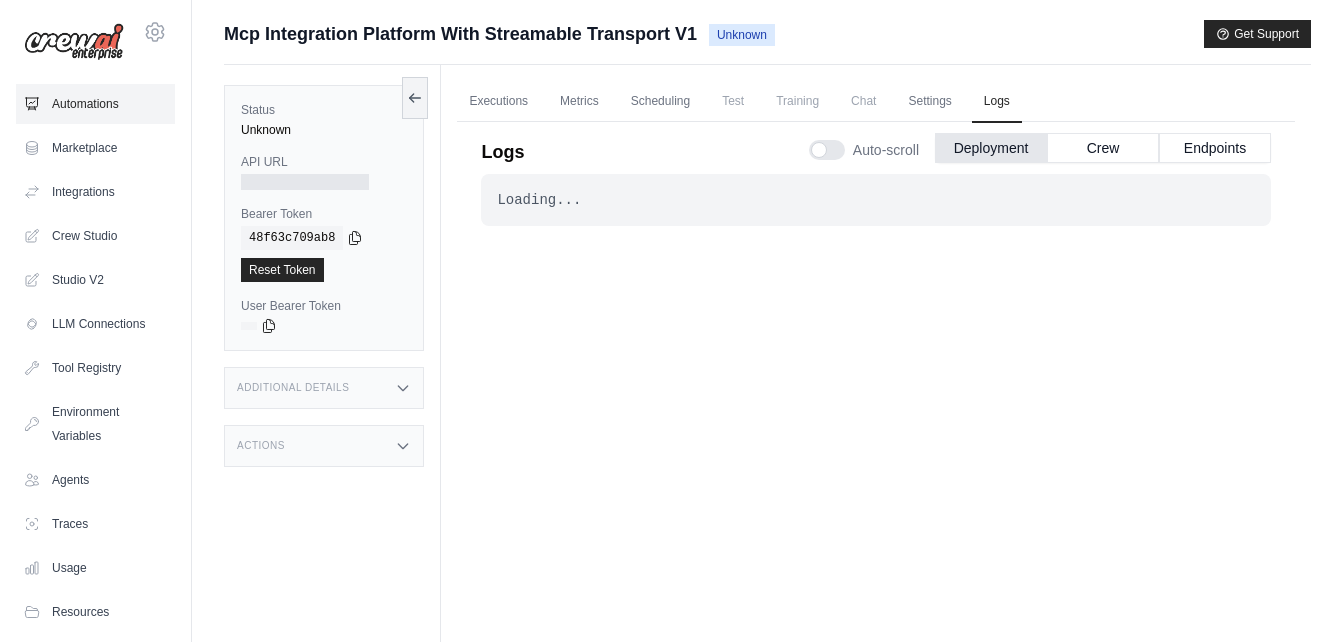 click on "Automations" at bounding box center [95, 104] 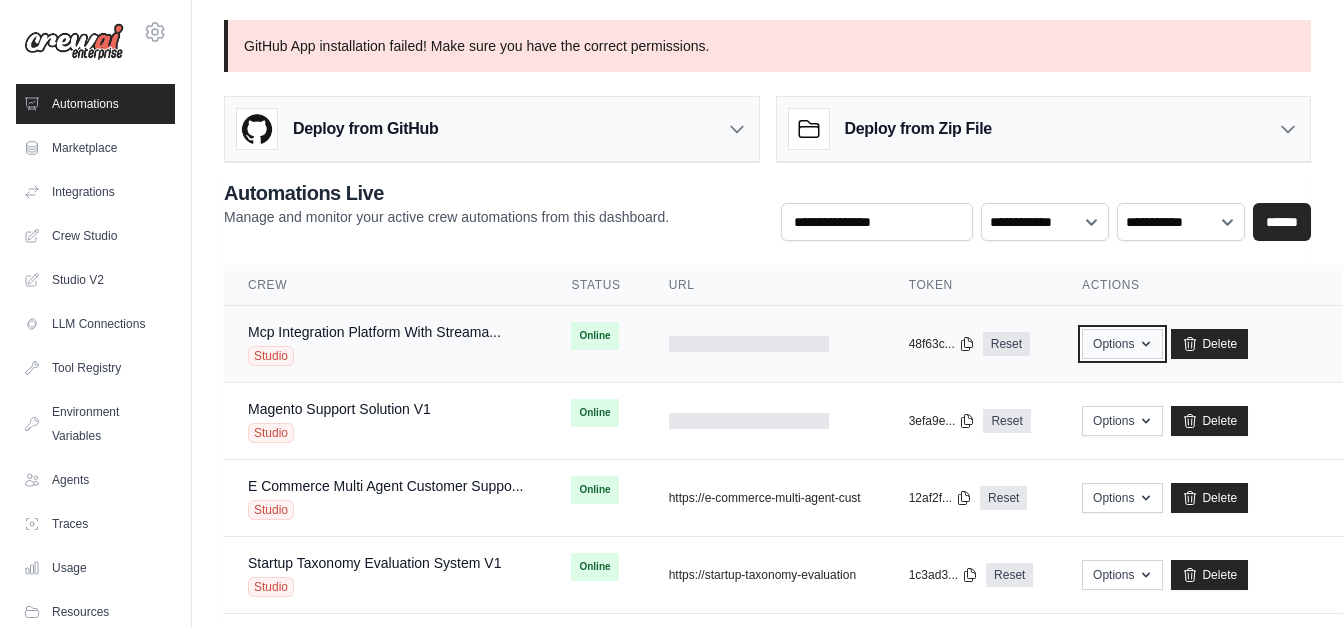 click 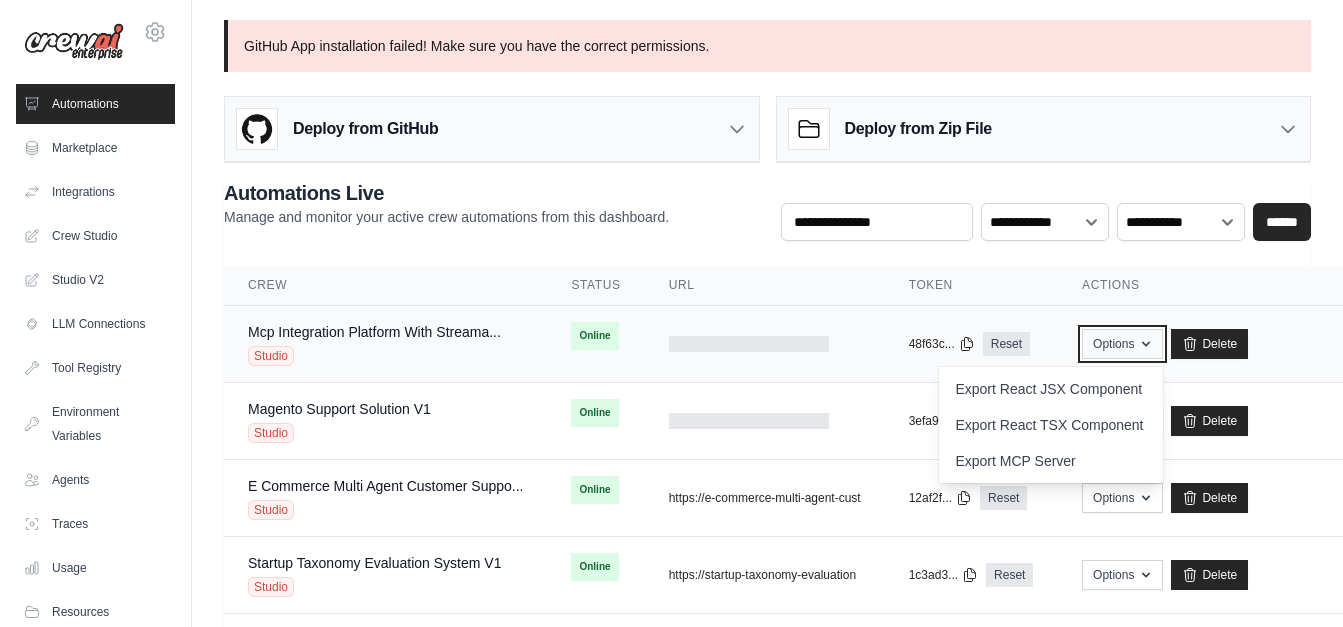 click 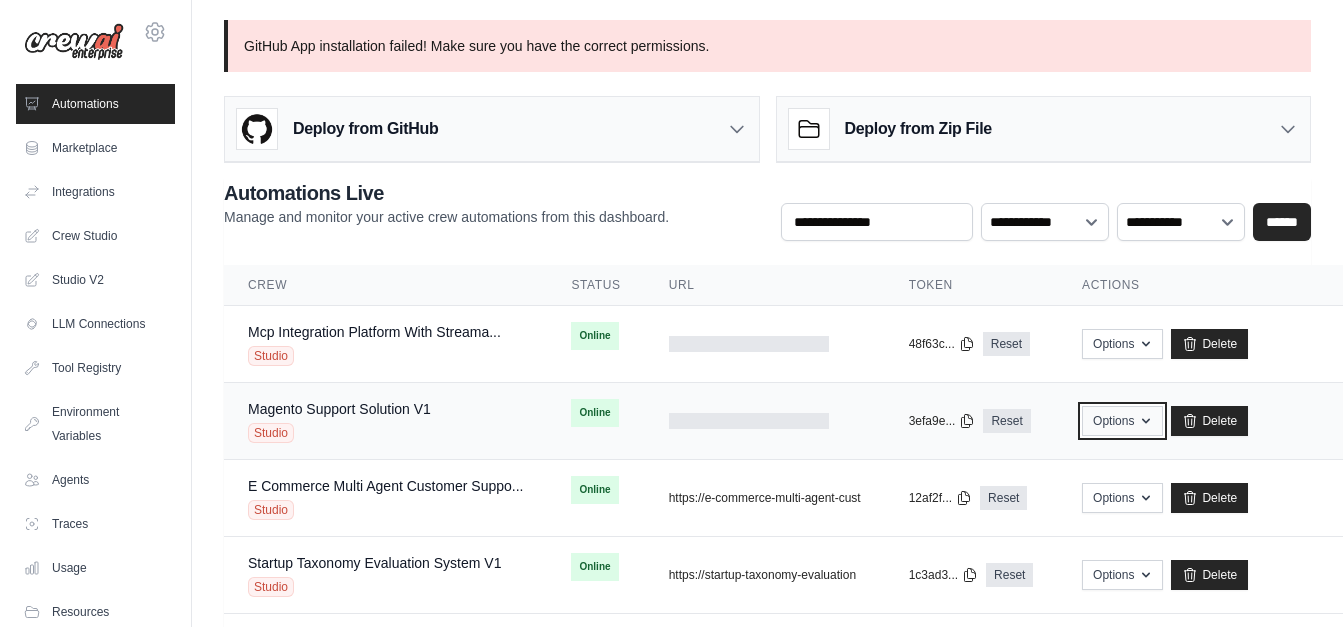 click on "Options" at bounding box center [1122, 421] 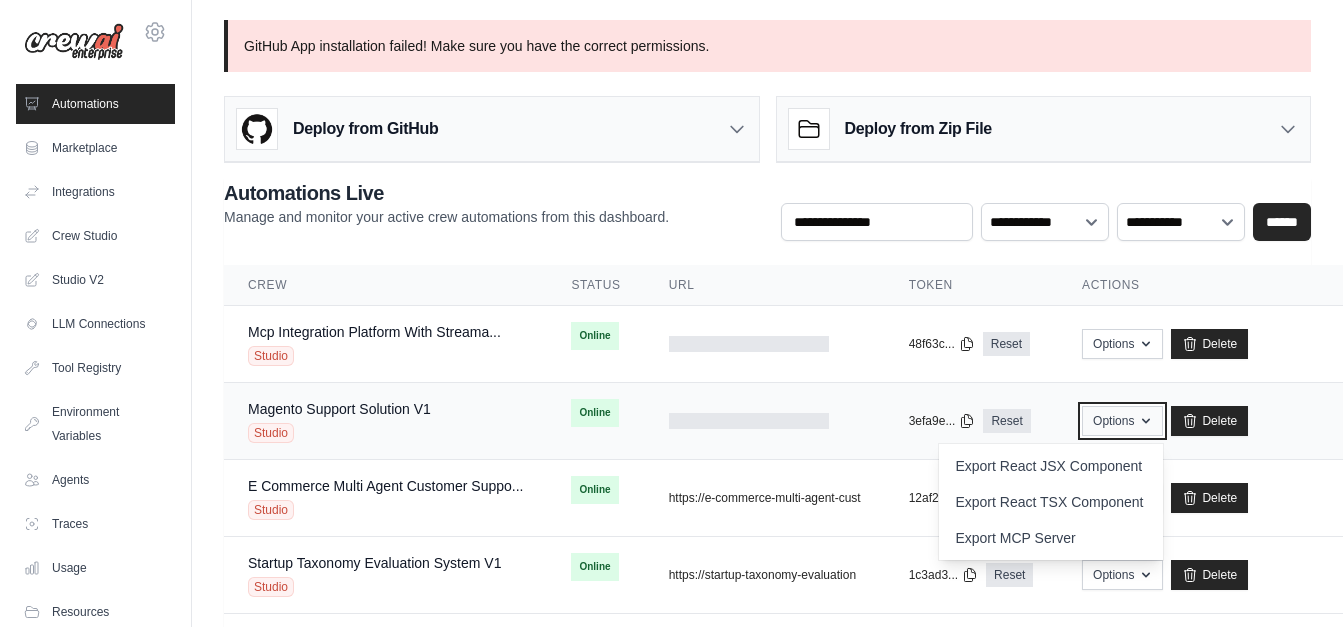 click on "Options" at bounding box center [1122, 421] 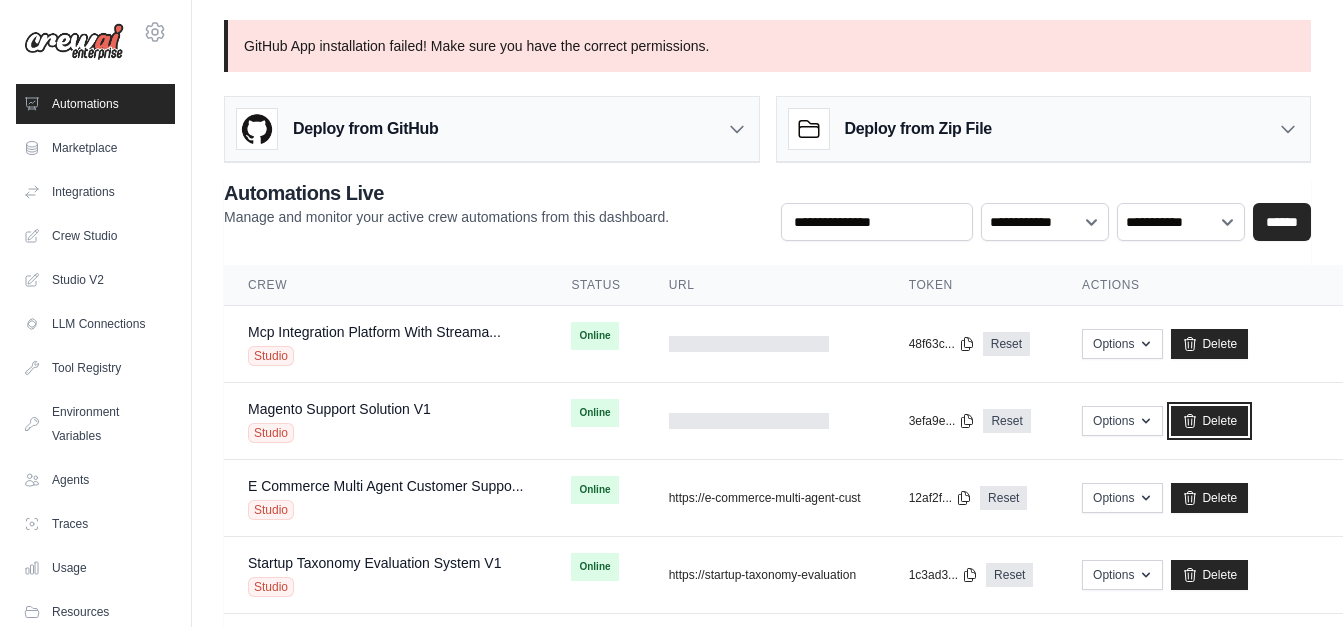 click on "Delete" at bounding box center [1209, 421] 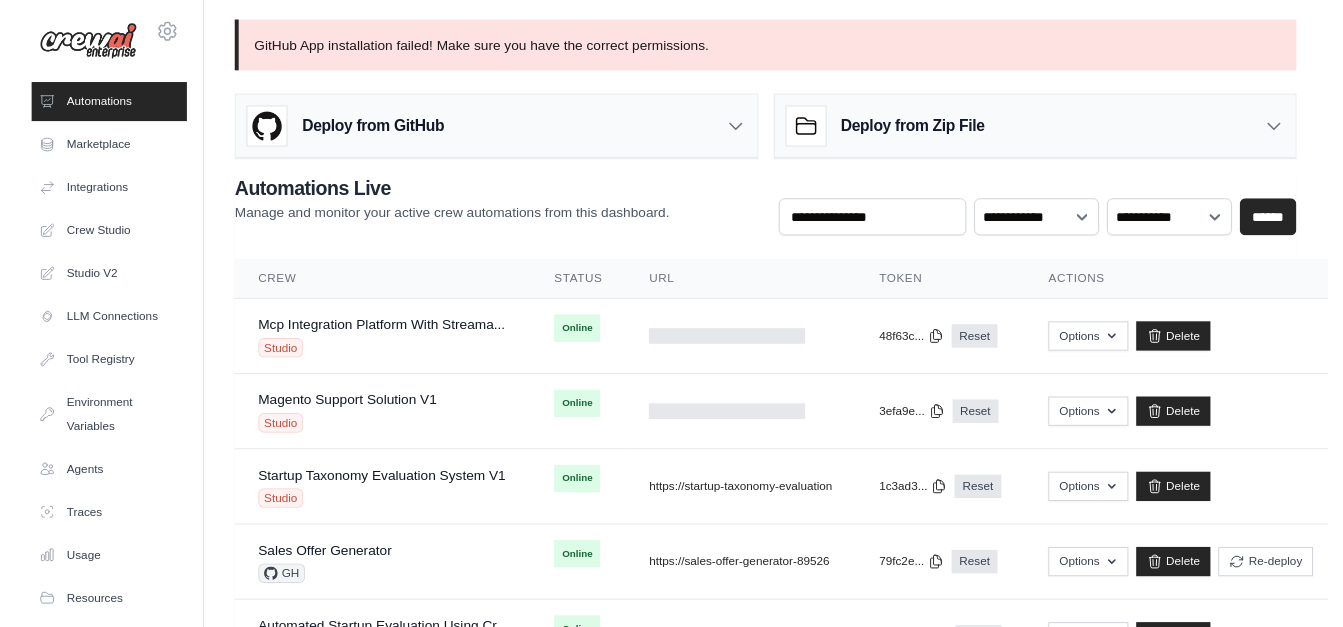 scroll, scrollTop: 0, scrollLeft: 0, axis: both 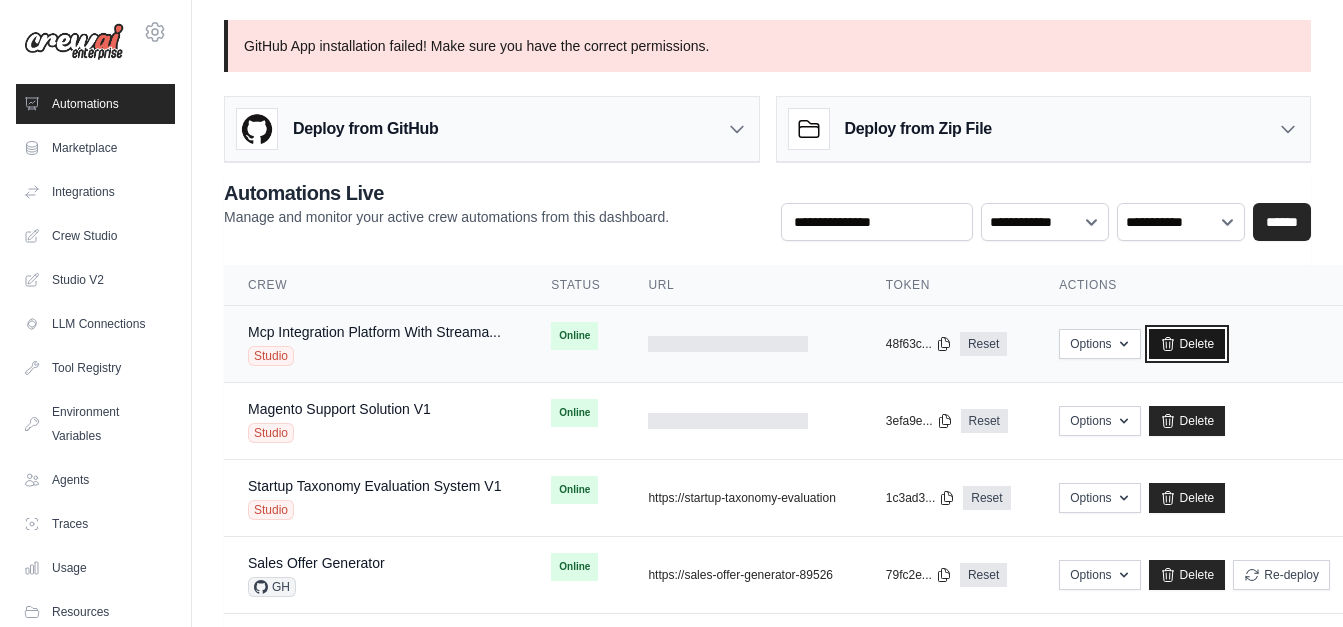 click on "Delete" at bounding box center [1187, 344] 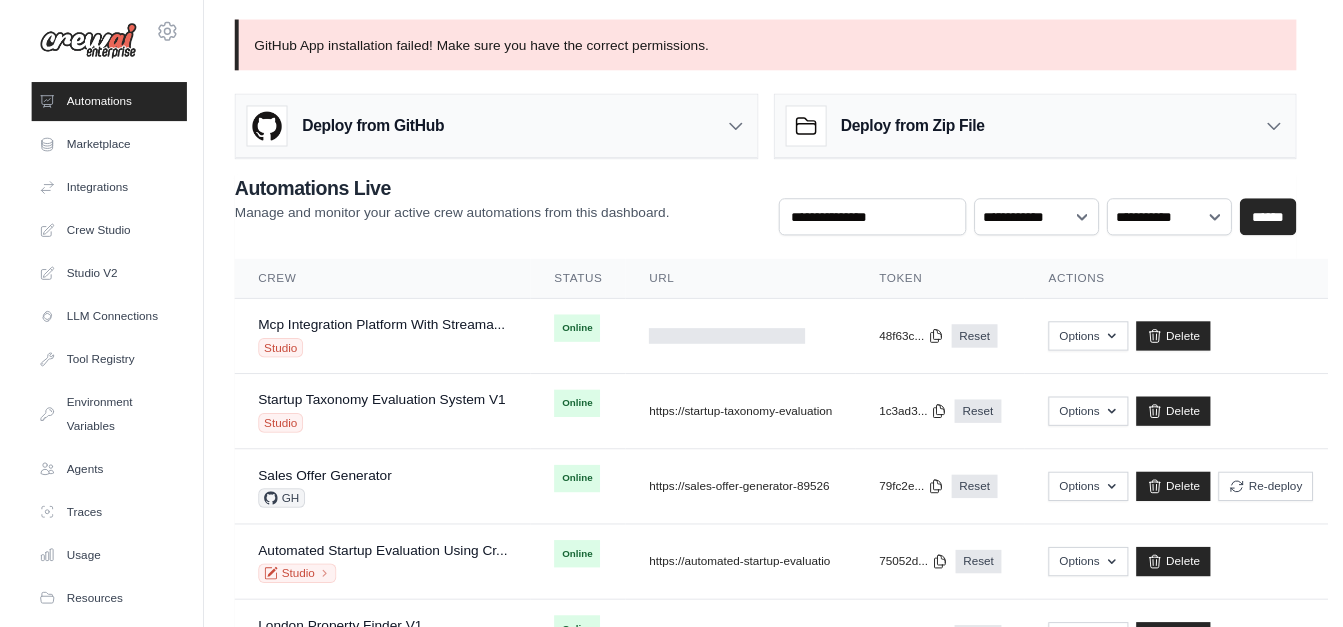 scroll, scrollTop: 0, scrollLeft: 0, axis: both 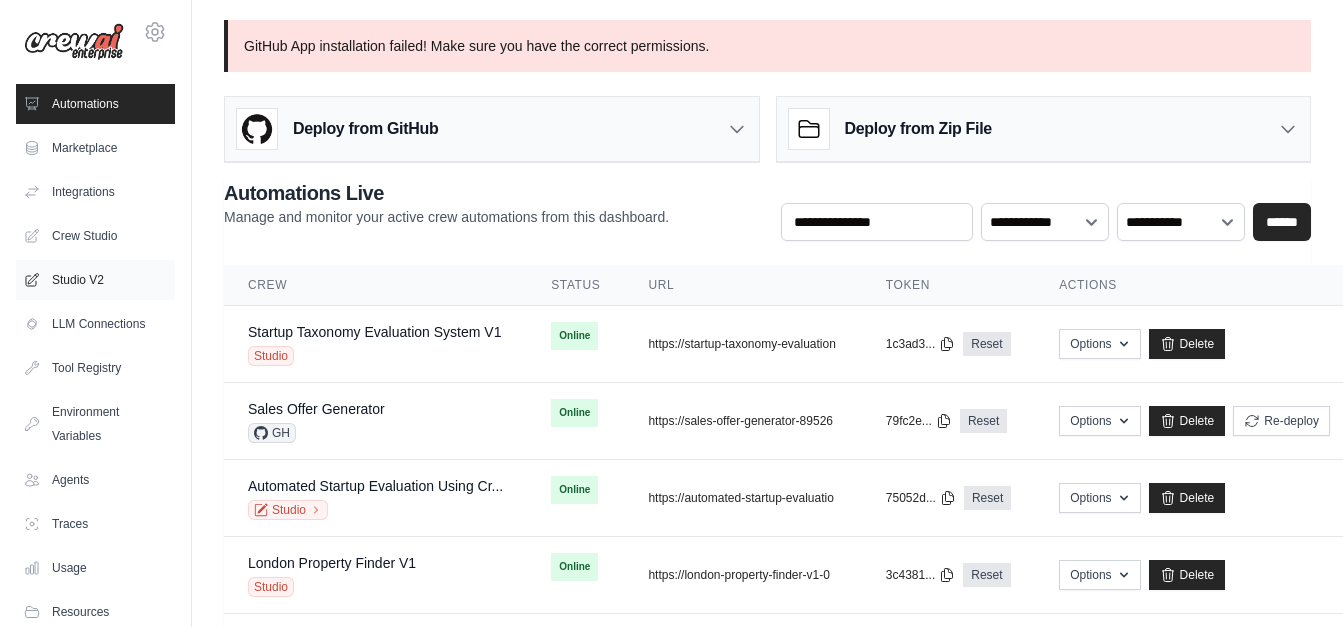 click on "Studio V2" at bounding box center (95, 280) 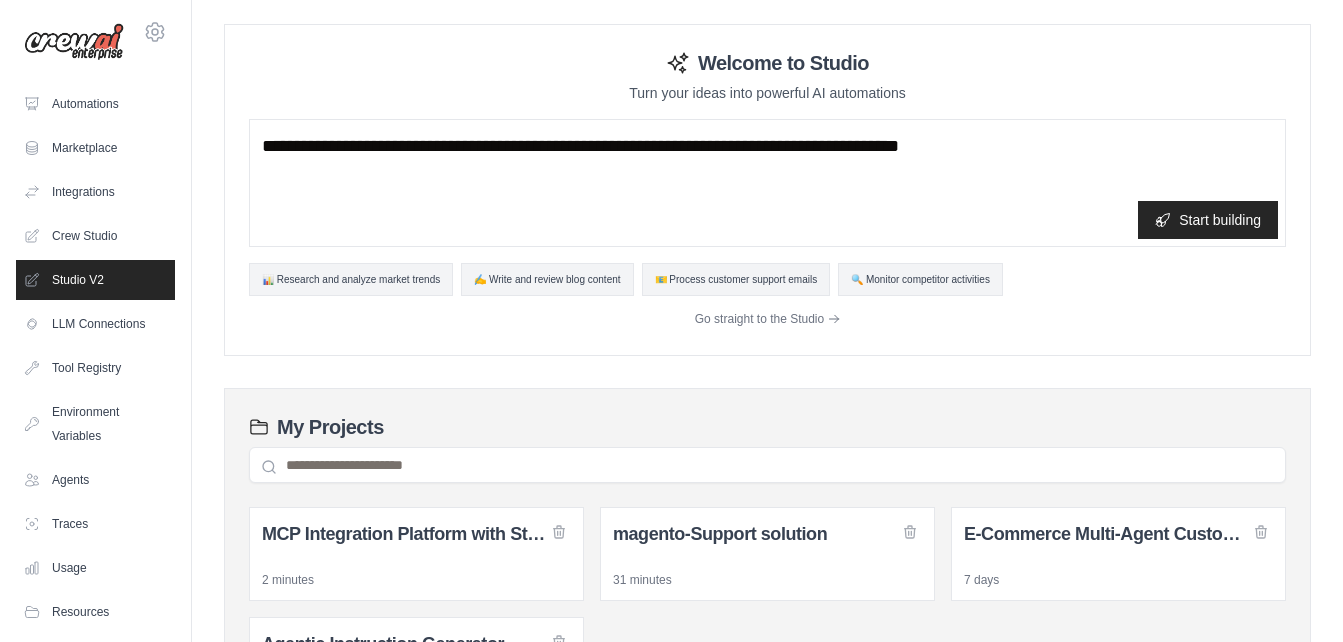 scroll, scrollTop: 0, scrollLeft: 0, axis: both 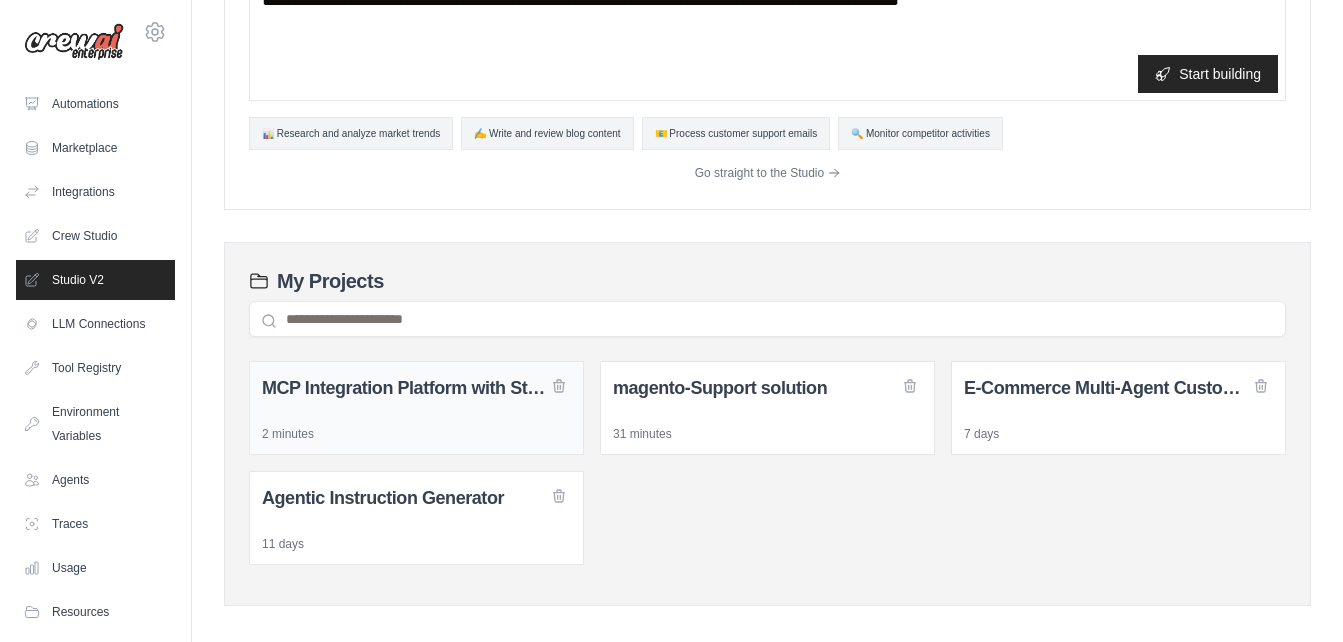 click on "MCP Integration Platform with Streamable Transport" at bounding box center (404, 388) 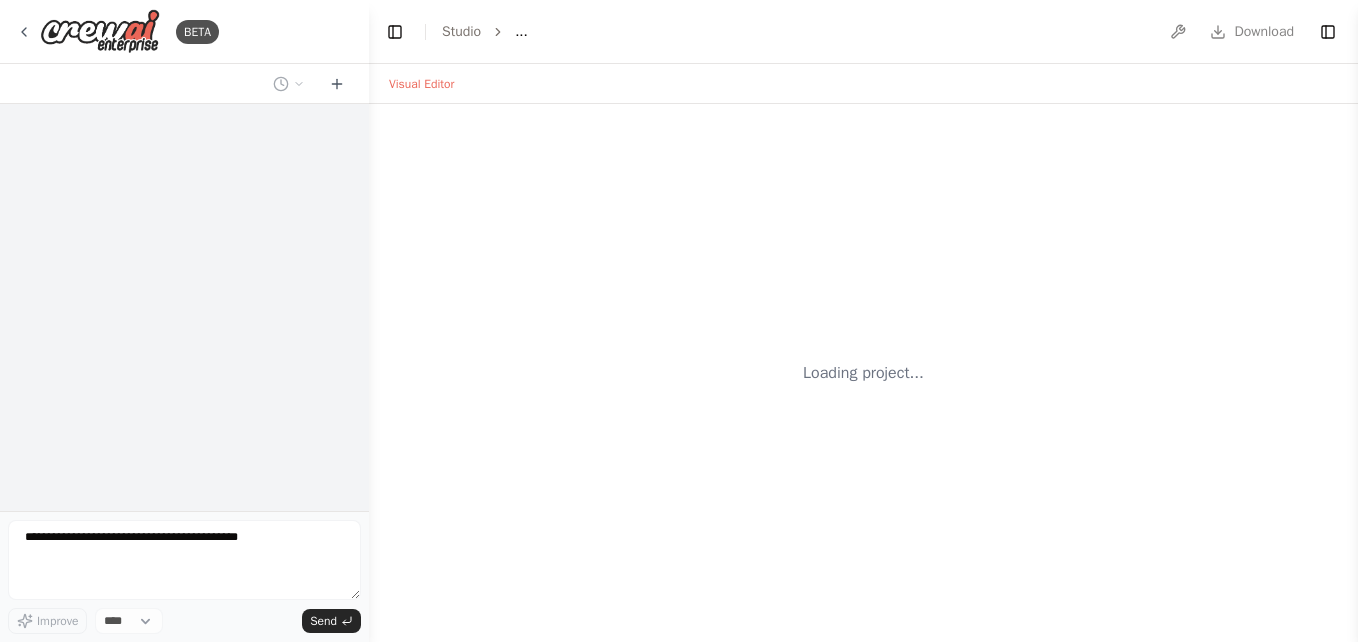 scroll, scrollTop: 0, scrollLeft: 0, axis: both 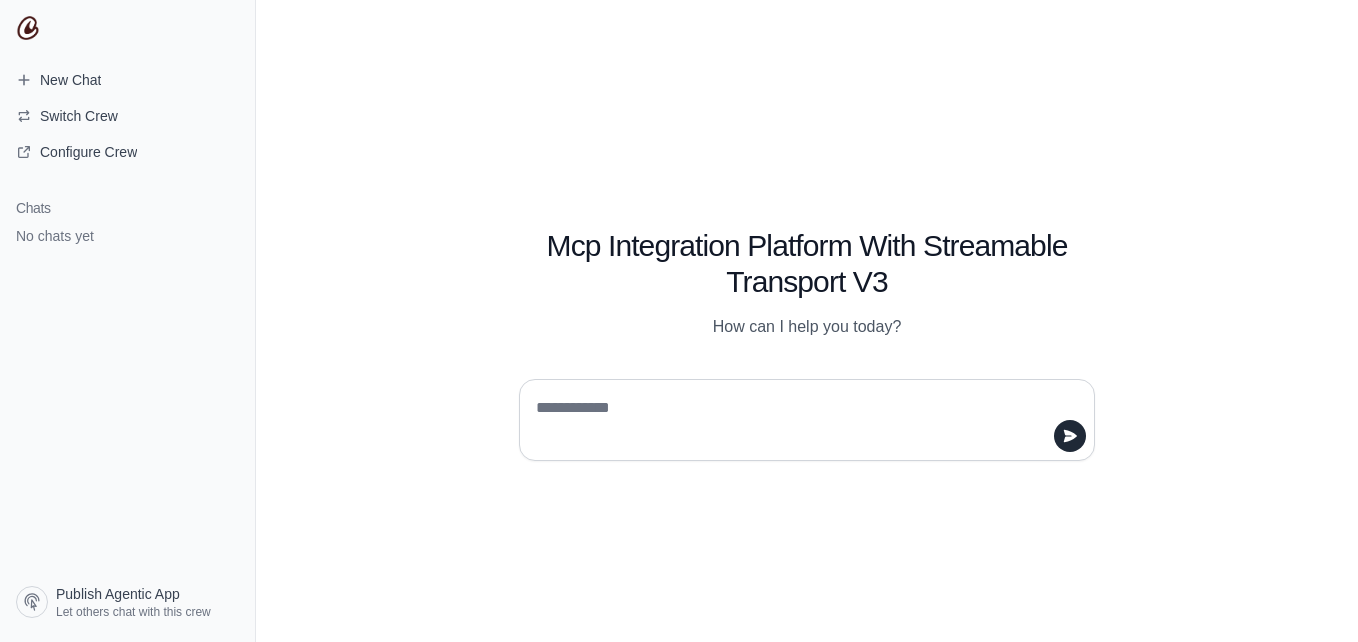 click at bounding box center (801, 420) 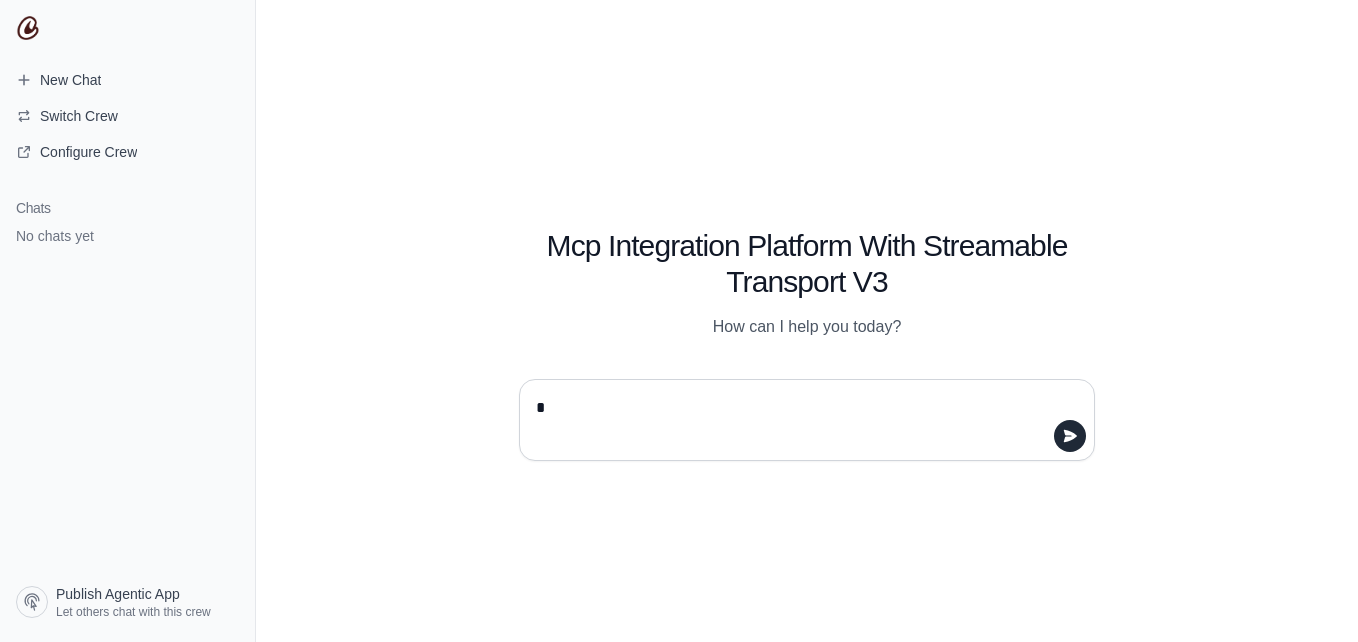 type on "**" 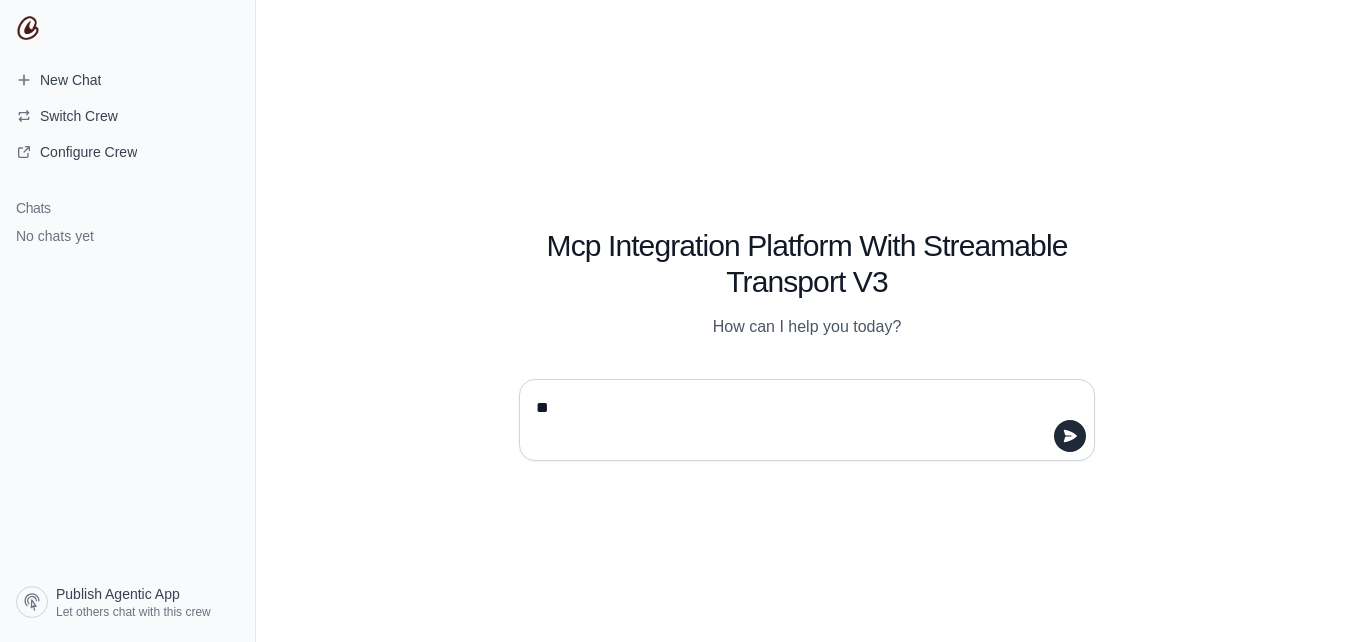 type 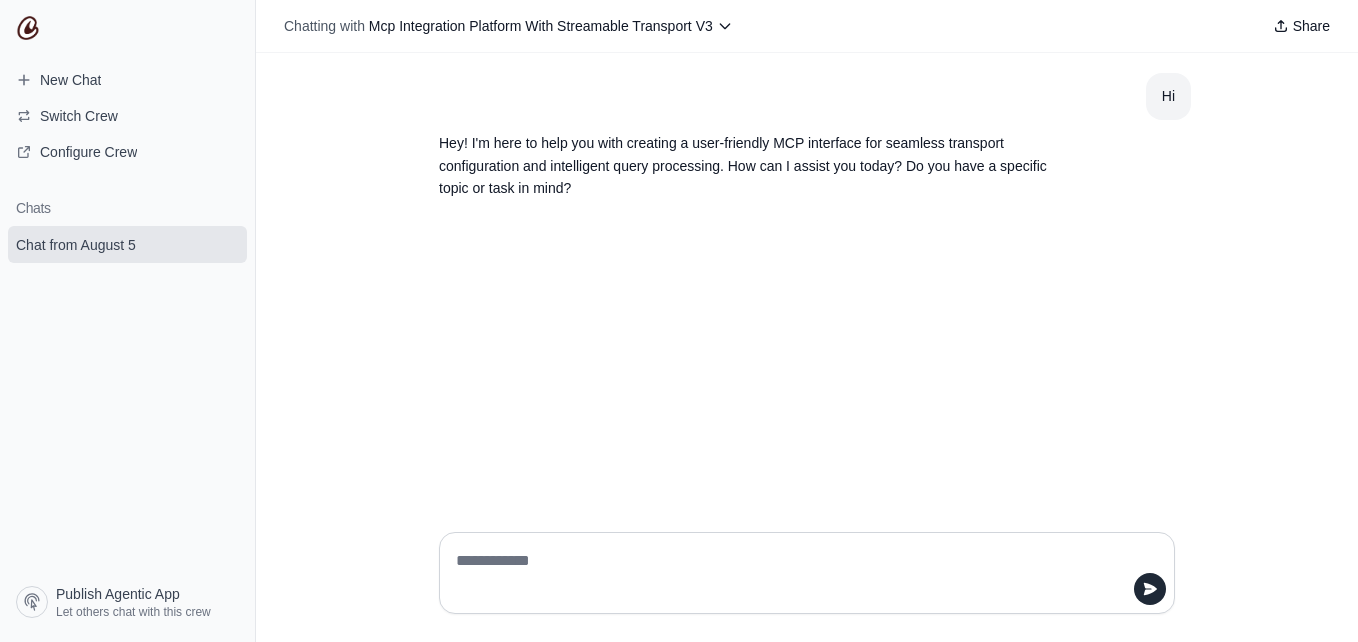 click at bounding box center (801, 573) 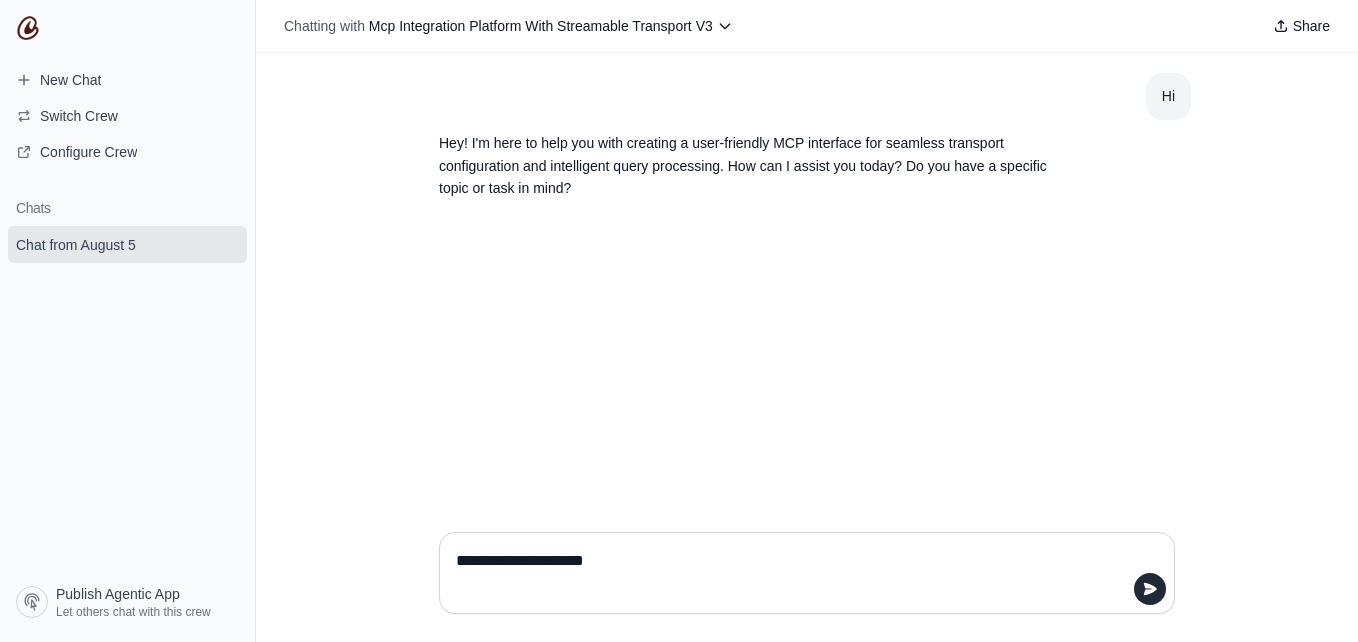 type on "**********" 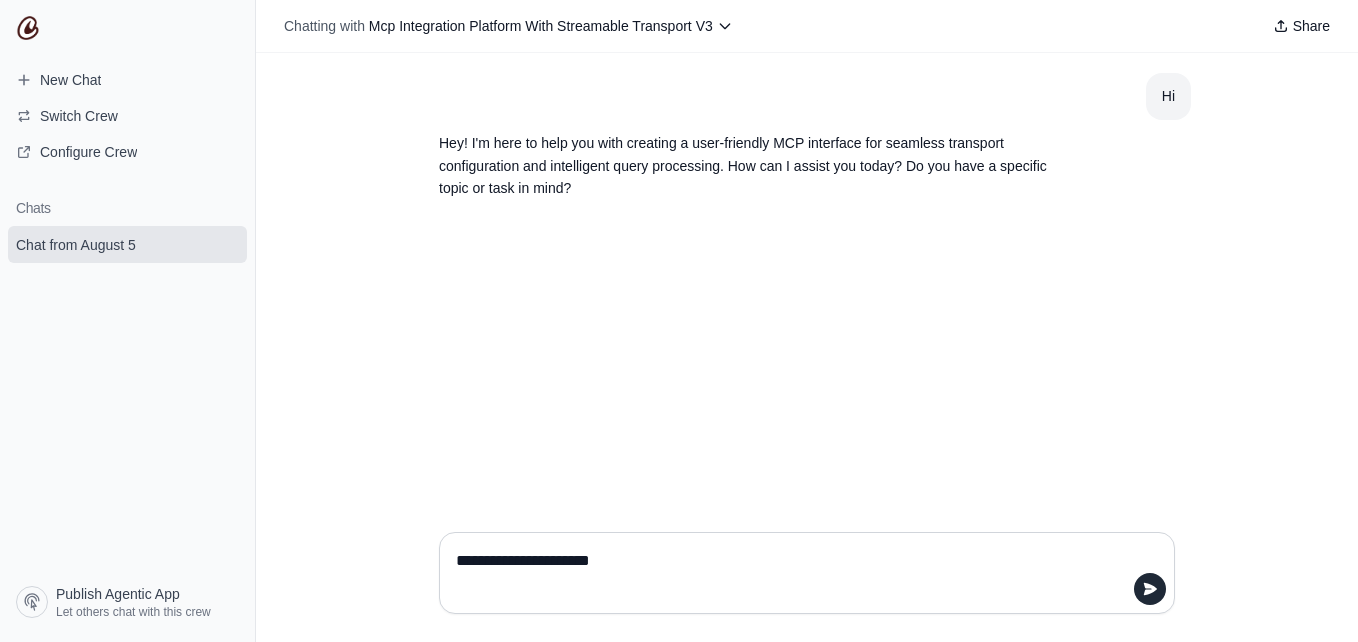 type 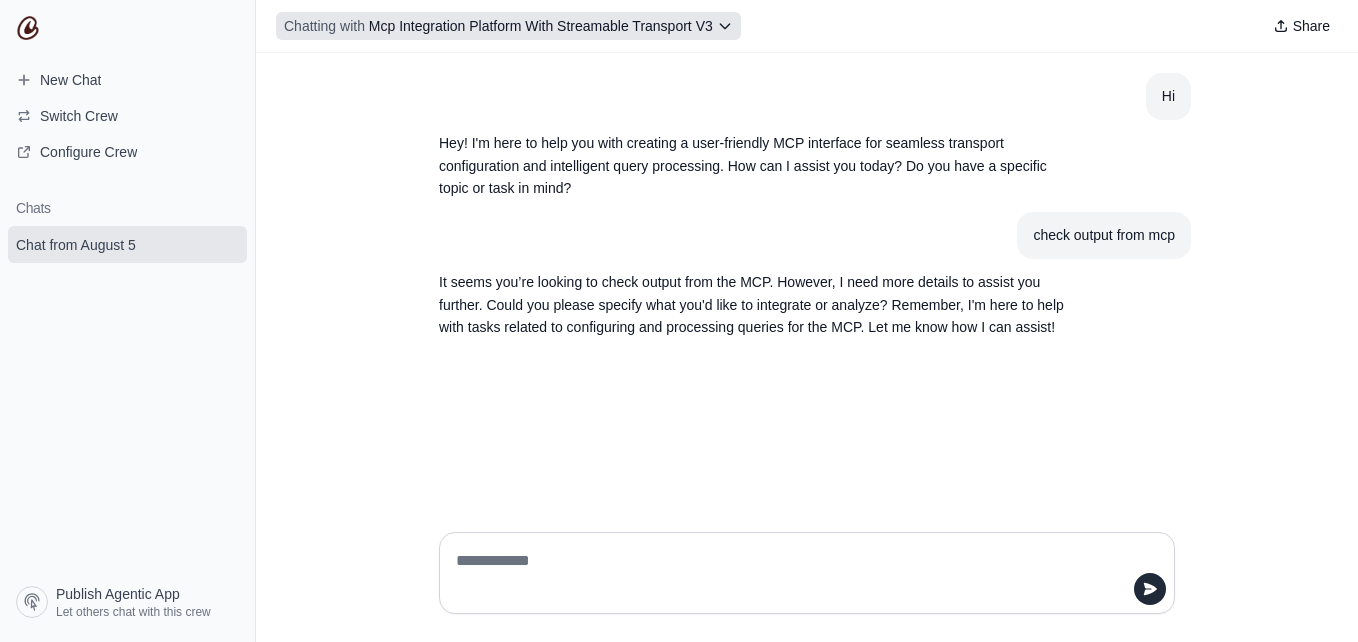 click on "Mcp Integration Platform With Streamable Transport V3" at bounding box center [541, 26] 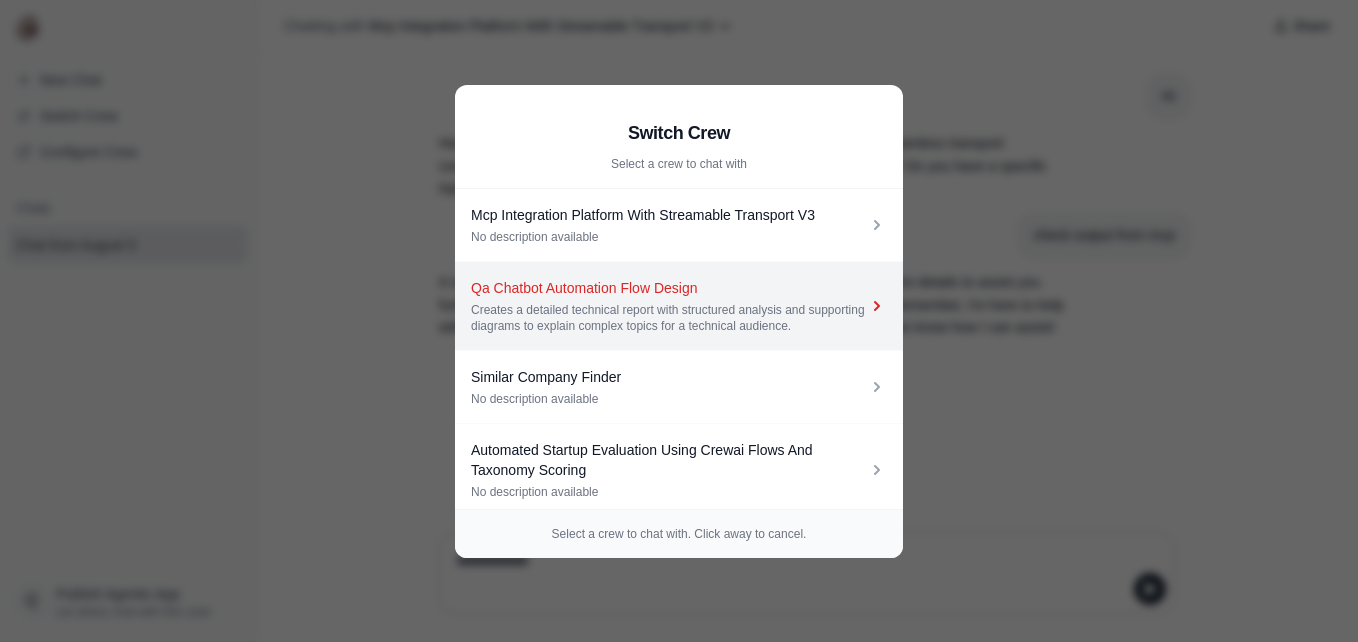 scroll, scrollTop: 0, scrollLeft: 0, axis: both 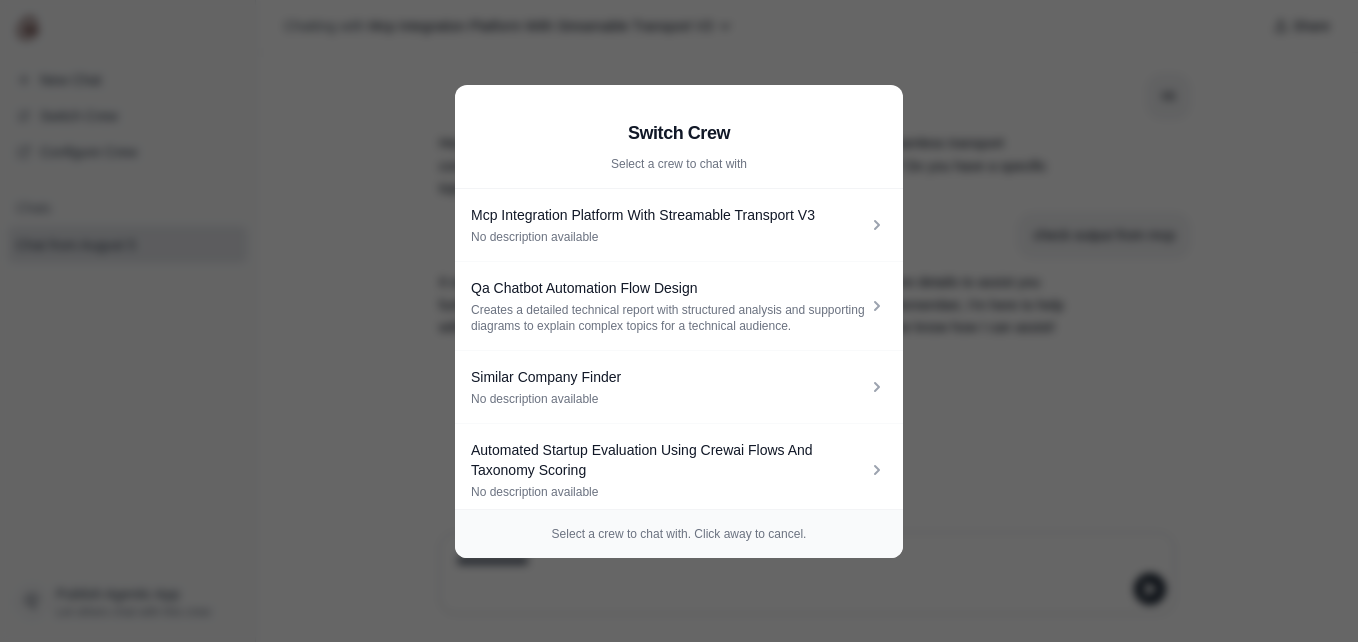 click on "Switch Crew
Select a crew to chat with
Mcp Integration Platform With Streamable Transport V3
No description available
Qa Chatbot Automation Flow Design
Creates a detailed technical report with structured analysis and supporting diagrams to explain complex topics for a technical audience.
Similar Company Finder
No description available
Automated Startup Evaluation Using Crewai Flows And Taxonomy Scoring
No description available
Building A Client For Mcp Server Connection Using Sse Transport" at bounding box center [679, 321] 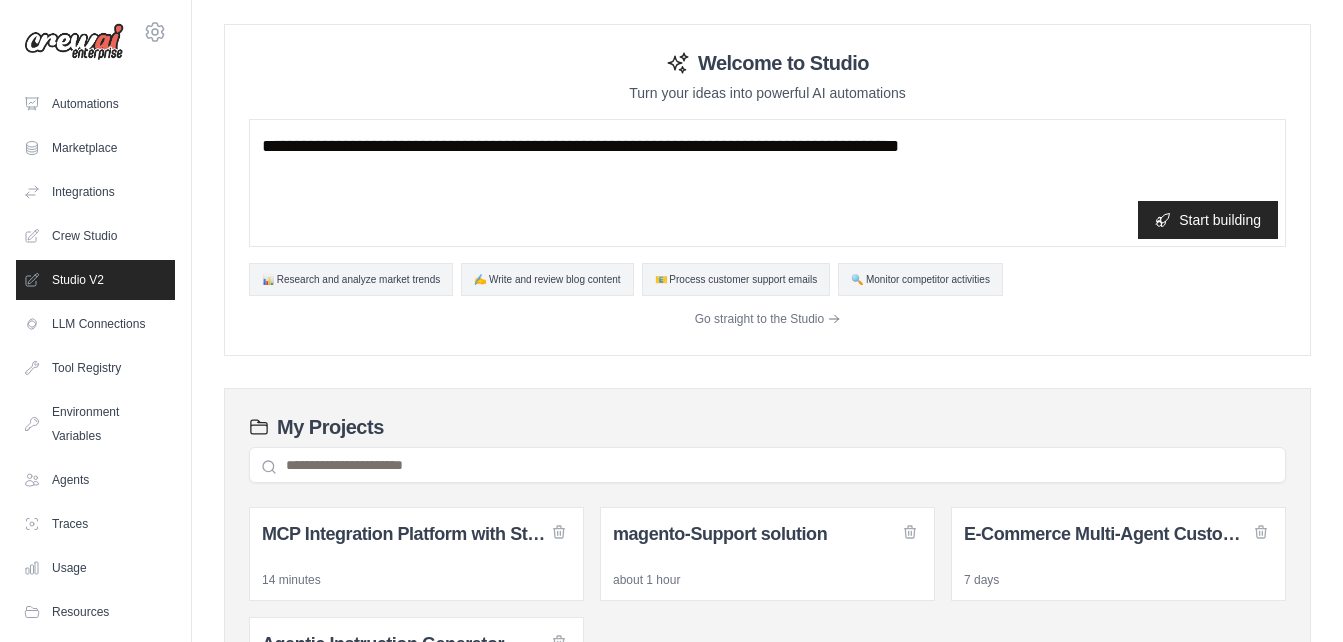 scroll, scrollTop: 0, scrollLeft: 0, axis: both 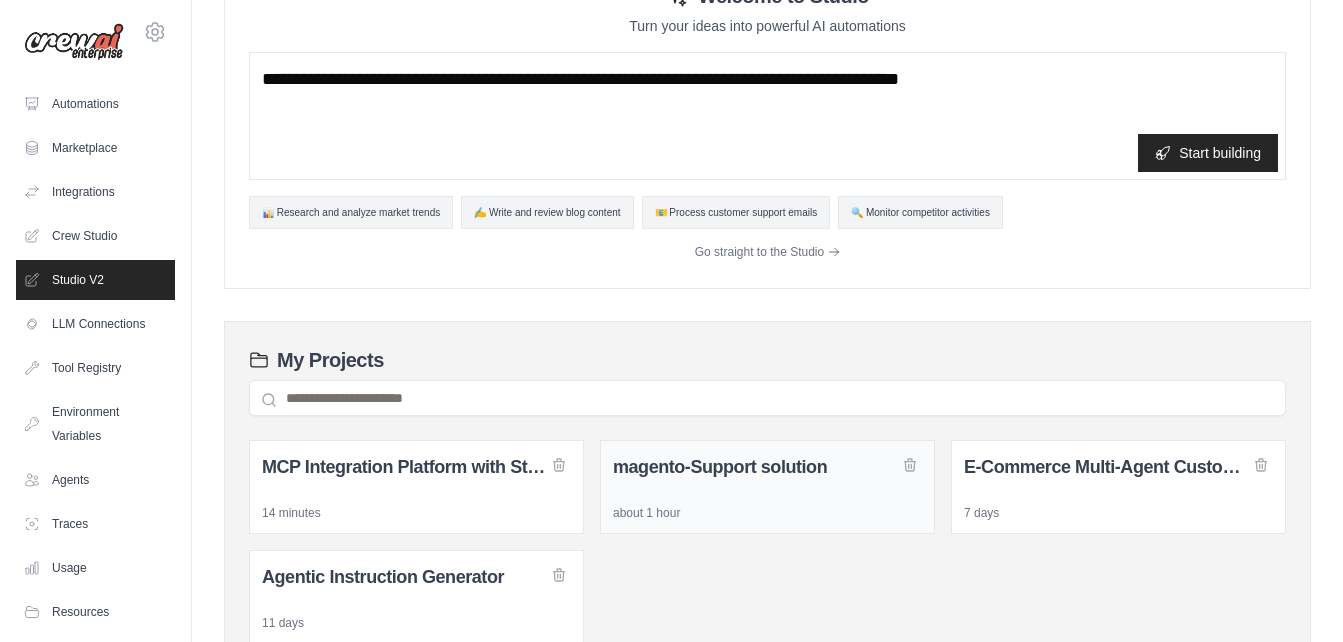 click on "magento-Support solution" at bounding box center [767, 467] 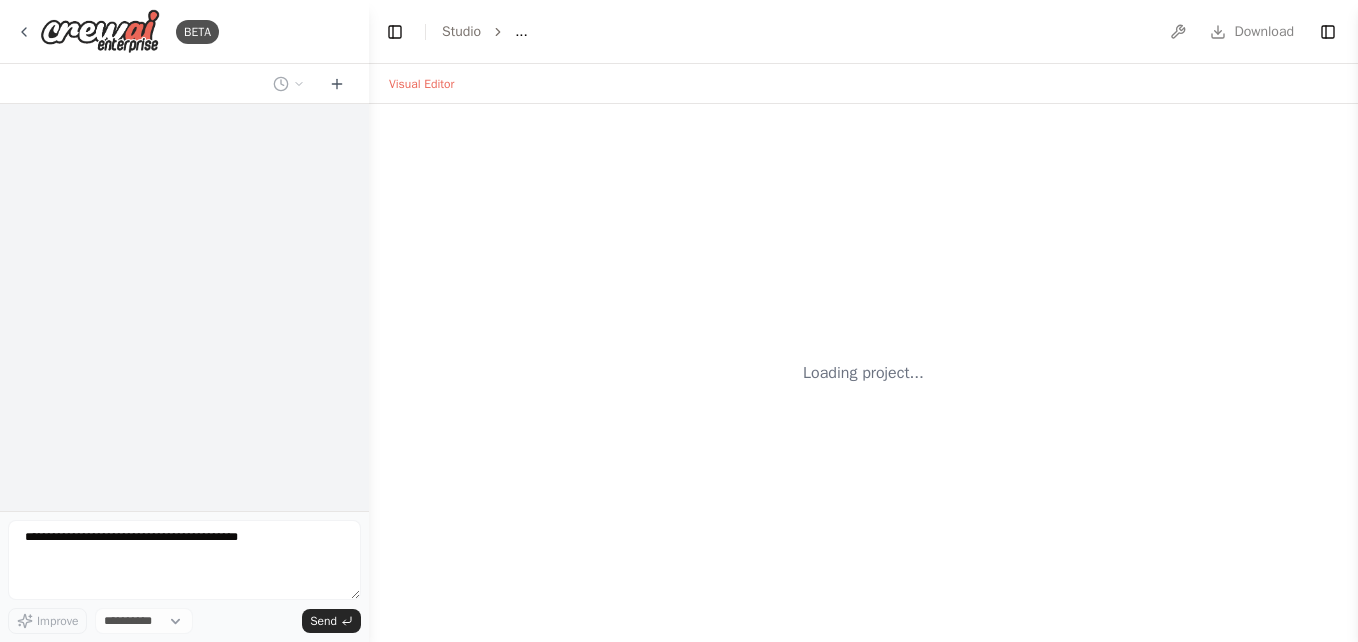 scroll, scrollTop: 0, scrollLeft: 0, axis: both 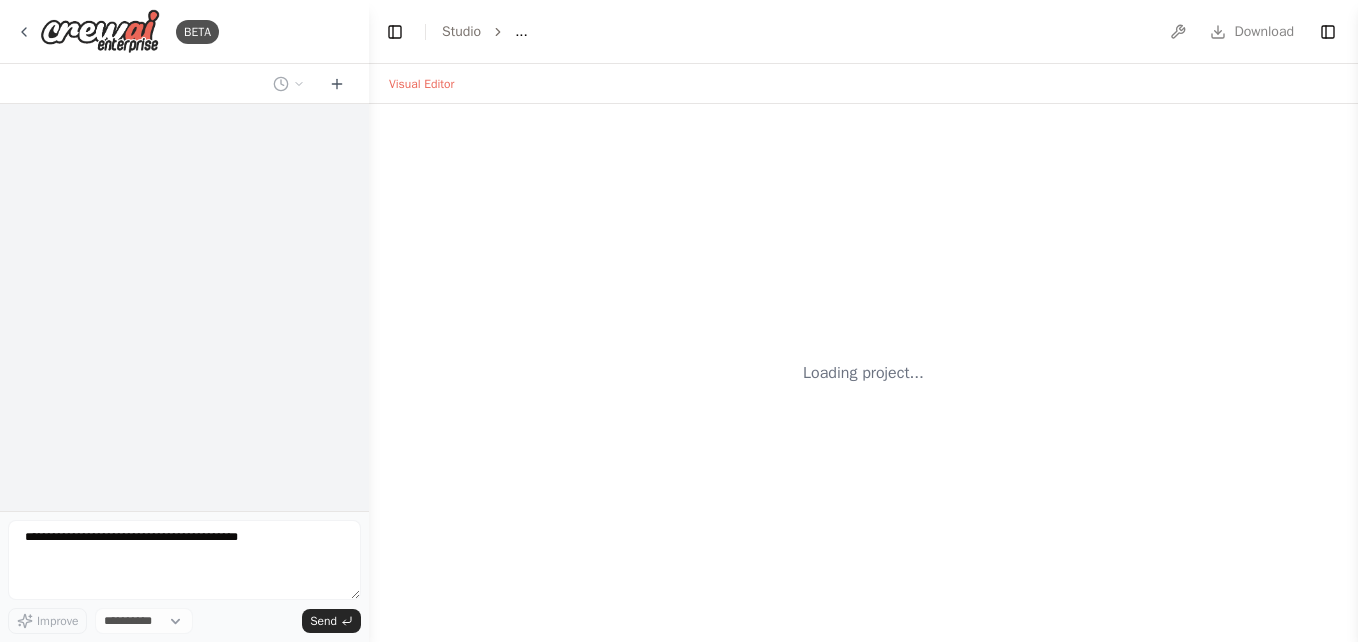 select on "****" 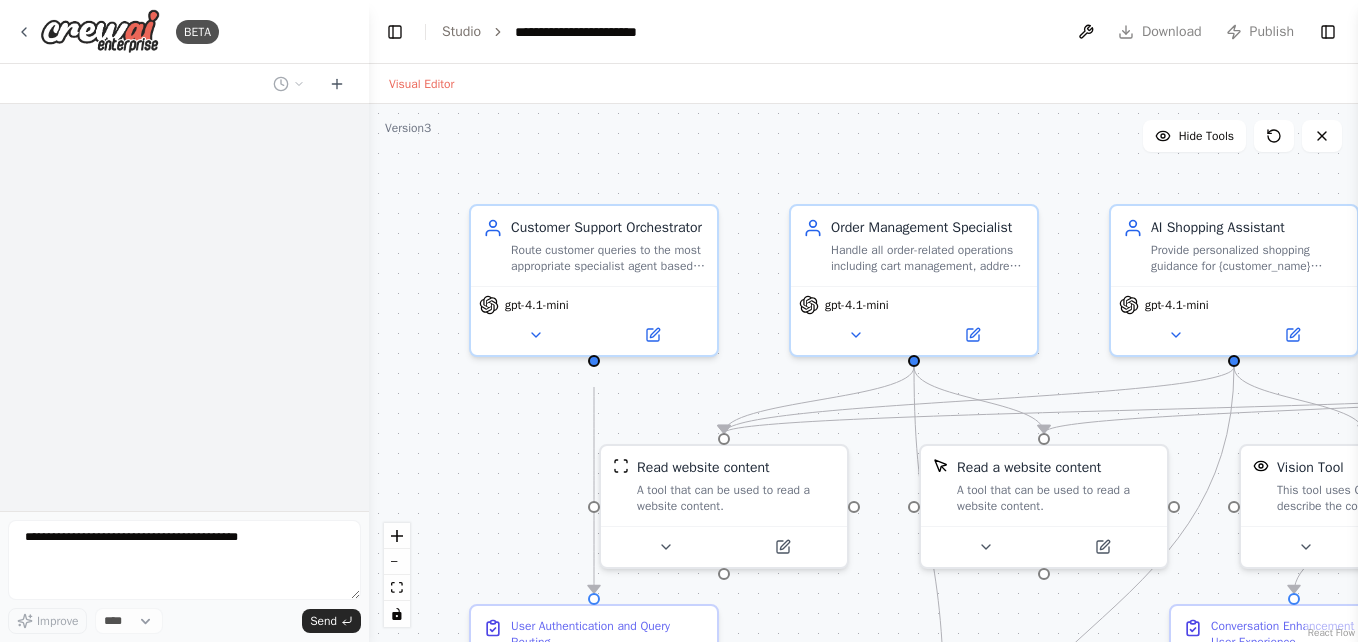 scroll, scrollTop: 0, scrollLeft: 0, axis: both 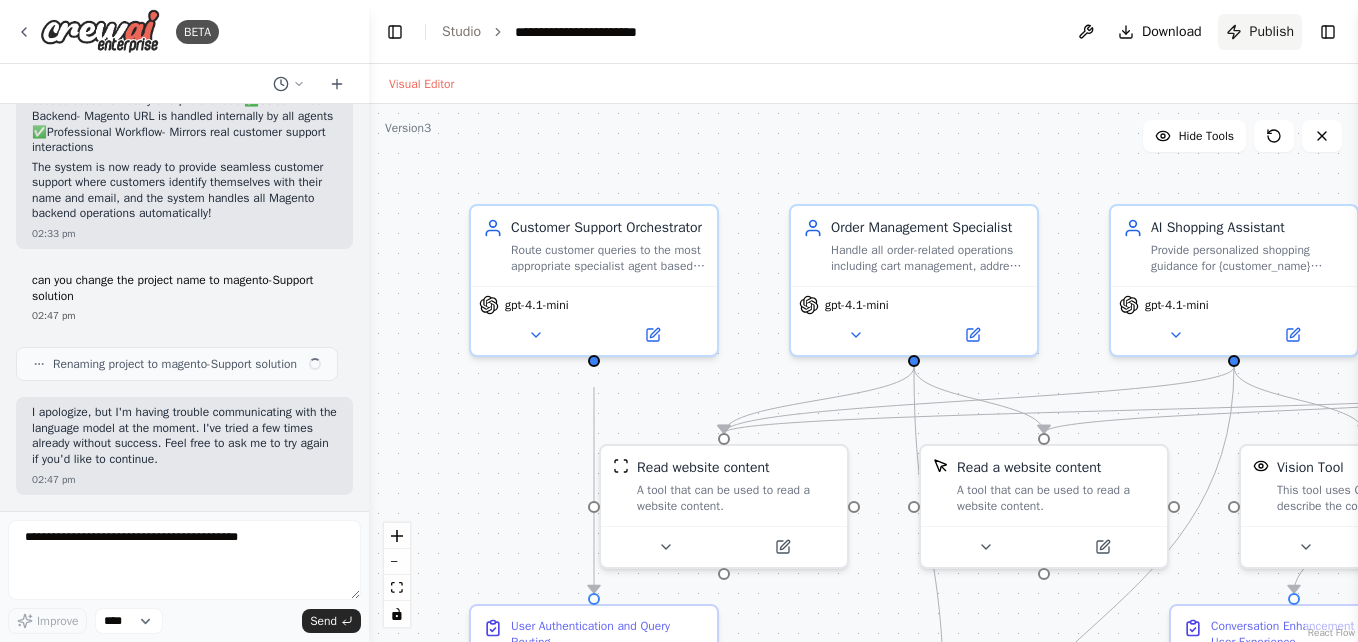 click on "Publish" at bounding box center [1272, 32] 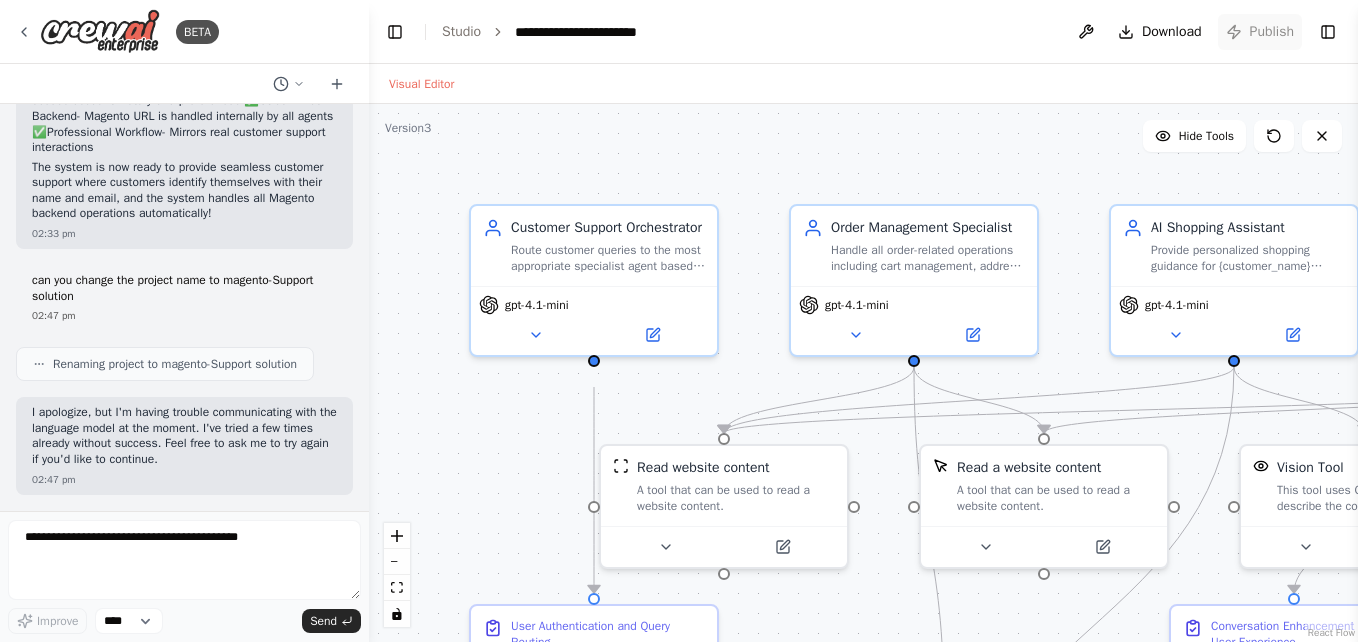 scroll, scrollTop: 4813, scrollLeft: 0, axis: vertical 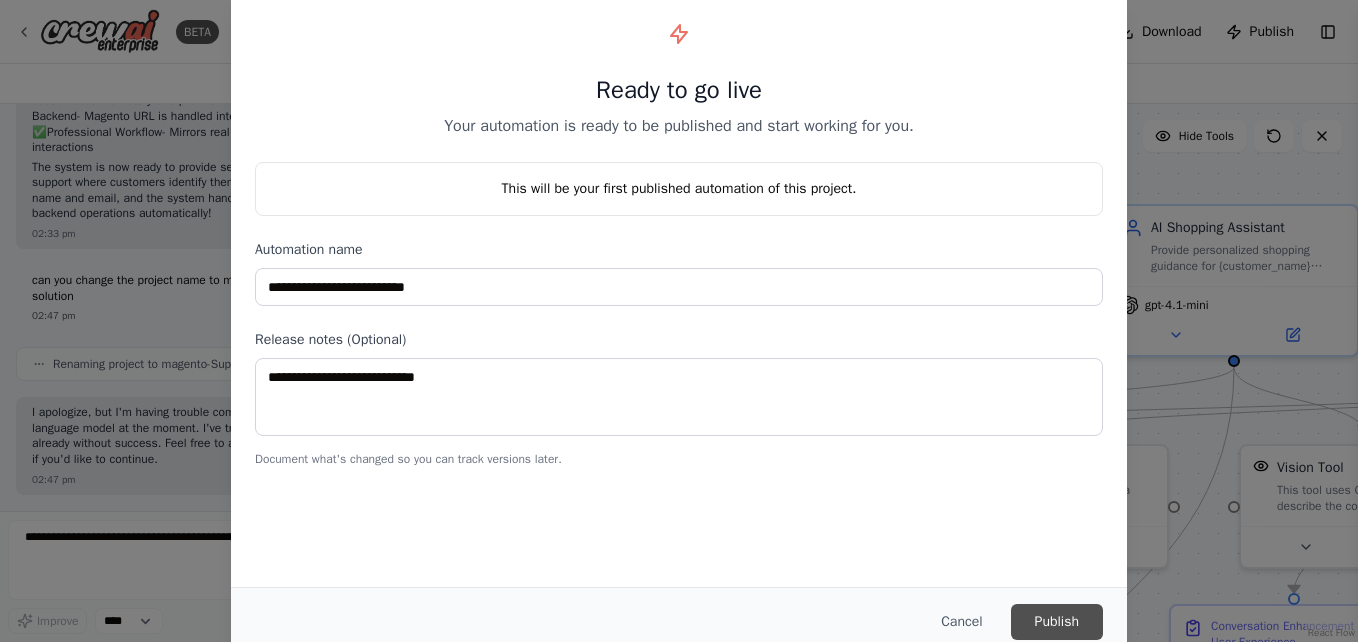 click on "Publish" at bounding box center (1057, 622) 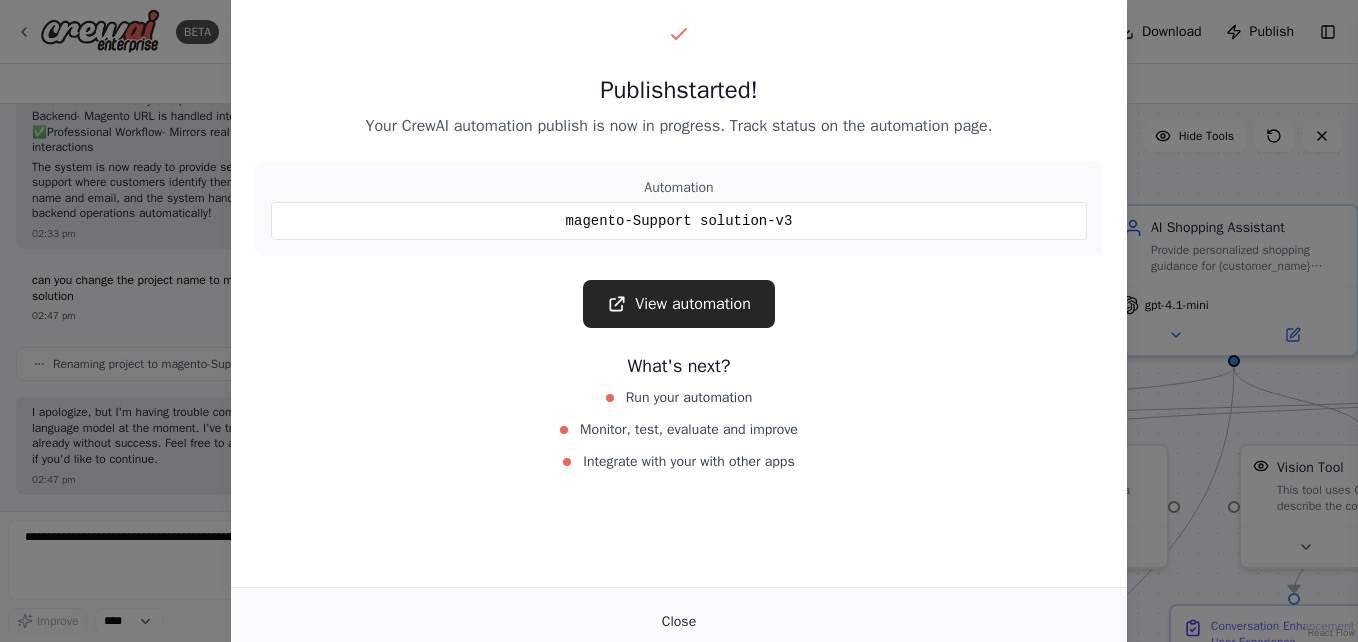 click on "Close" at bounding box center [679, 622] 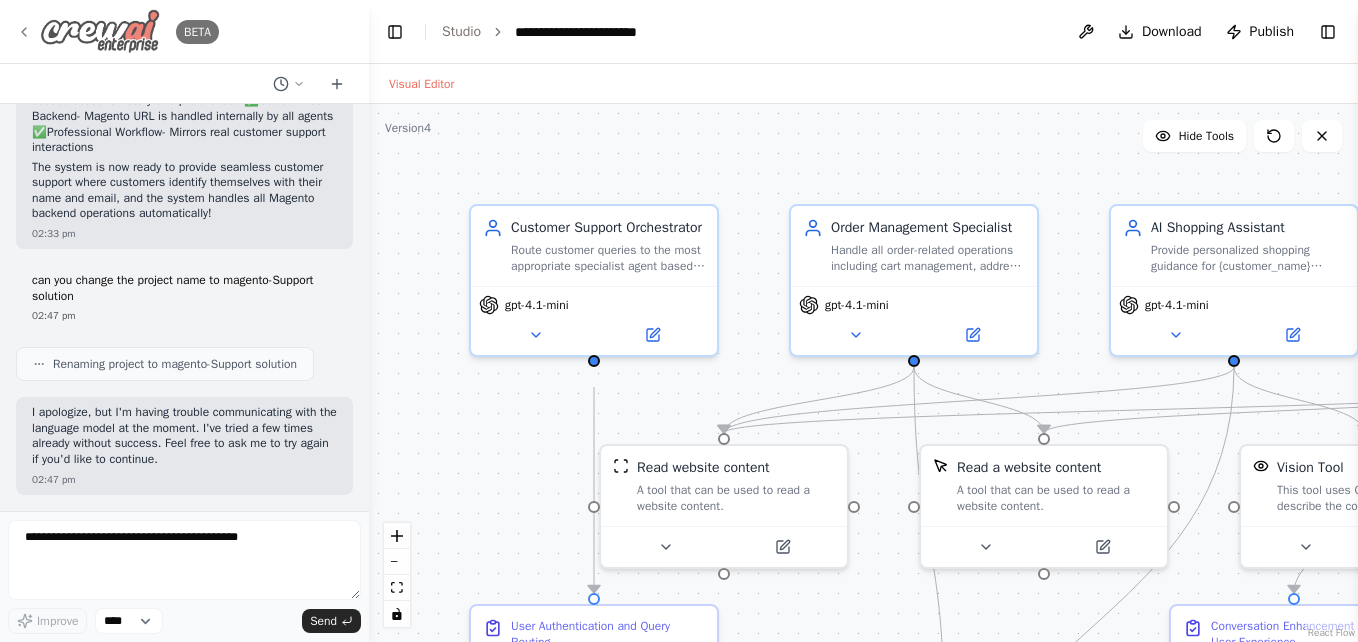 click at bounding box center (100, 31) 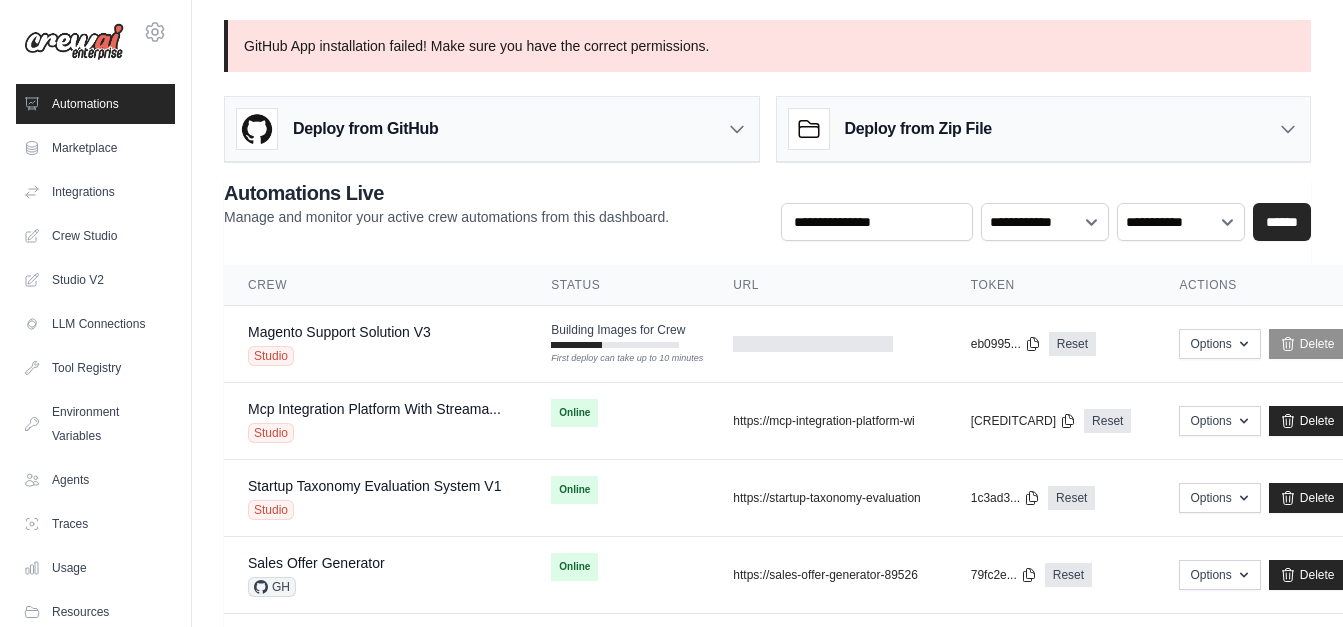 scroll, scrollTop: 0, scrollLeft: 0, axis: both 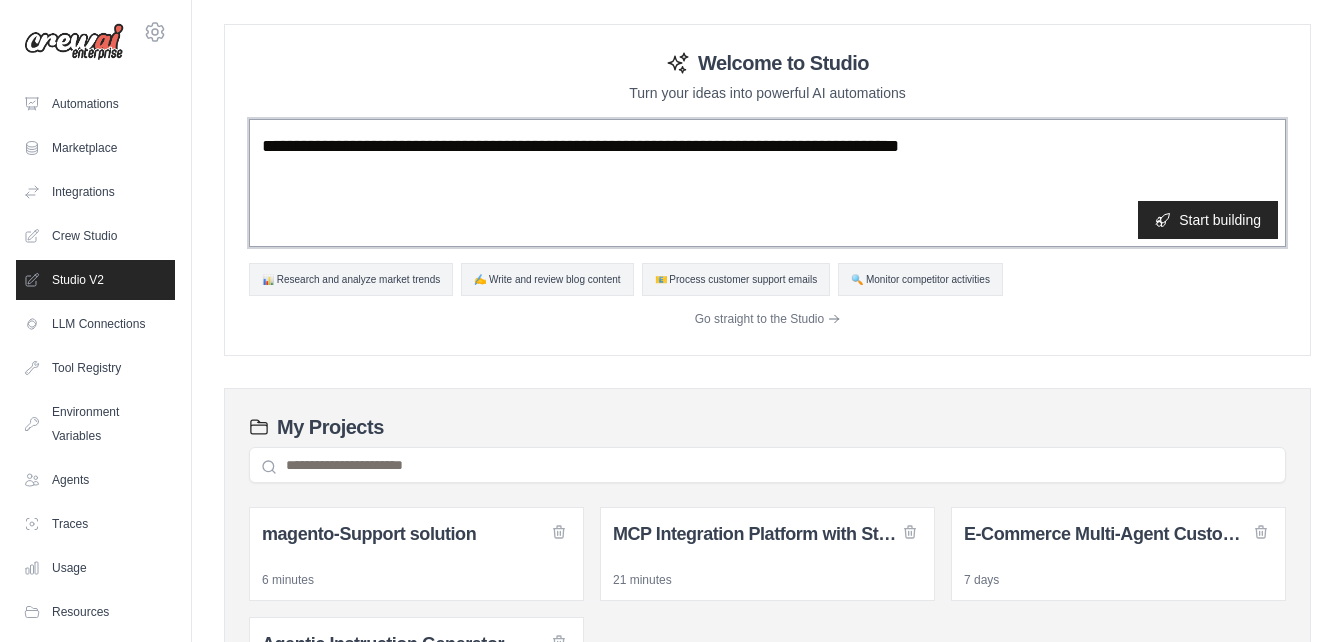 click at bounding box center (767, 183) 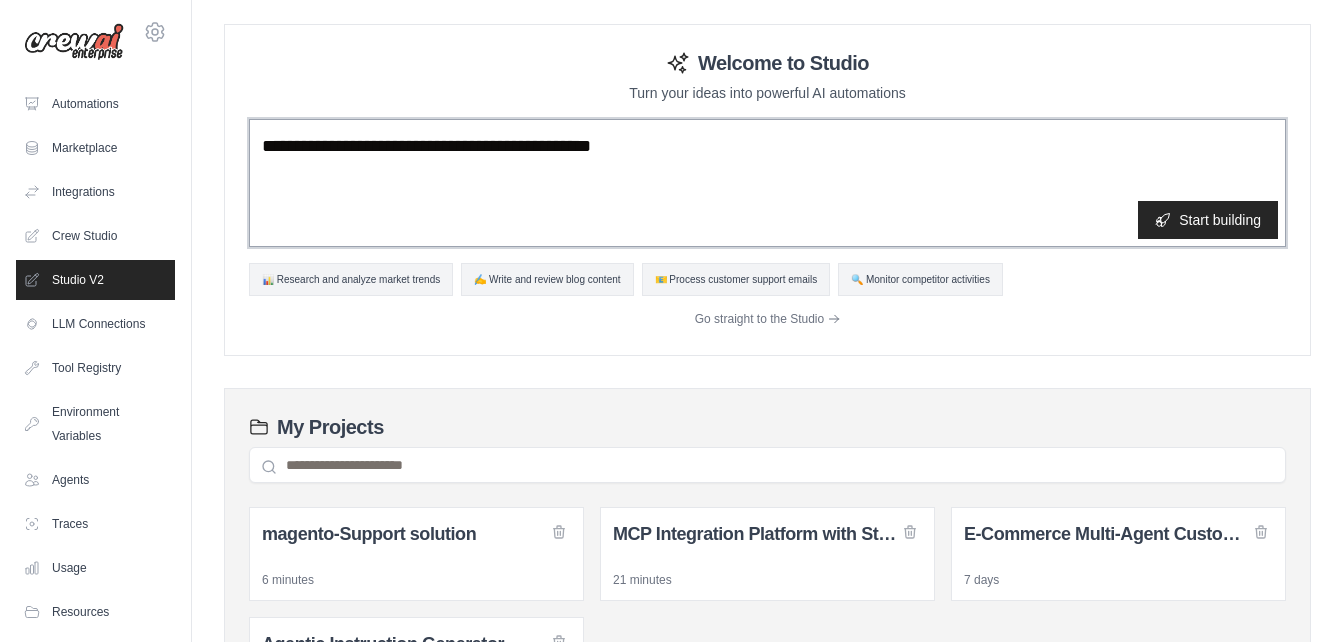 paste on "**********" 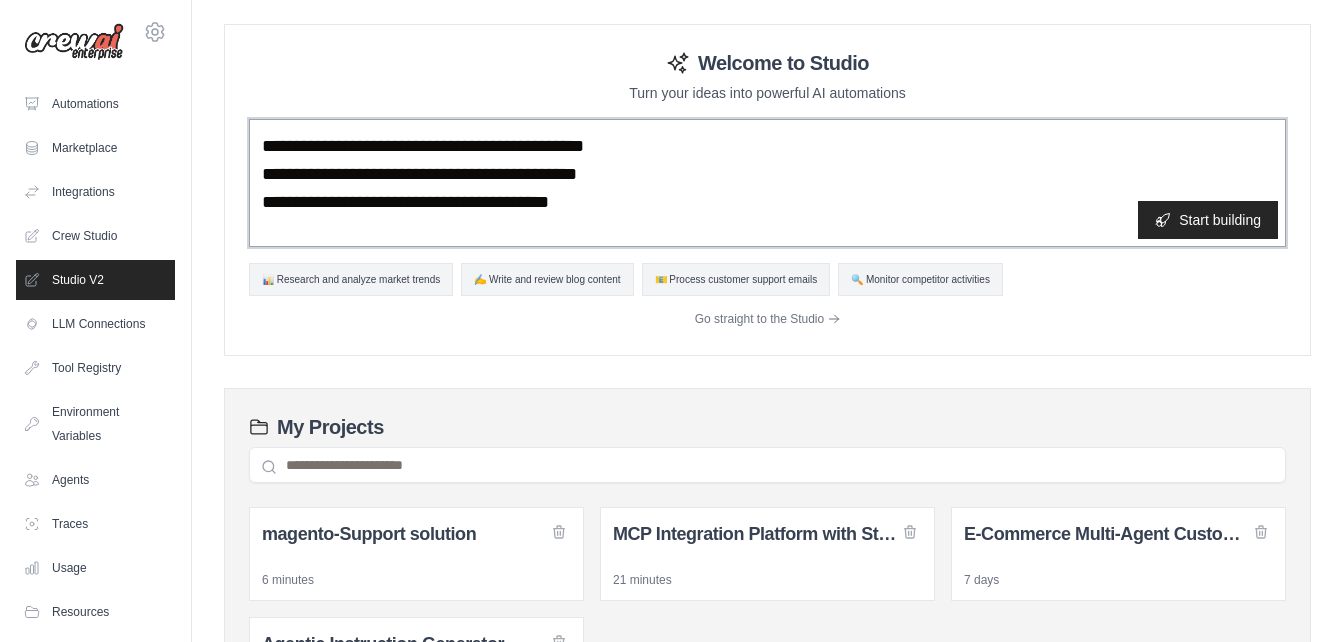 scroll, scrollTop: 1002, scrollLeft: 0, axis: vertical 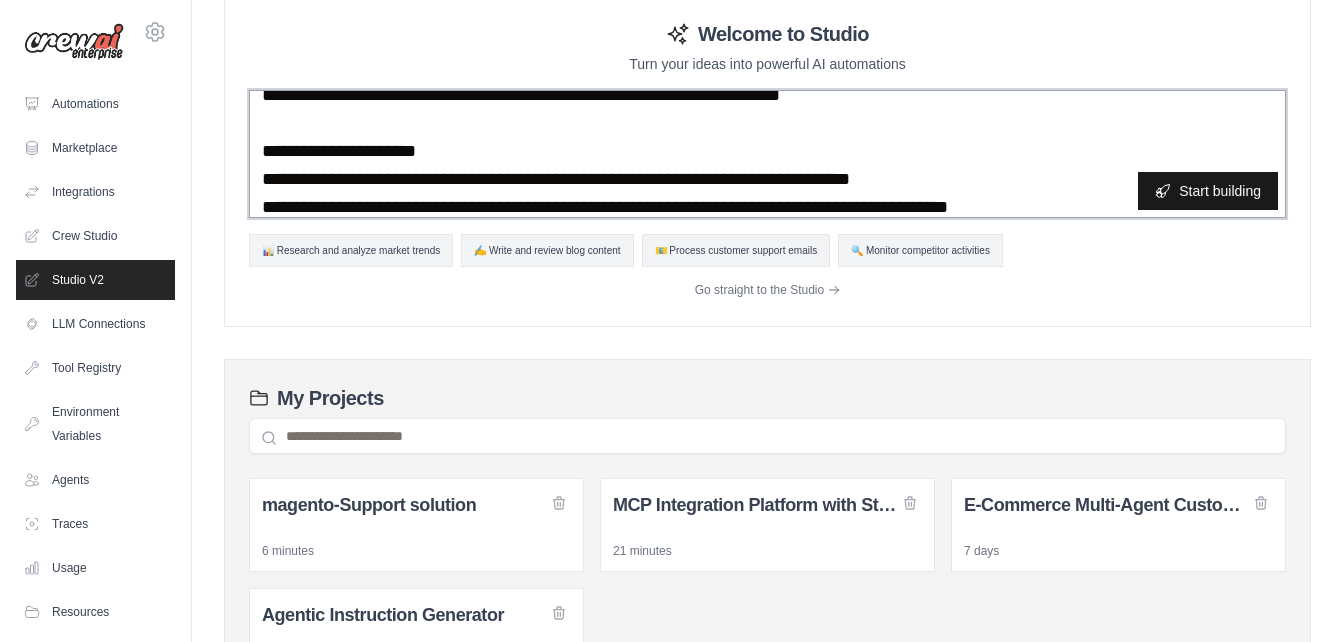 type on "**********" 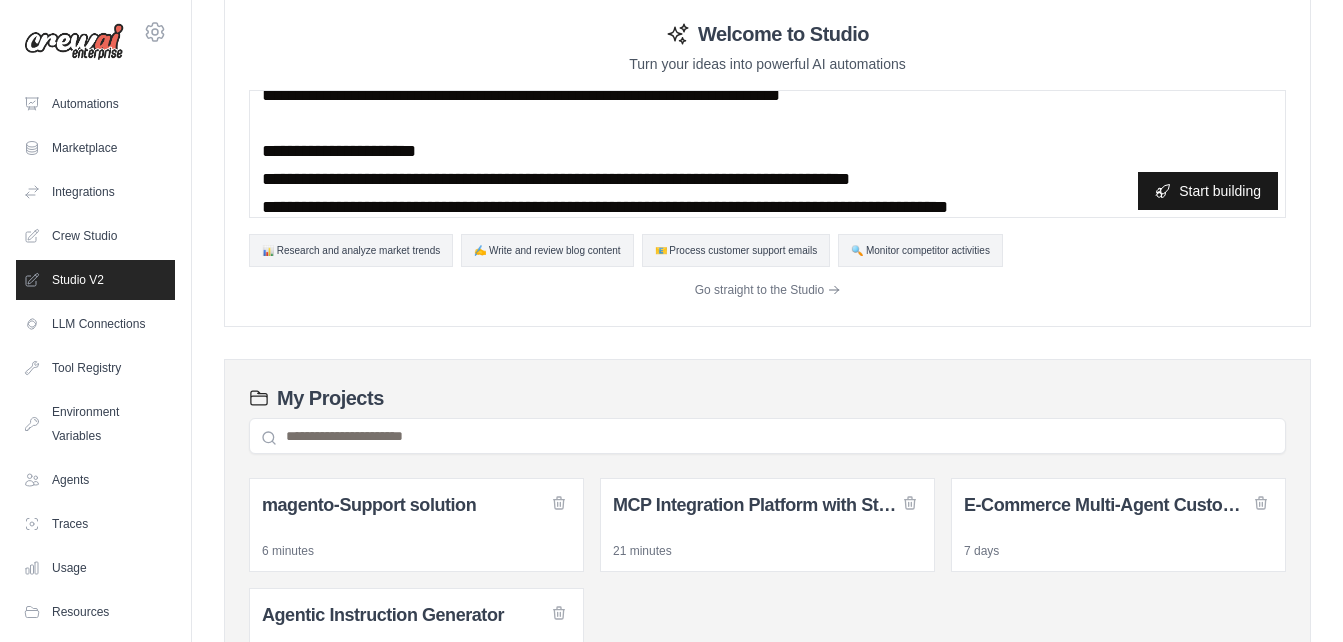 click on "Start building" at bounding box center [1208, 191] 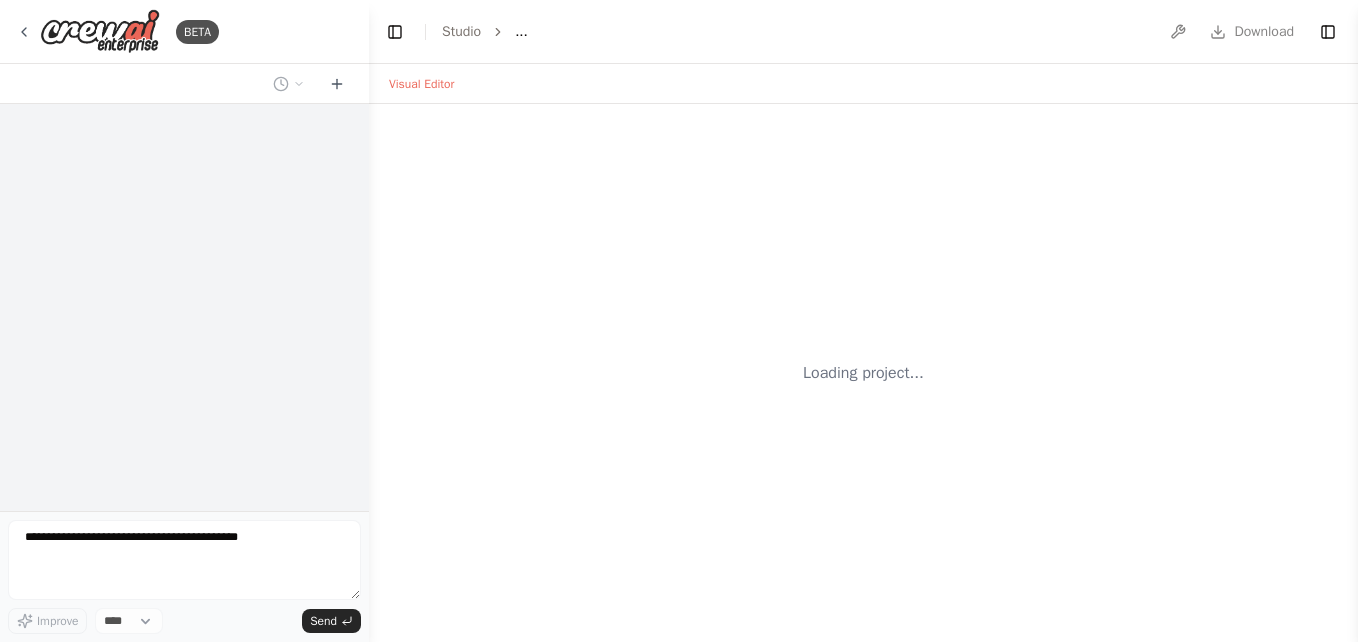 scroll, scrollTop: 0, scrollLeft: 0, axis: both 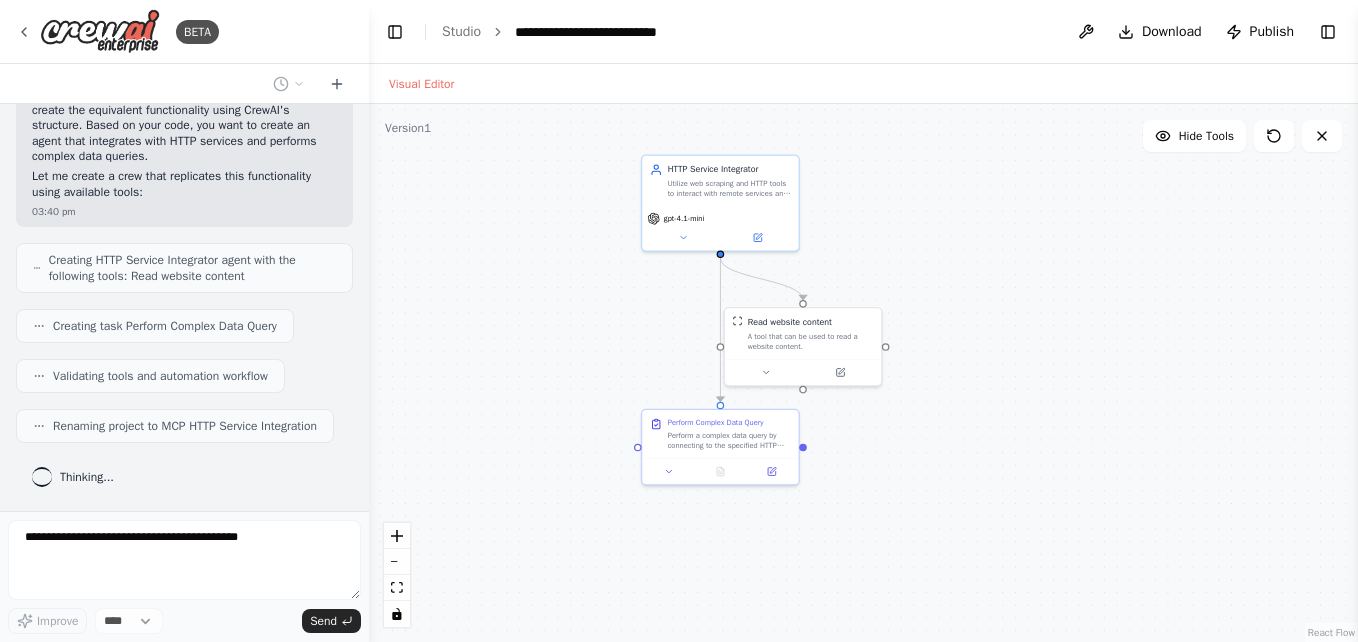 drag, startPoint x: 822, startPoint y: 322, endPoint x: 889, endPoint y: 228, distance: 115.43397 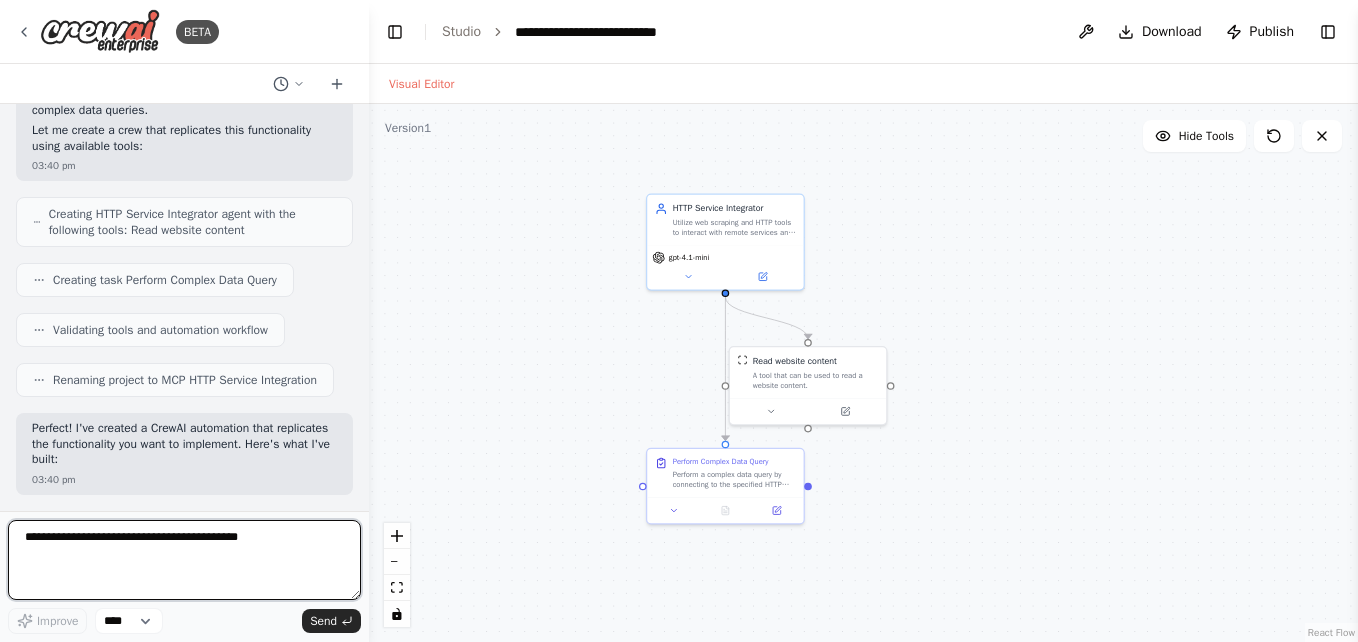 click on ".deletable-edge-delete-btn {
width: 20px;
height: 20px;
border: 0px solid #ffffff;
color: #6b7280;
background-color: #f8fafc;
cursor: pointer;
border-radius: 50%;
font-size: 12px;
padding: 3px;
display: flex;
align-items: center;
justify-content: center;
transition: all 0.2s cubic-bezier(0.4, 0, 0.2, 1);
box-shadow: 0 2px 4px rgba(0, 0, 0, 0.1);
}
.deletable-edge-delete-btn:hover {
background-color: #ef4444;
color: #ffffff;
border-color: #dc2626;
transform: scale(1.1);
box-shadow: 0 4px 12px rgba(239, 68, 68, 0.4);
}
.deletable-edge-delete-btn:active {
transform: scale(0.95);
box-shadow: 0 2px 4px rgba(239, 68, 68, 0.3);
}
HTTP Service Integrator gpt-4.1-mini Read website content" at bounding box center [863, 373] 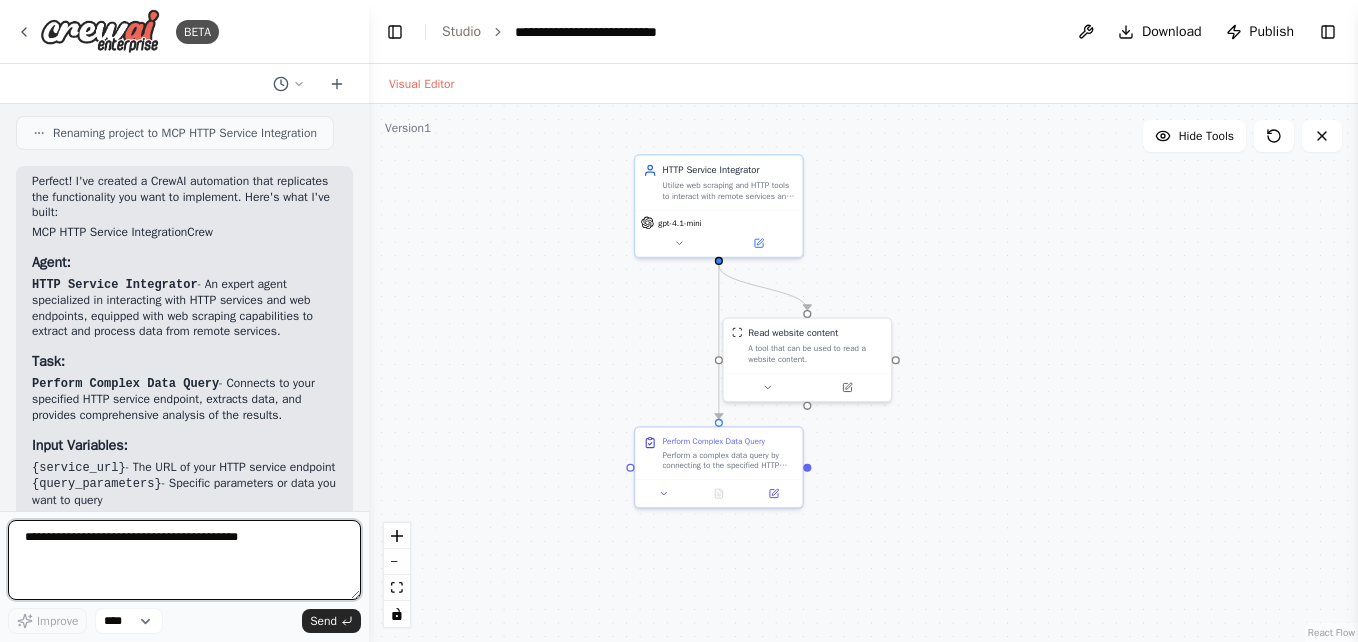 scroll, scrollTop: 1658, scrollLeft: 0, axis: vertical 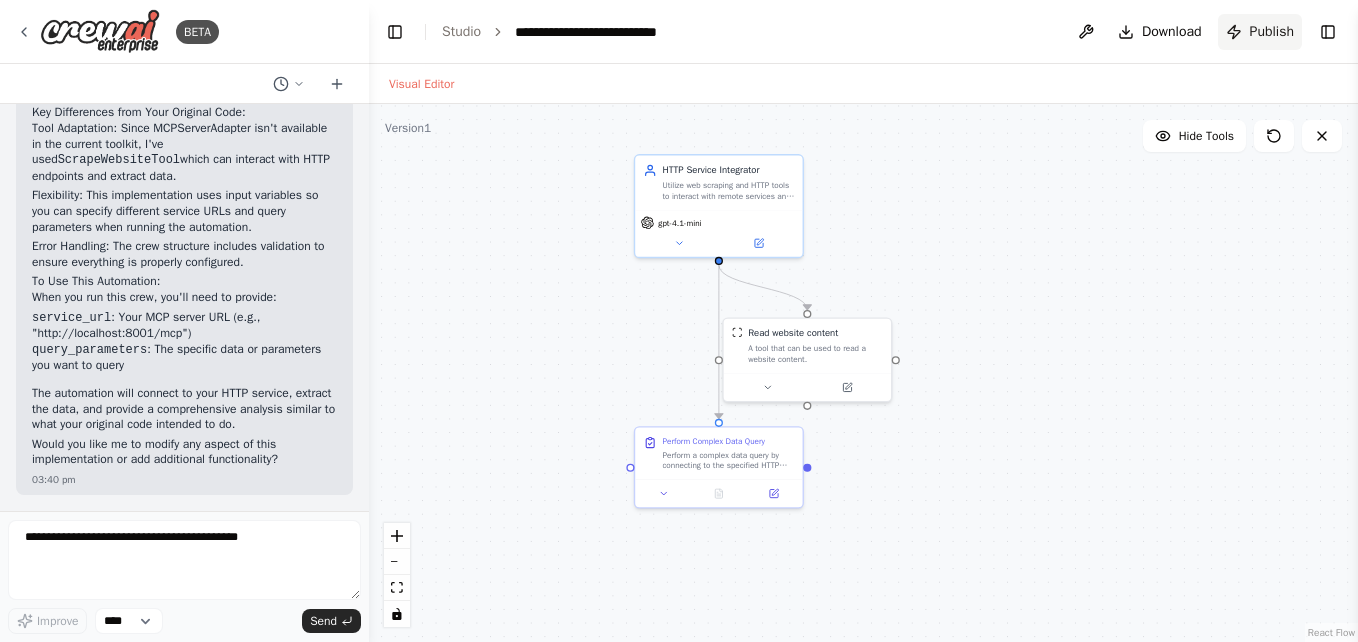 click on "Publish" at bounding box center (1260, 32) 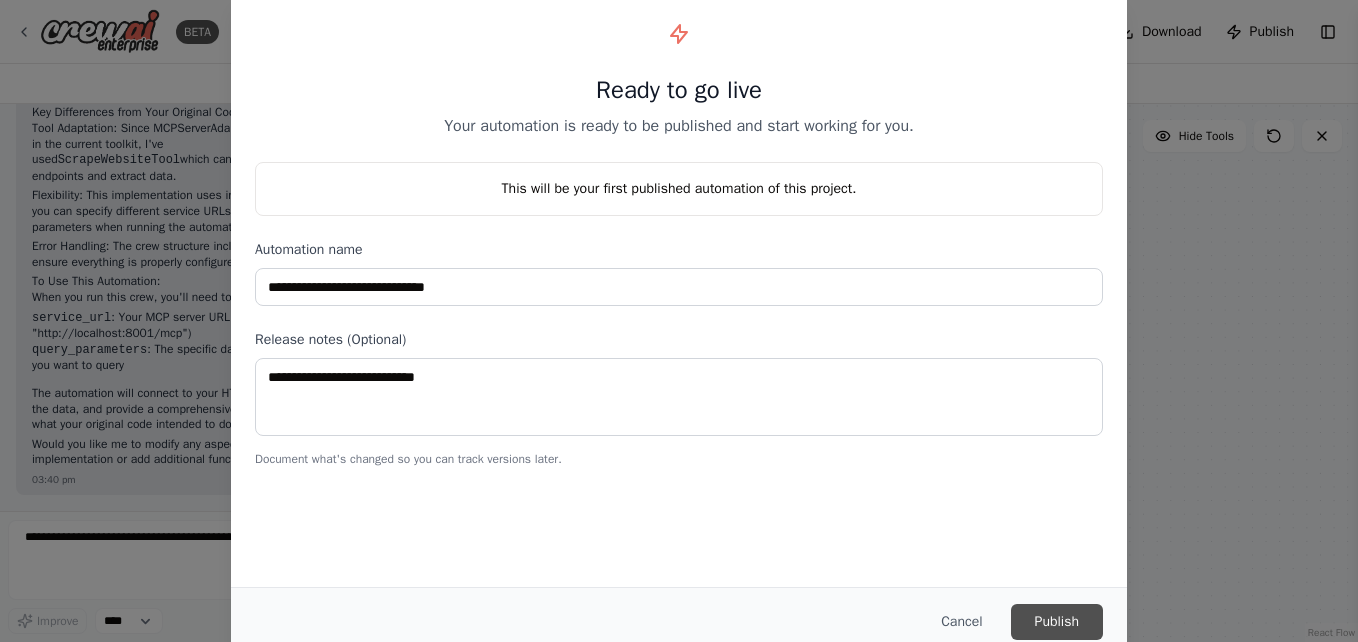 click on "Publish" at bounding box center [1057, 622] 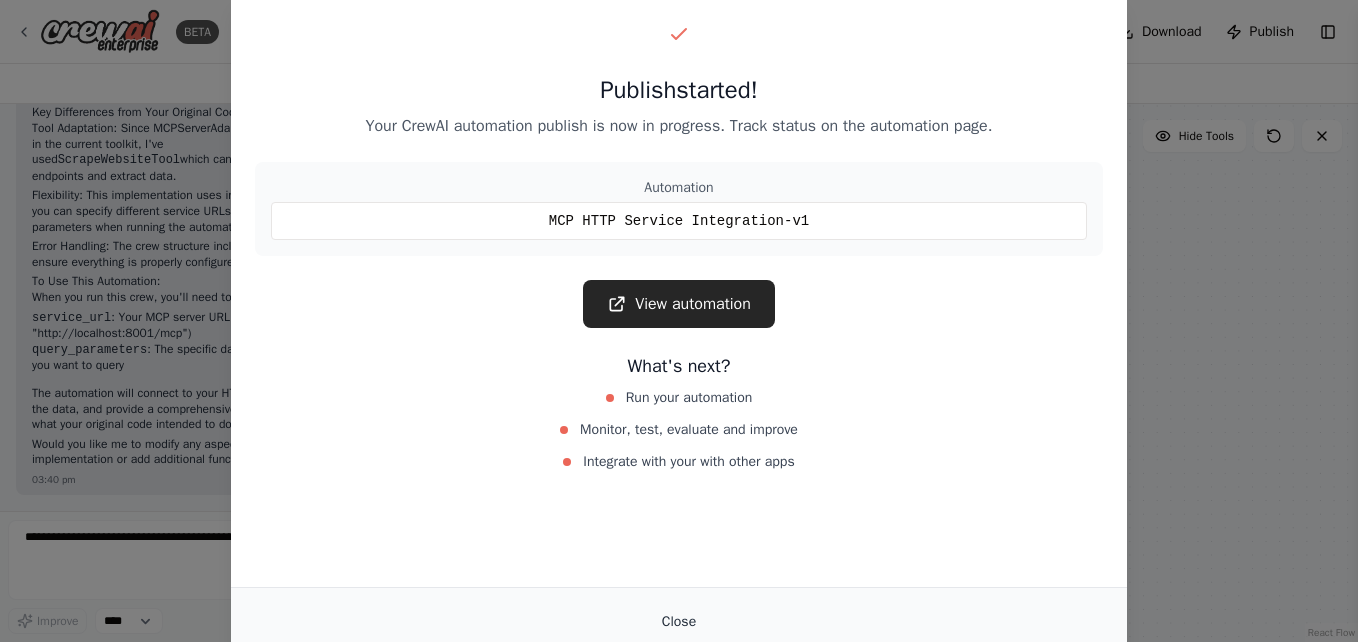 click on "Close" at bounding box center [679, 622] 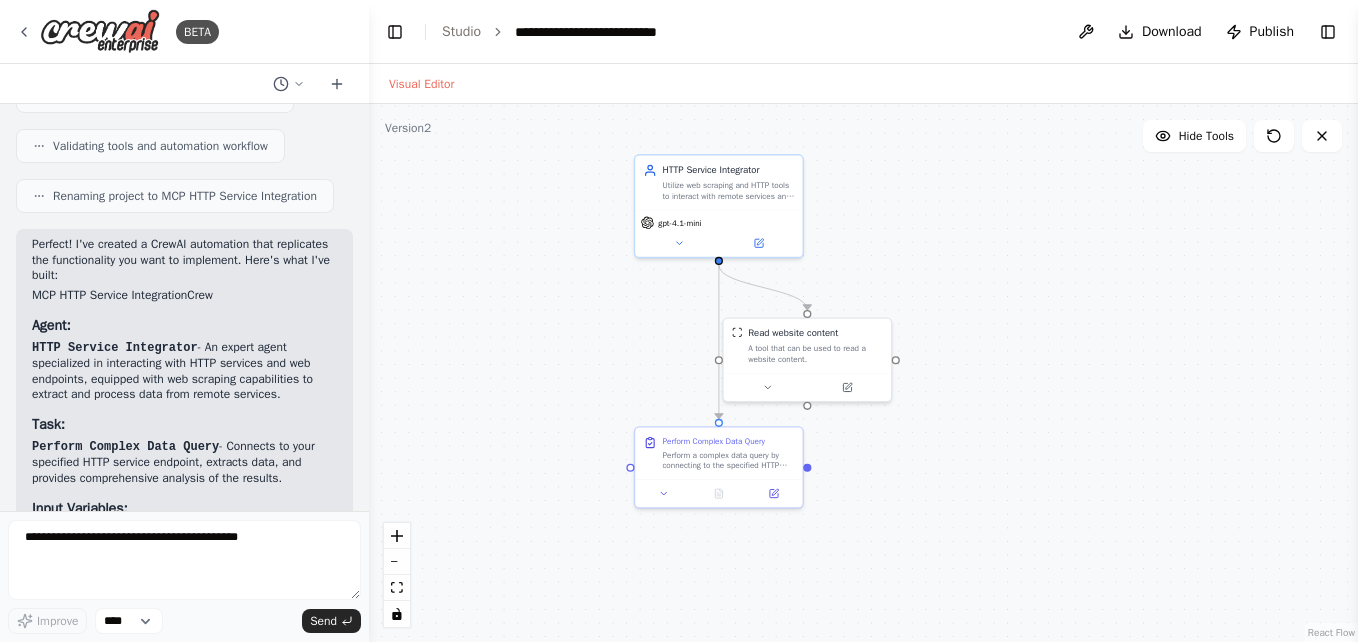 scroll, scrollTop: 1151, scrollLeft: 0, axis: vertical 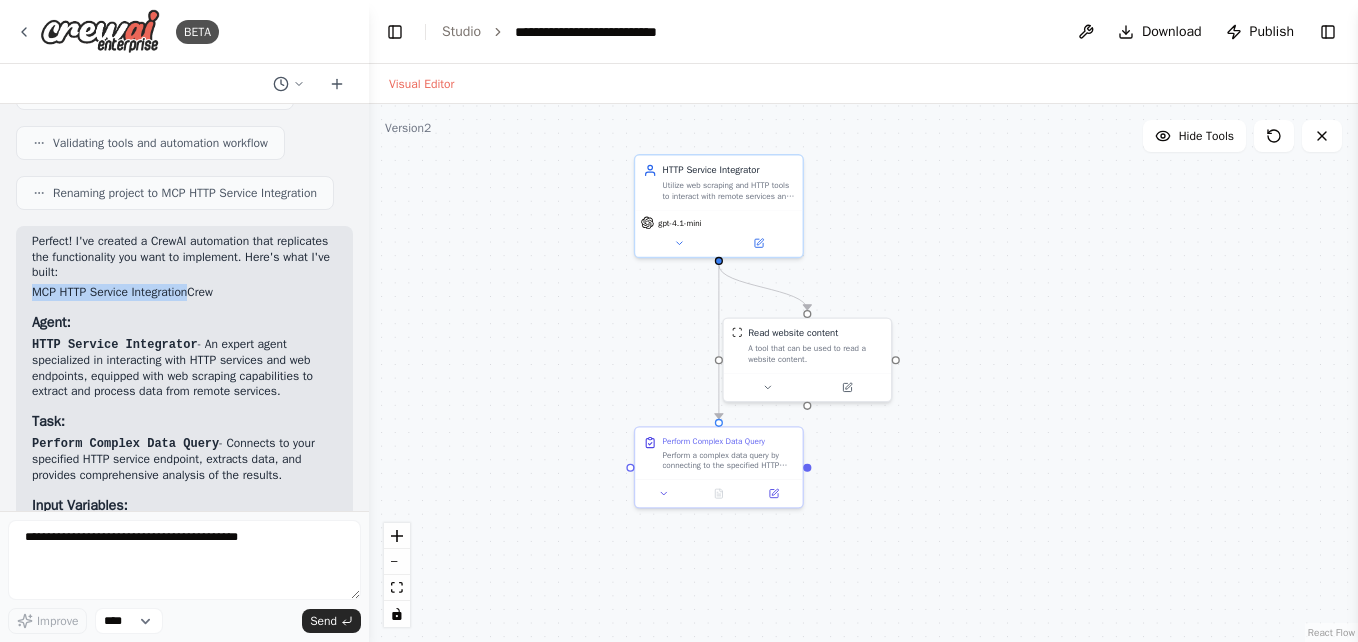 drag, startPoint x: 32, startPoint y: 308, endPoint x: 200, endPoint y: 306, distance: 168.0119 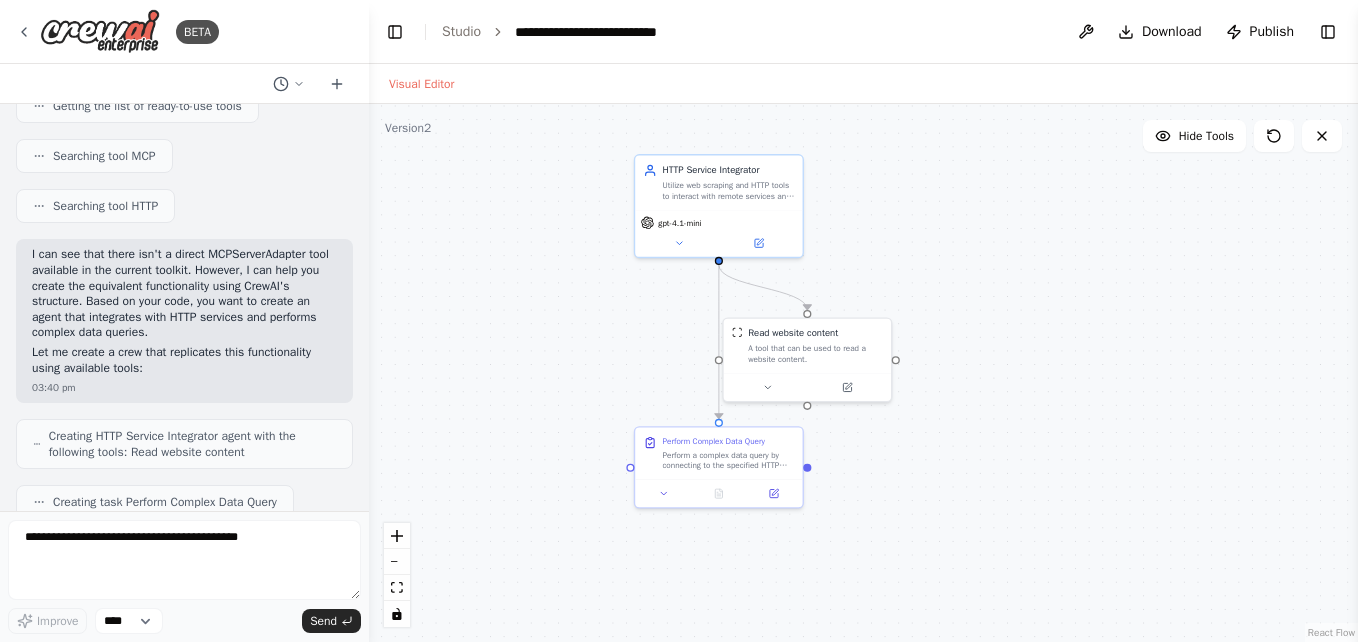 scroll, scrollTop: 744, scrollLeft: 0, axis: vertical 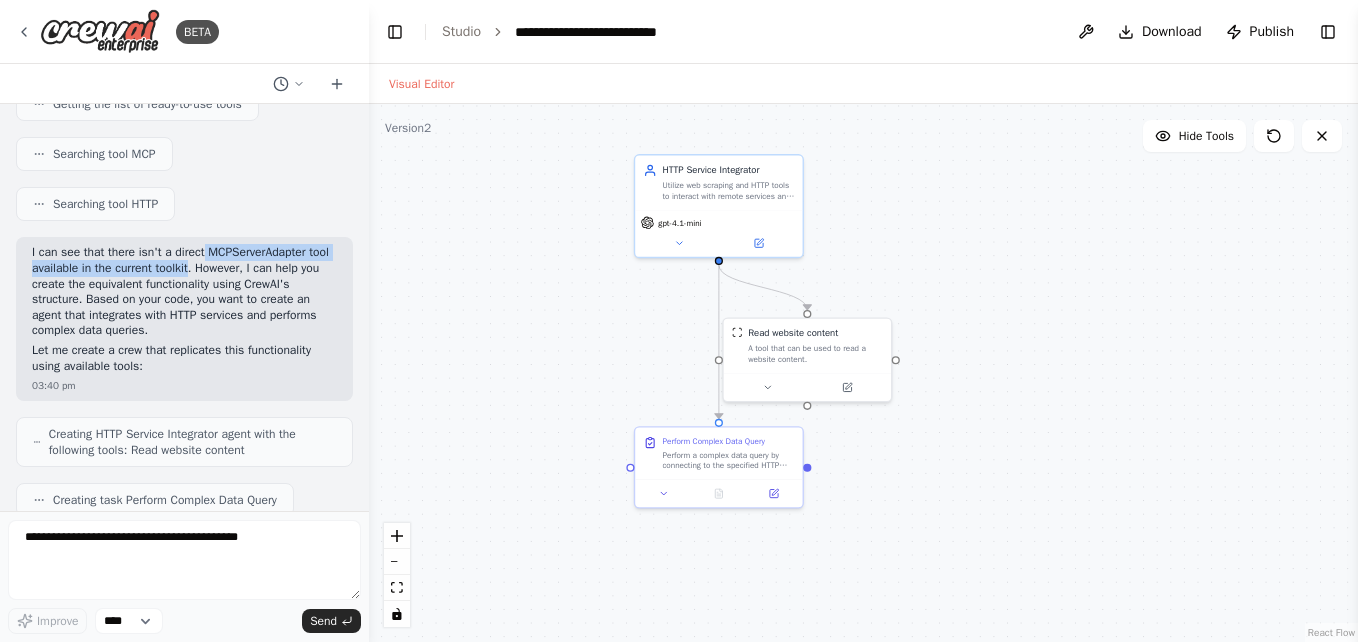 drag, startPoint x: 201, startPoint y: 250, endPoint x: 213, endPoint y: 272, distance: 25.059929 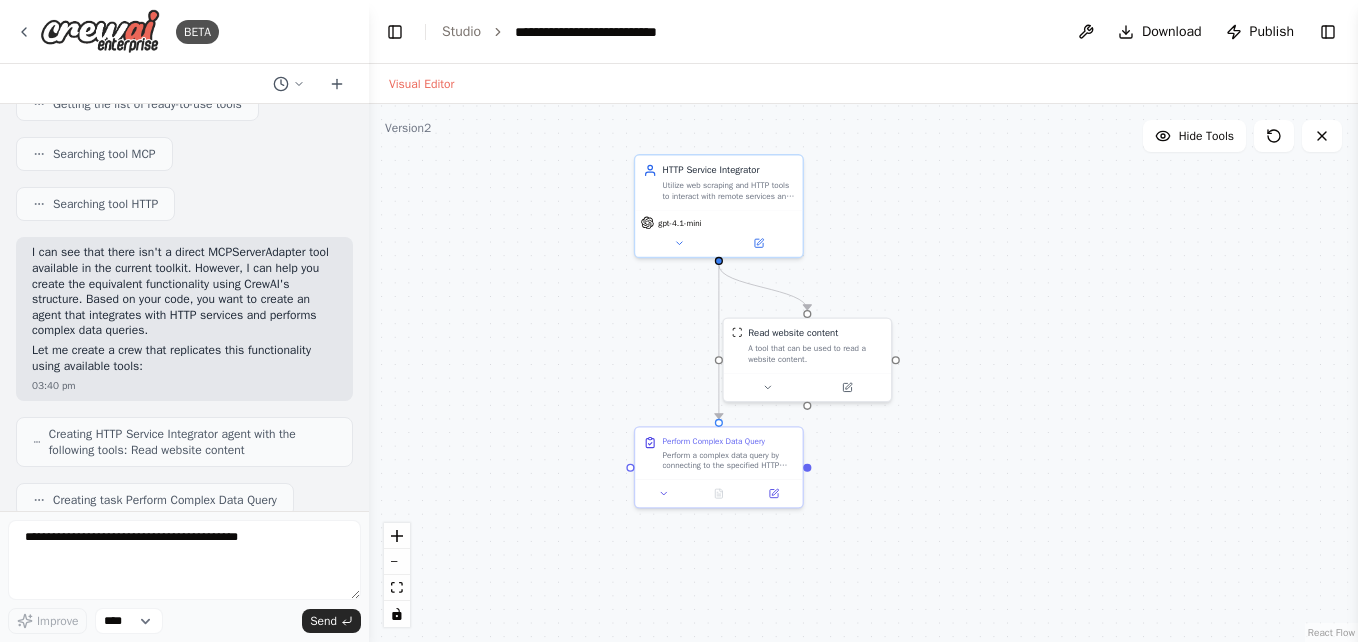 drag, startPoint x: 213, startPoint y: 272, endPoint x: 230, endPoint y: 342, distance: 72.03471 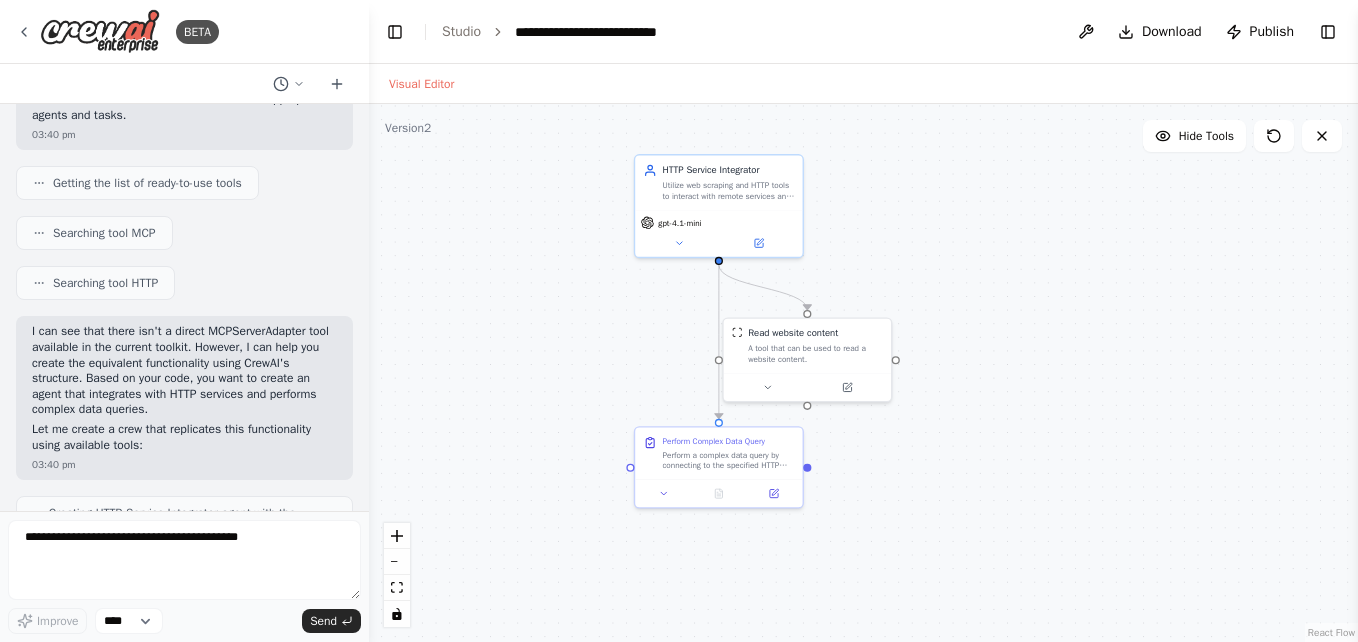 scroll, scrollTop: 666, scrollLeft: 0, axis: vertical 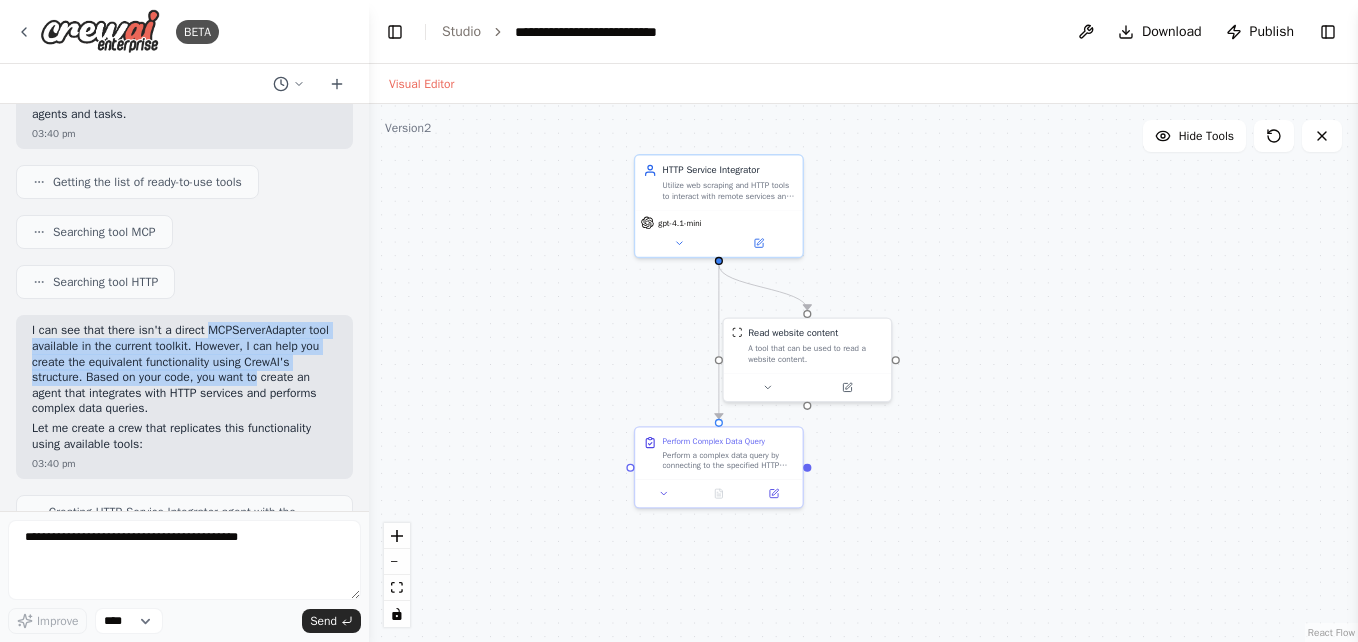 drag, startPoint x: 203, startPoint y: 327, endPoint x: 308, endPoint y: 380, distance: 117.61803 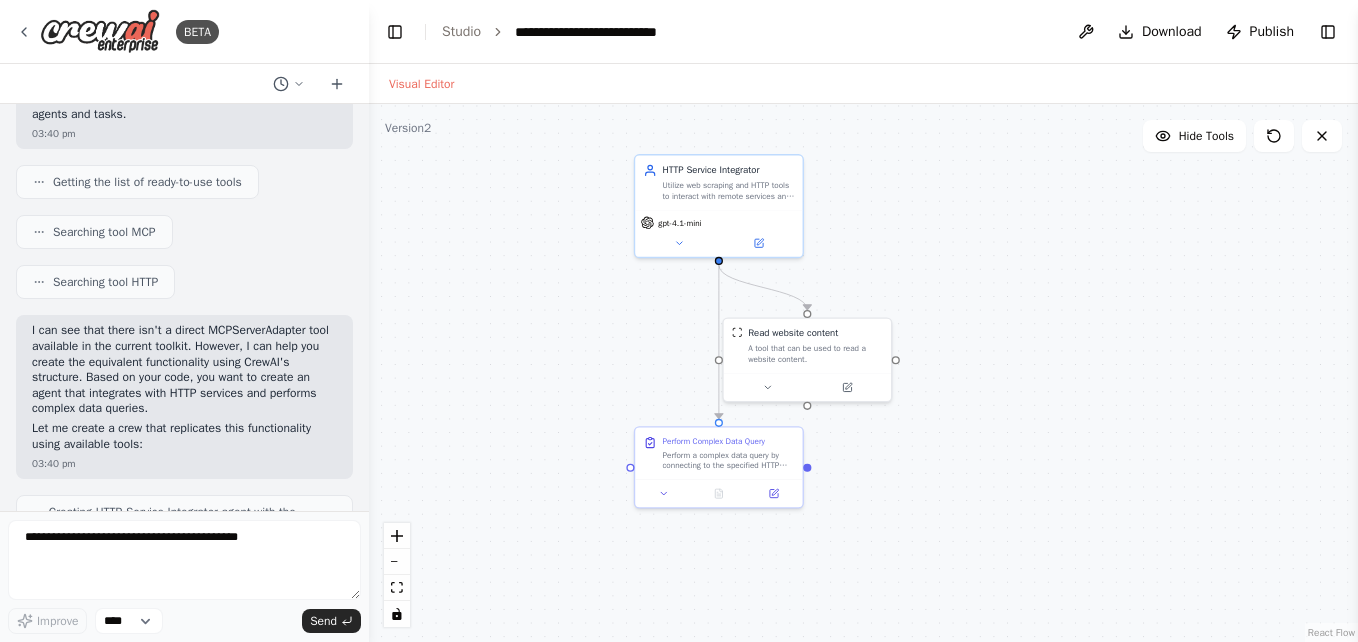 drag, startPoint x: 308, startPoint y: 380, endPoint x: 226, endPoint y: 421, distance: 91.67879 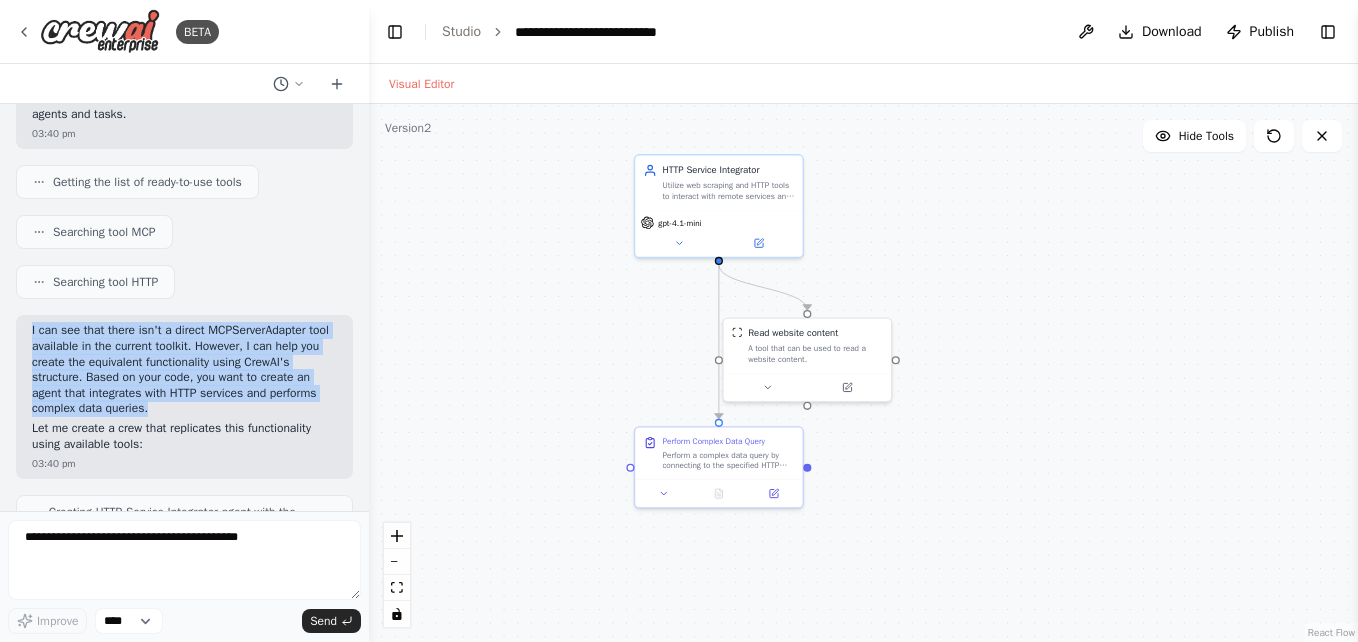 drag, startPoint x: 28, startPoint y: 332, endPoint x: 232, endPoint y: 406, distance: 217.00691 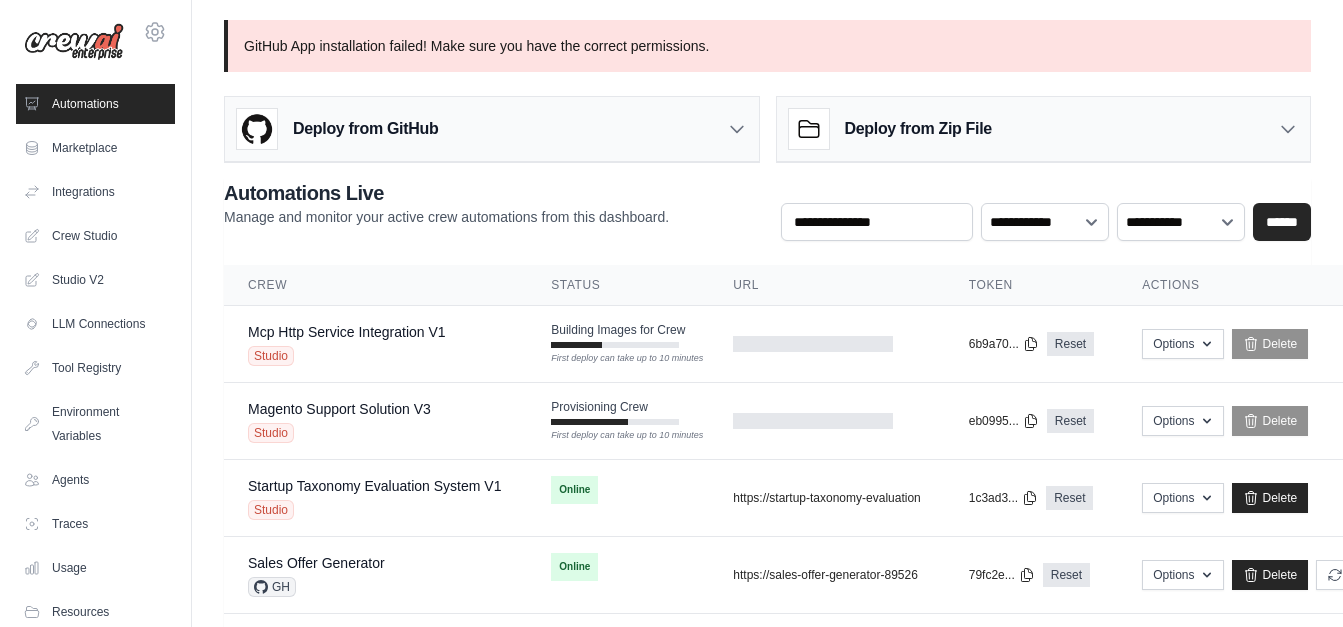 scroll, scrollTop: 0, scrollLeft: 0, axis: both 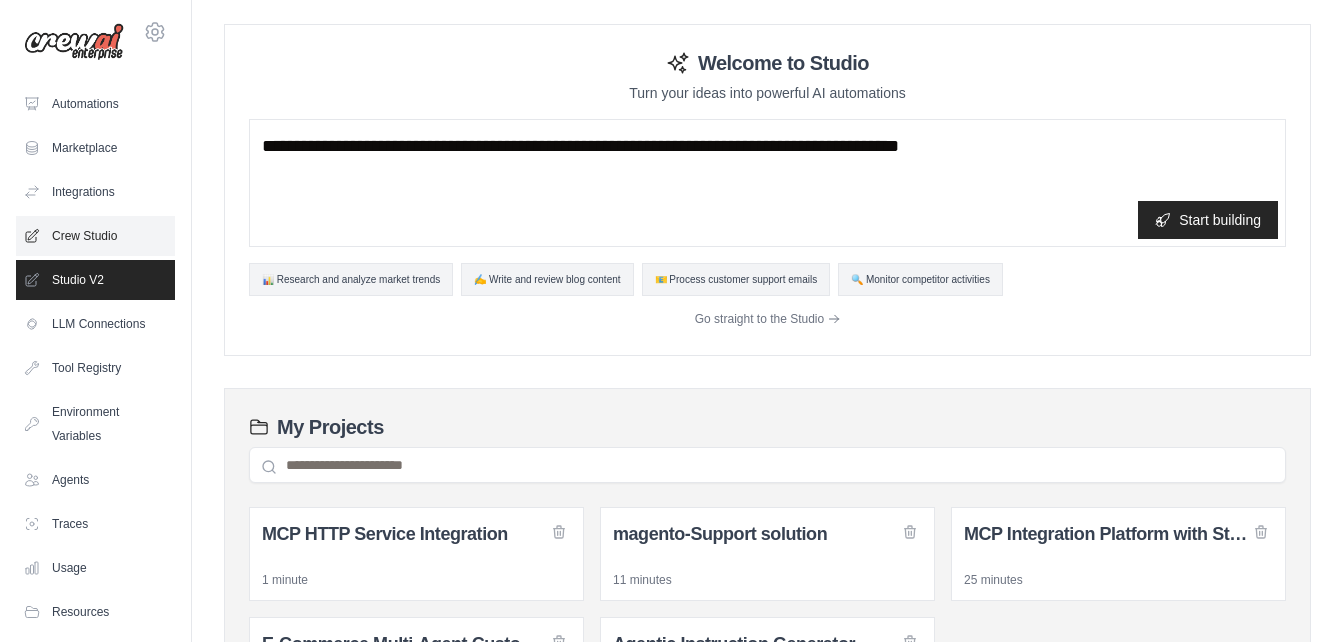 click on "Crew Studio" at bounding box center [95, 236] 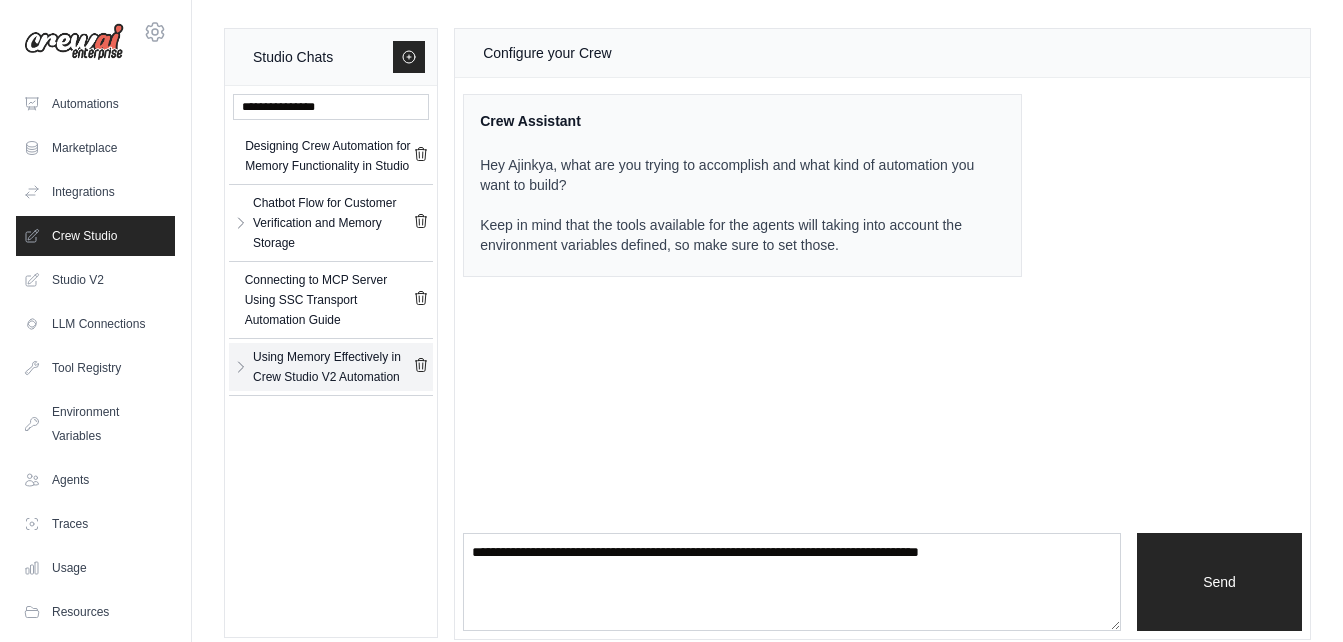 click on "Using Memory Effectively in Crew Studio V2 Automation" at bounding box center [333, 367] 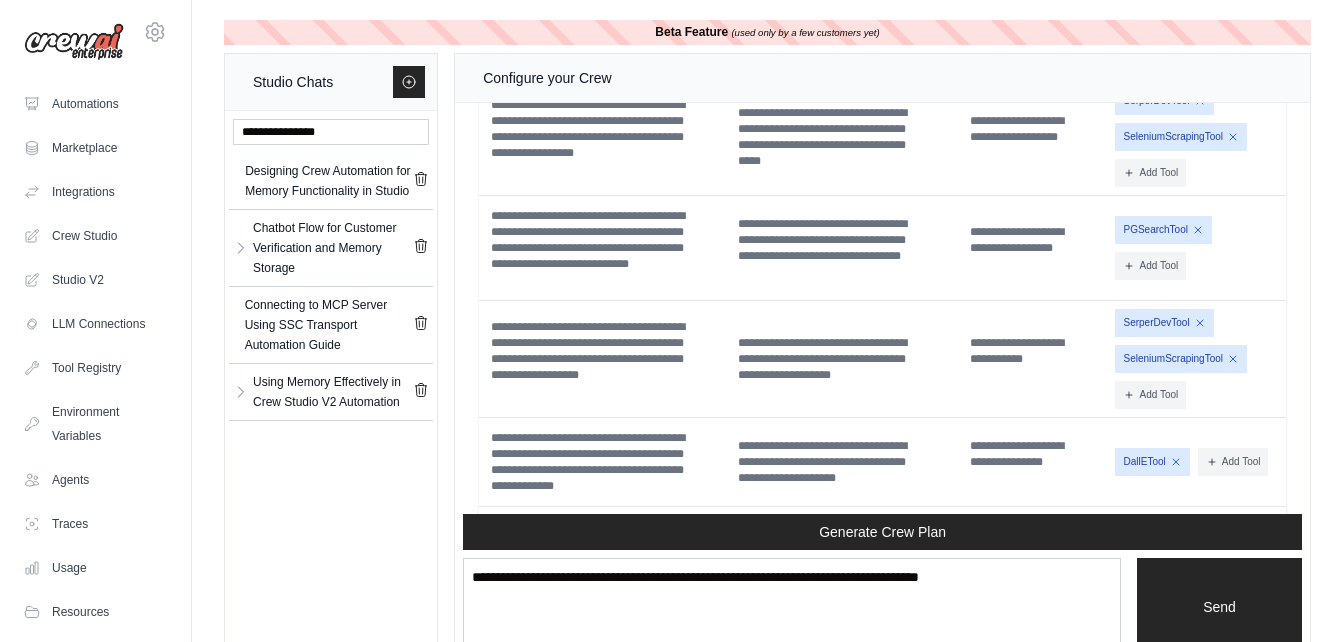 scroll, scrollTop: 4313, scrollLeft: 0, axis: vertical 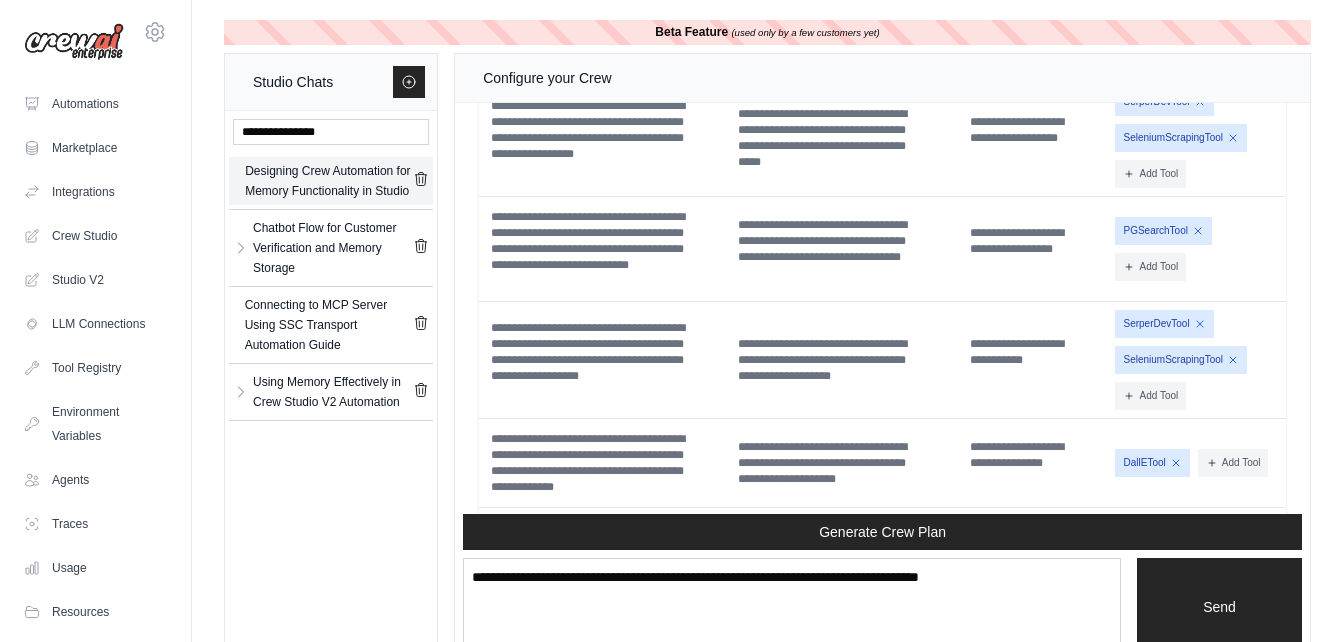 click on "Designing Crew Automation for Memory Functionality in Studio" at bounding box center (329, 181) 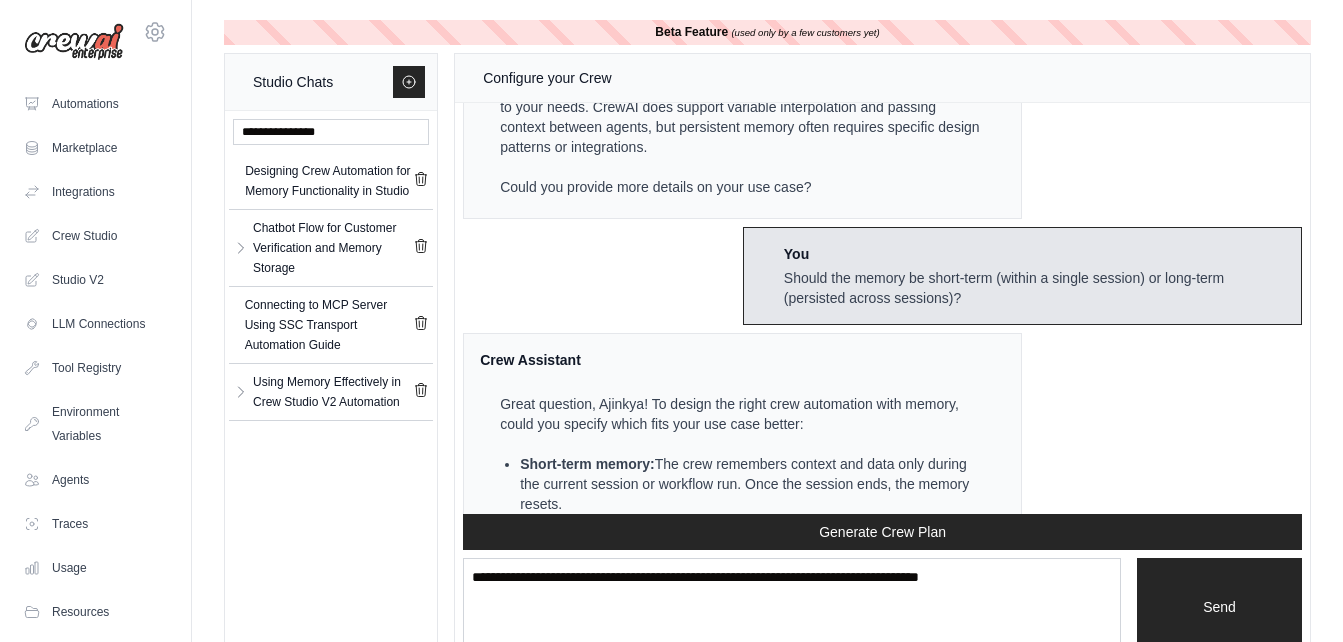 scroll, scrollTop: 0, scrollLeft: 0, axis: both 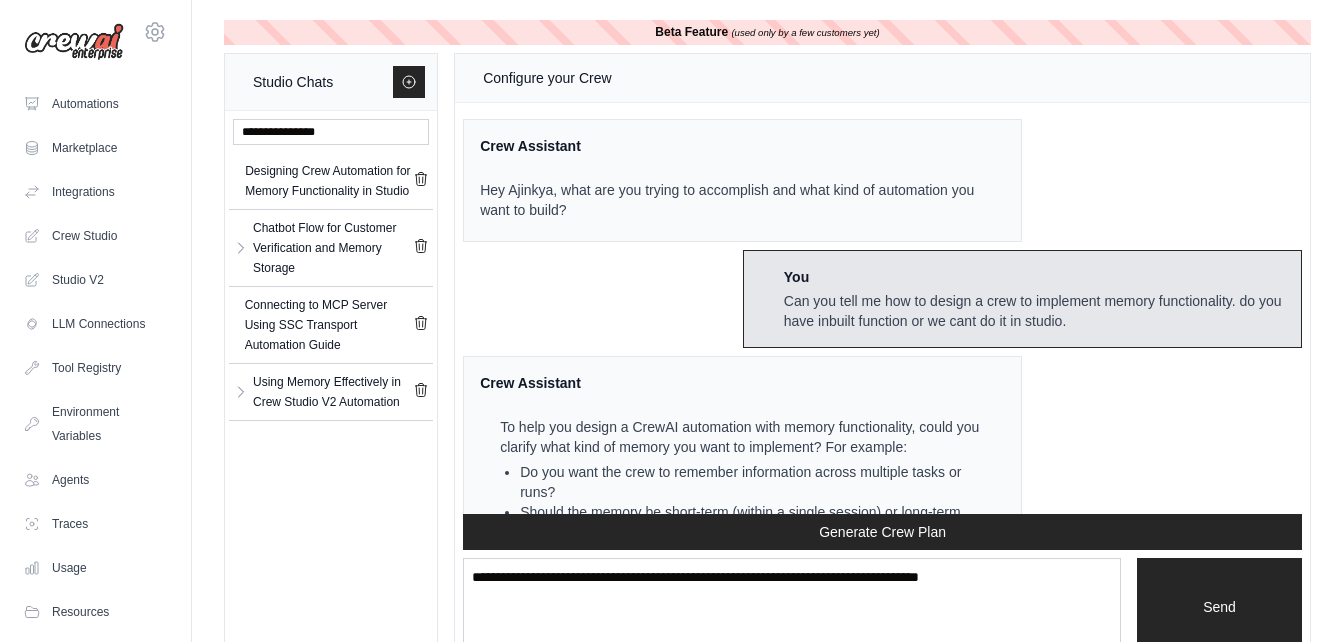 drag, startPoint x: 1033, startPoint y: 205, endPoint x: 1085, endPoint y: 219, distance: 53.851646 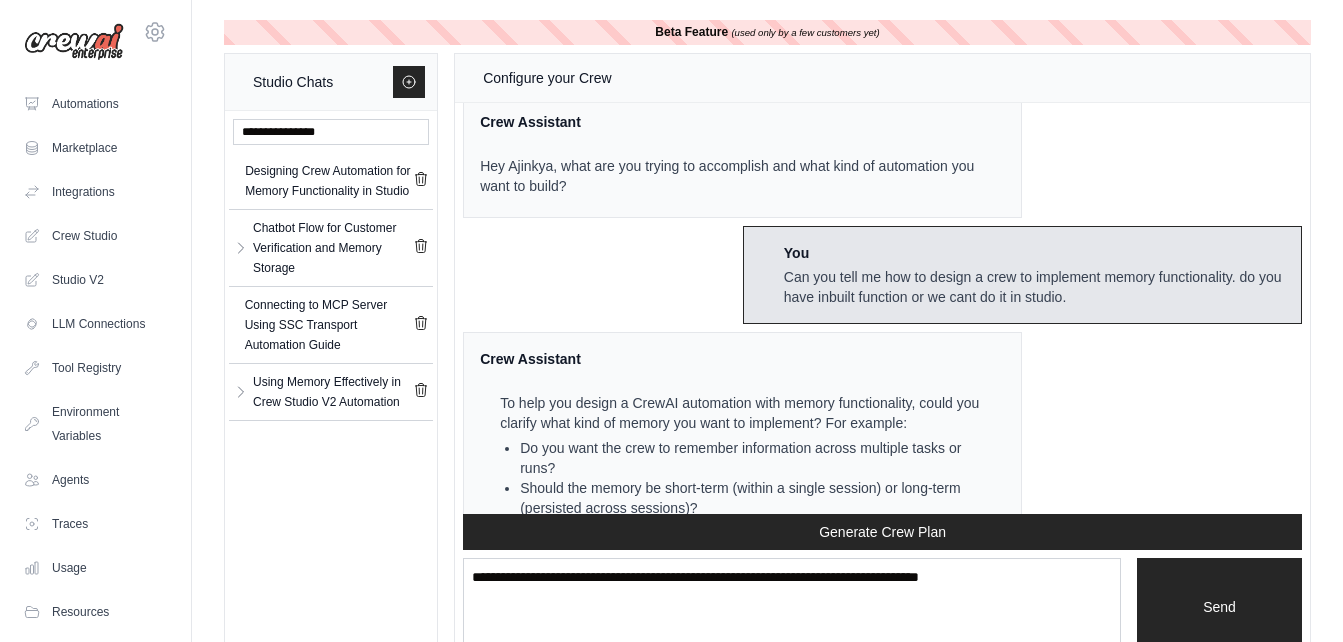 scroll, scrollTop: 25, scrollLeft: 0, axis: vertical 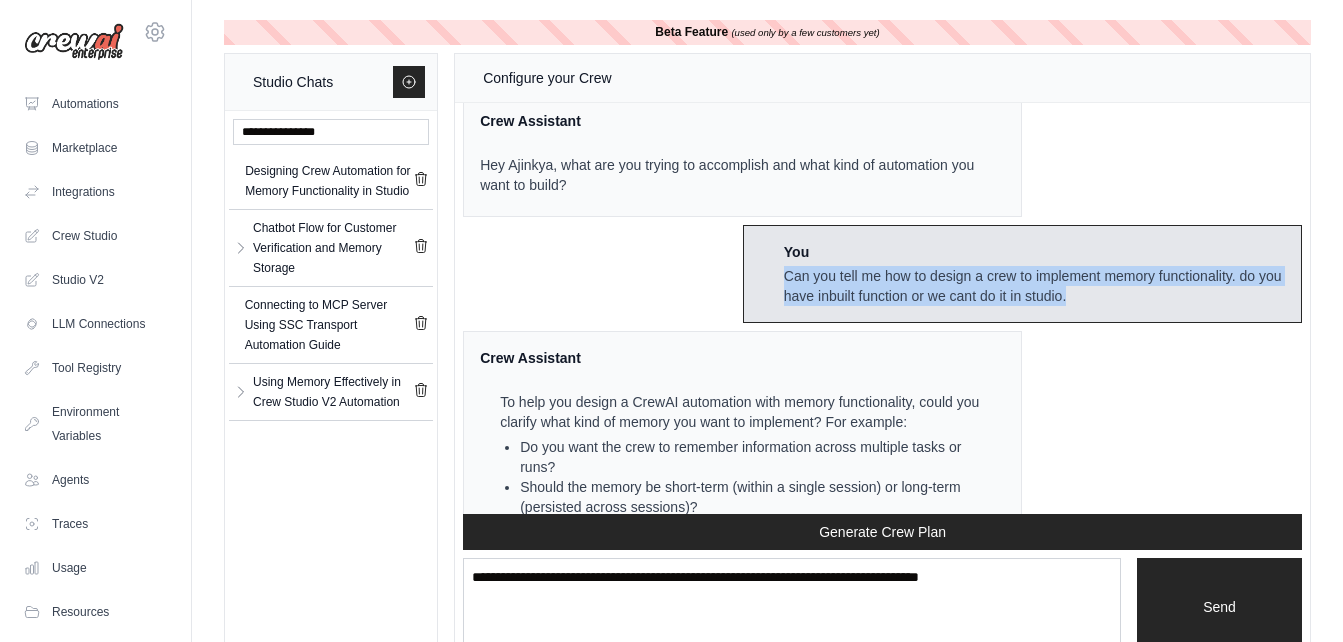 drag, startPoint x: 1089, startPoint y: 300, endPoint x: 758, endPoint y: 267, distance: 332.64096 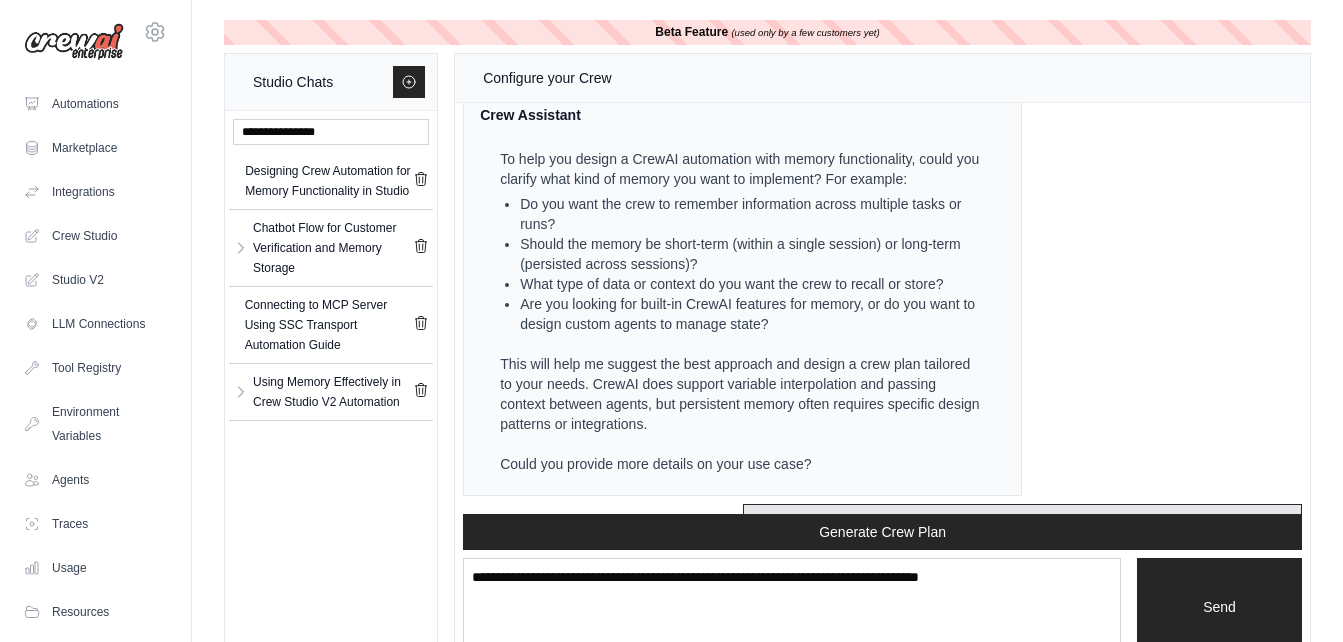 scroll, scrollTop: 270, scrollLeft: 0, axis: vertical 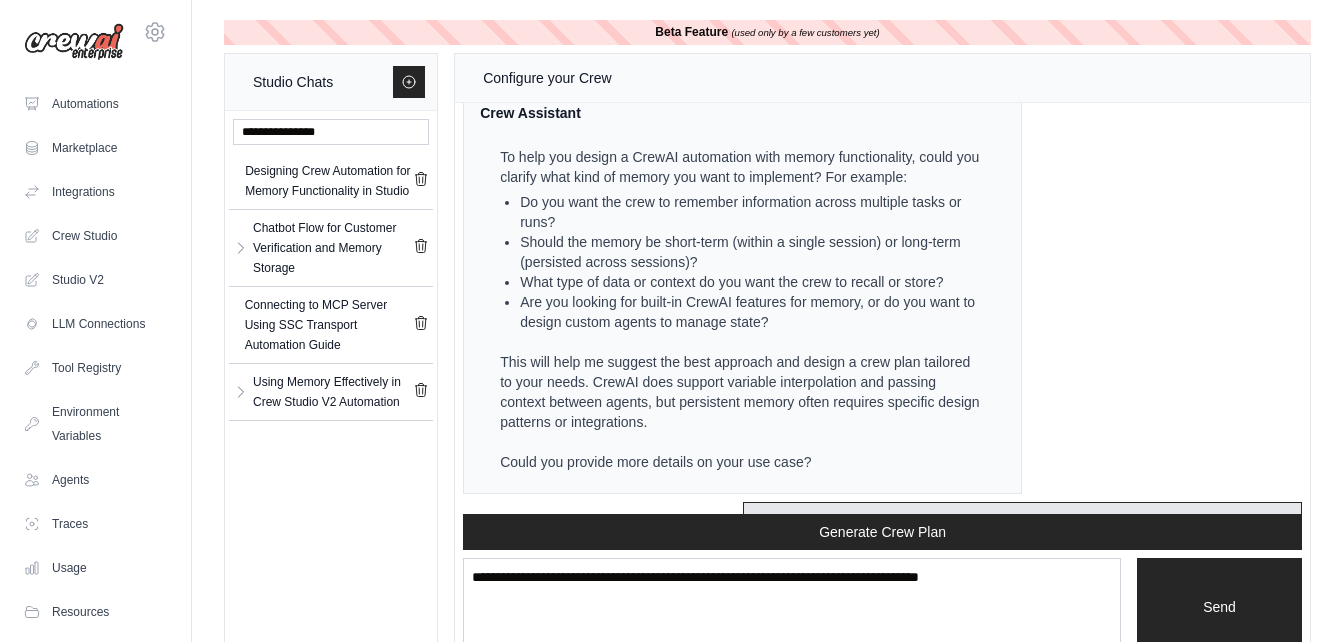 click on "Are you looking for built-in CrewAI features for memory, or do you want to design custom agents to manage state?" at bounding box center (750, 312) 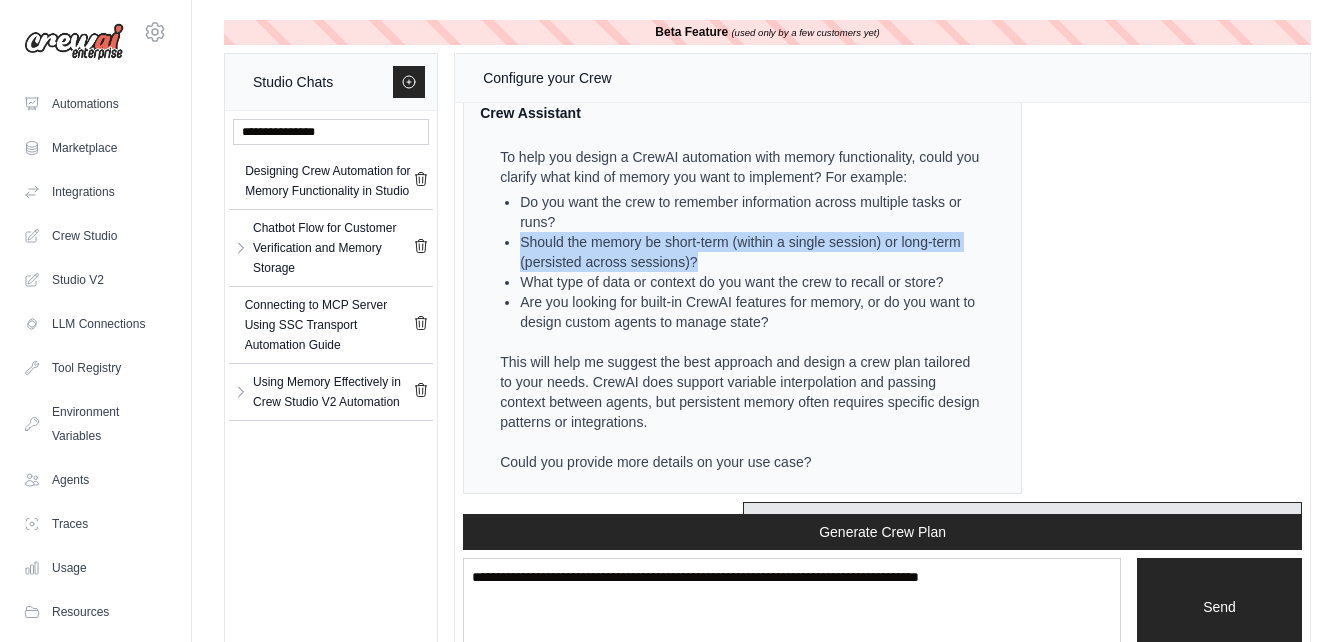 drag, startPoint x: 710, startPoint y: 258, endPoint x: 520, endPoint y: 239, distance: 190.94763 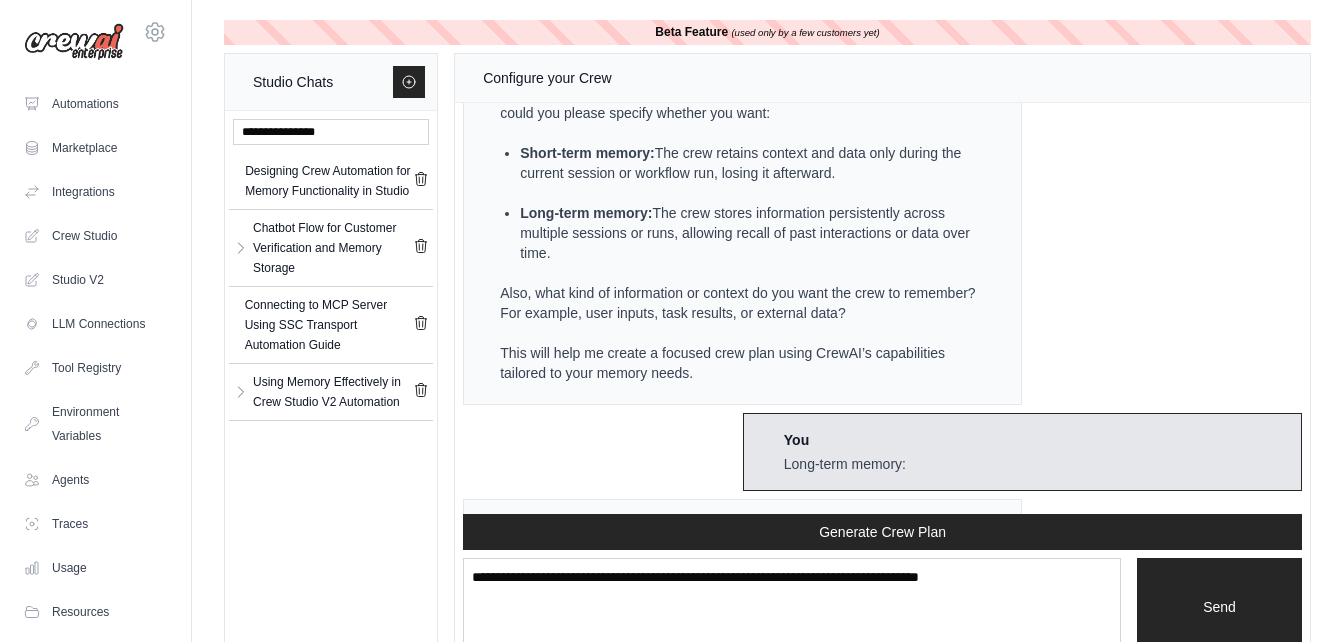 scroll, scrollTop: 1370, scrollLeft: 0, axis: vertical 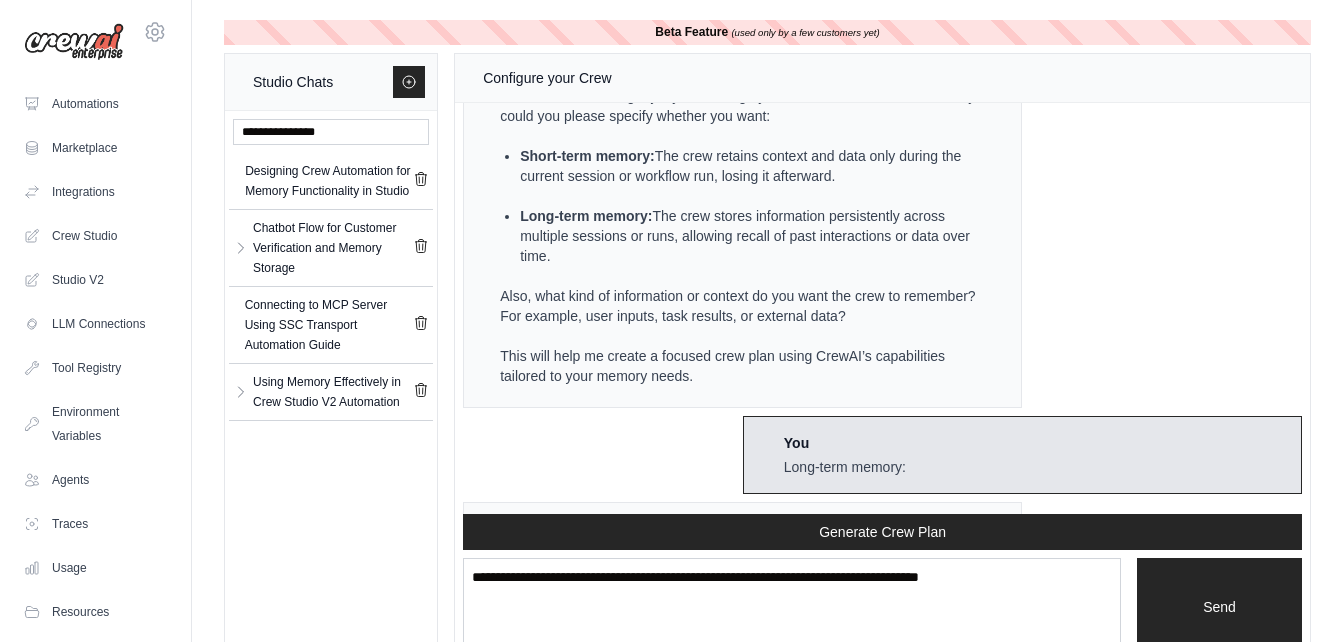 drag, startPoint x: 857, startPoint y: 175, endPoint x: 543, endPoint y: 152, distance: 314.84122 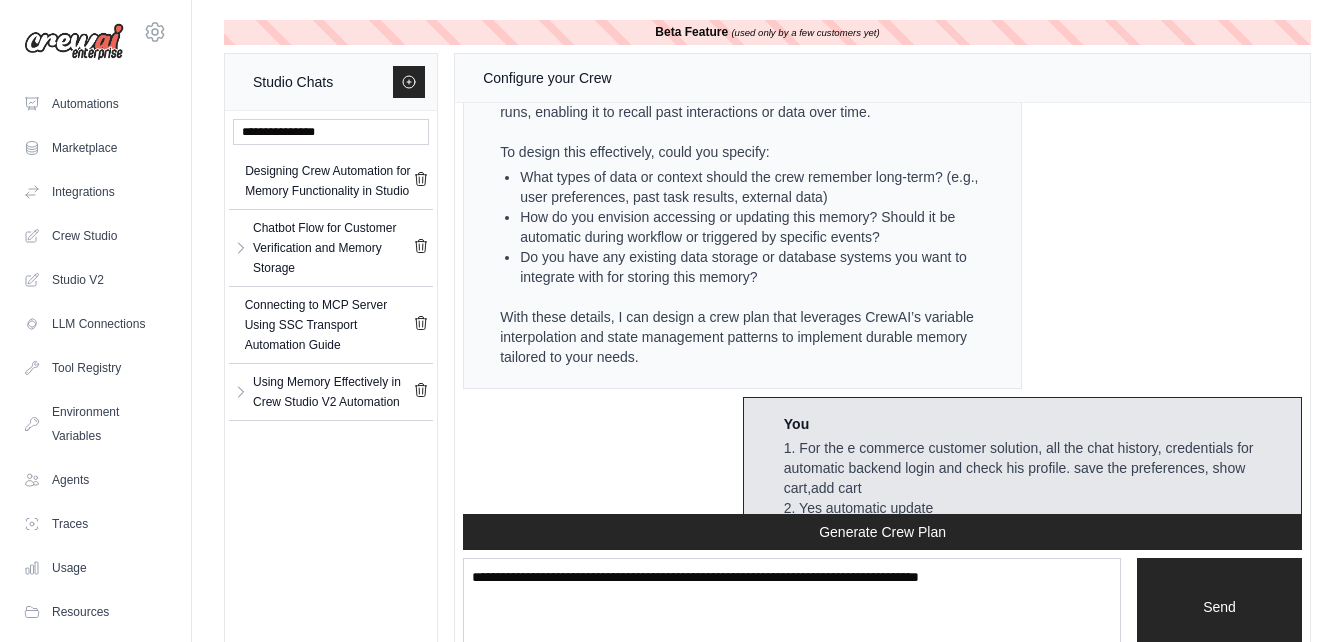 scroll, scrollTop: 1875, scrollLeft: 0, axis: vertical 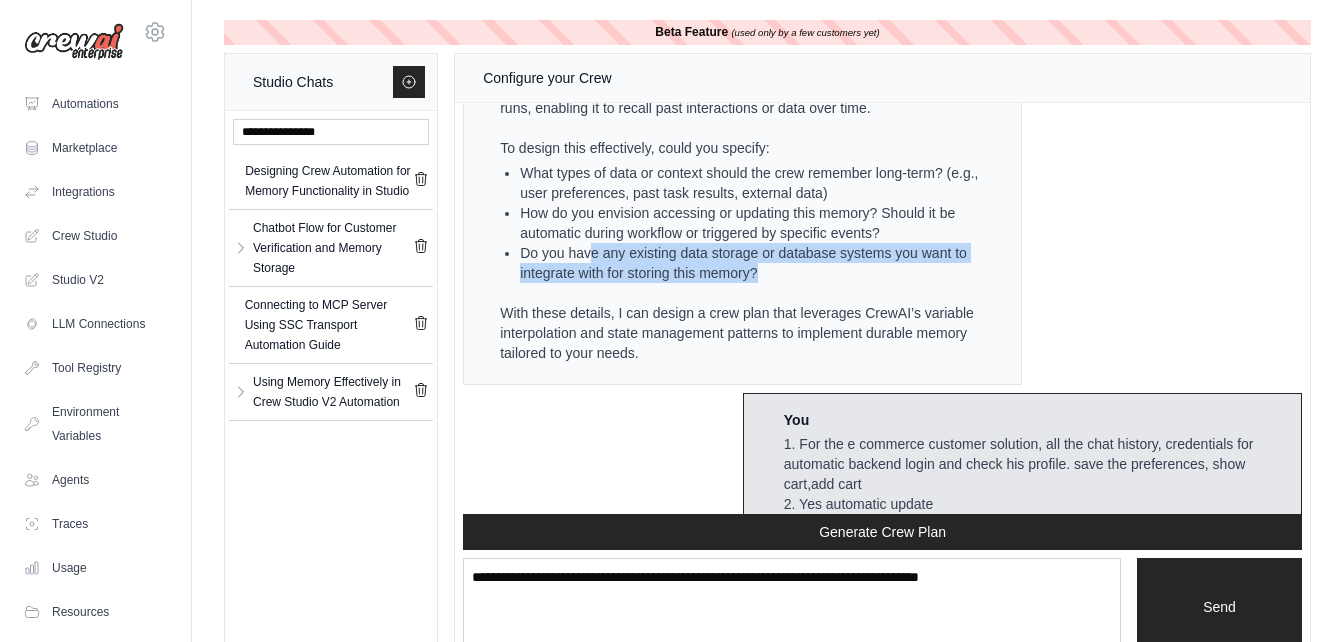 drag, startPoint x: 594, startPoint y: 252, endPoint x: 787, endPoint y: 270, distance: 193.83755 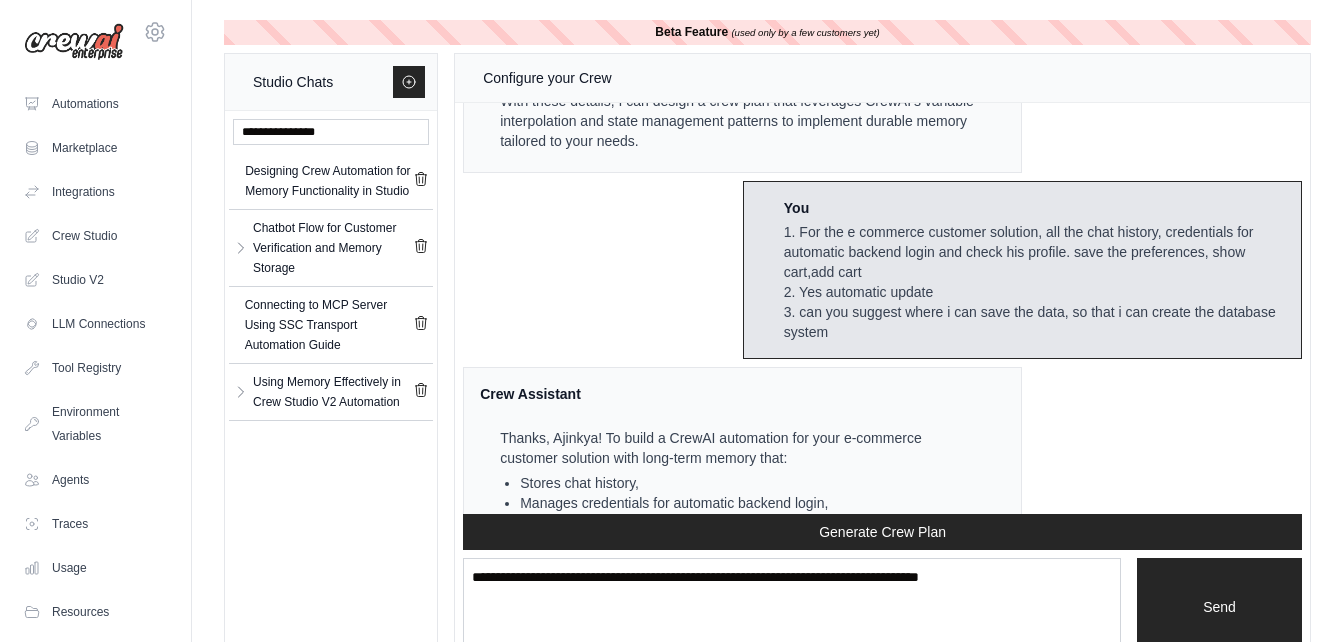 scroll, scrollTop: 2088, scrollLeft: 0, axis: vertical 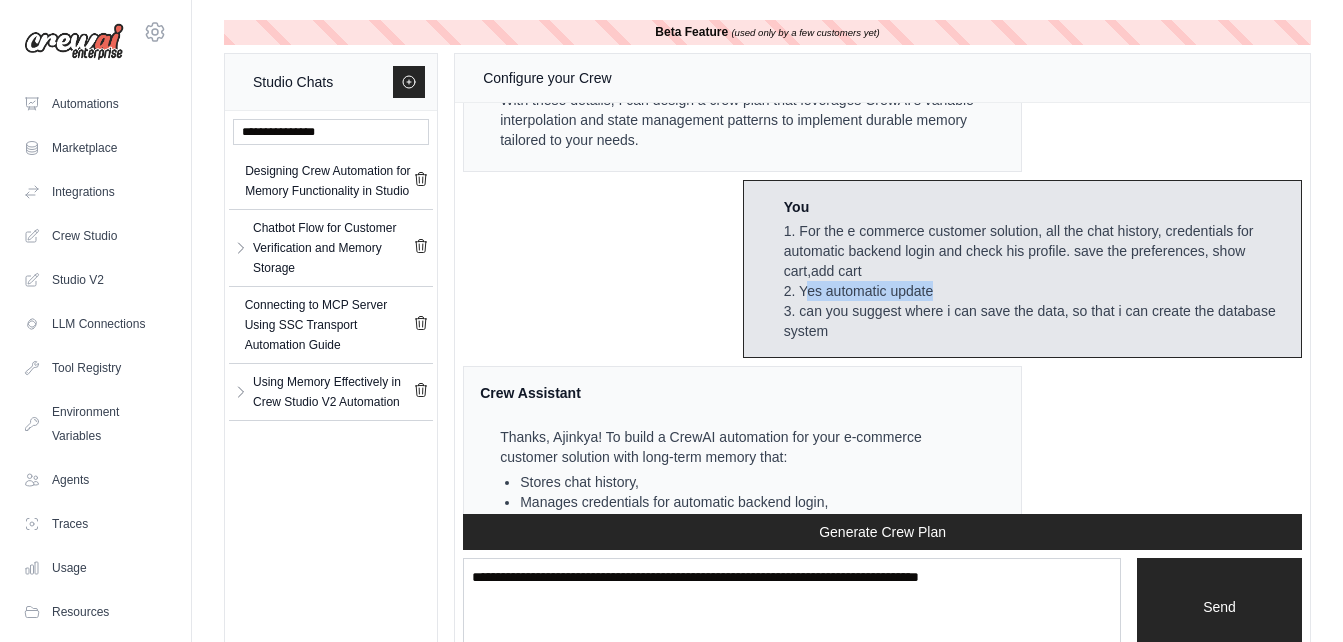 drag, startPoint x: 933, startPoint y: 295, endPoint x: 803, endPoint y: 284, distance: 130.46455 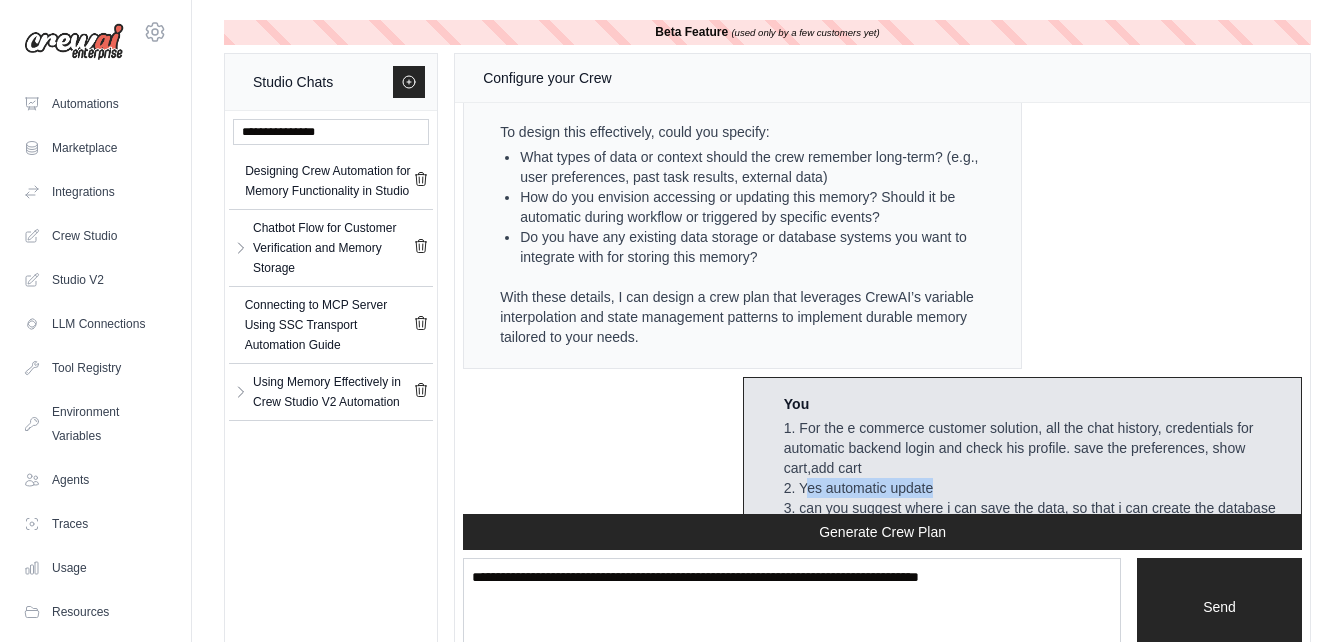 scroll, scrollTop: 1884, scrollLeft: 0, axis: vertical 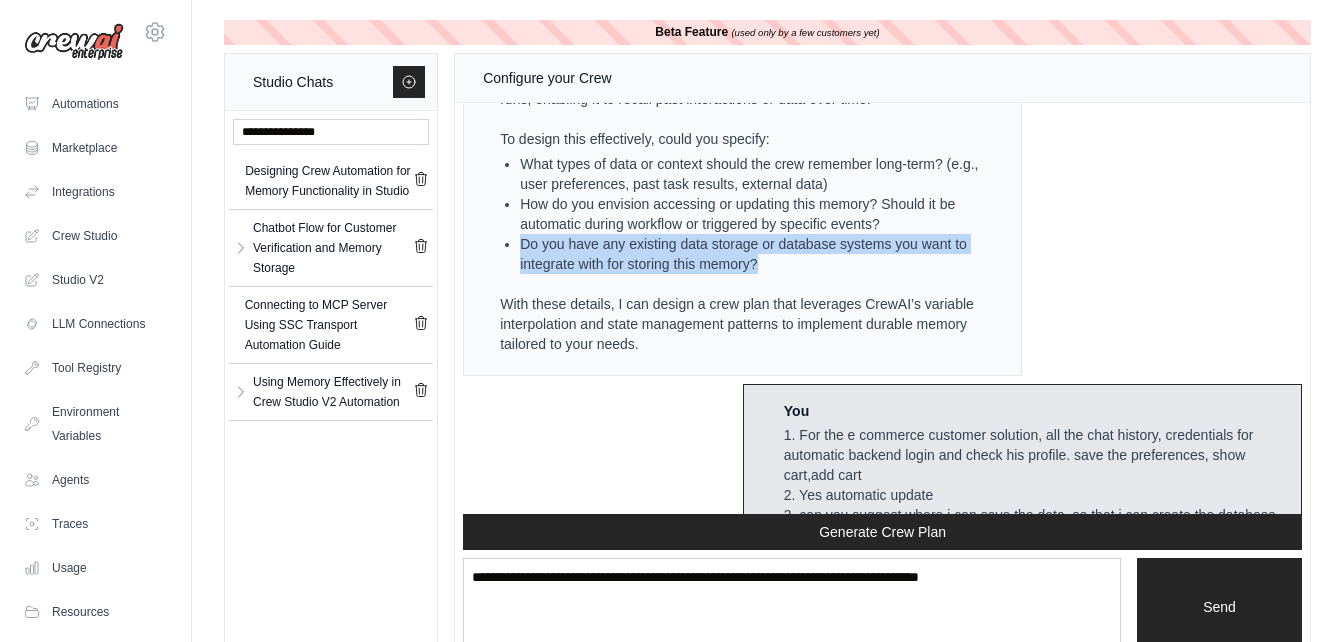 drag, startPoint x: 775, startPoint y: 256, endPoint x: 514, endPoint y: 245, distance: 261.2317 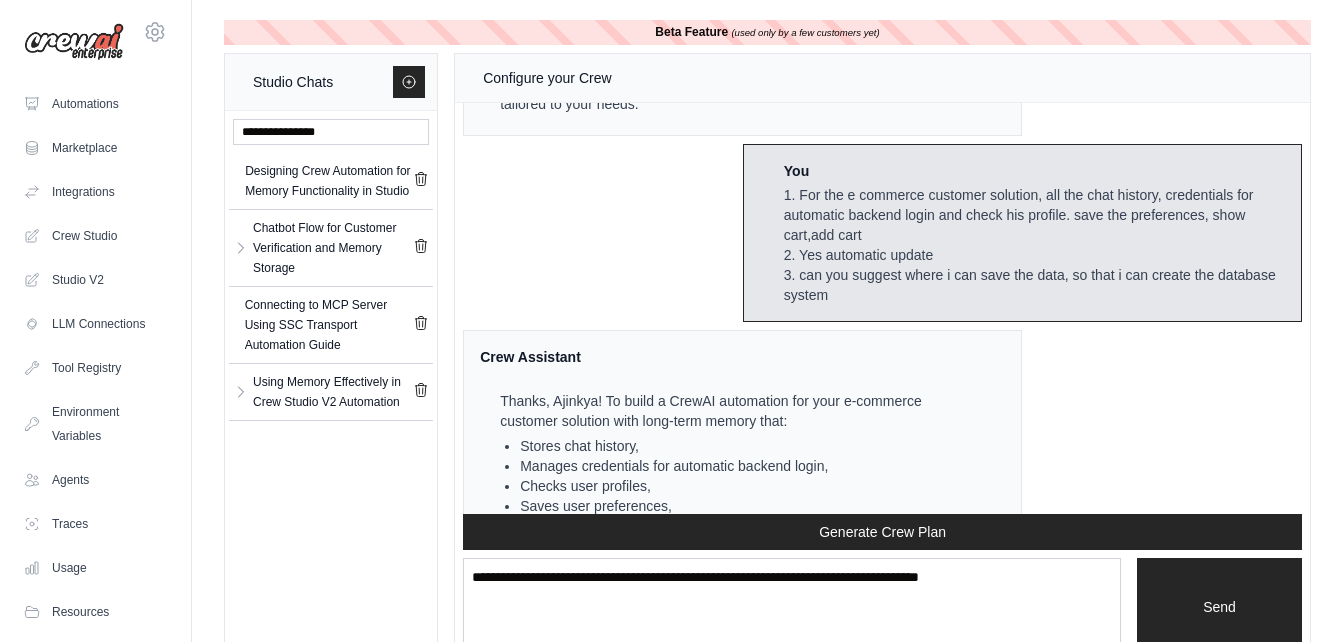 scroll, scrollTop: 2125, scrollLeft: 0, axis: vertical 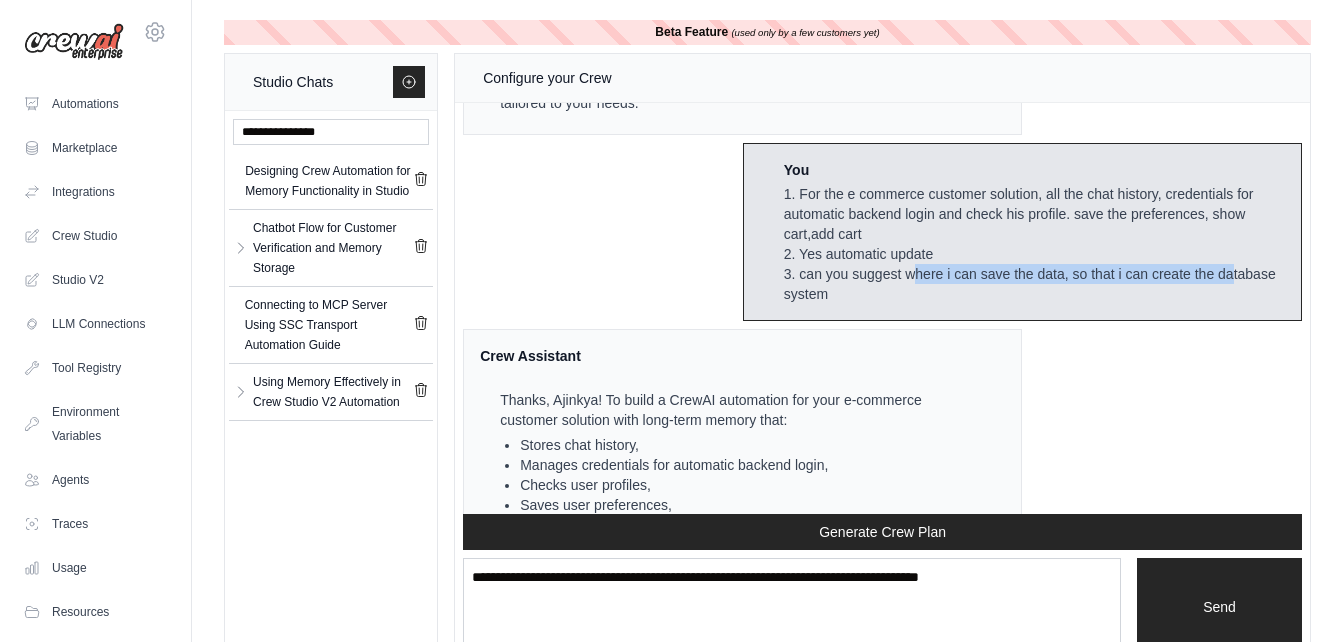 drag, startPoint x: 910, startPoint y: 283, endPoint x: 792, endPoint y: 286, distance: 118.03813 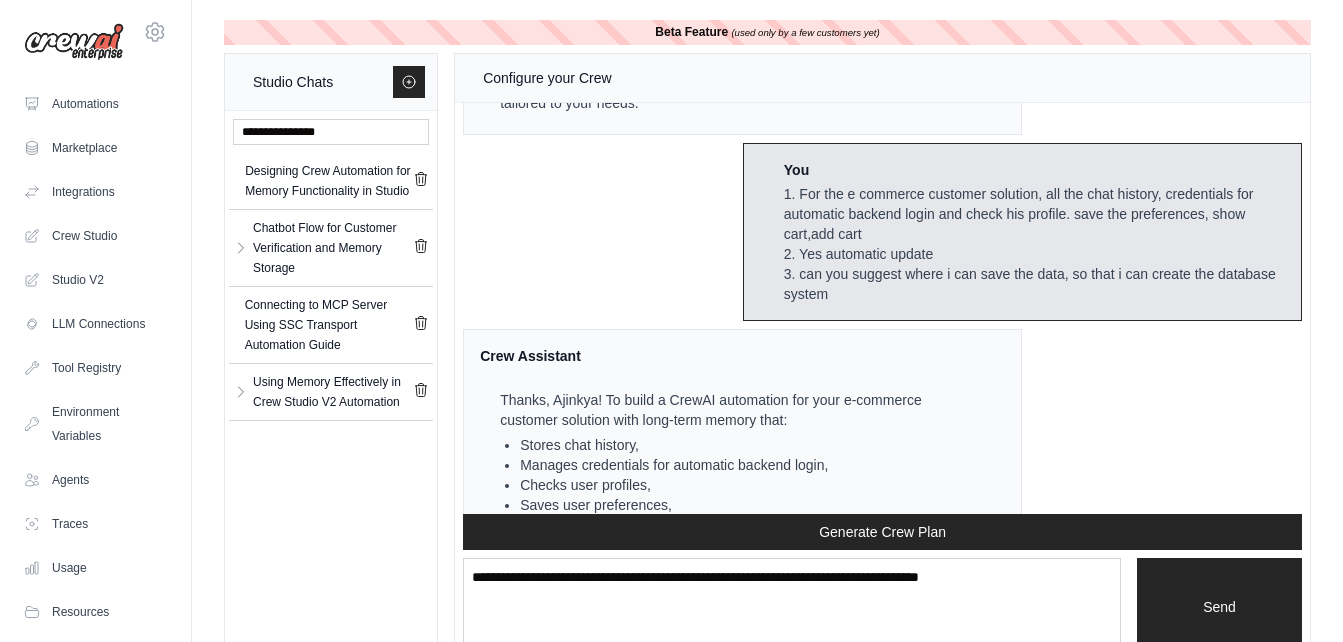 drag, startPoint x: 792, startPoint y: 286, endPoint x: 868, endPoint y: 296, distance: 76.655075 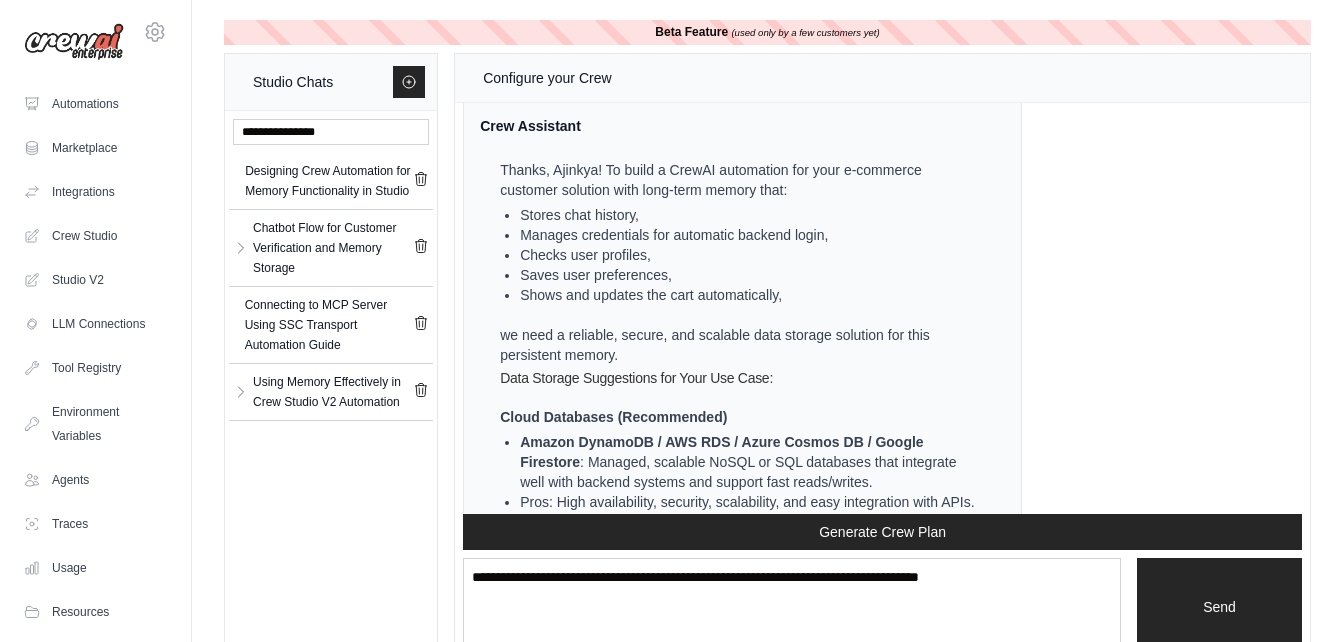scroll, scrollTop: 2356, scrollLeft: 0, axis: vertical 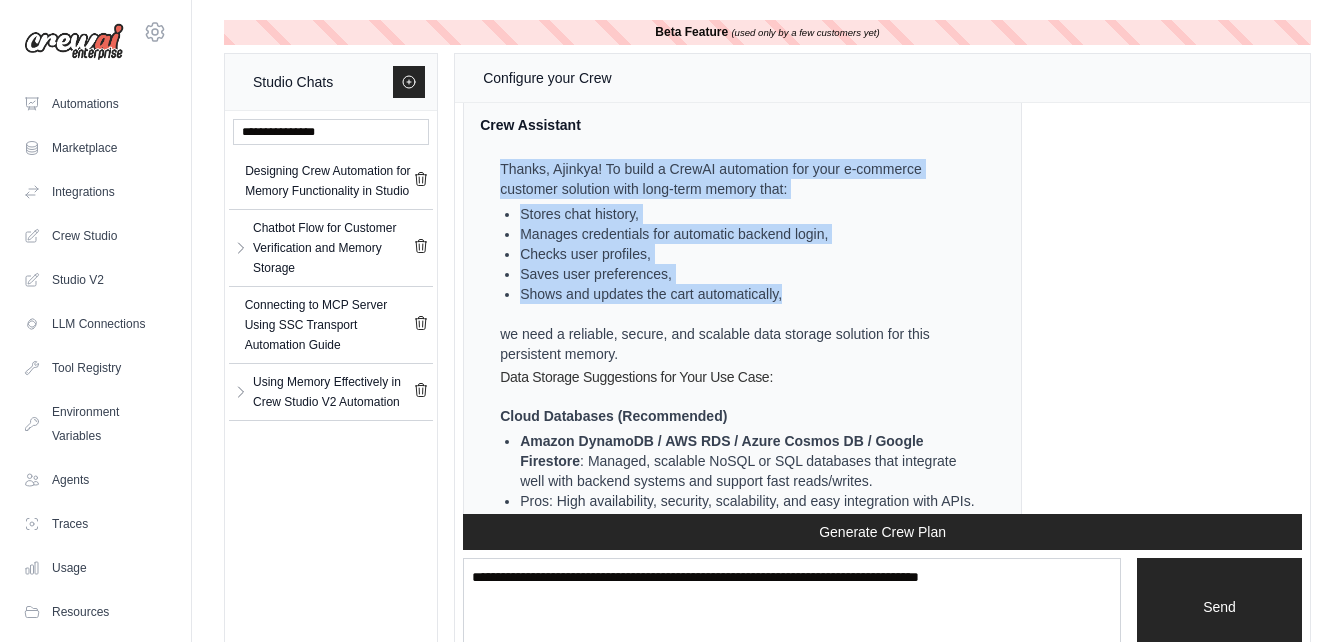 drag, startPoint x: 803, startPoint y: 285, endPoint x: 494, endPoint y: 172, distance: 329.01367 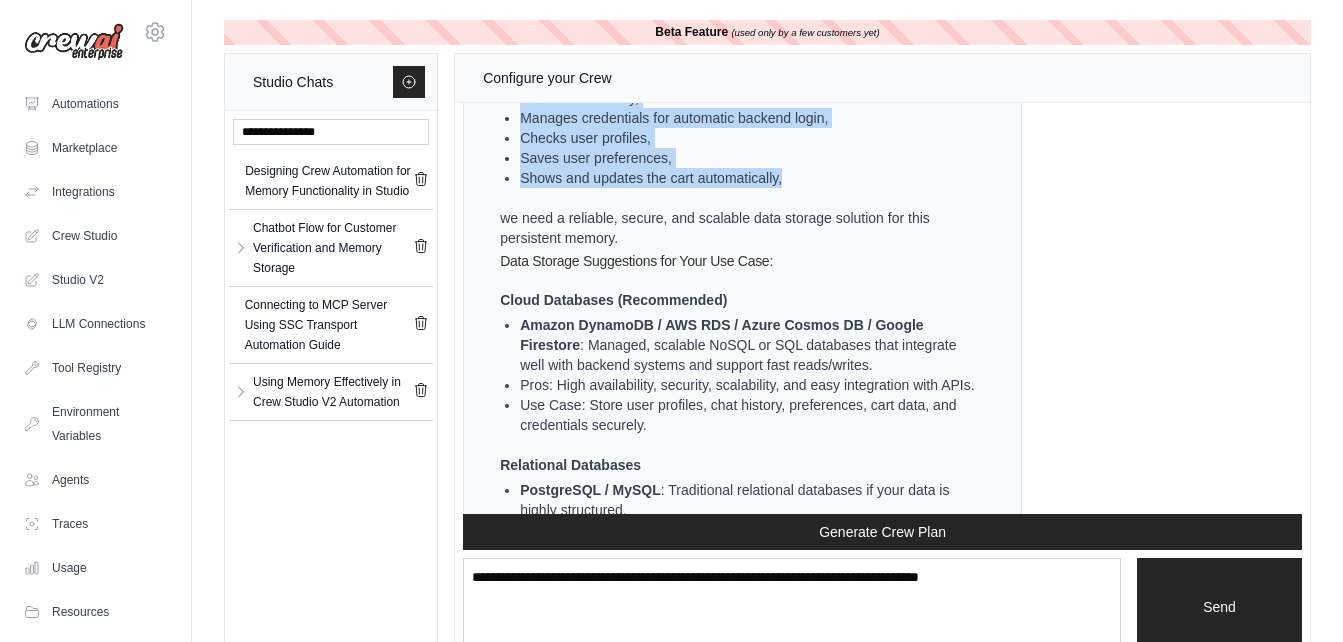 scroll, scrollTop: 2473, scrollLeft: 0, axis: vertical 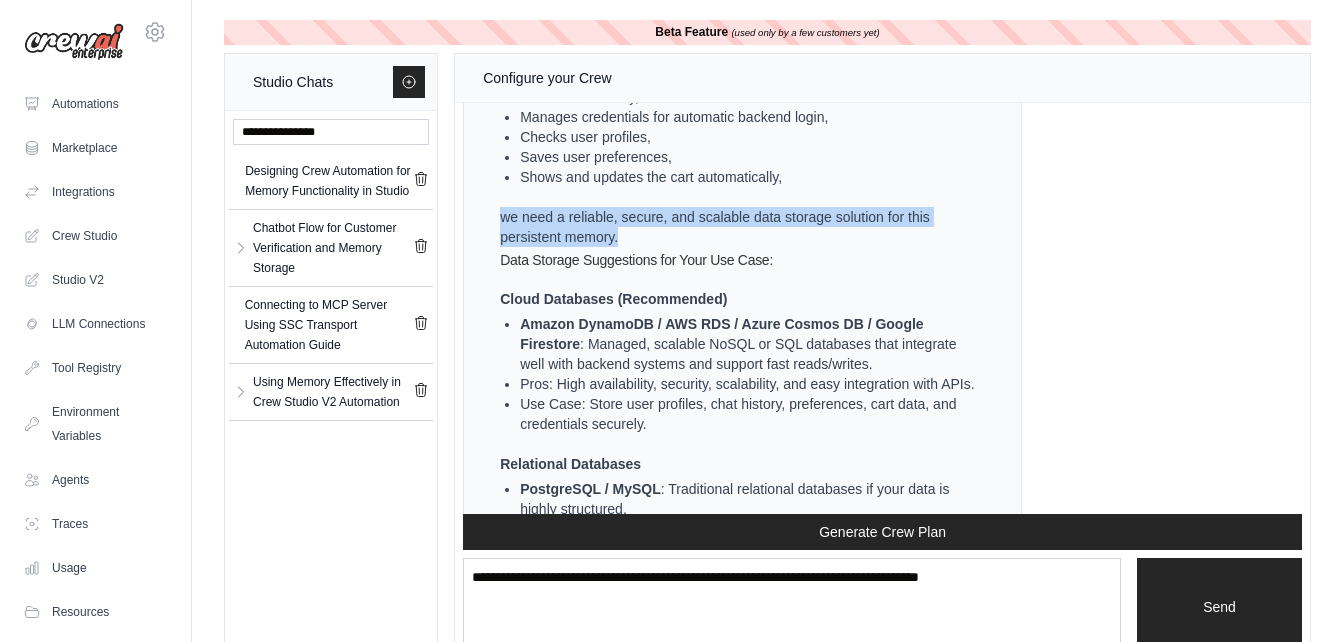 drag, startPoint x: 652, startPoint y: 238, endPoint x: 492, endPoint y: 220, distance: 161.00932 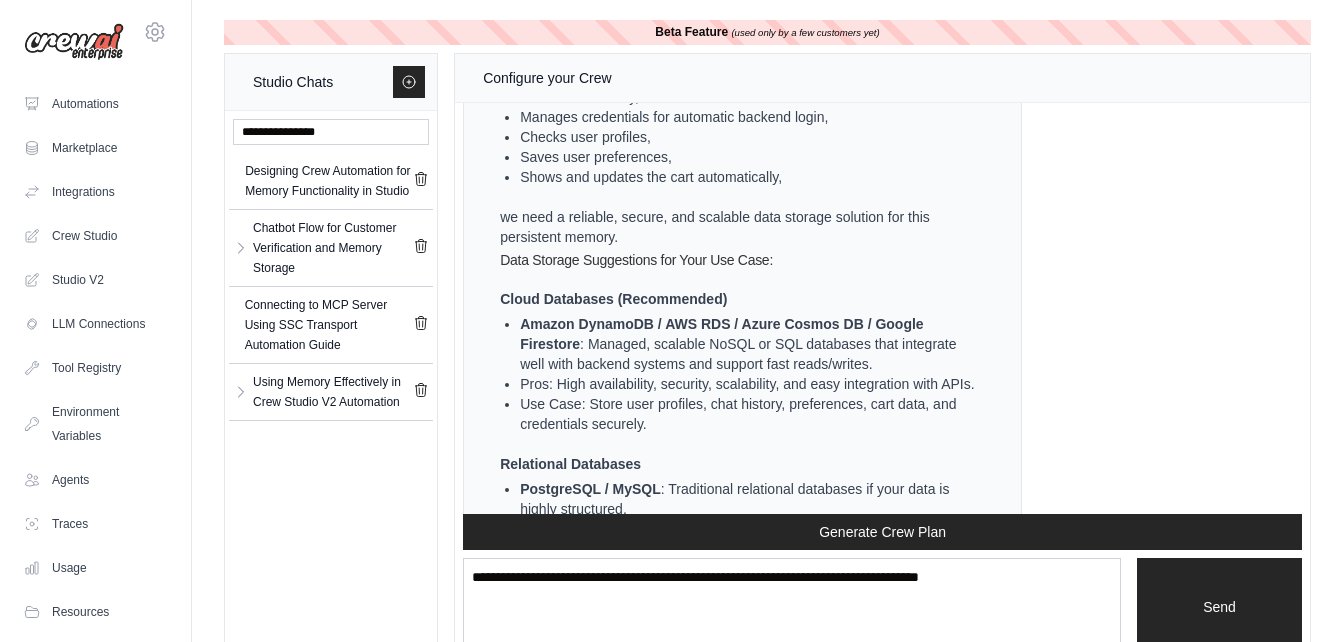 drag, startPoint x: 492, startPoint y: 220, endPoint x: 699, endPoint y: 250, distance: 209.16261 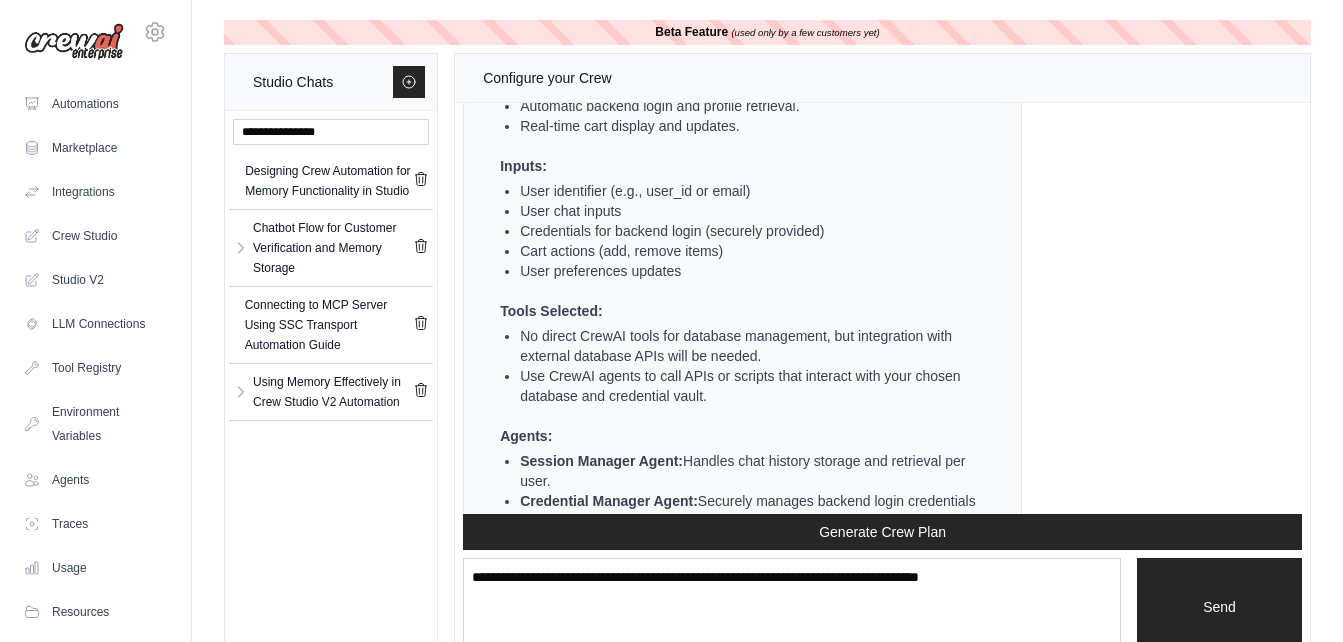scroll, scrollTop: 3354, scrollLeft: 0, axis: vertical 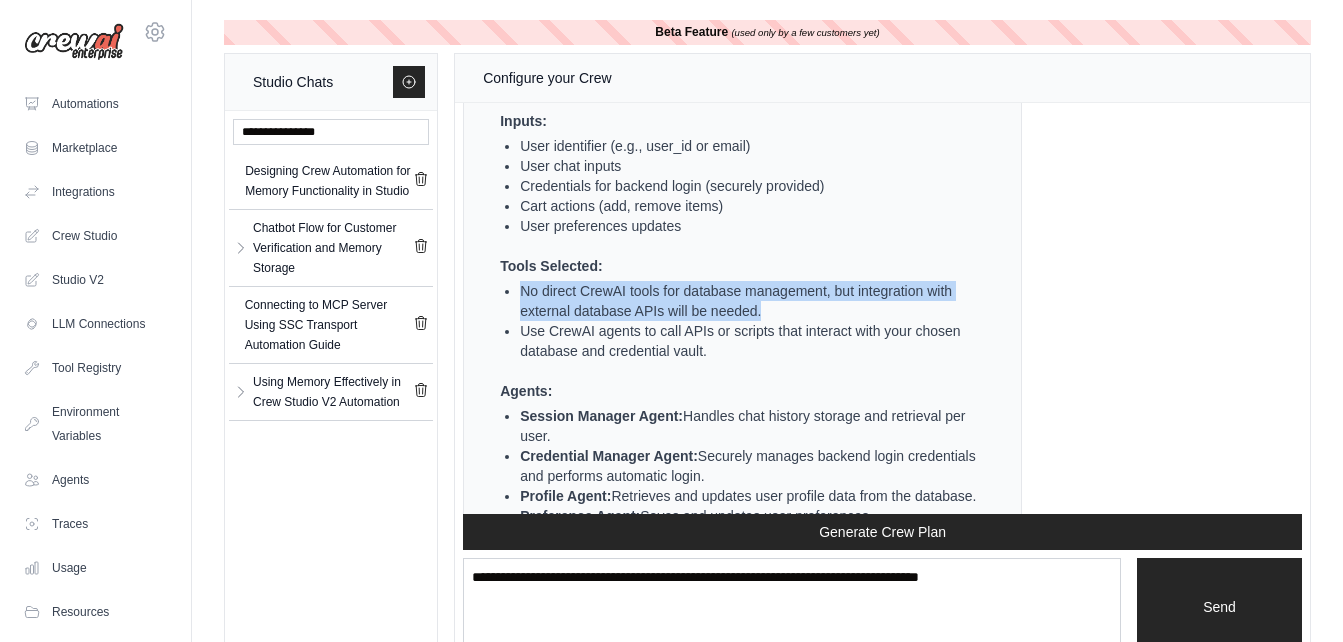 drag, startPoint x: 518, startPoint y: 312, endPoint x: 833, endPoint y: 328, distance: 315.4061 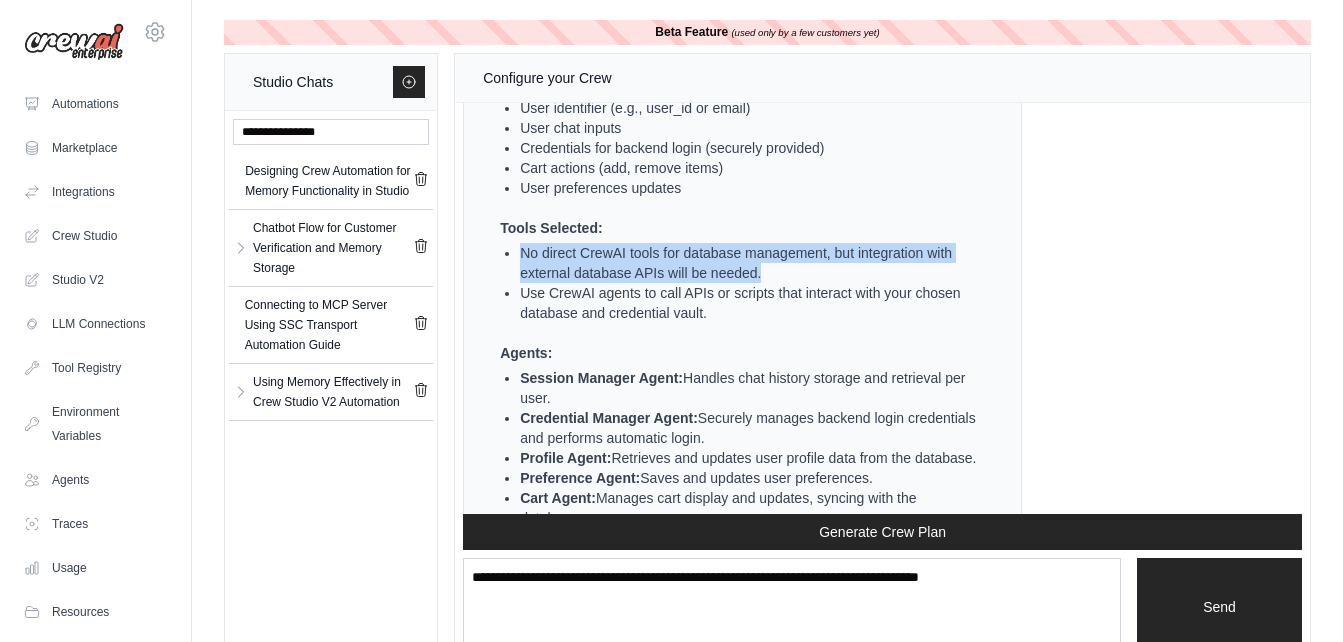 scroll, scrollTop: 3393, scrollLeft: 0, axis: vertical 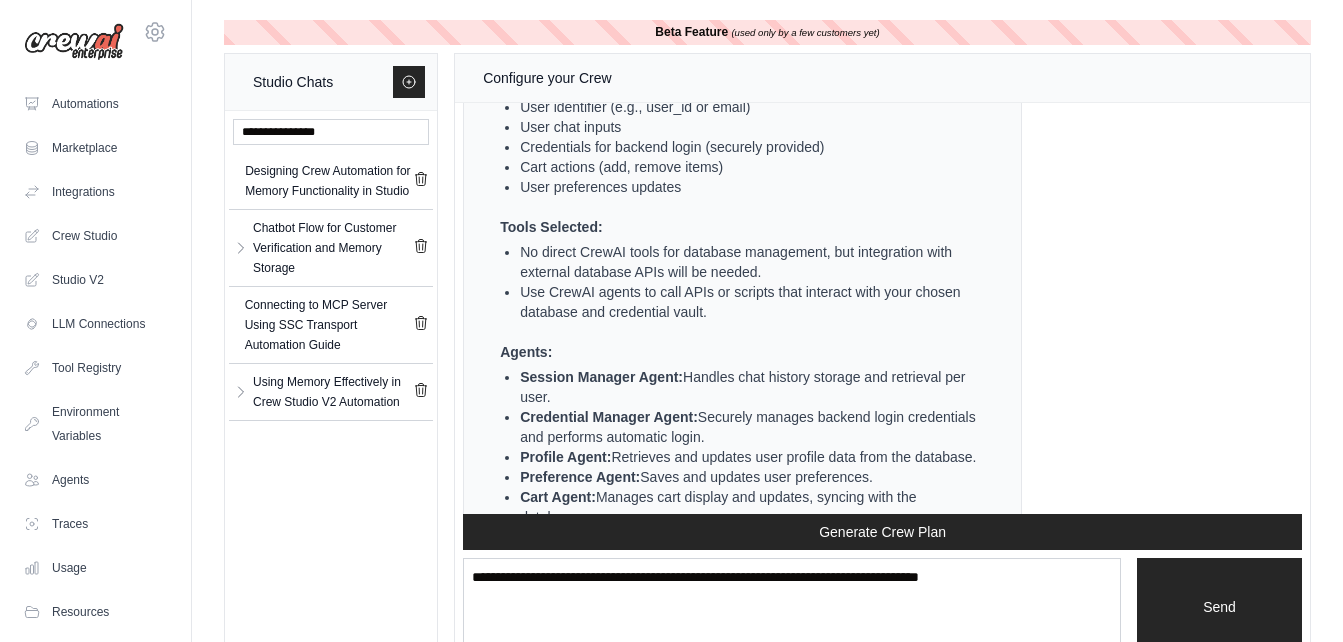 click on "Use CrewAI agents to call APIs or scripts that interact with your chosen database and credential vault." at bounding box center [750, 302] 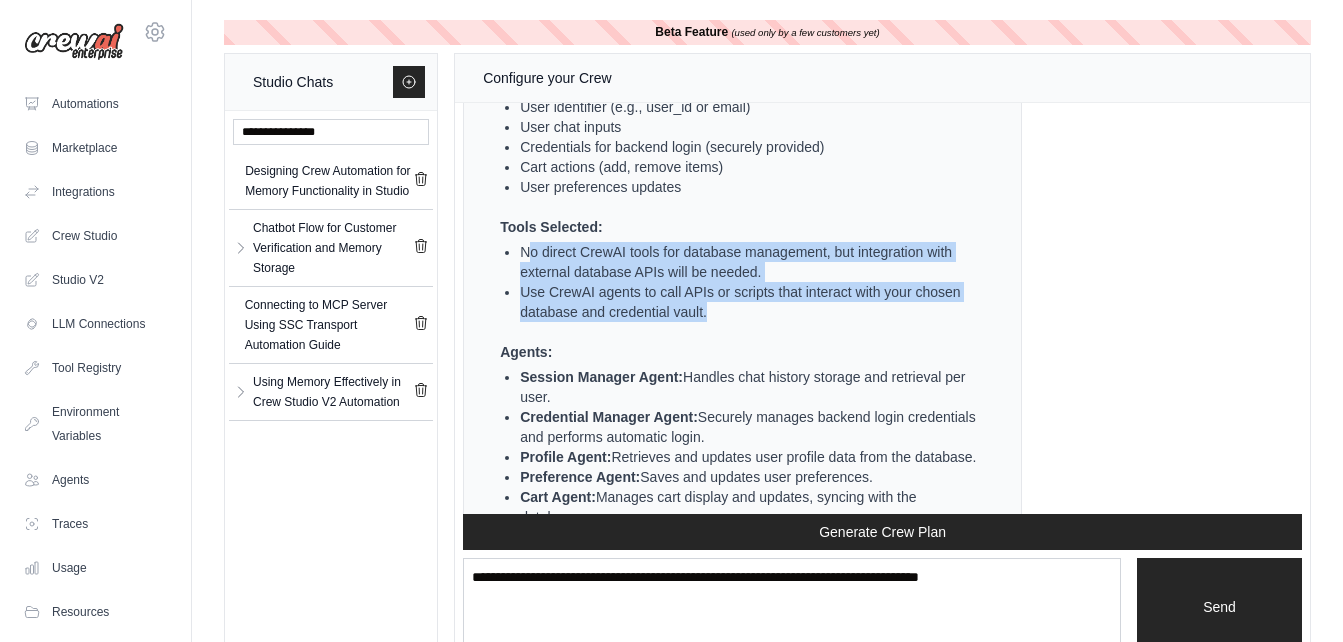 drag, startPoint x: 737, startPoint y: 336, endPoint x: 532, endPoint y: 275, distance: 213.88315 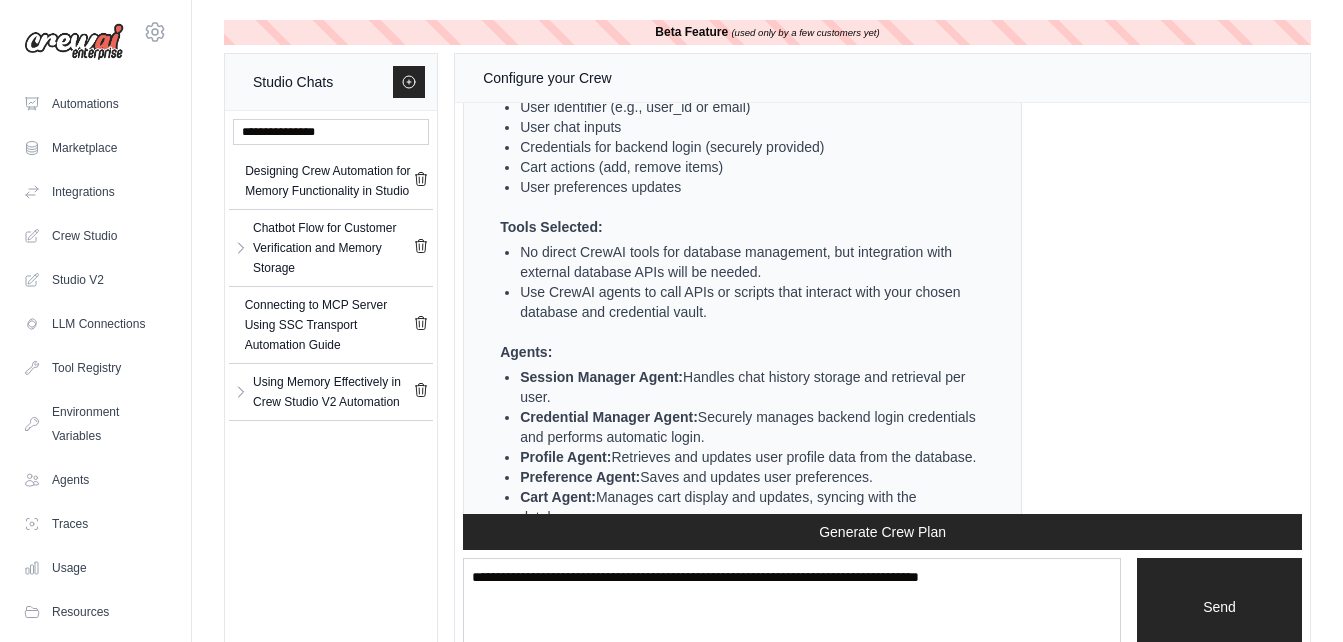 drag, startPoint x: 532, startPoint y: 275, endPoint x: 696, endPoint y: 345, distance: 178.31433 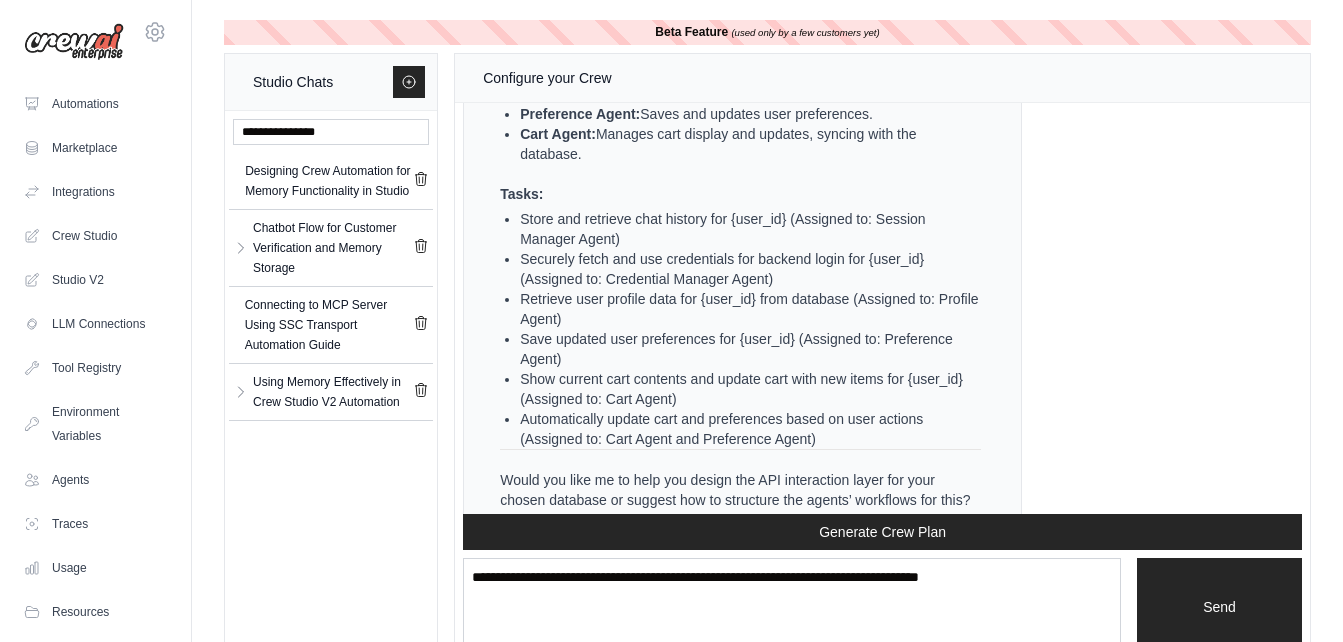 scroll, scrollTop: 3757, scrollLeft: 0, axis: vertical 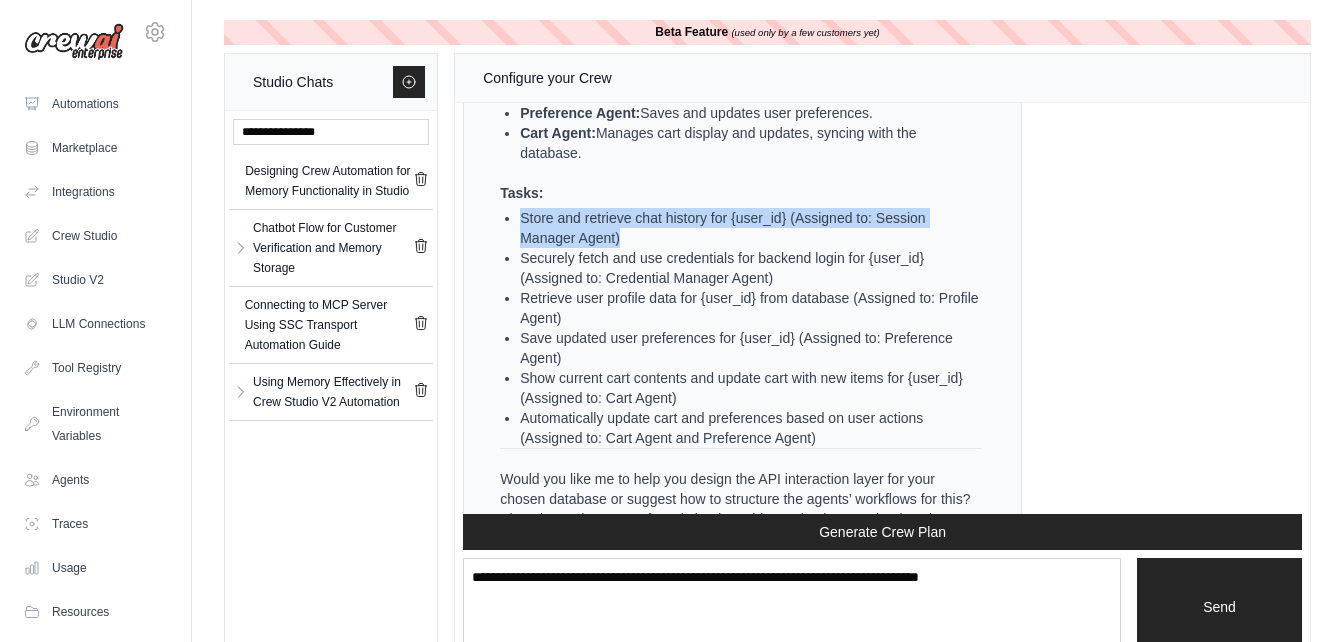 drag, startPoint x: 517, startPoint y: 255, endPoint x: 642, endPoint y: 273, distance: 126.28935 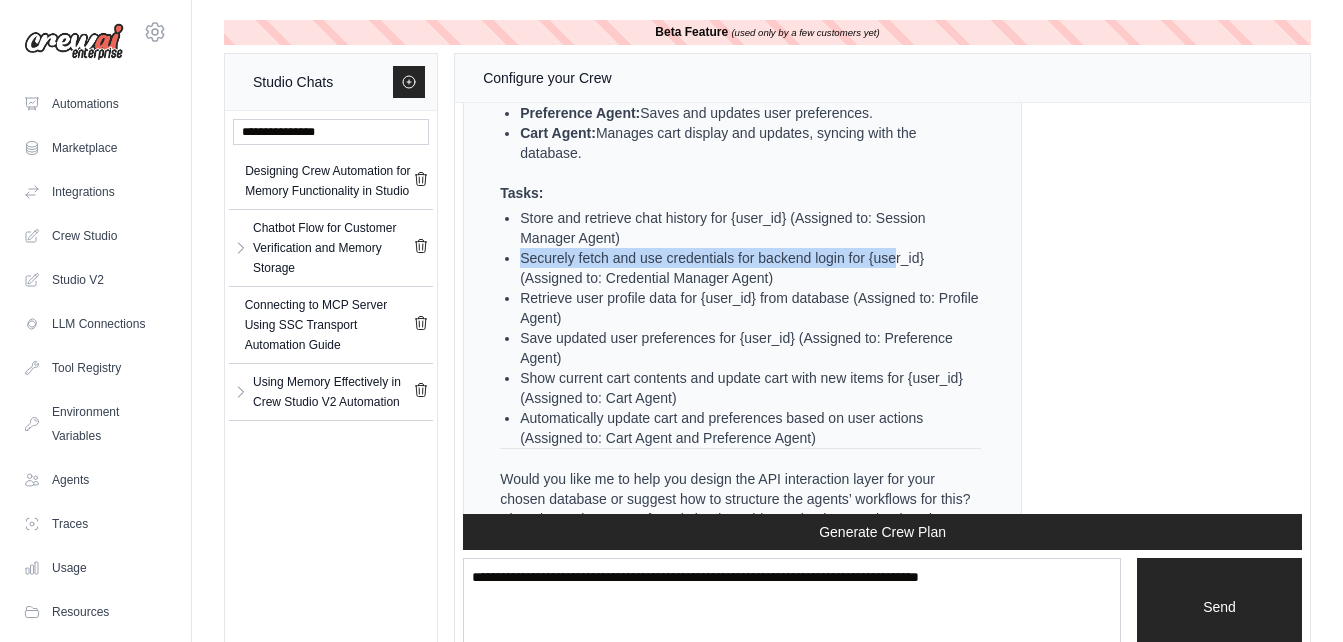 drag, startPoint x: 642, startPoint y: 273, endPoint x: 893, endPoint y: 307, distance: 253.29233 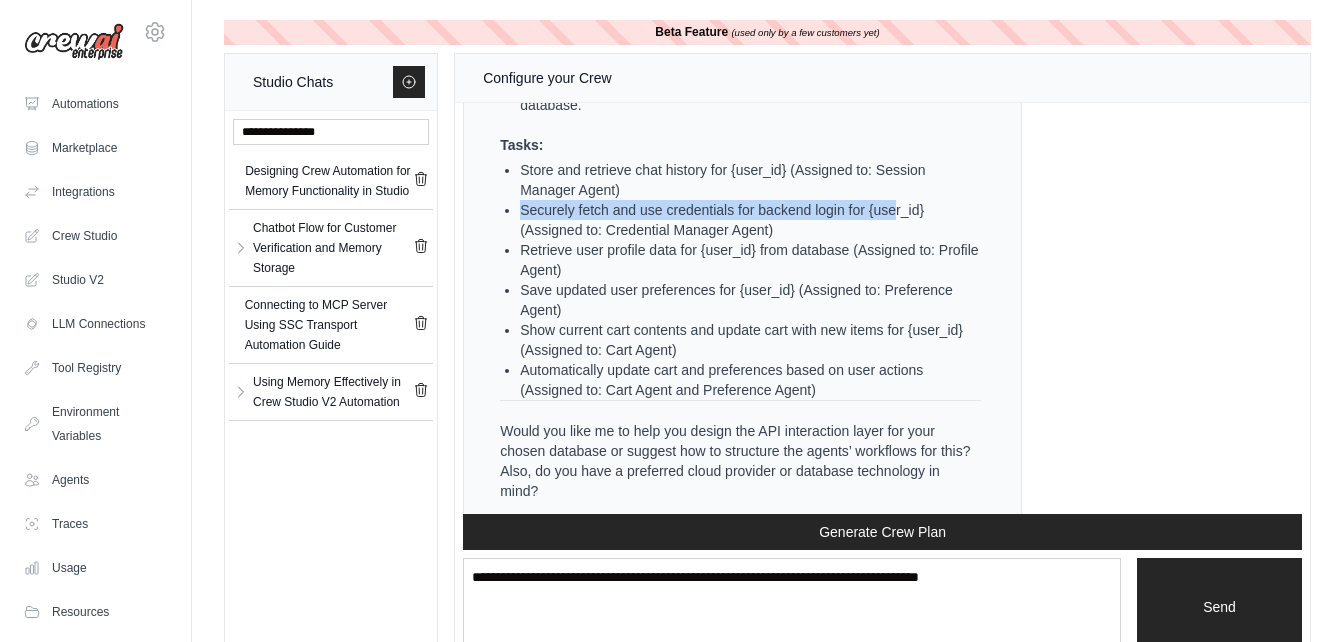scroll, scrollTop: 3870, scrollLeft: 0, axis: vertical 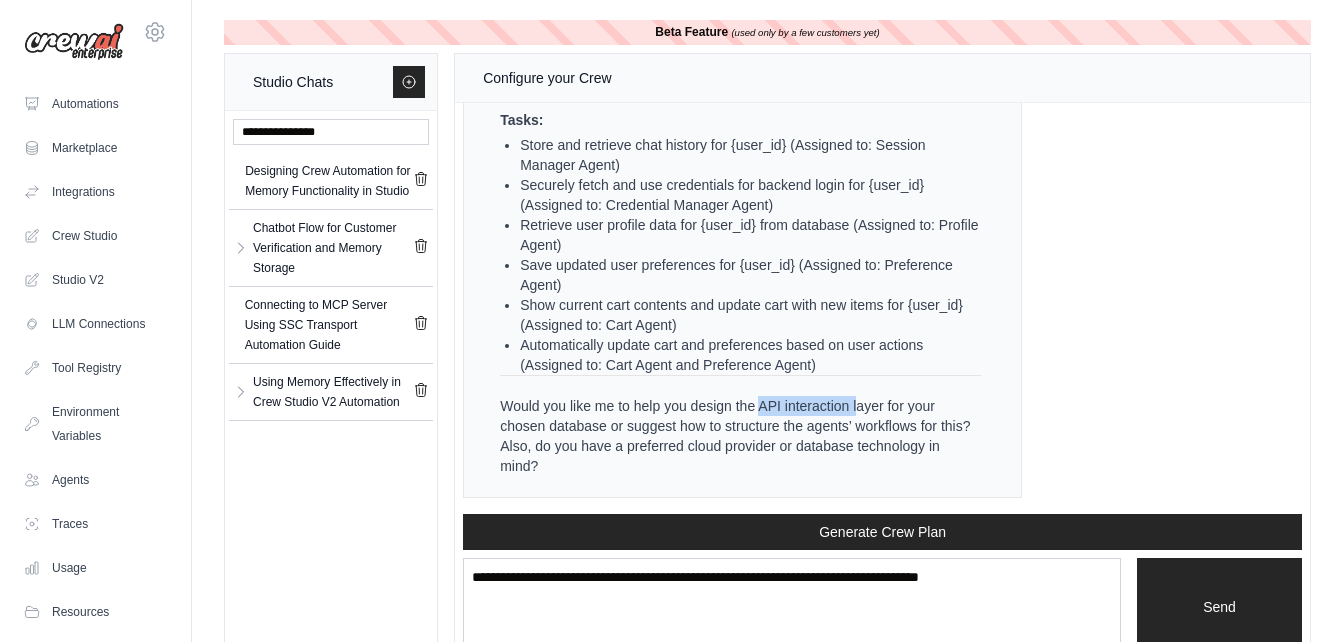 drag, startPoint x: 761, startPoint y: 412, endPoint x: 859, endPoint y: 401, distance: 98.61542 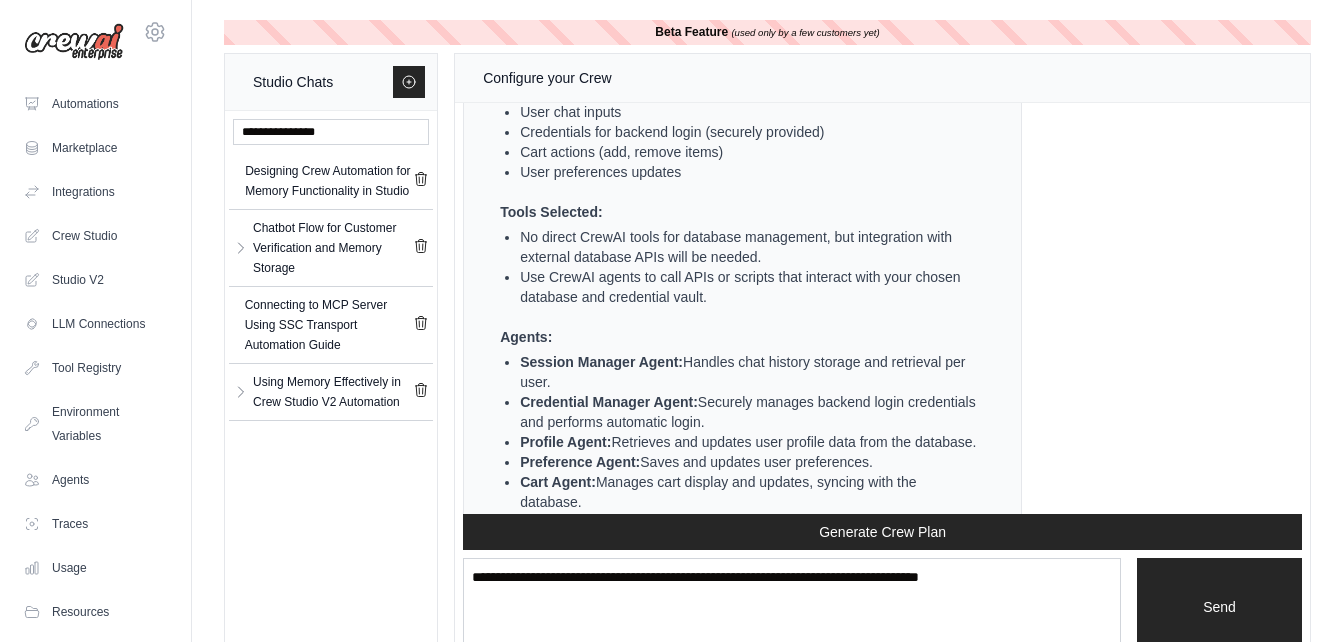 scroll, scrollTop: 3870, scrollLeft: 0, axis: vertical 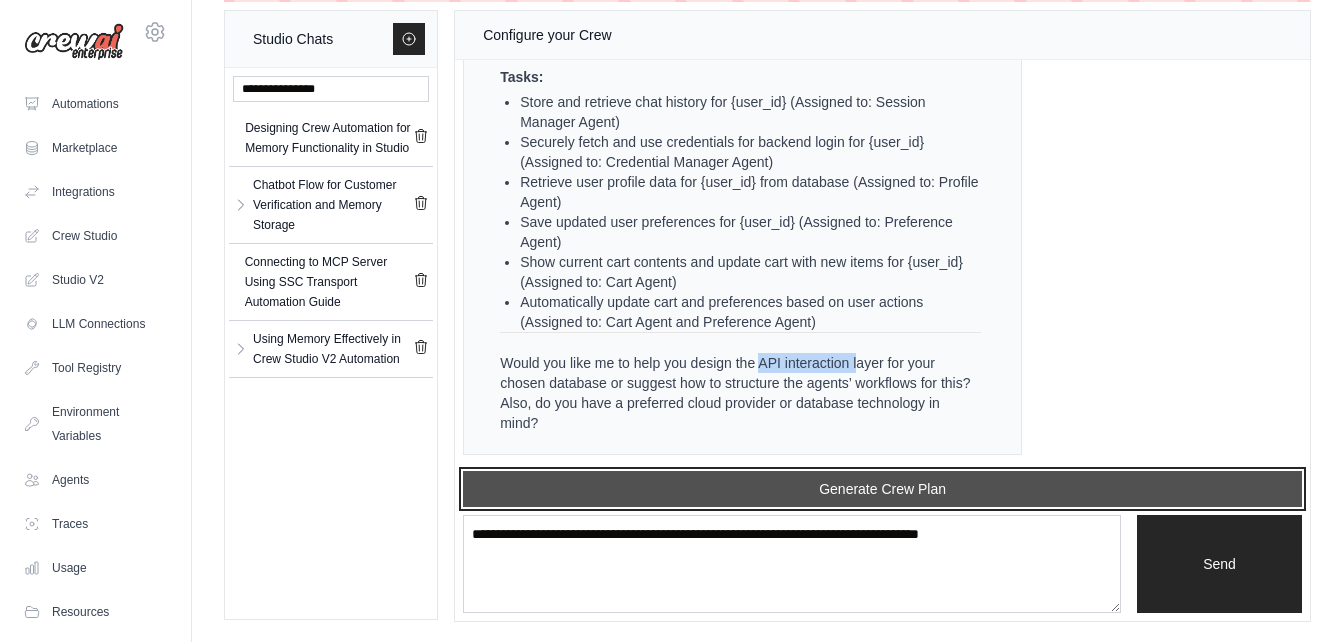 drag, startPoint x: 859, startPoint y: 401, endPoint x: 858, endPoint y: 478, distance: 77.00649 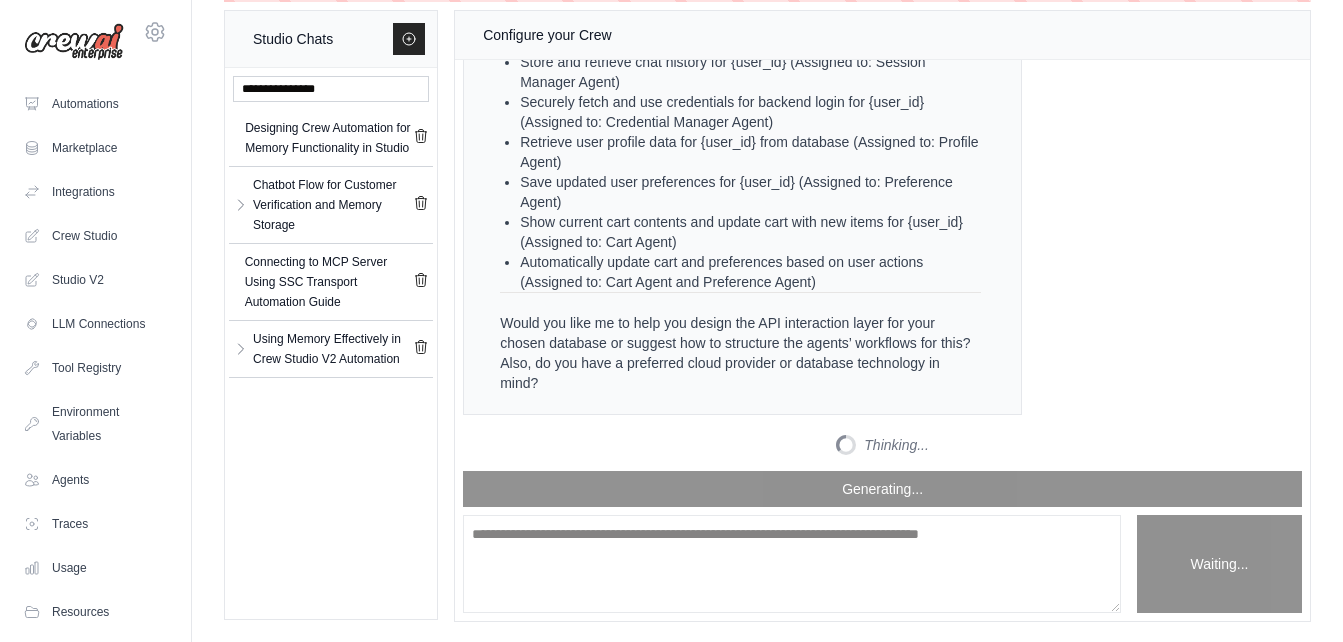 click on "Would you like me to help you design the API interaction layer for your chosen database or suggest how to structure the agents’ workflows for this? Also, do you have a preferred cloud provider or database technology in mind?" at bounding box center [740, 353] 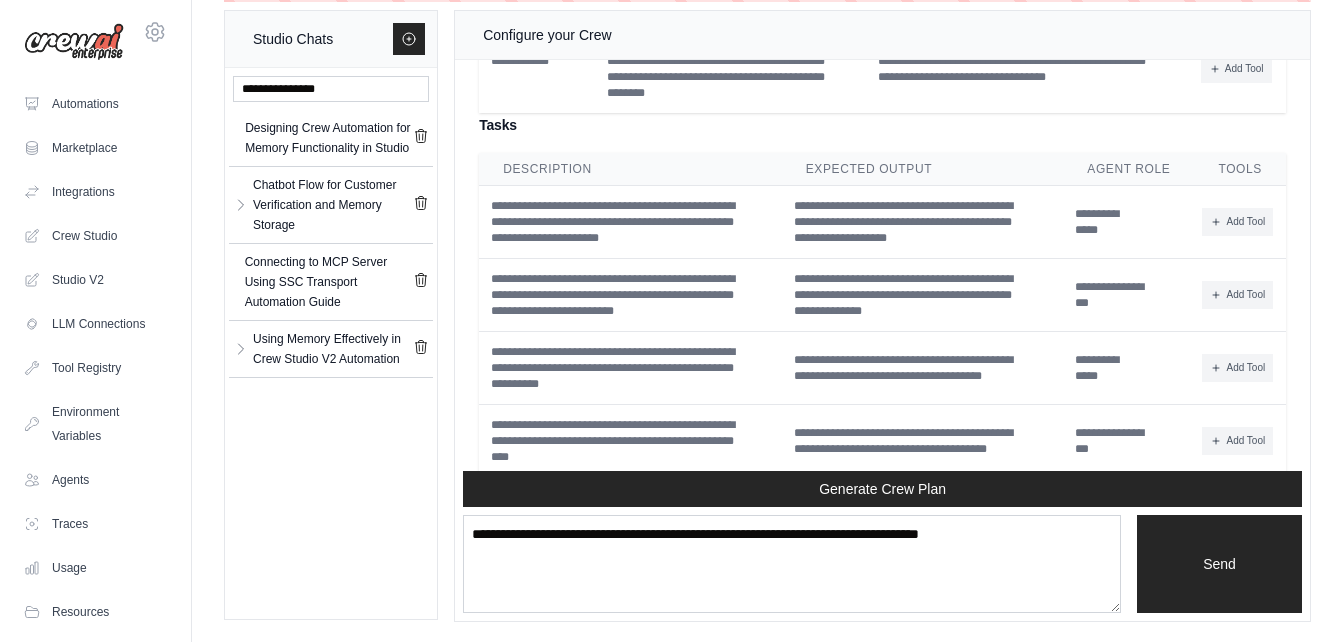 scroll, scrollTop: 5080, scrollLeft: 0, axis: vertical 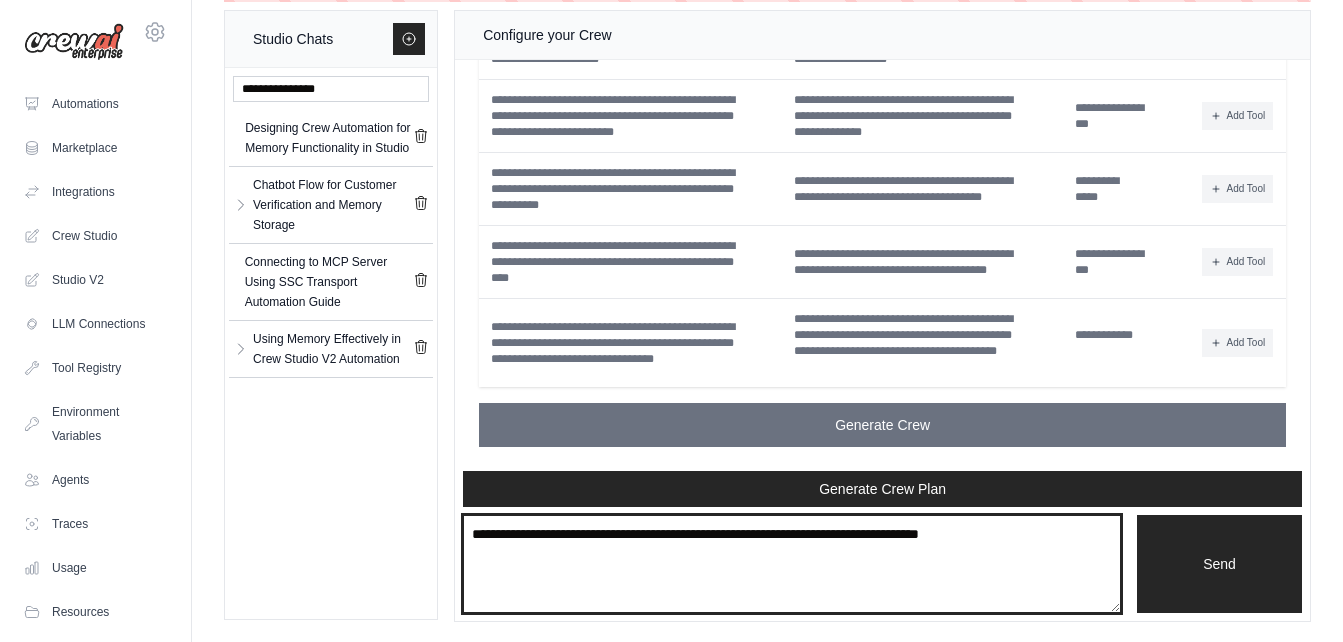 click at bounding box center [792, 564] 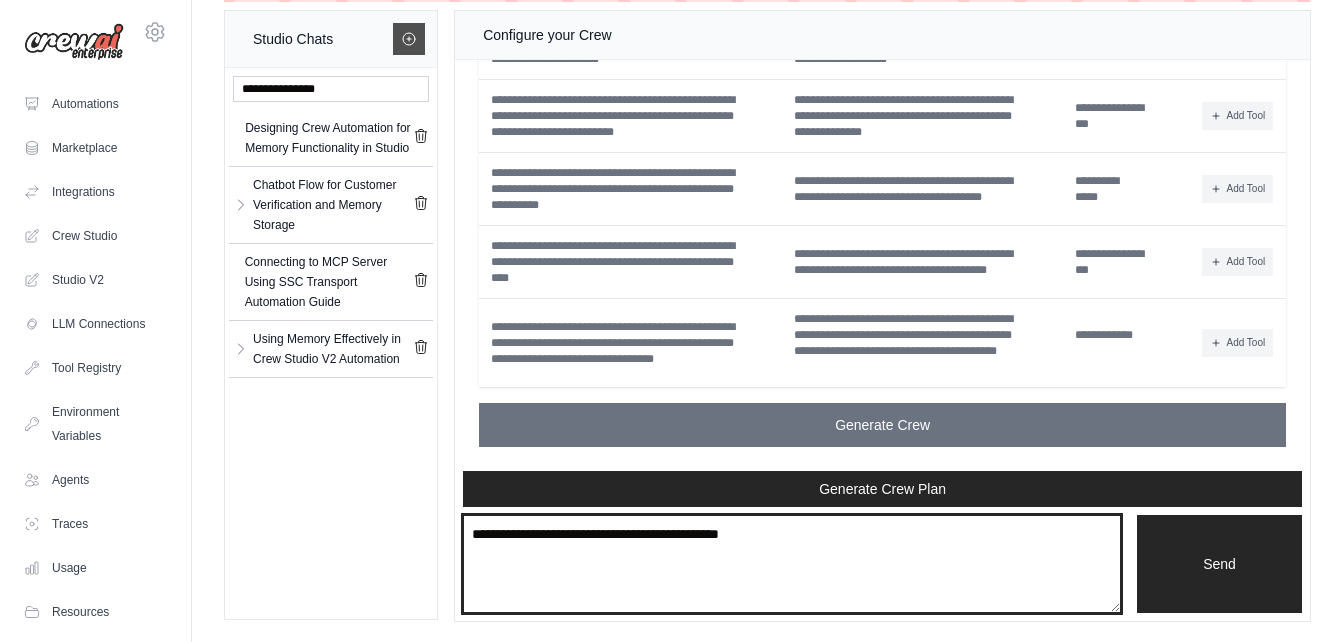 type on "**********" 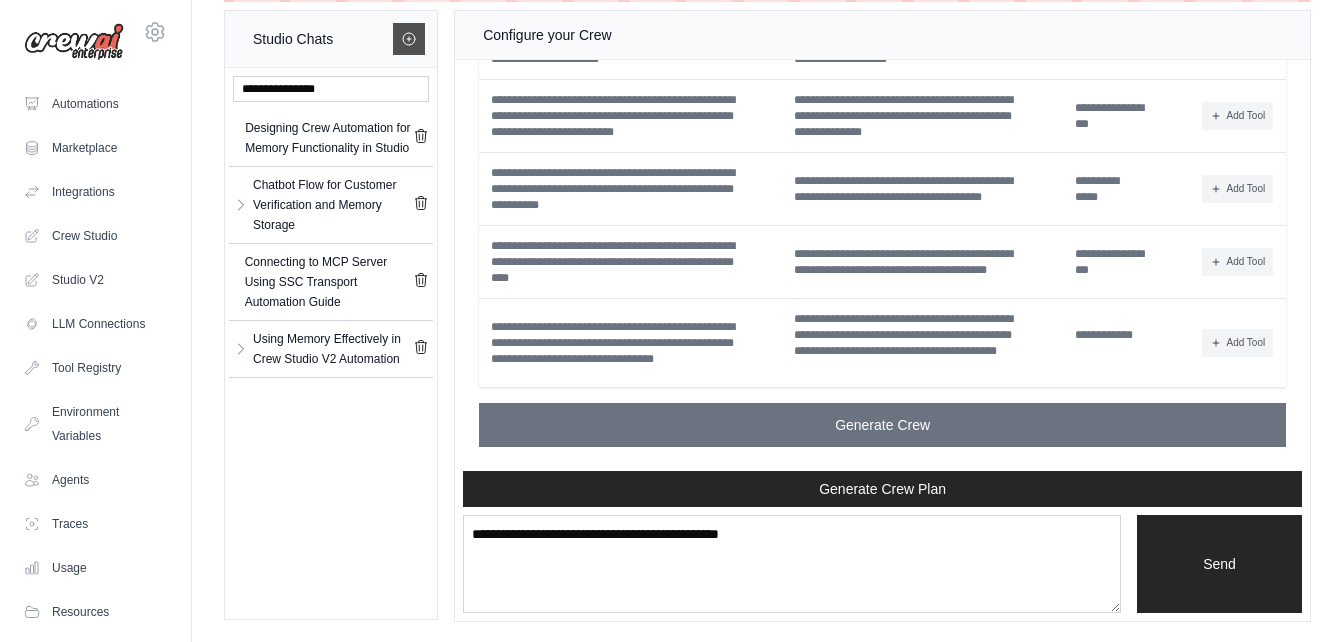 click 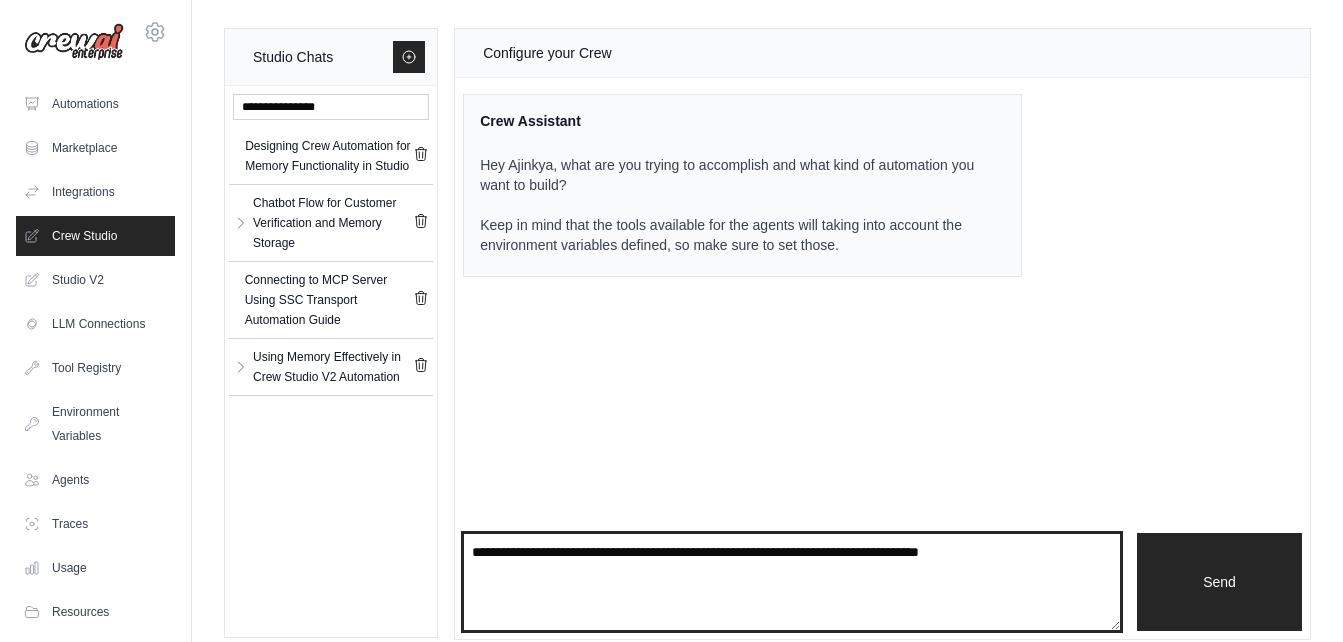 click at bounding box center (792, 582) 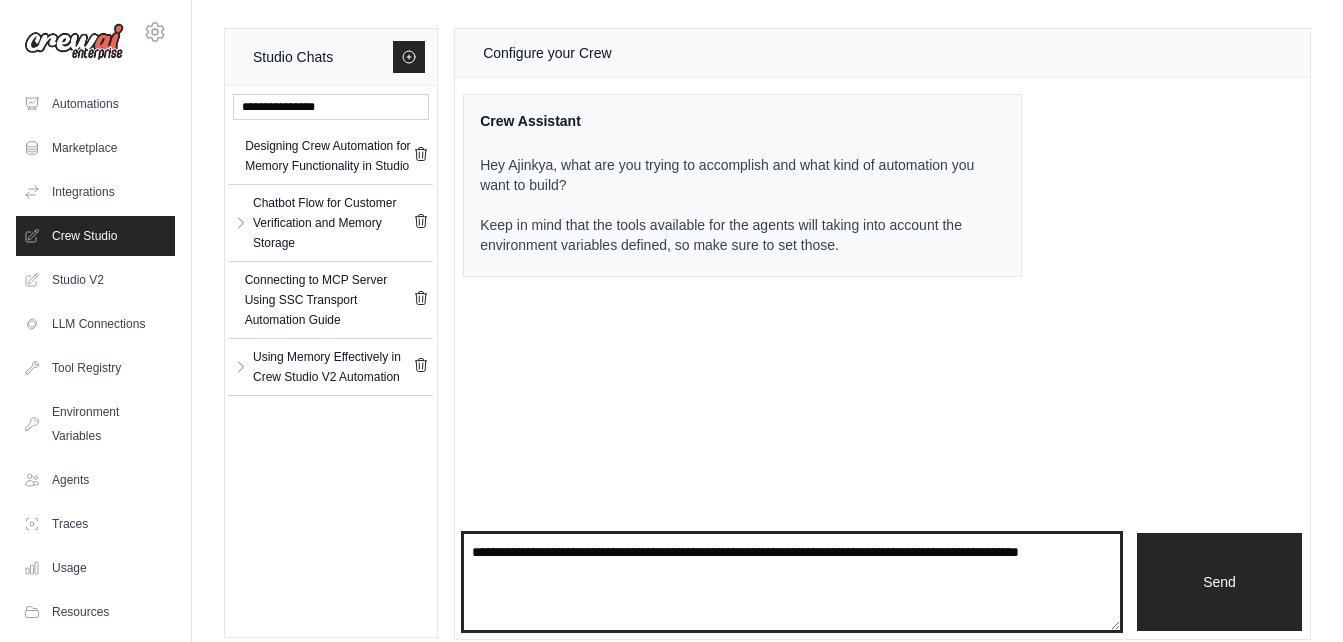 click on "**********" at bounding box center [792, 582] 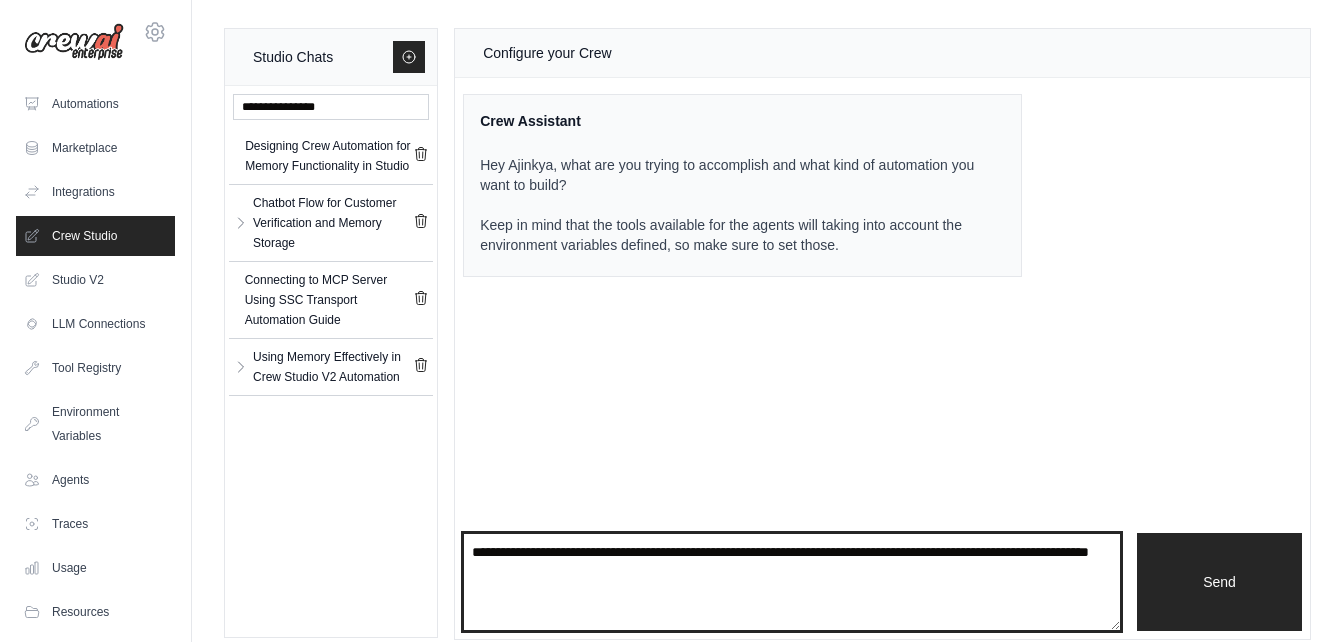 type on "**********" 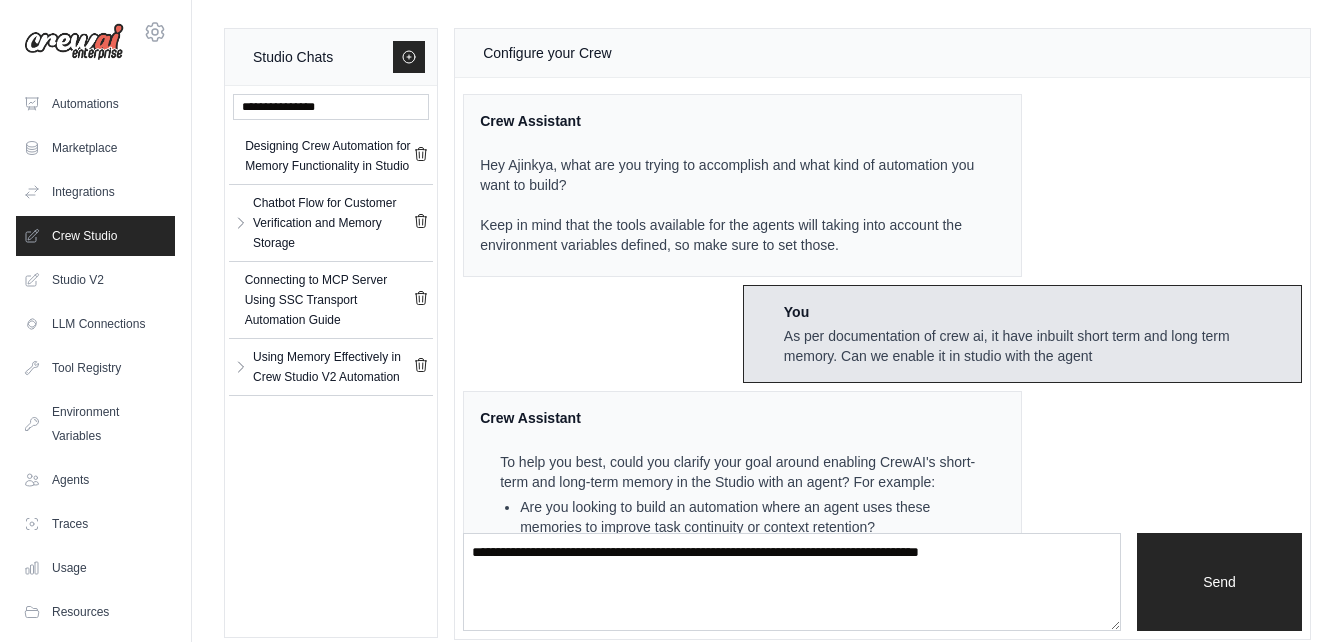 scroll, scrollTop: 182, scrollLeft: 0, axis: vertical 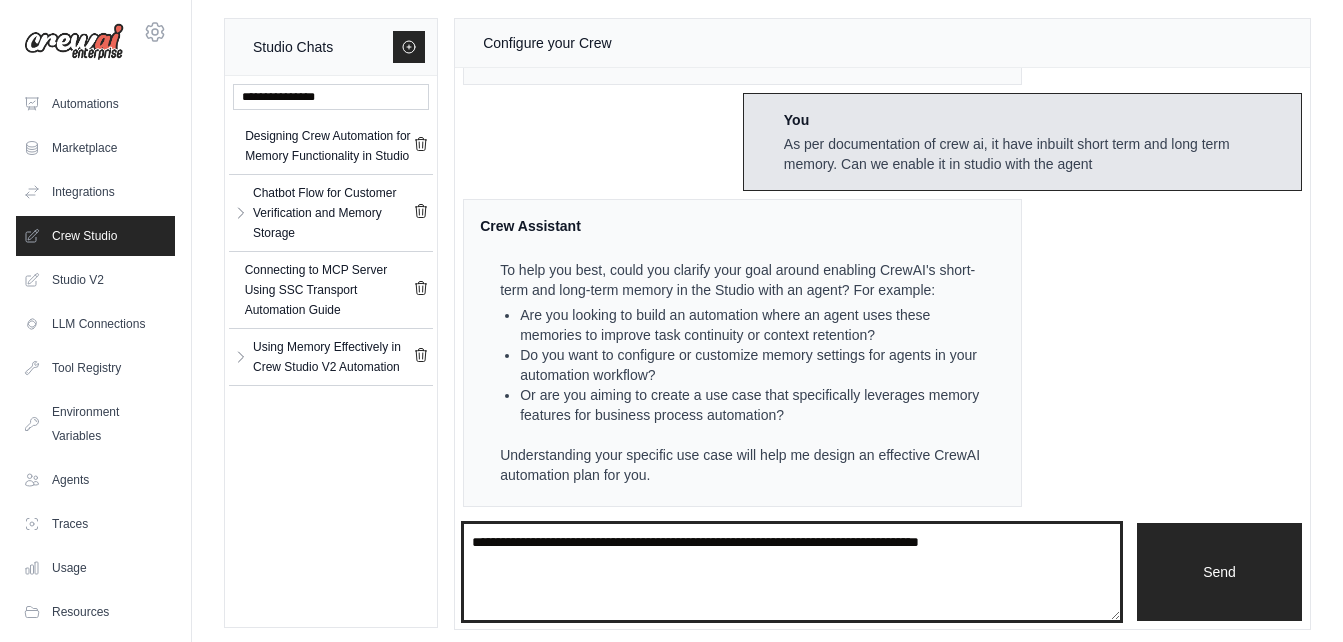 click at bounding box center (792, 572) 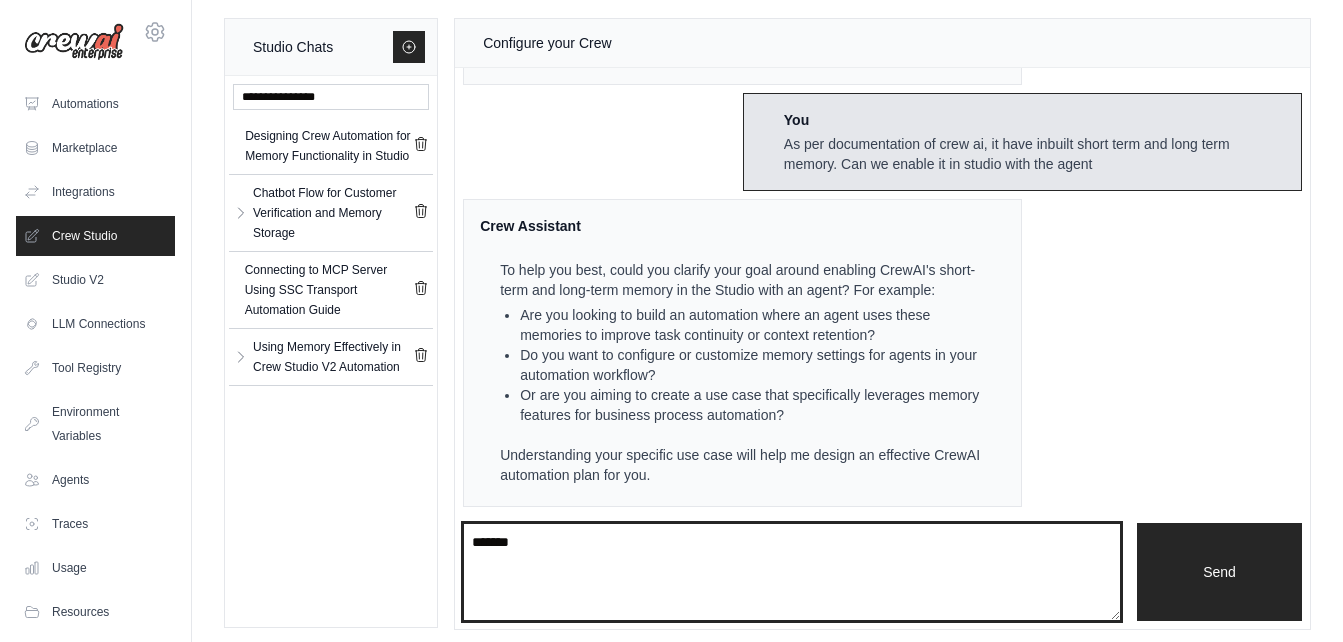 type on "*******" 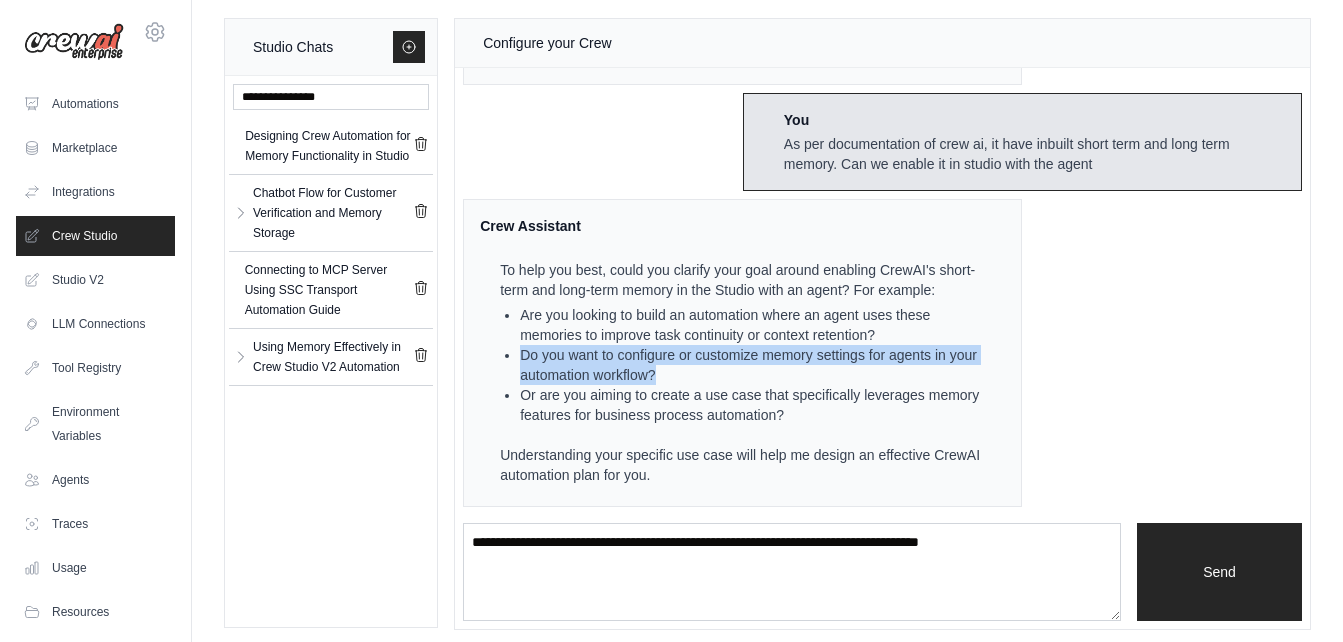 drag, startPoint x: 700, startPoint y: 366, endPoint x: 523, endPoint y: 357, distance: 177.22867 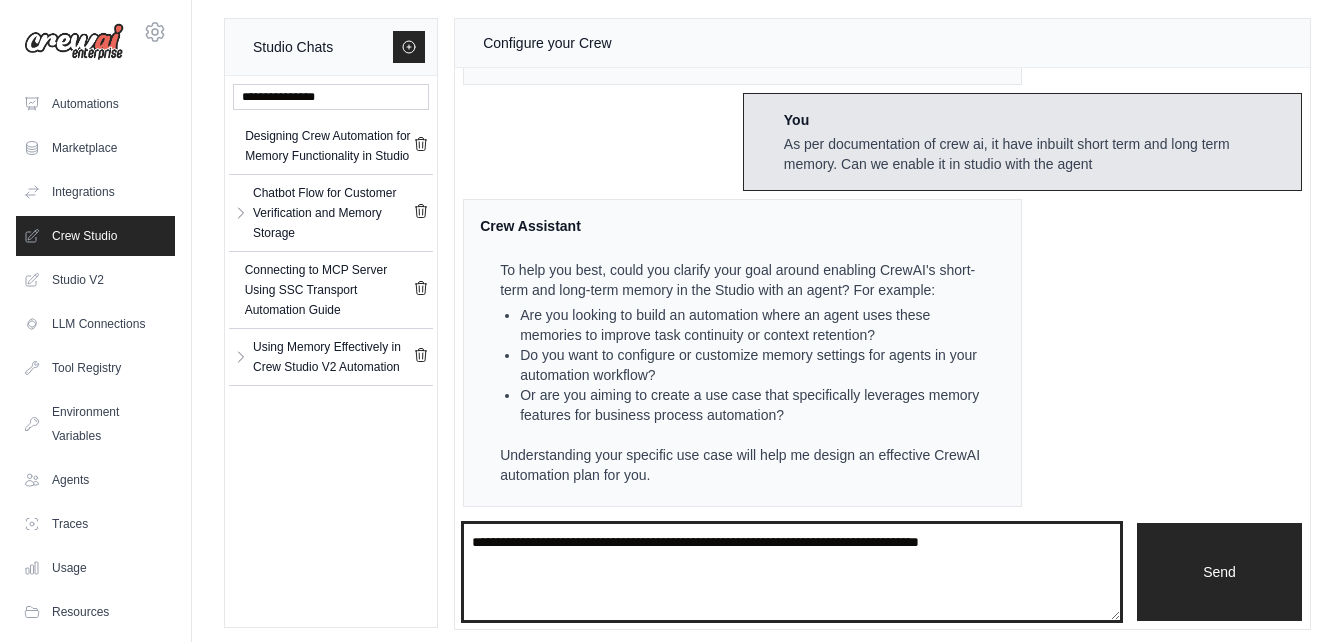 click at bounding box center (792, 572) 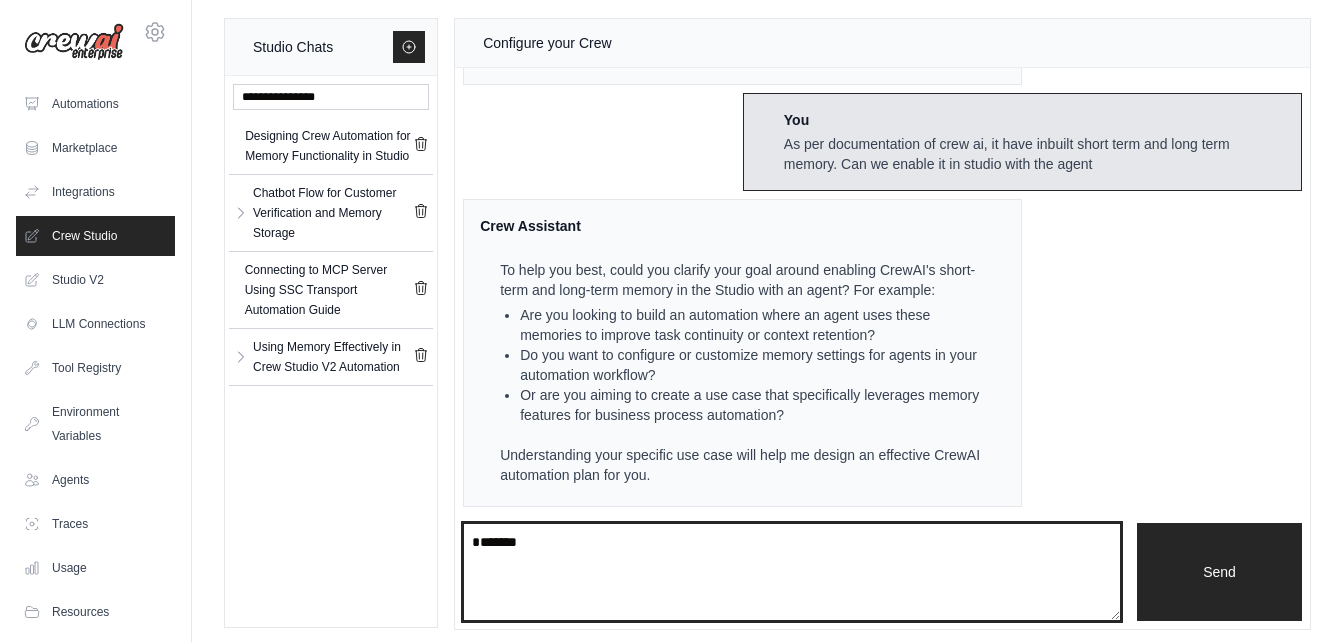 type on "*******" 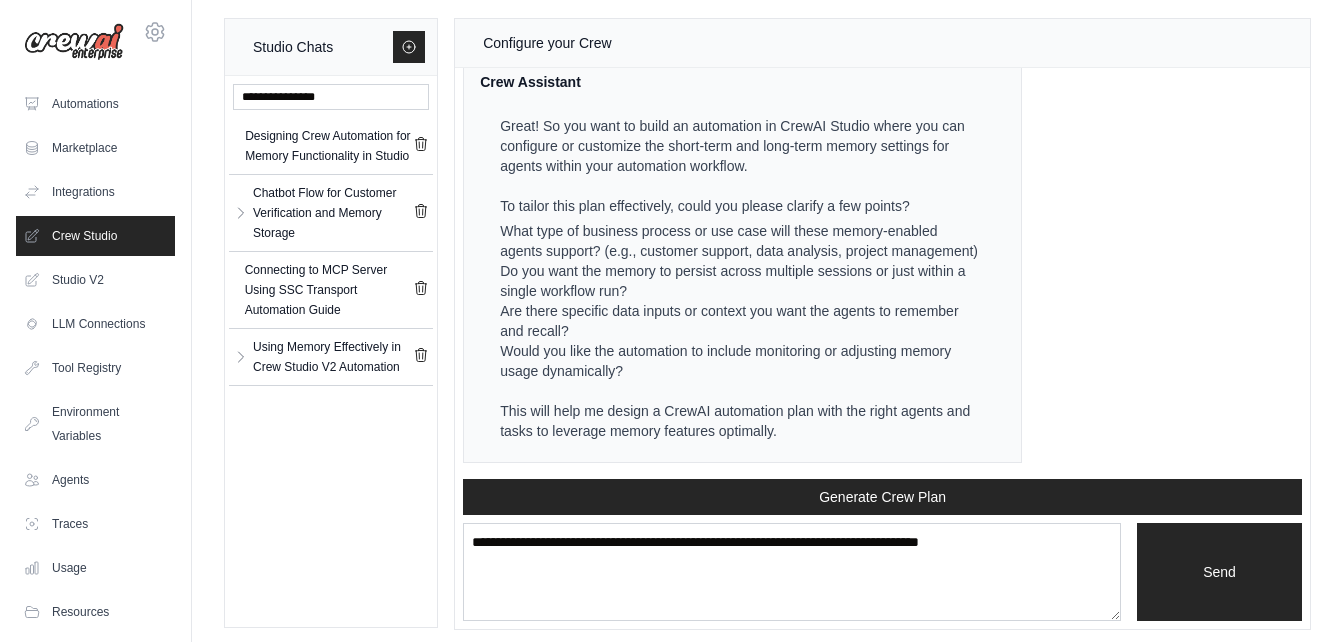 scroll, scrollTop: 748, scrollLeft: 0, axis: vertical 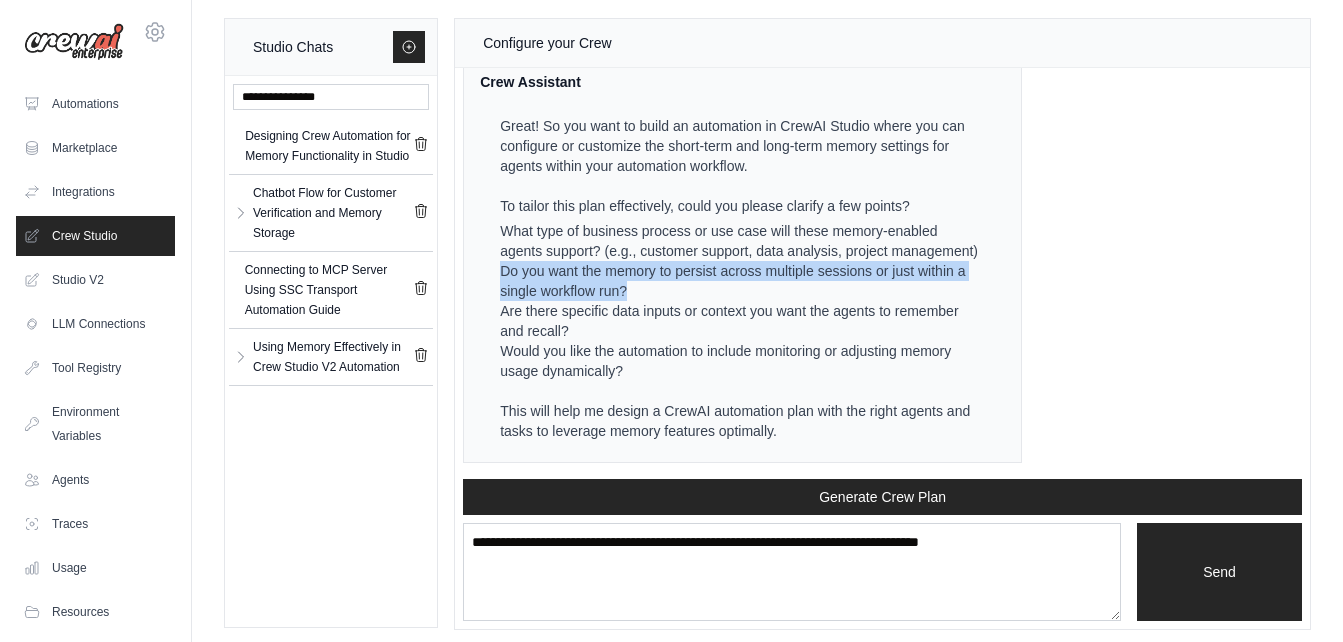 drag, startPoint x: 632, startPoint y: 291, endPoint x: 499, endPoint y: 269, distance: 134.80727 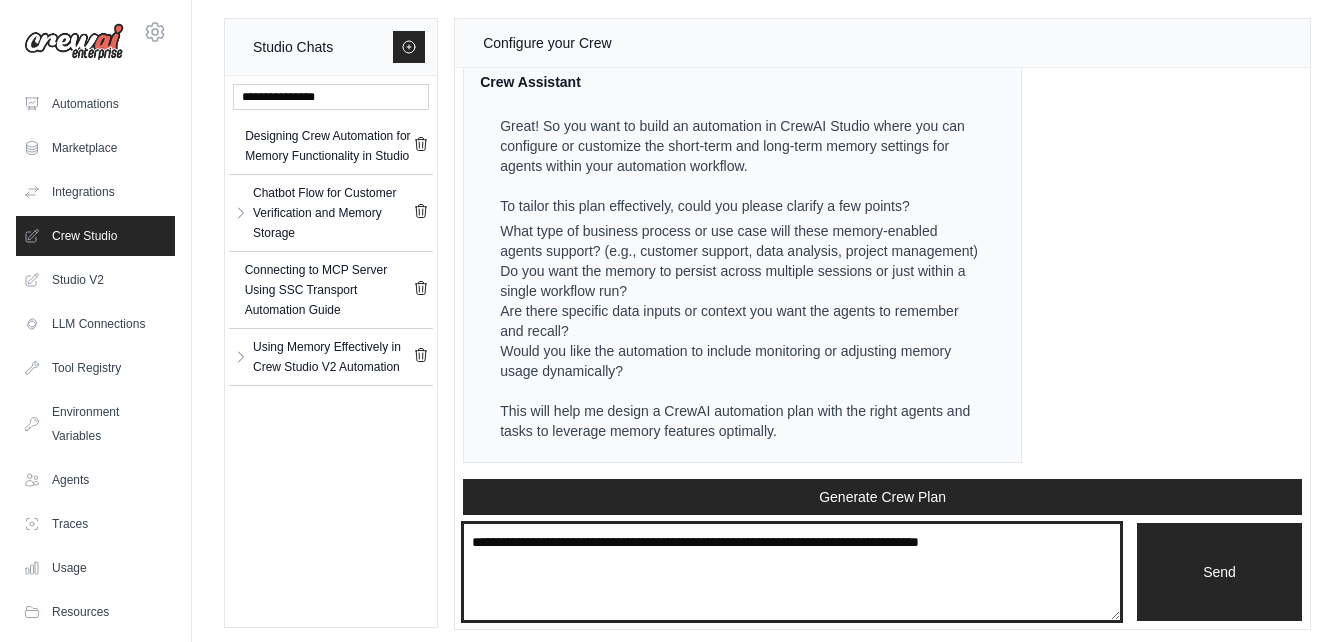 click at bounding box center [792, 572] 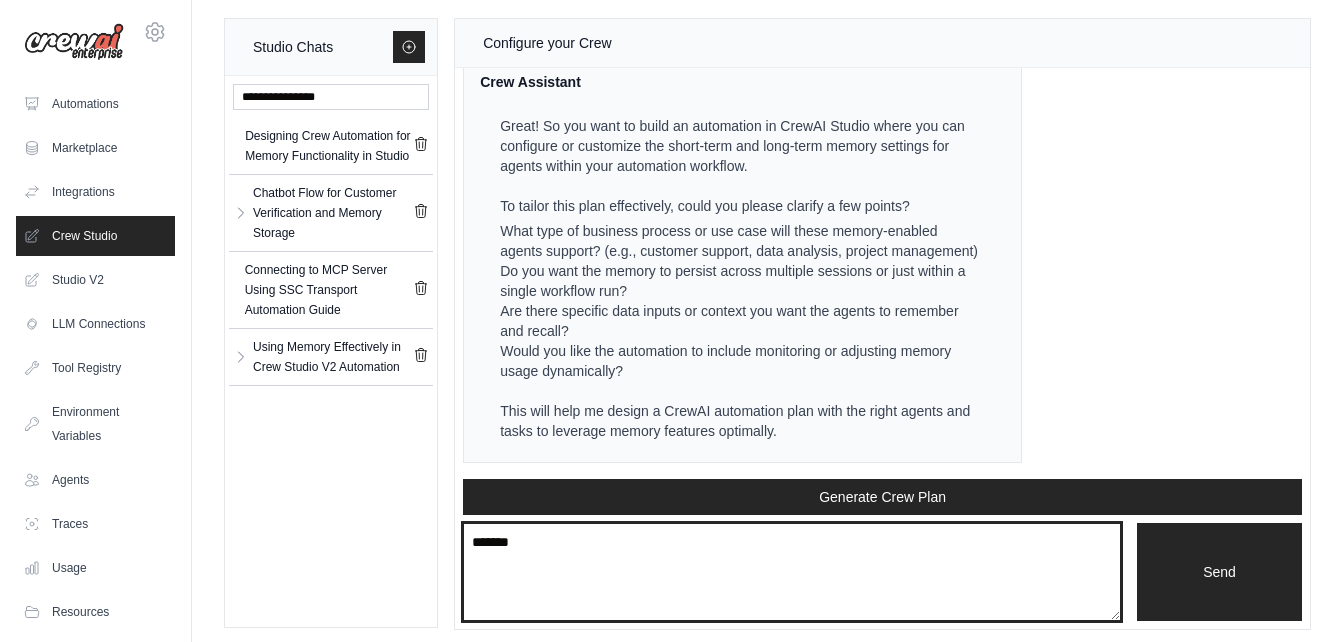 type on "*******" 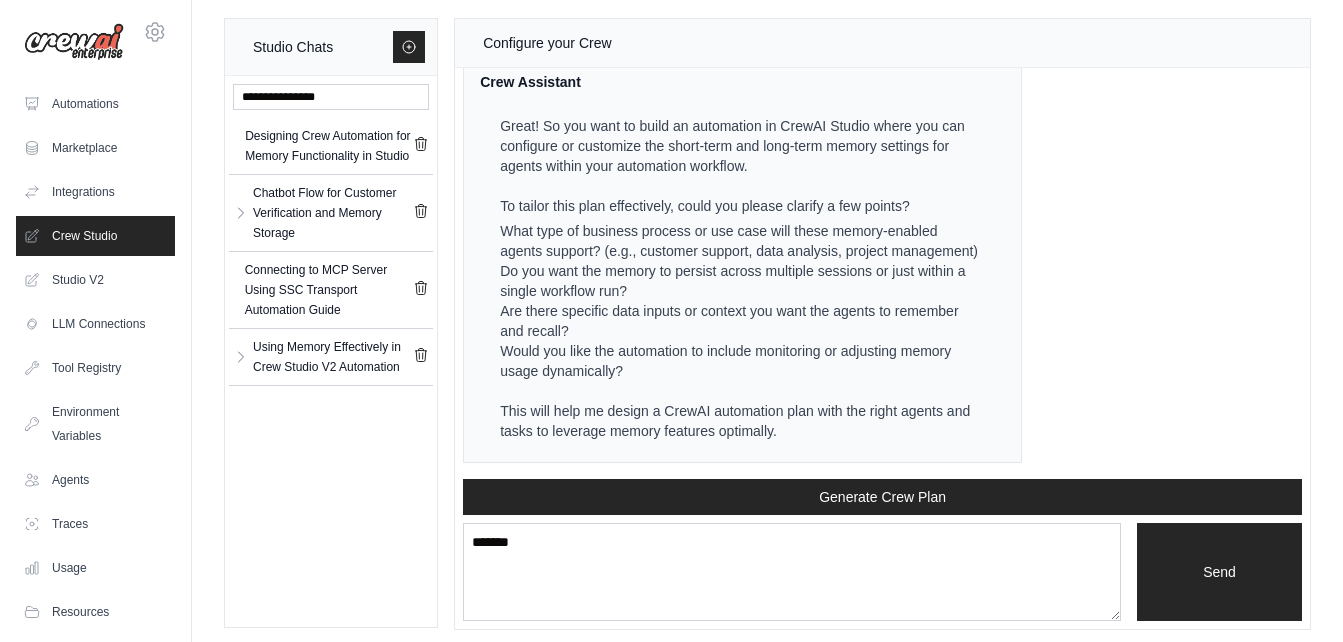 type 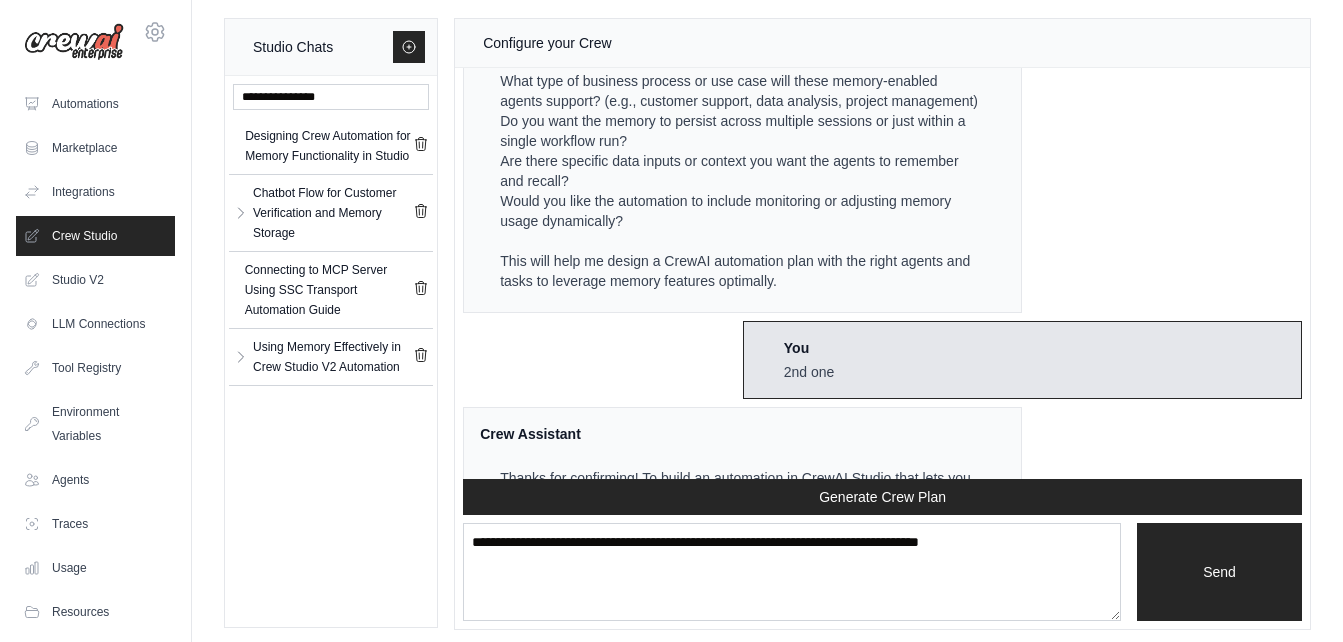 scroll, scrollTop: 1270, scrollLeft: 0, axis: vertical 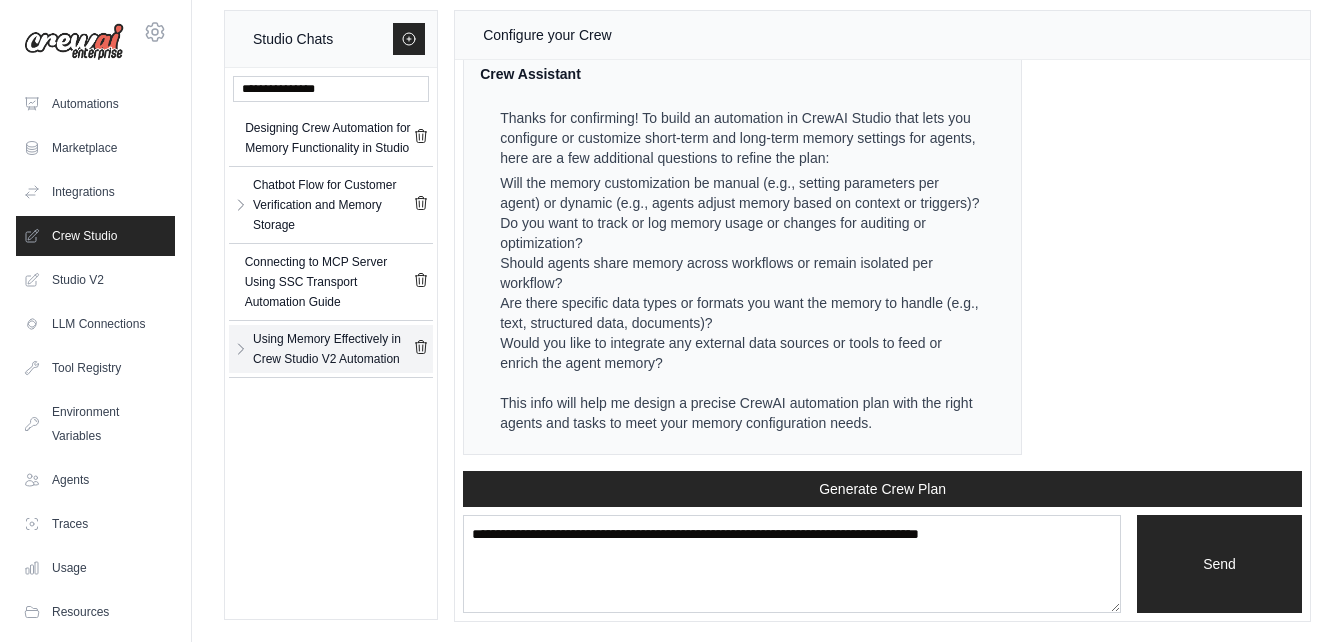 click on "Using Memory Effectively in Crew Studio V2 Automation" at bounding box center [333, 349] 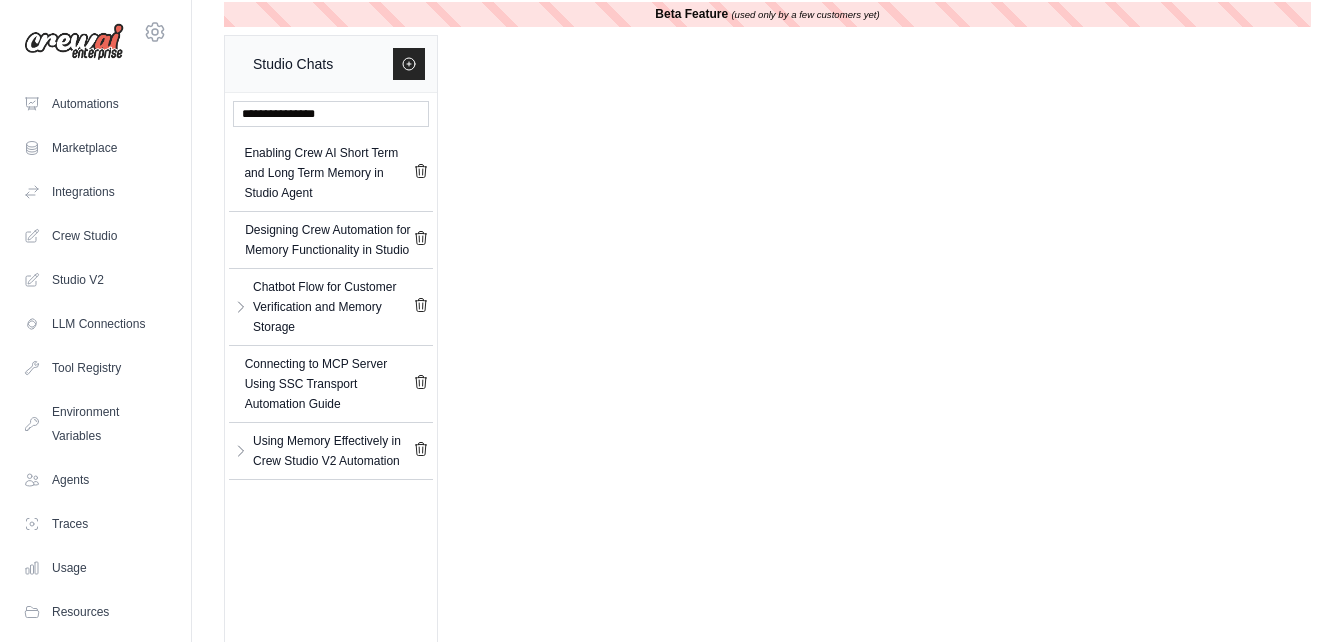 scroll, scrollTop: 0, scrollLeft: 0, axis: both 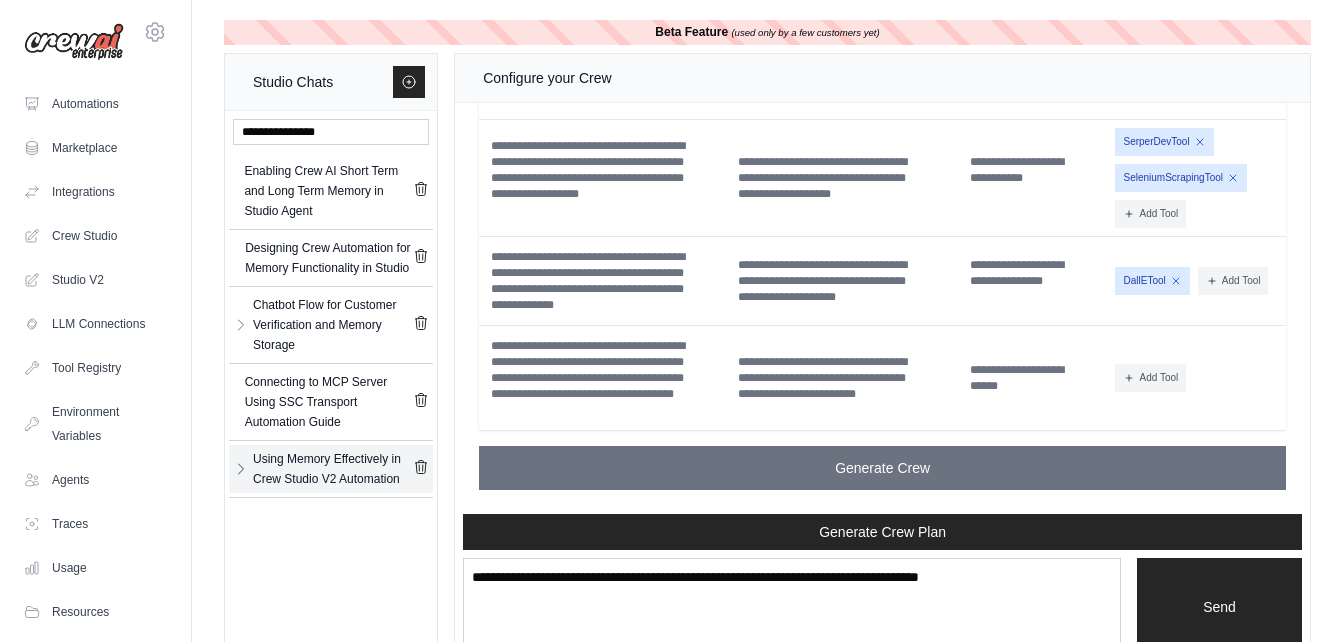 click 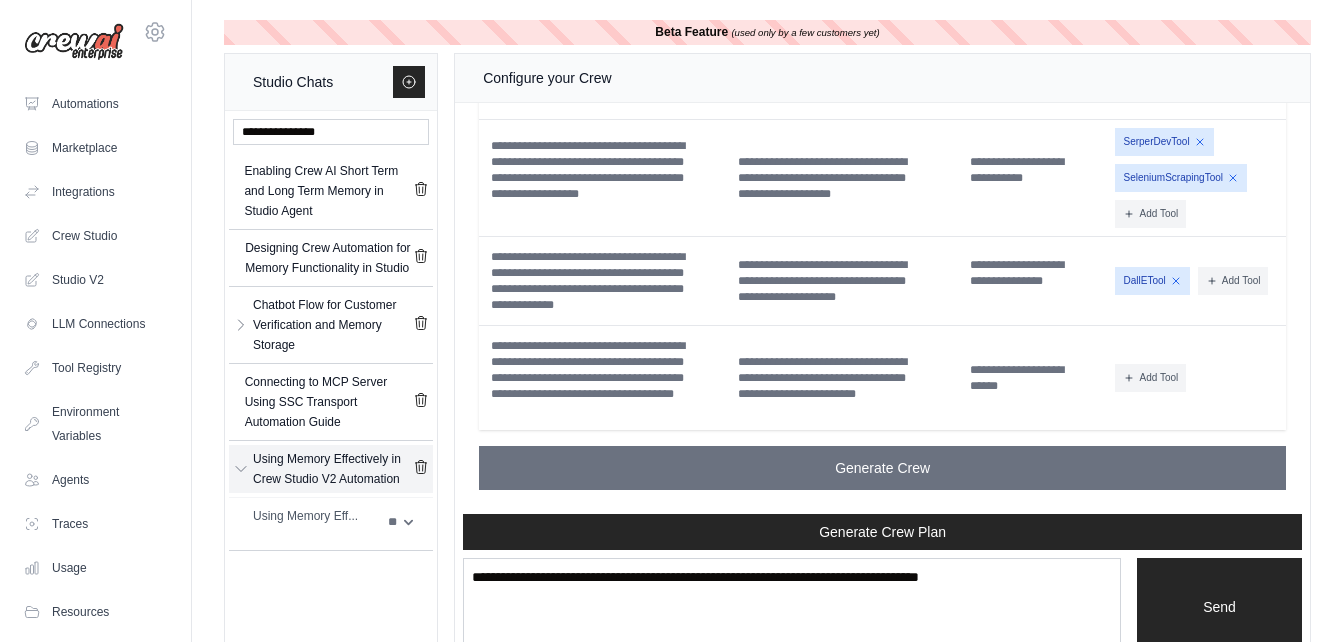 click on "Using Memory Effectively in Crew Studio V2 Automation" at bounding box center (333, 469) 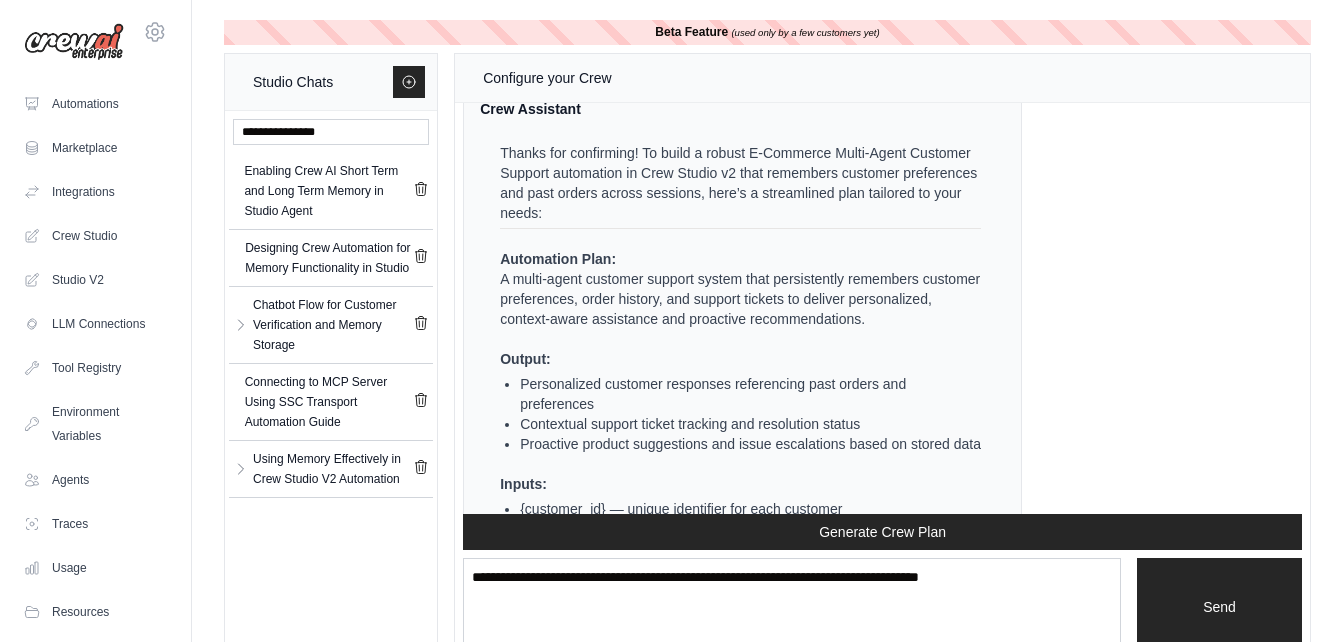 scroll, scrollTop: 1556, scrollLeft: 0, axis: vertical 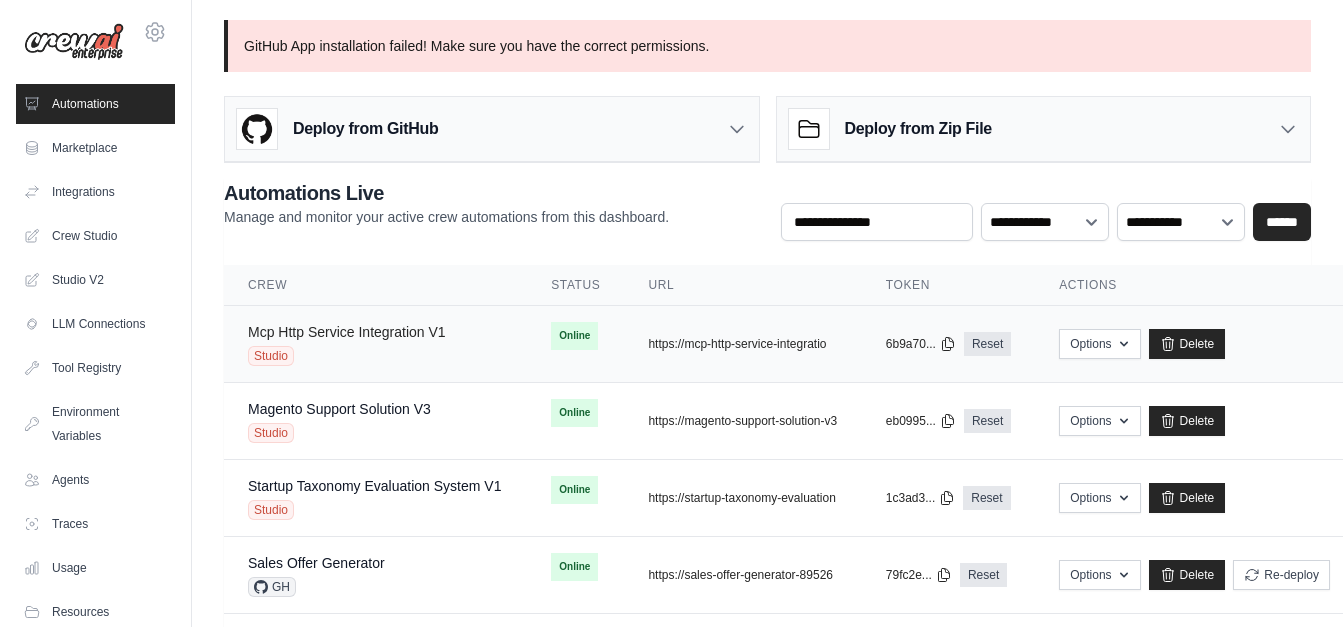 click on "Mcp Http Service Integration V1" at bounding box center (347, 332) 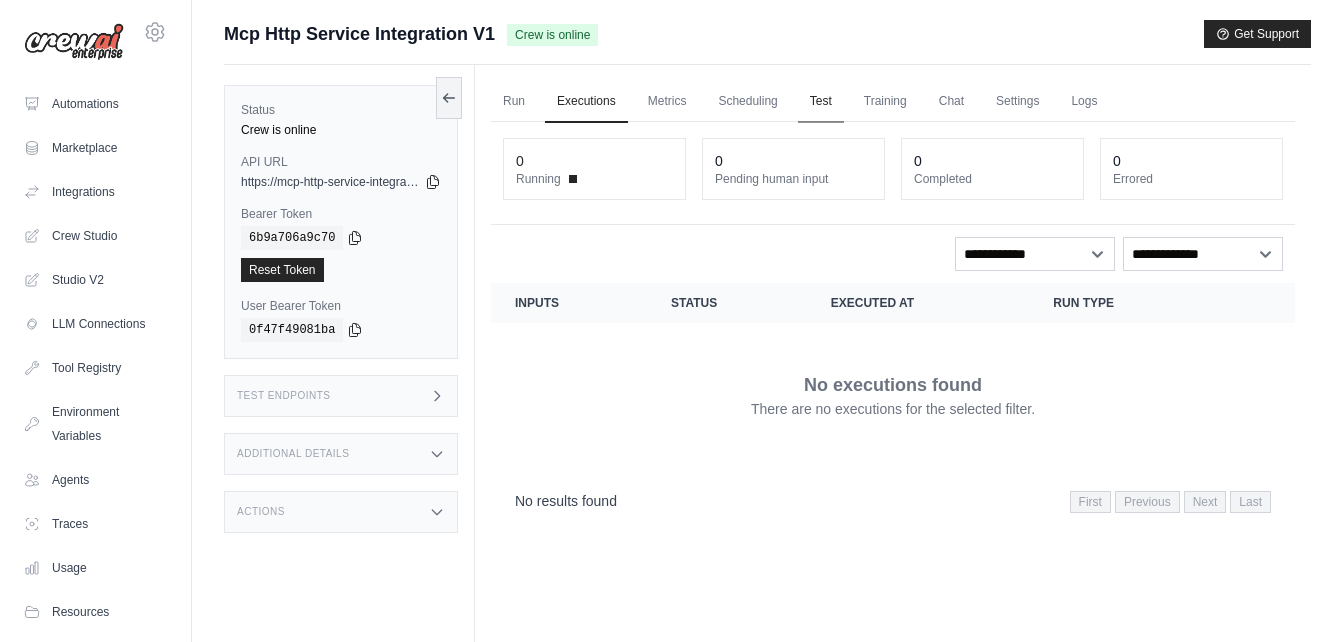click on "Test" at bounding box center (821, 102) 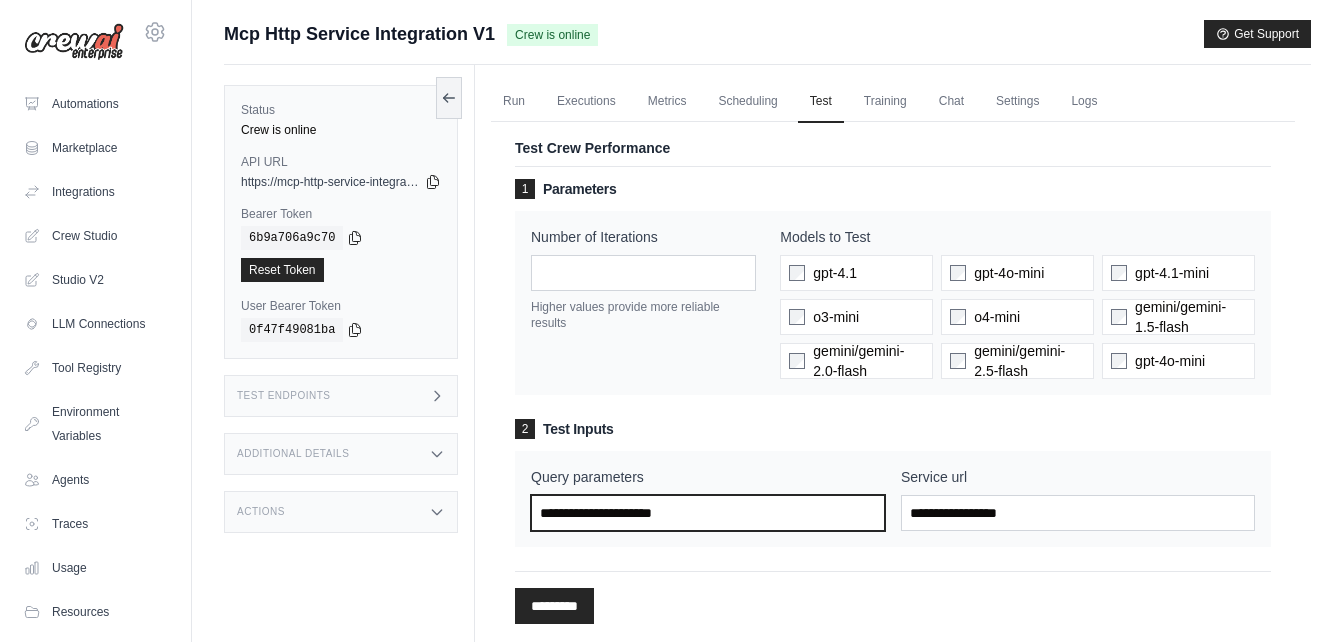 click on "Query parameters" at bounding box center (708, 513) 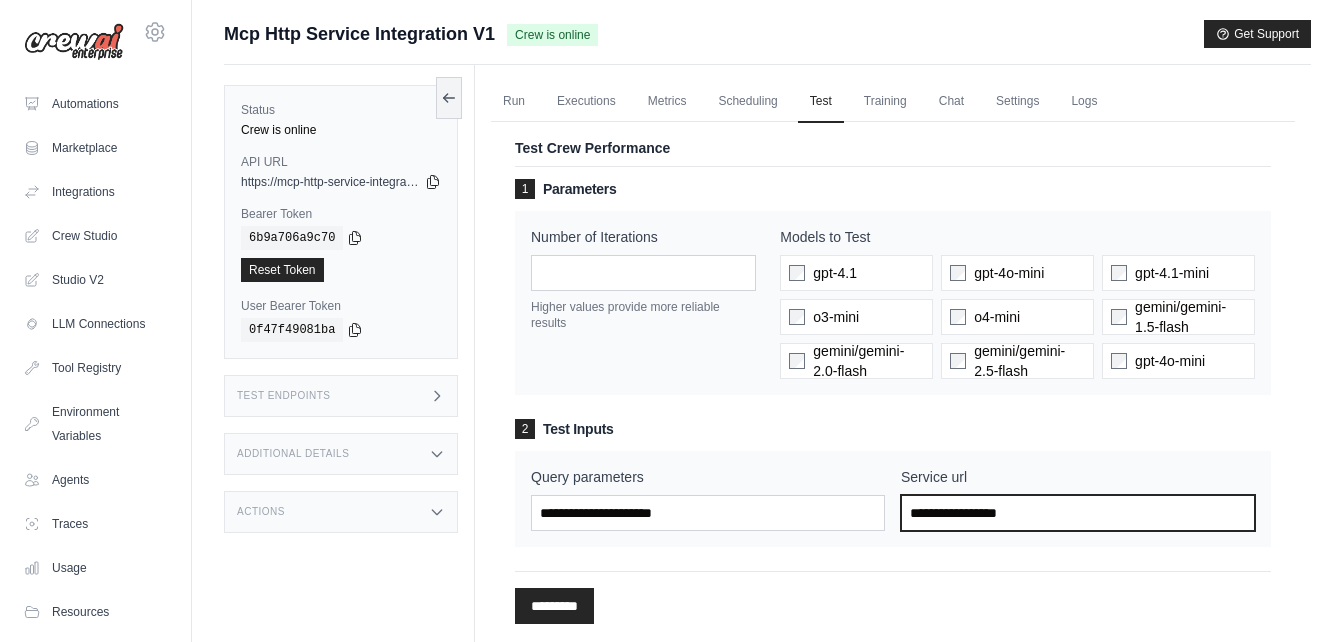 click on "Service url" at bounding box center (1078, 513) 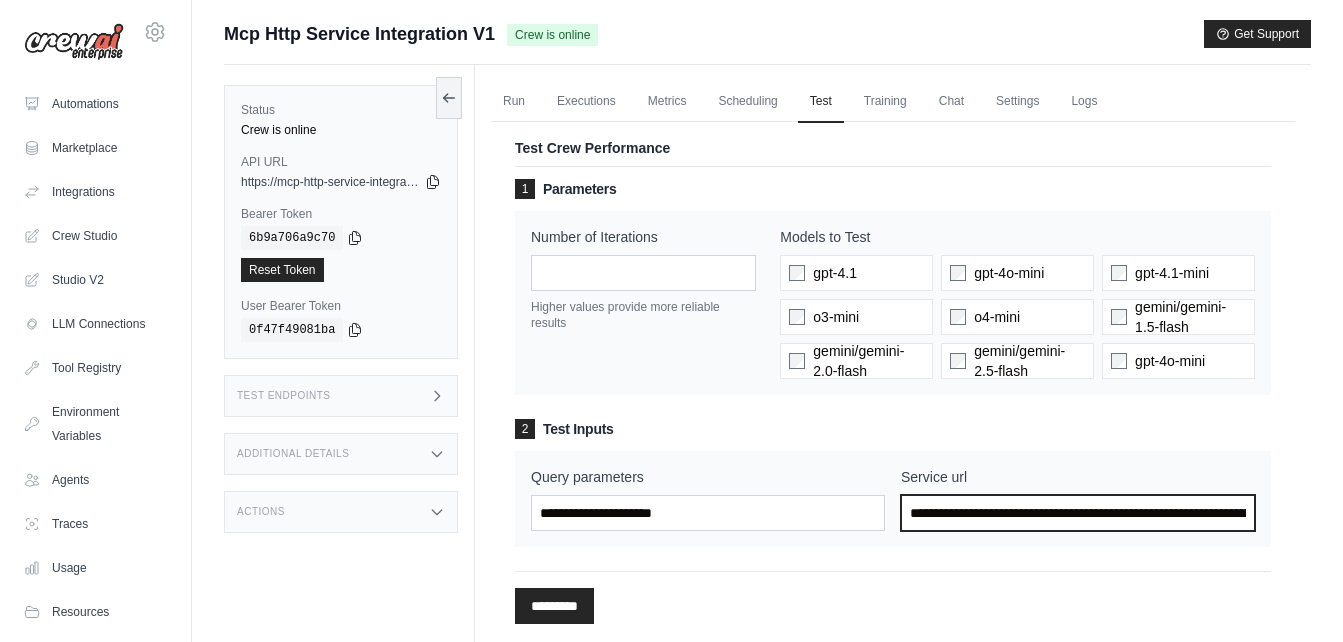 scroll, scrollTop: 0, scrollLeft: 1479, axis: horizontal 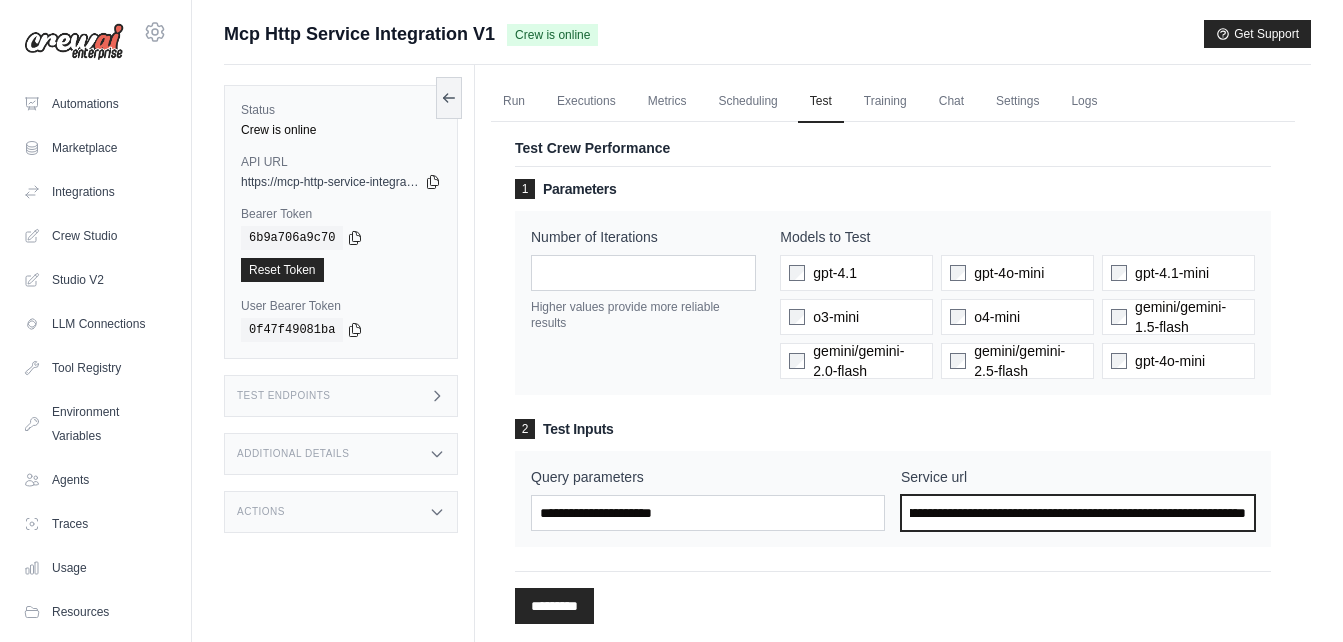 type 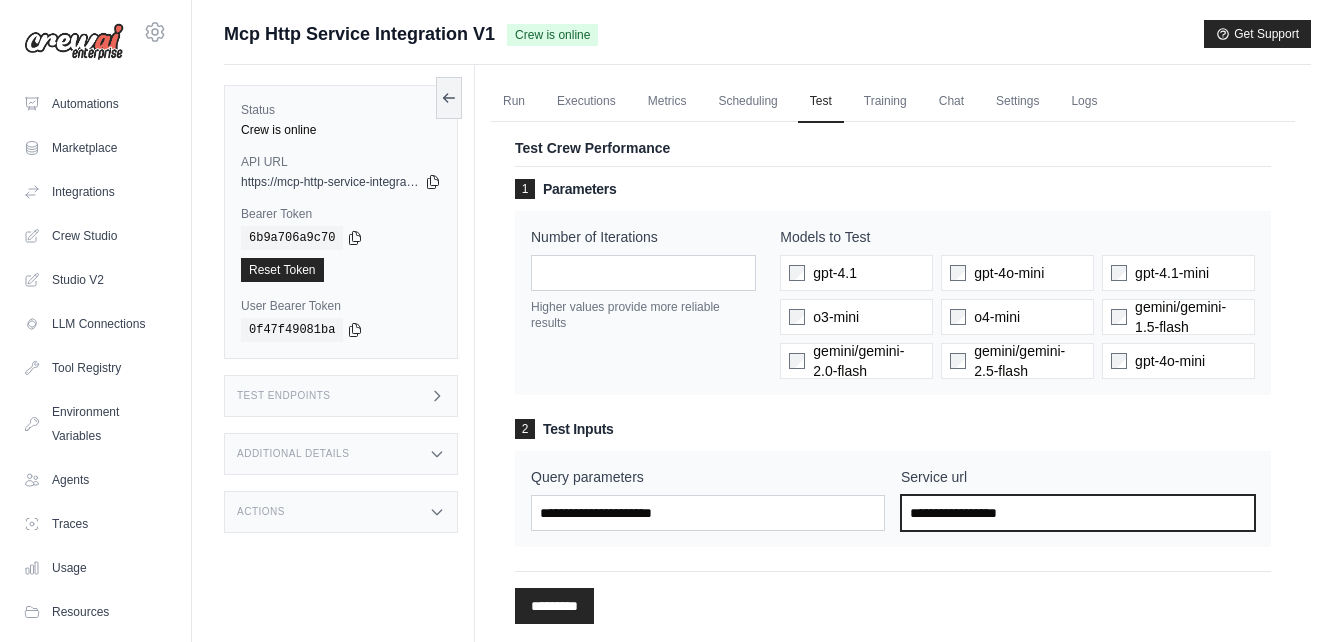 scroll, scrollTop: 0, scrollLeft: 0, axis: both 